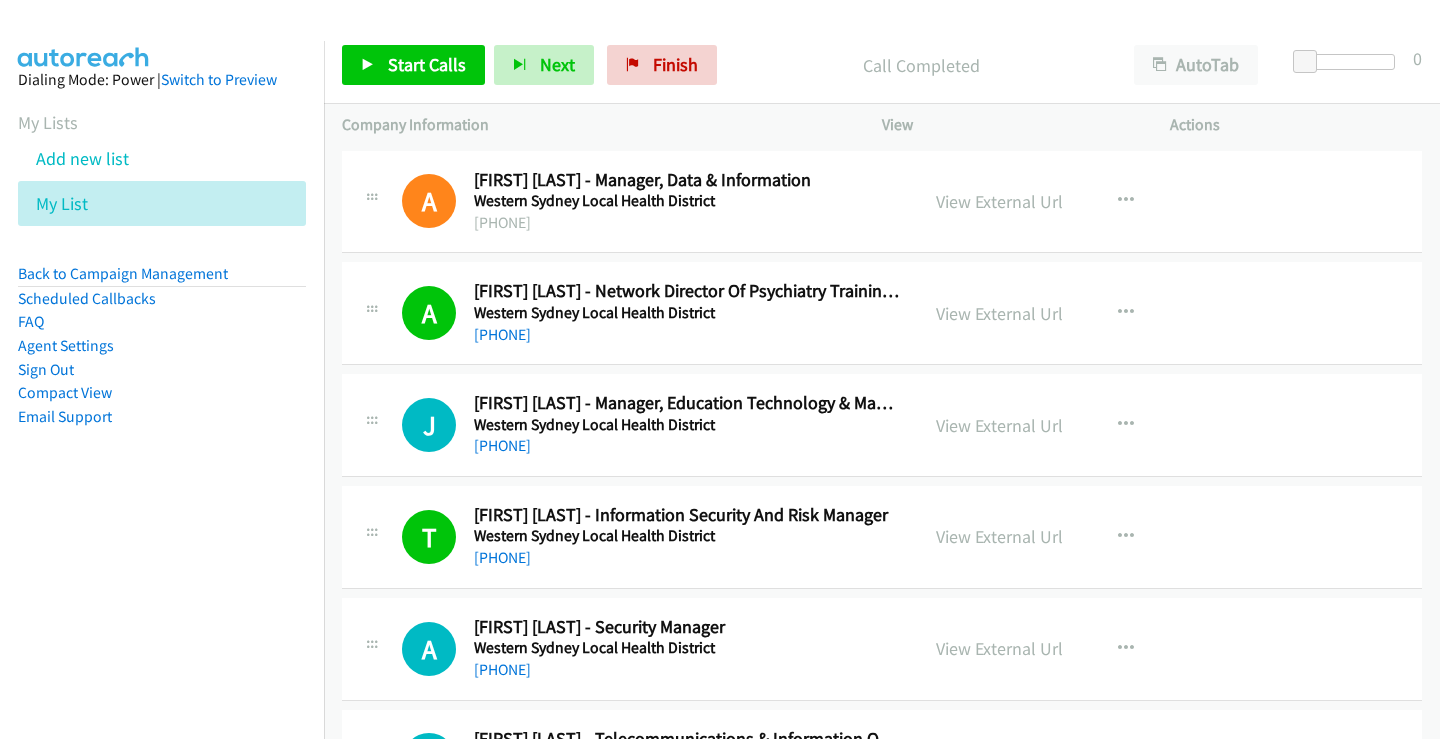 scroll, scrollTop: 0, scrollLeft: 0, axis: both 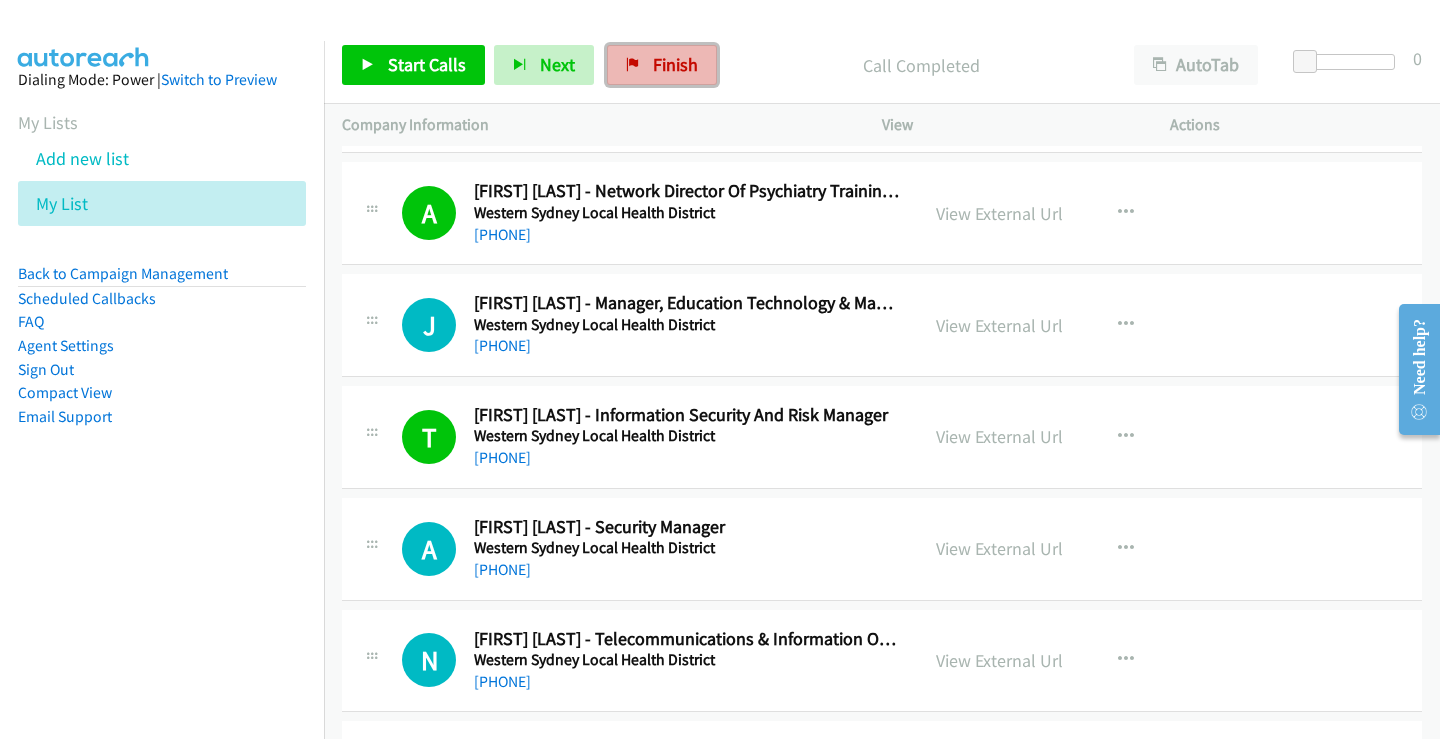 click at bounding box center (633, 66) 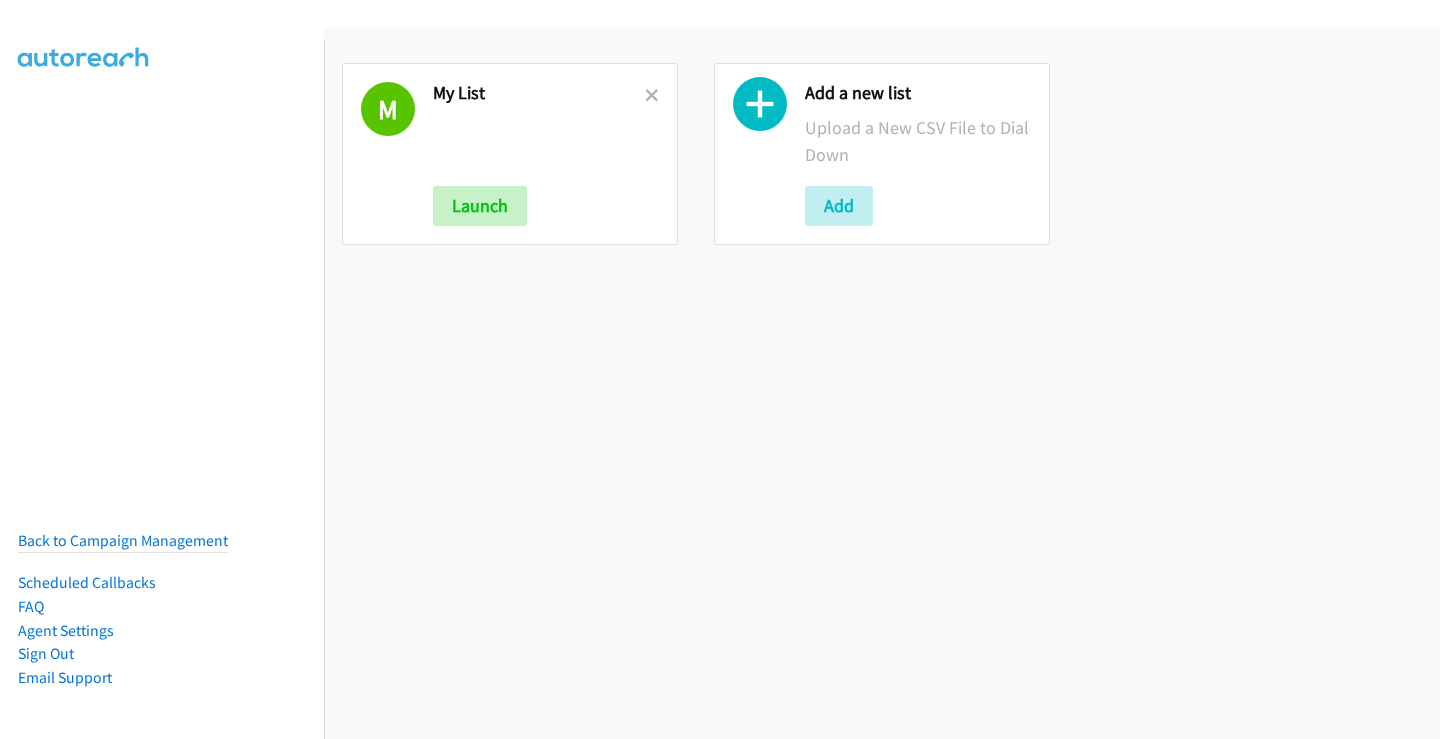 scroll, scrollTop: 0, scrollLeft: 0, axis: both 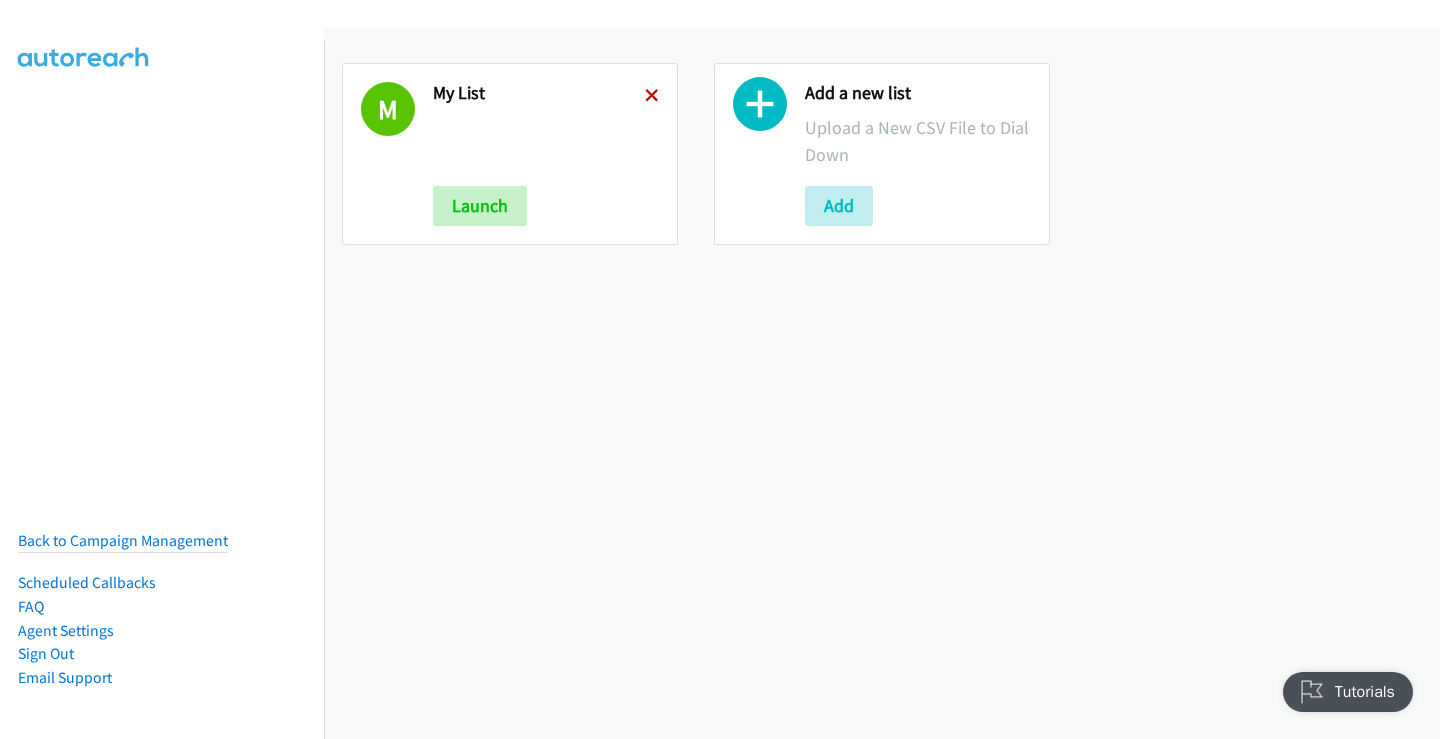 click at bounding box center [652, 97] 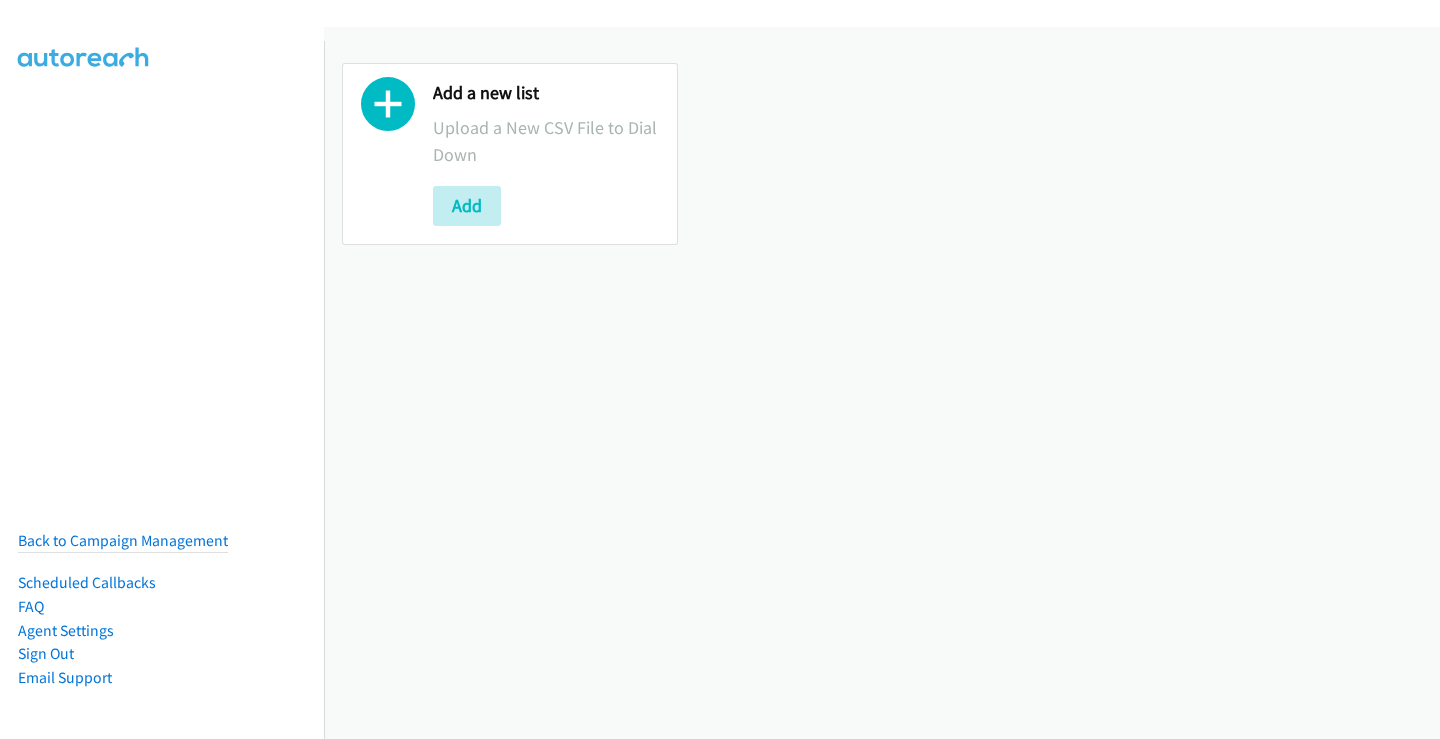 scroll, scrollTop: 0, scrollLeft: 0, axis: both 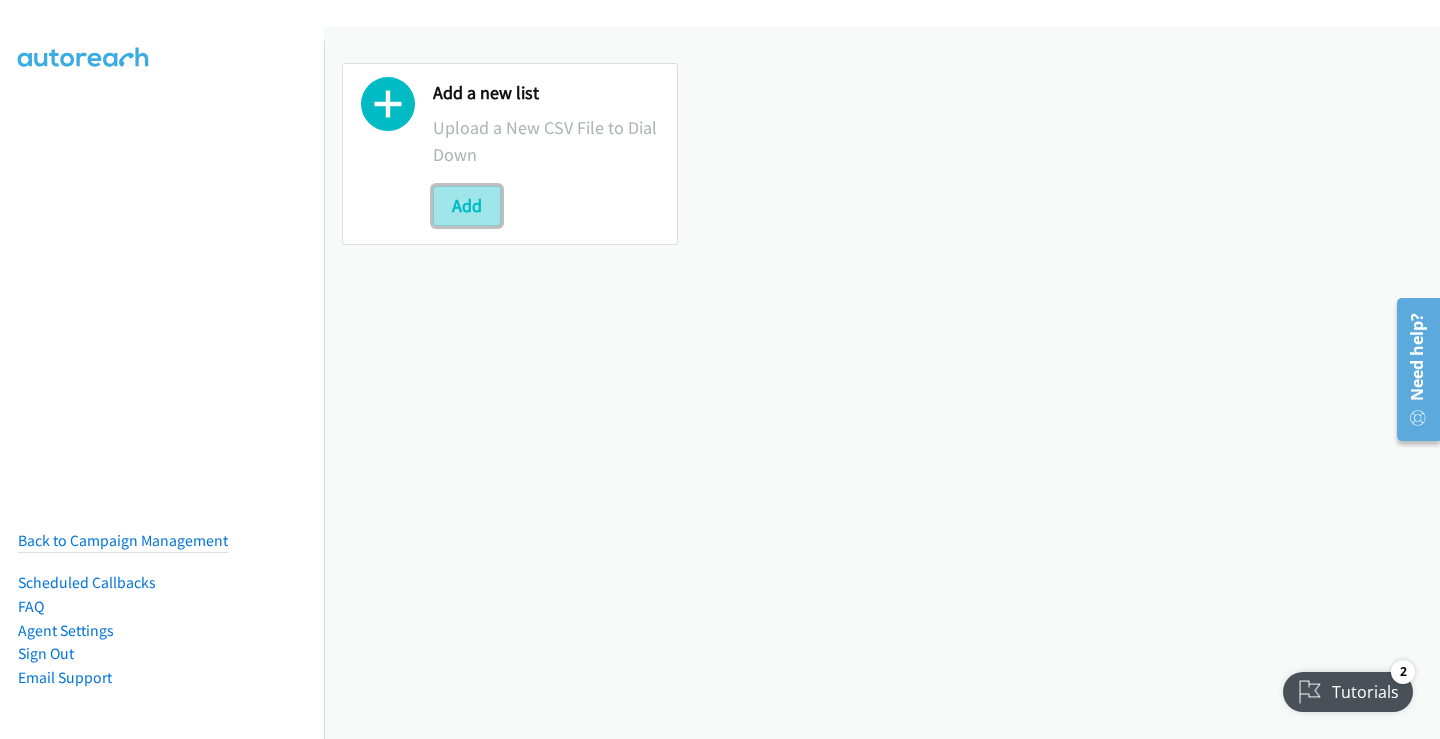 click on "Add" at bounding box center [467, 206] 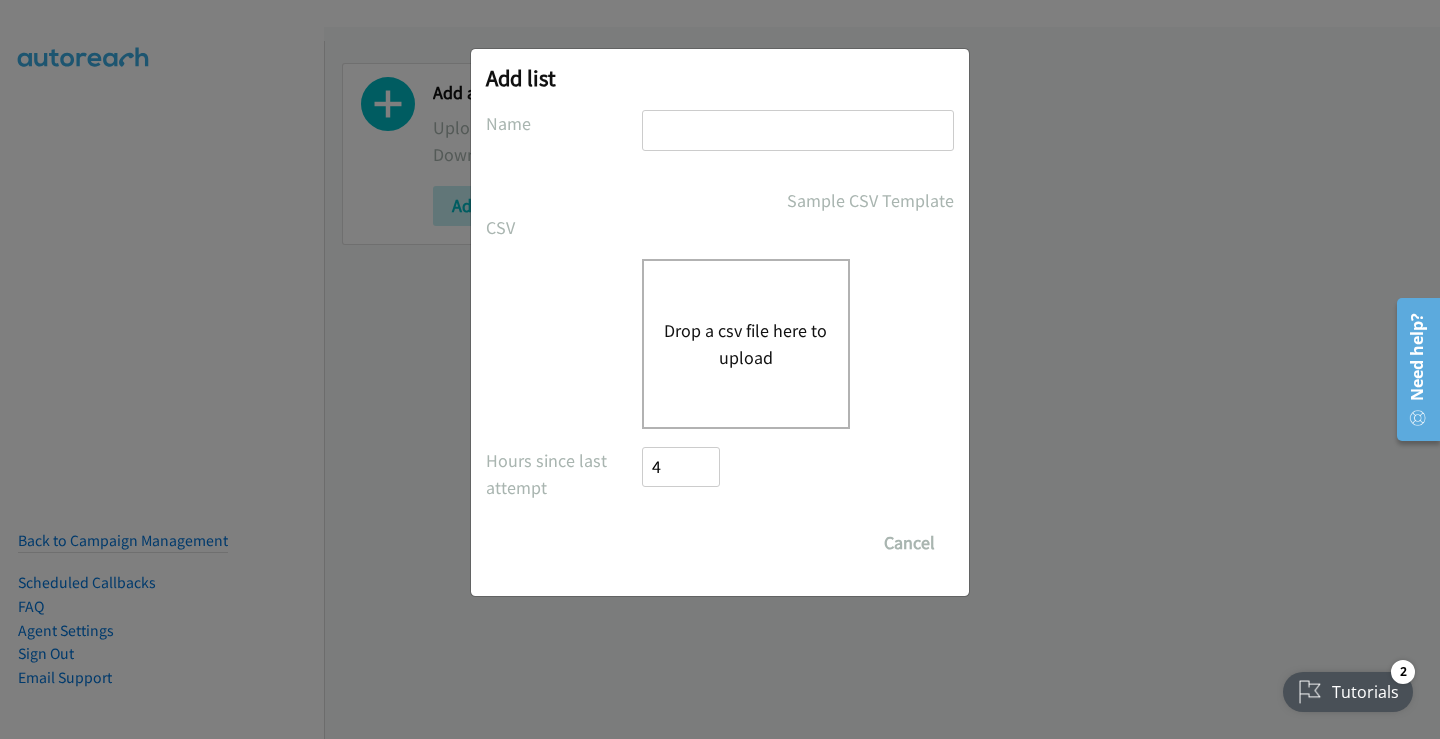 click at bounding box center [798, 130] 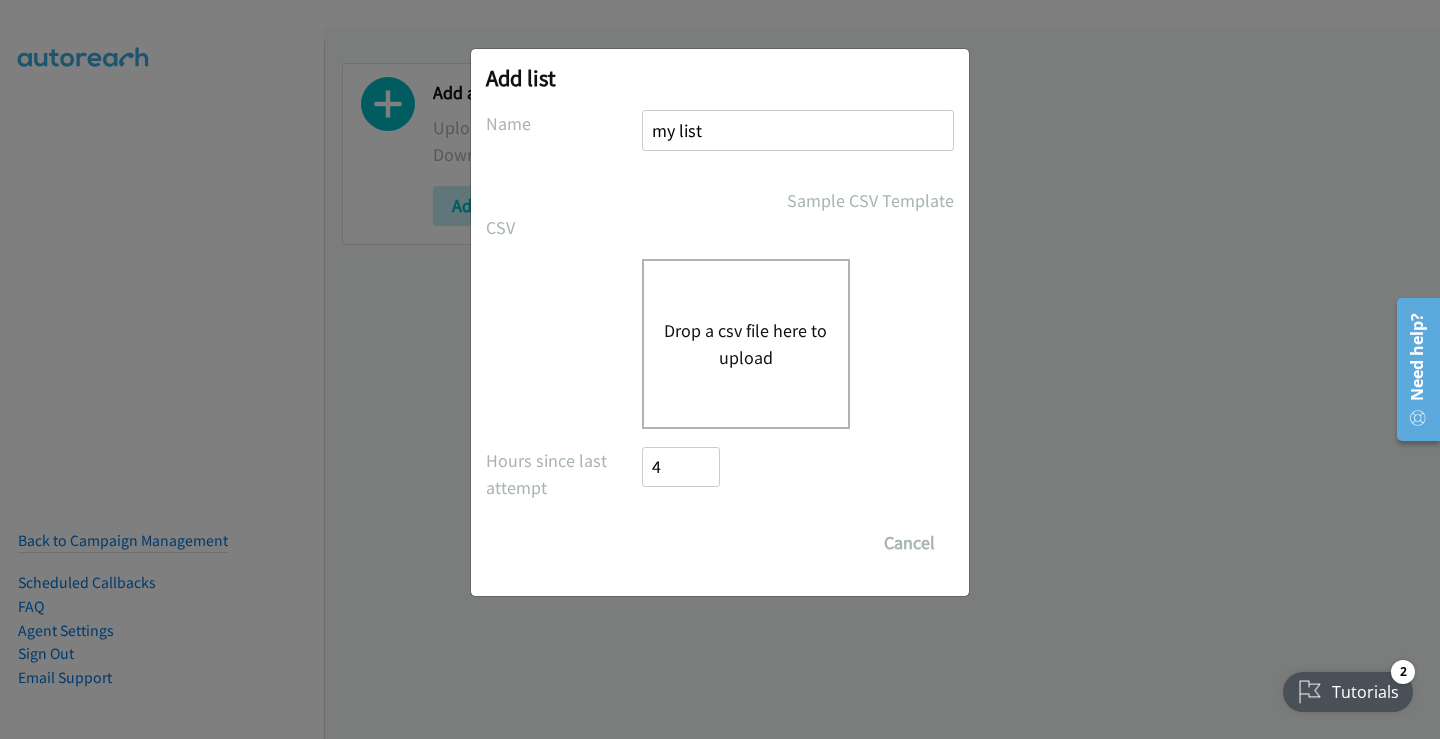click on "Drop a csv file here to upload" at bounding box center (746, 344) 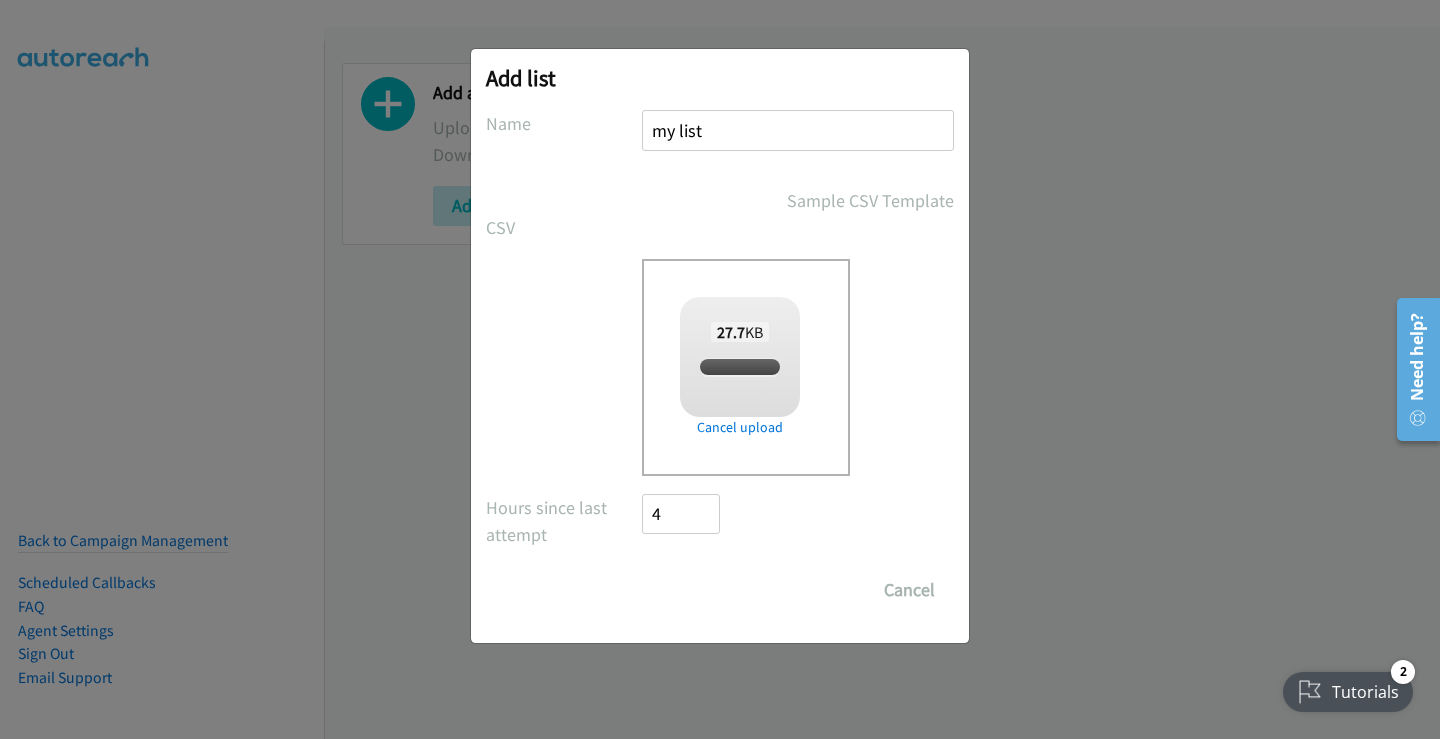 checkbox on "true" 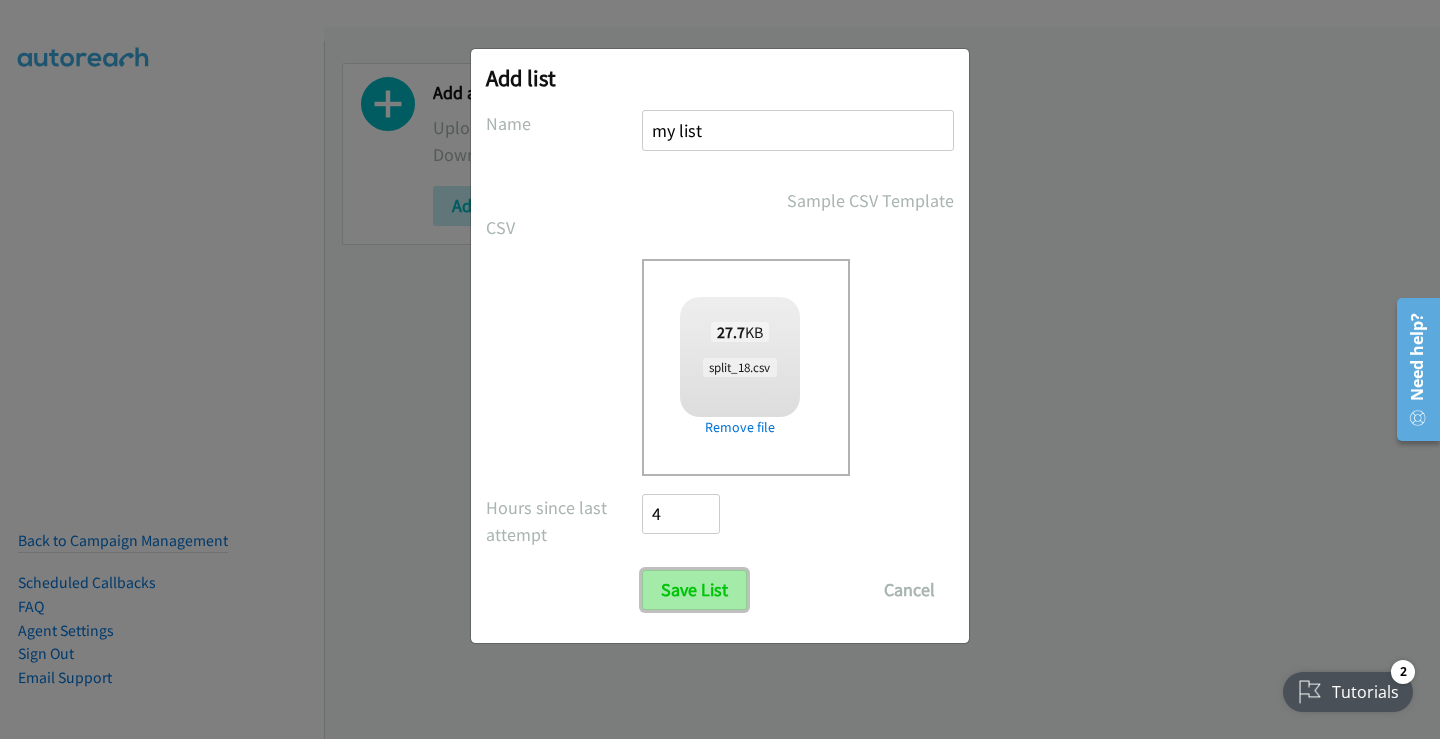 click on "Save List" at bounding box center [694, 590] 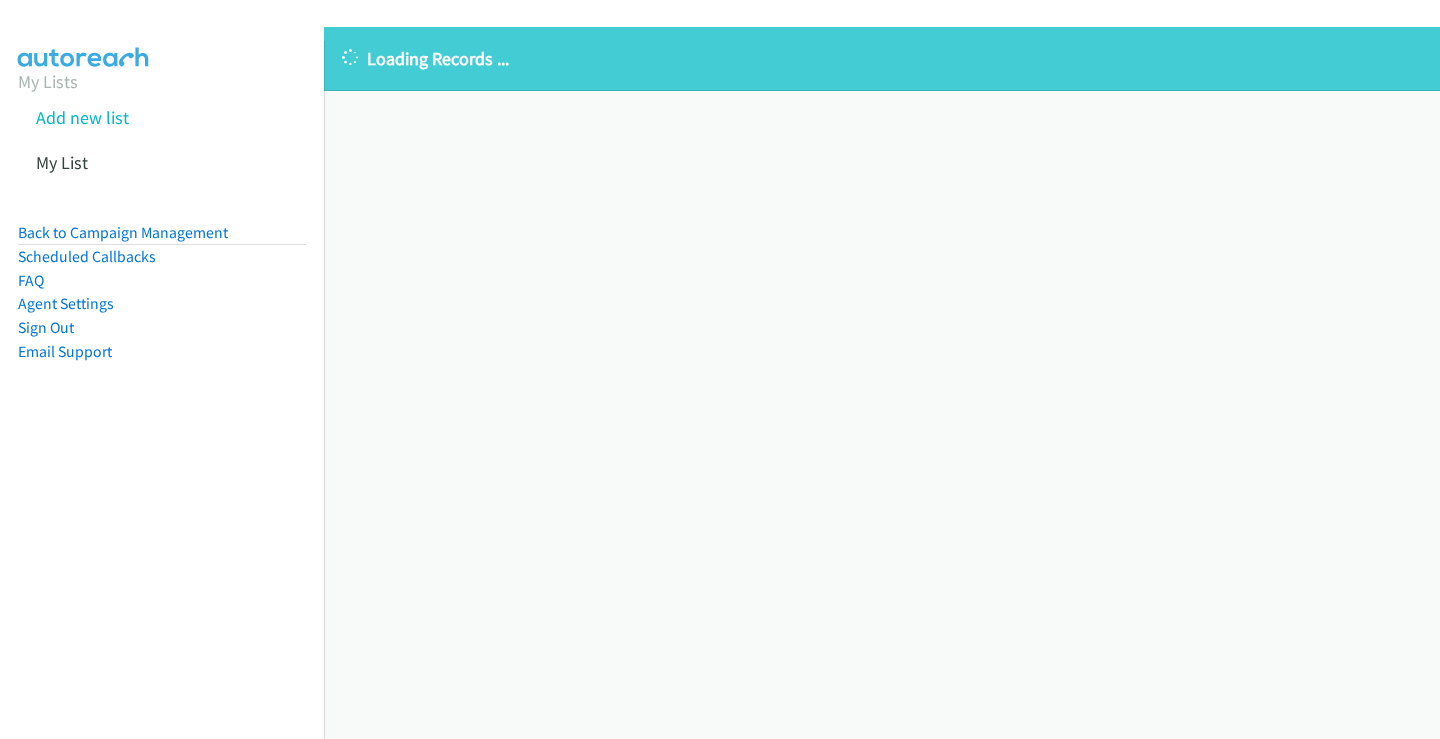 scroll, scrollTop: 0, scrollLeft: 0, axis: both 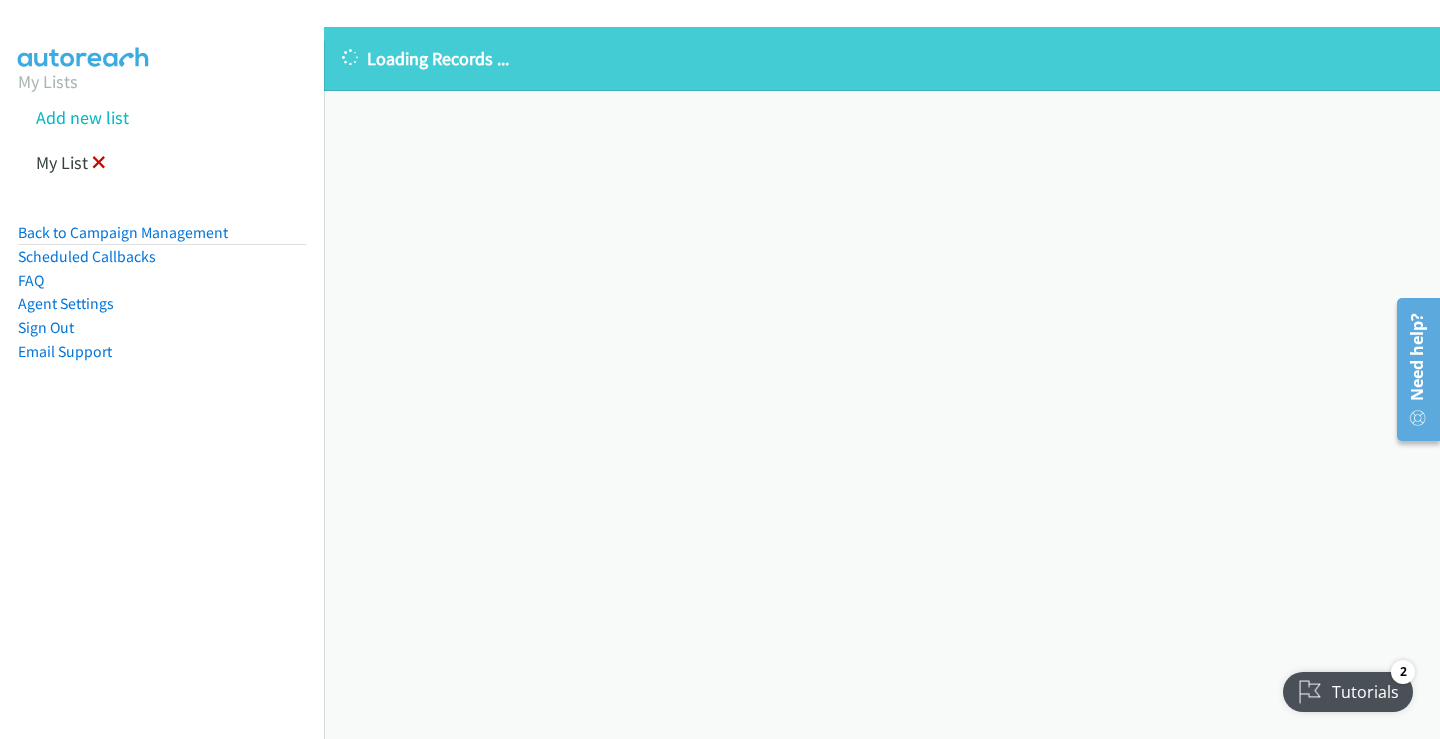 click at bounding box center [99, 164] 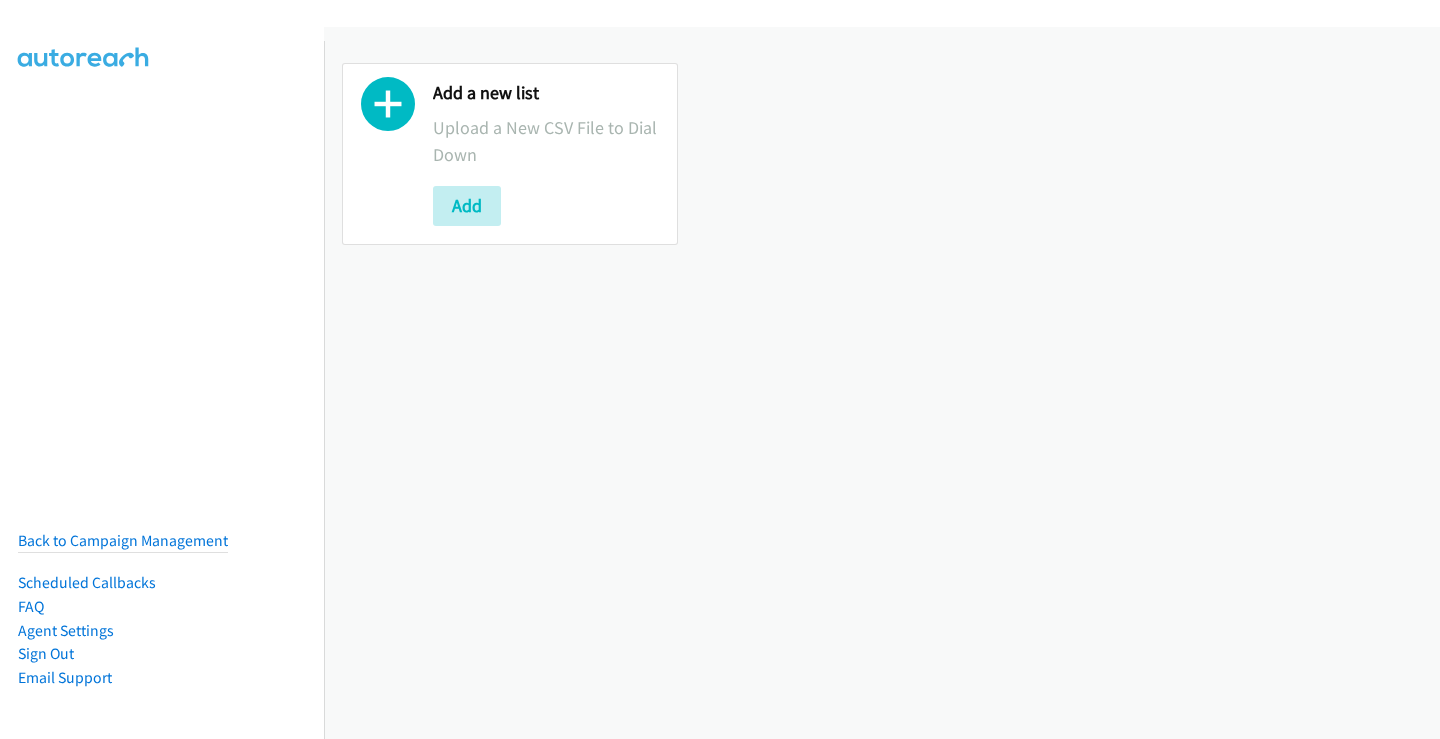 scroll, scrollTop: 0, scrollLeft: 0, axis: both 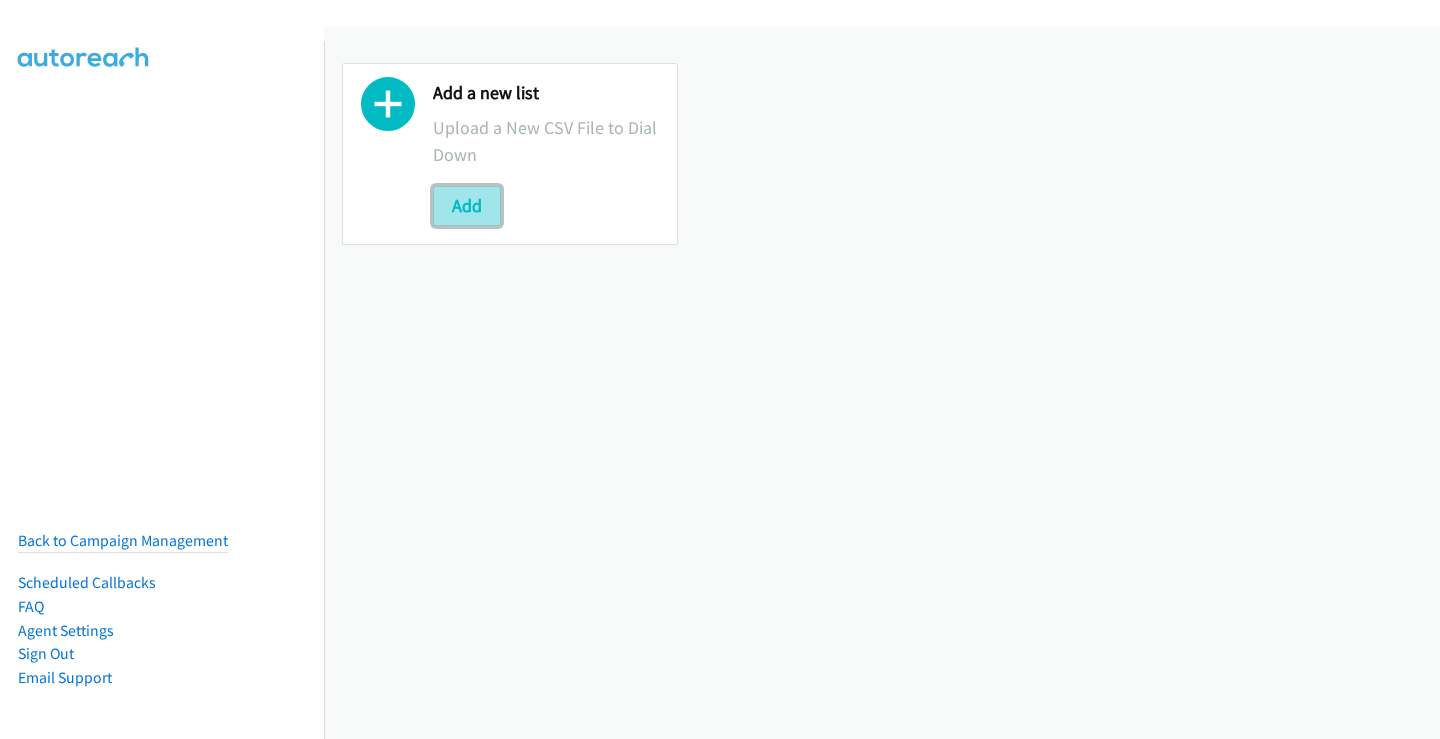 click on "Add" at bounding box center (467, 206) 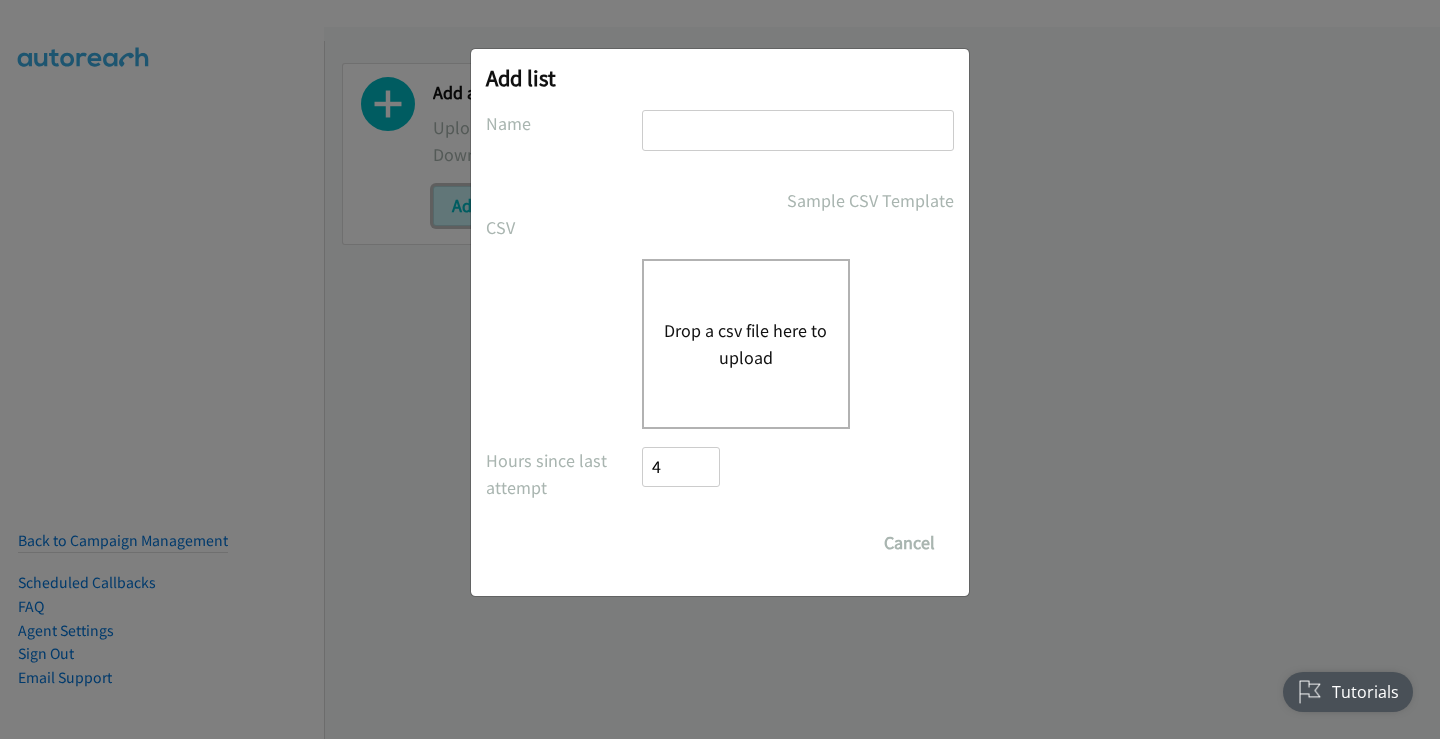 scroll, scrollTop: 0, scrollLeft: 0, axis: both 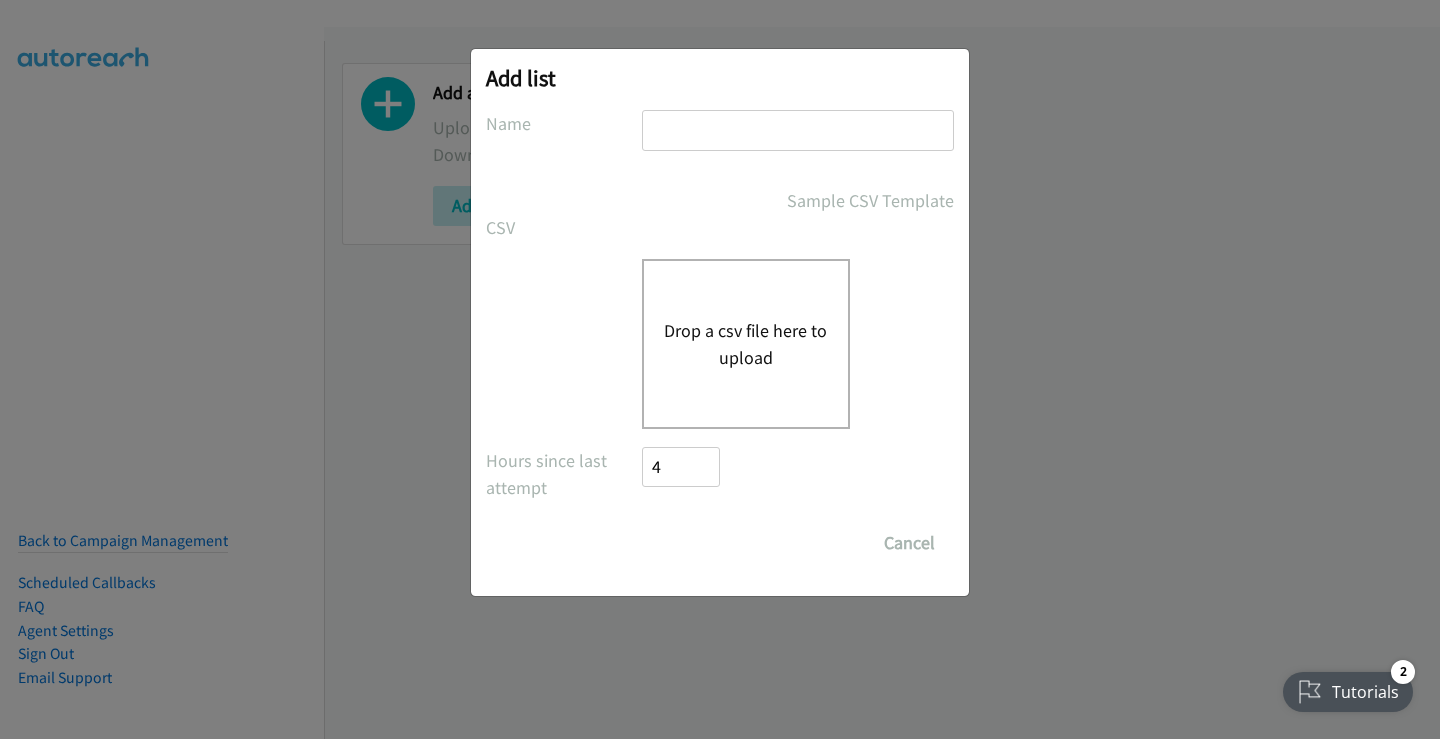 click at bounding box center (798, 130) 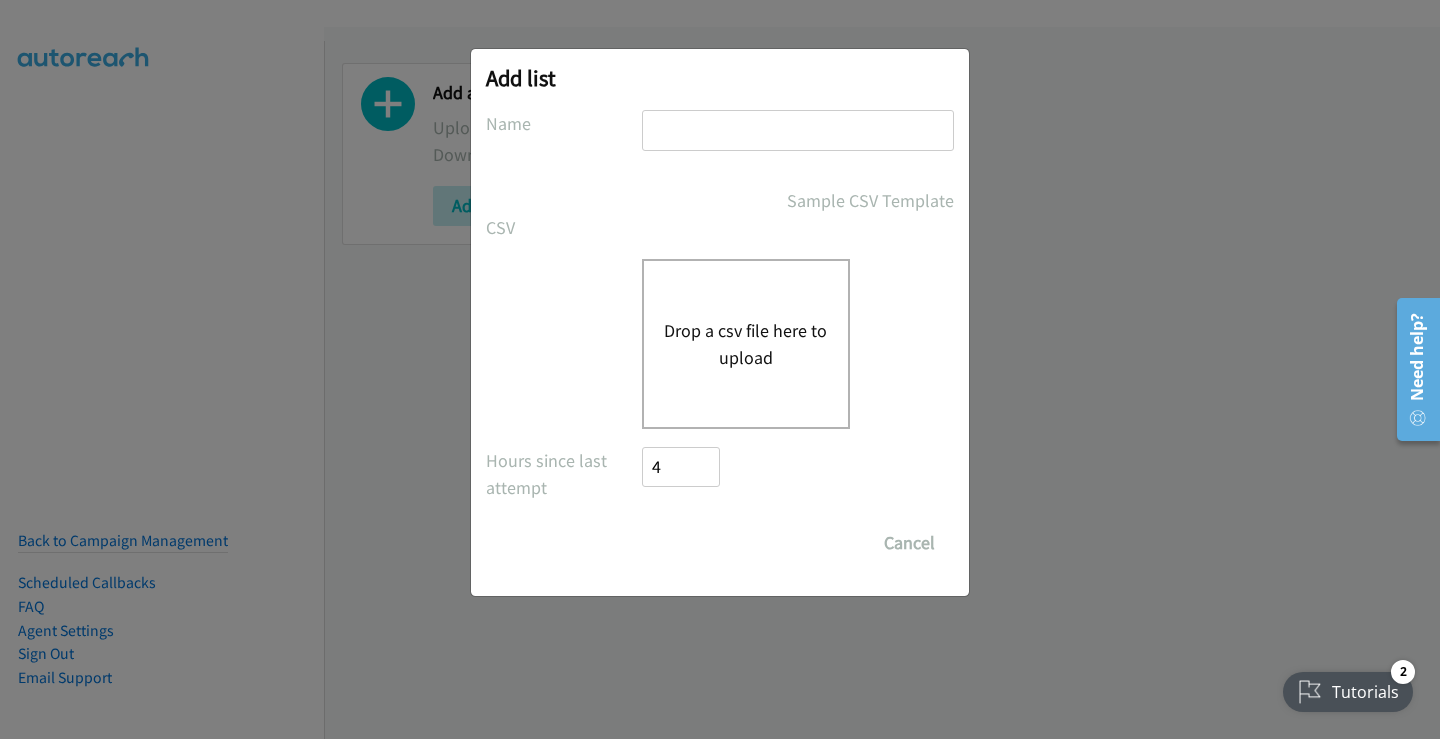 type on "my list" 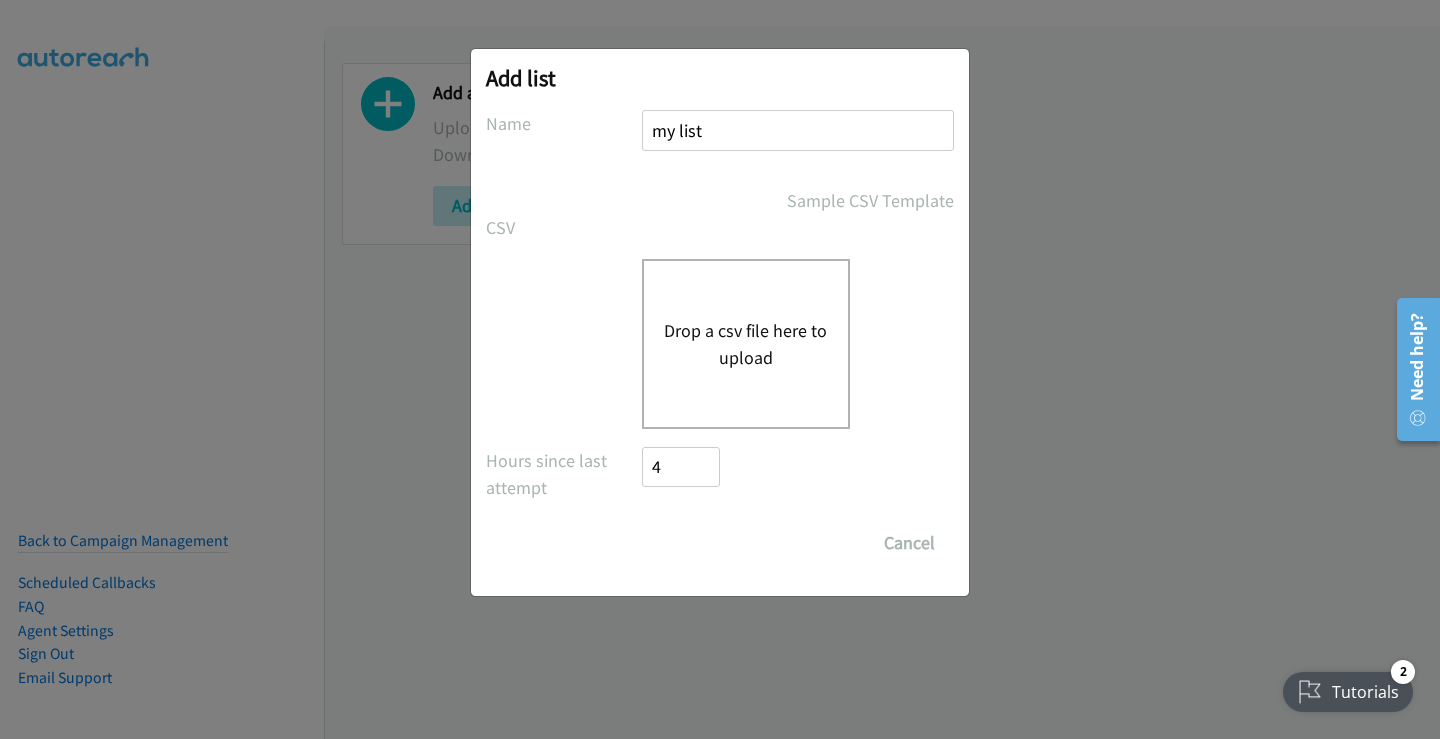 click on "Drop a csv file here to upload" at bounding box center [746, 344] 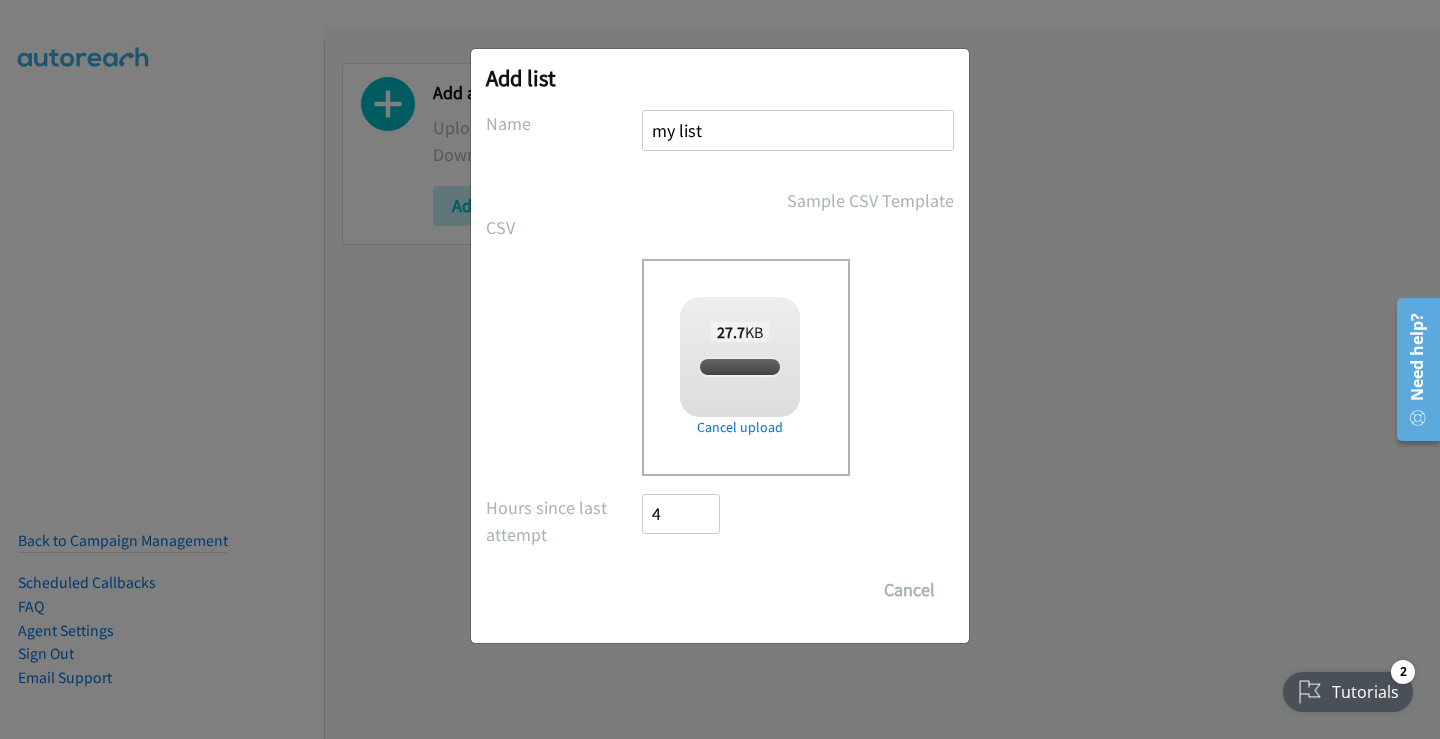 checkbox on "true" 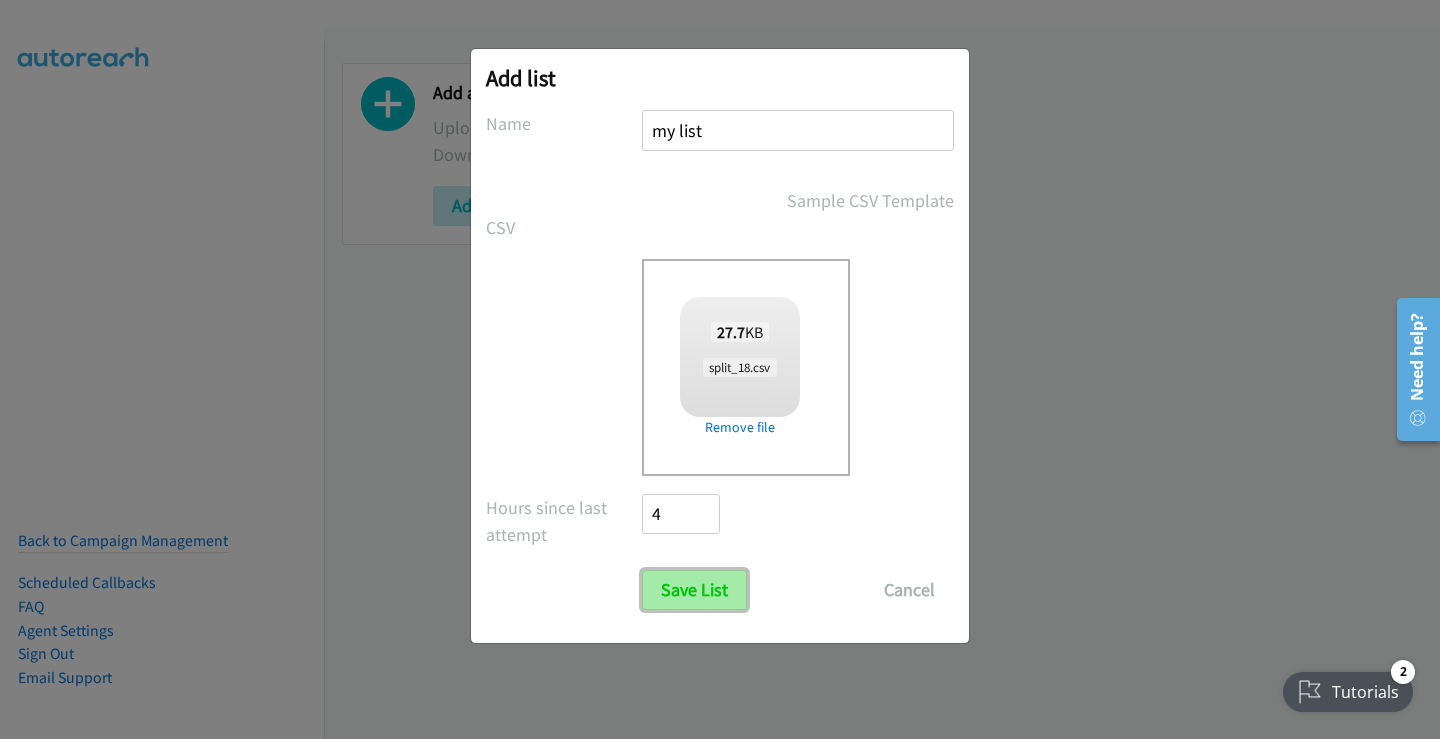 click on "Save List" at bounding box center [694, 590] 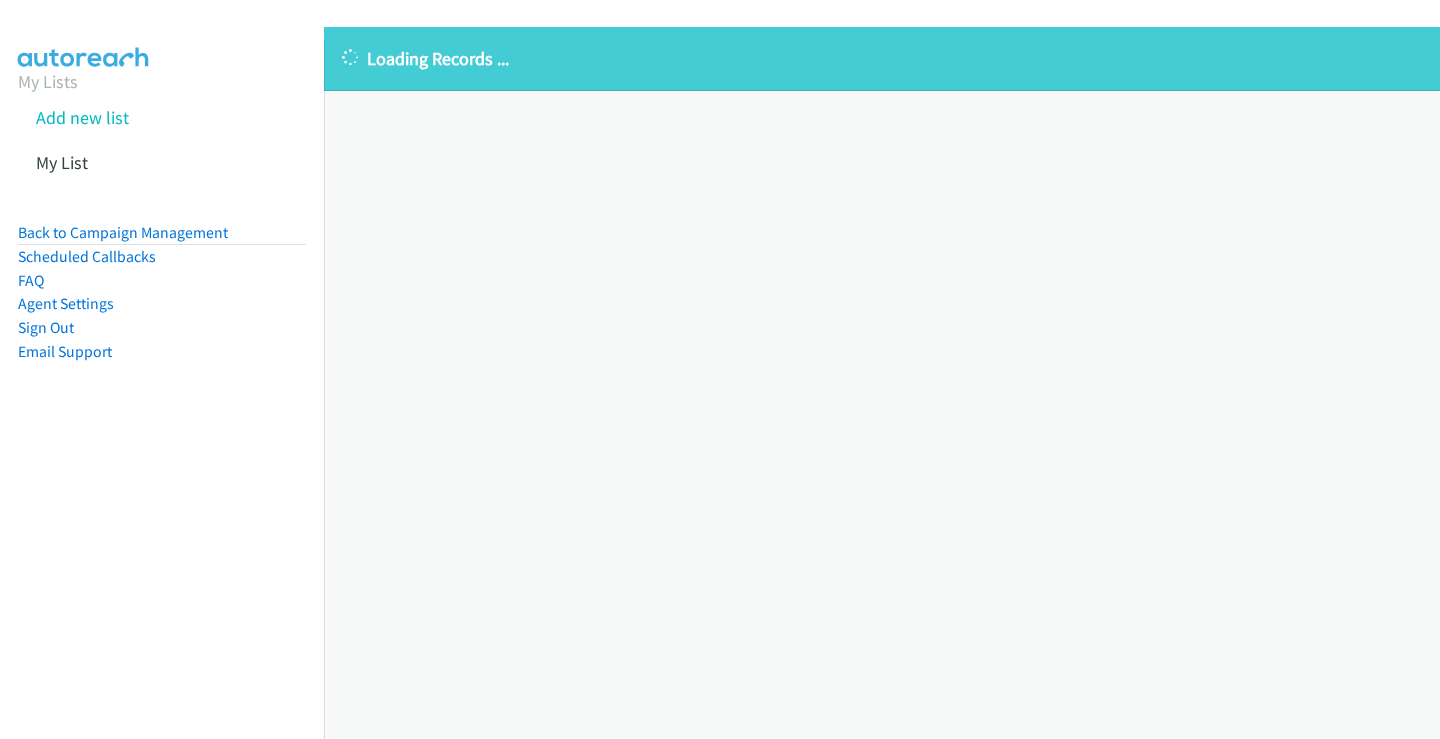 scroll, scrollTop: 0, scrollLeft: 0, axis: both 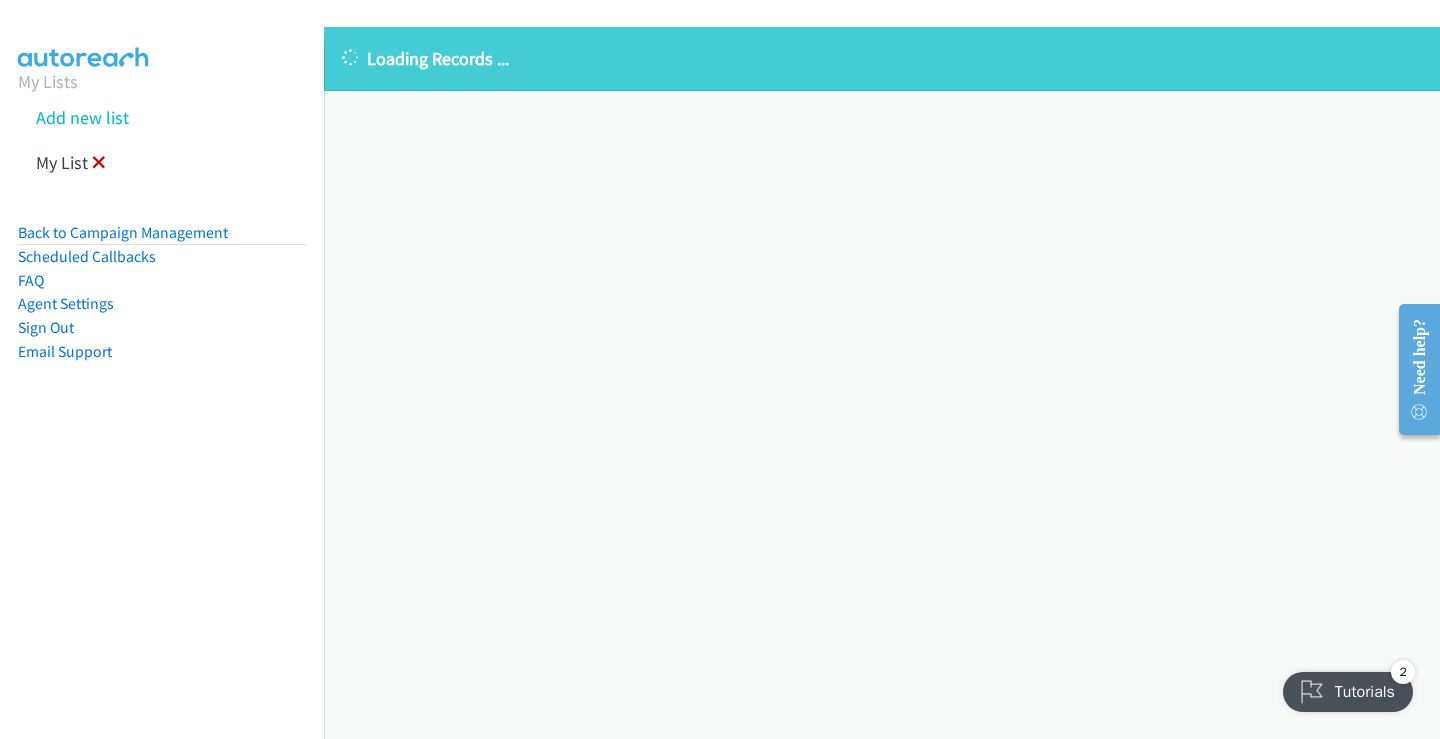 click at bounding box center [99, 164] 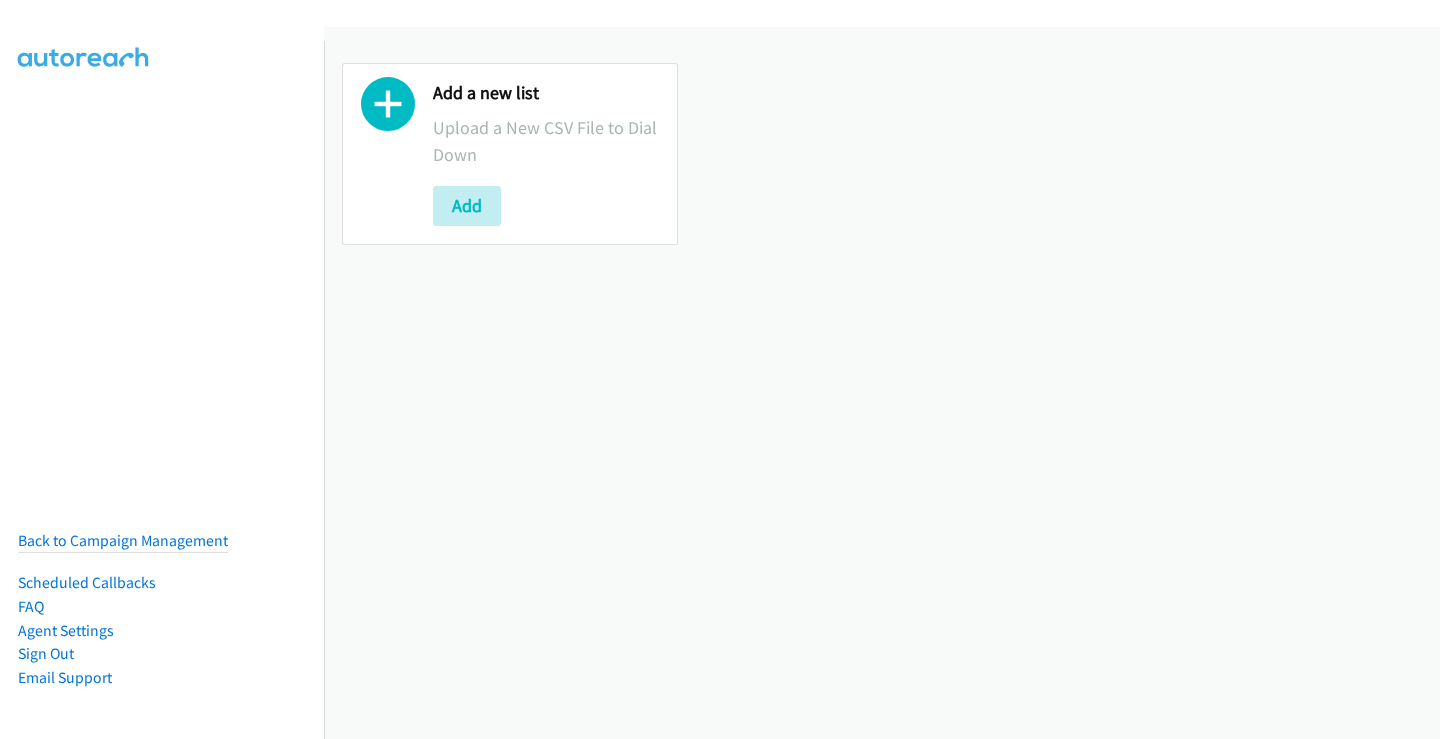 scroll, scrollTop: 0, scrollLeft: 0, axis: both 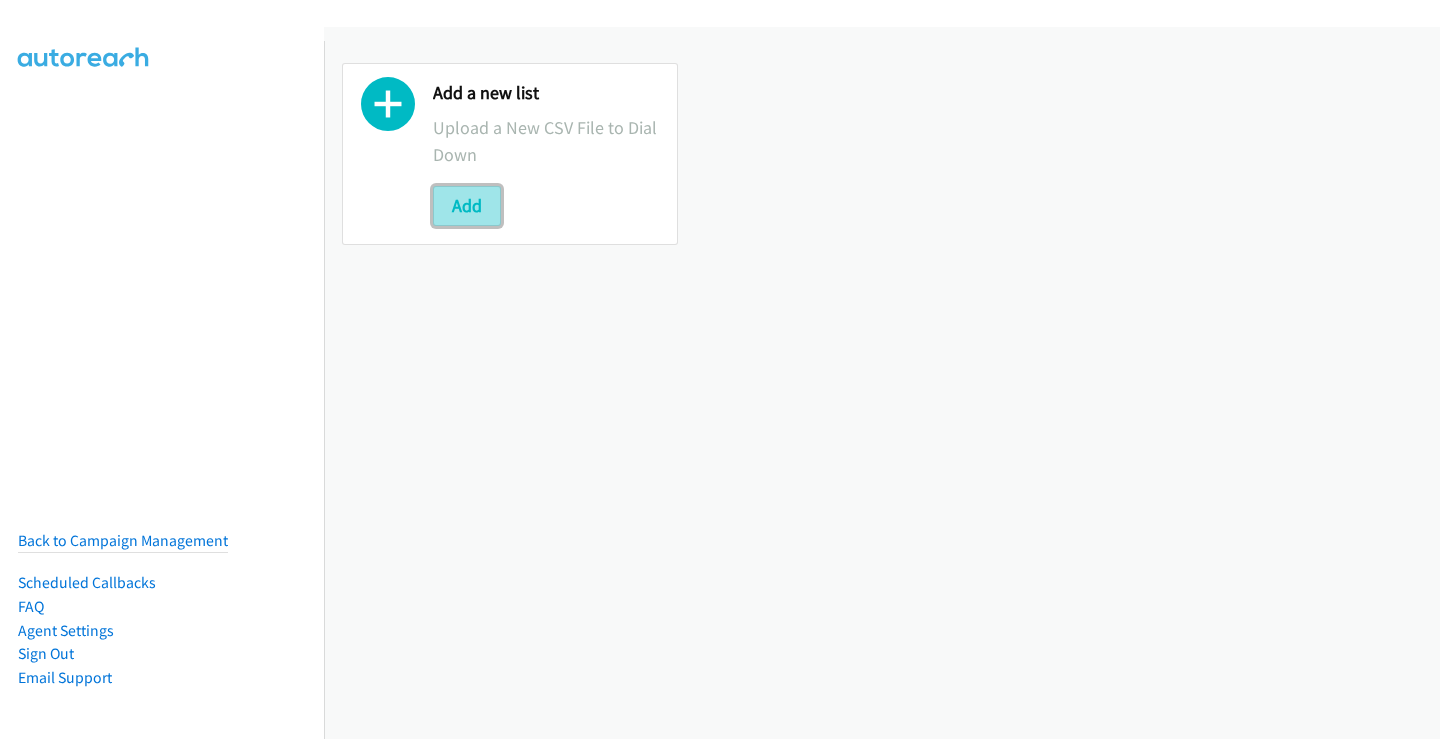 click on "Add" at bounding box center [467, 206] 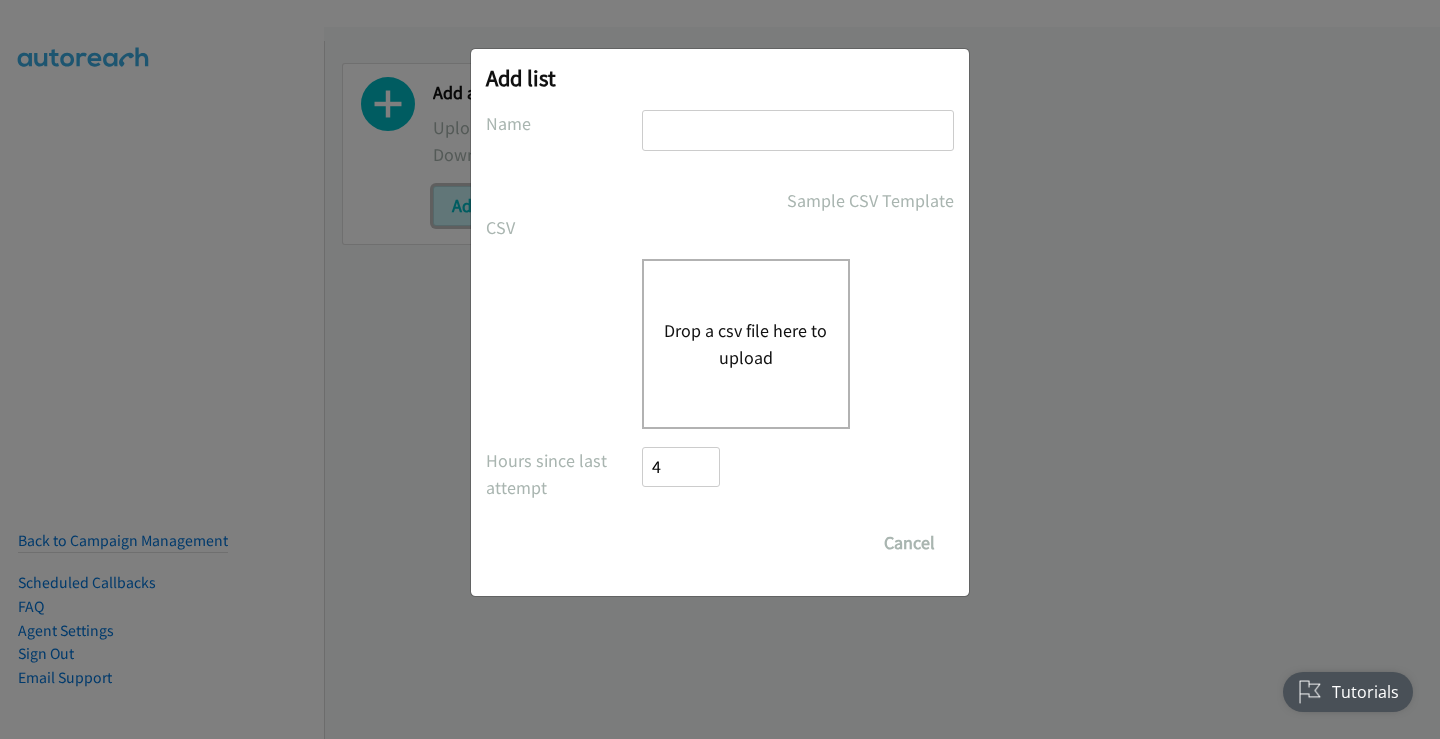 scroll, scrollTop: 0, scrollLeft: 0, axis: both 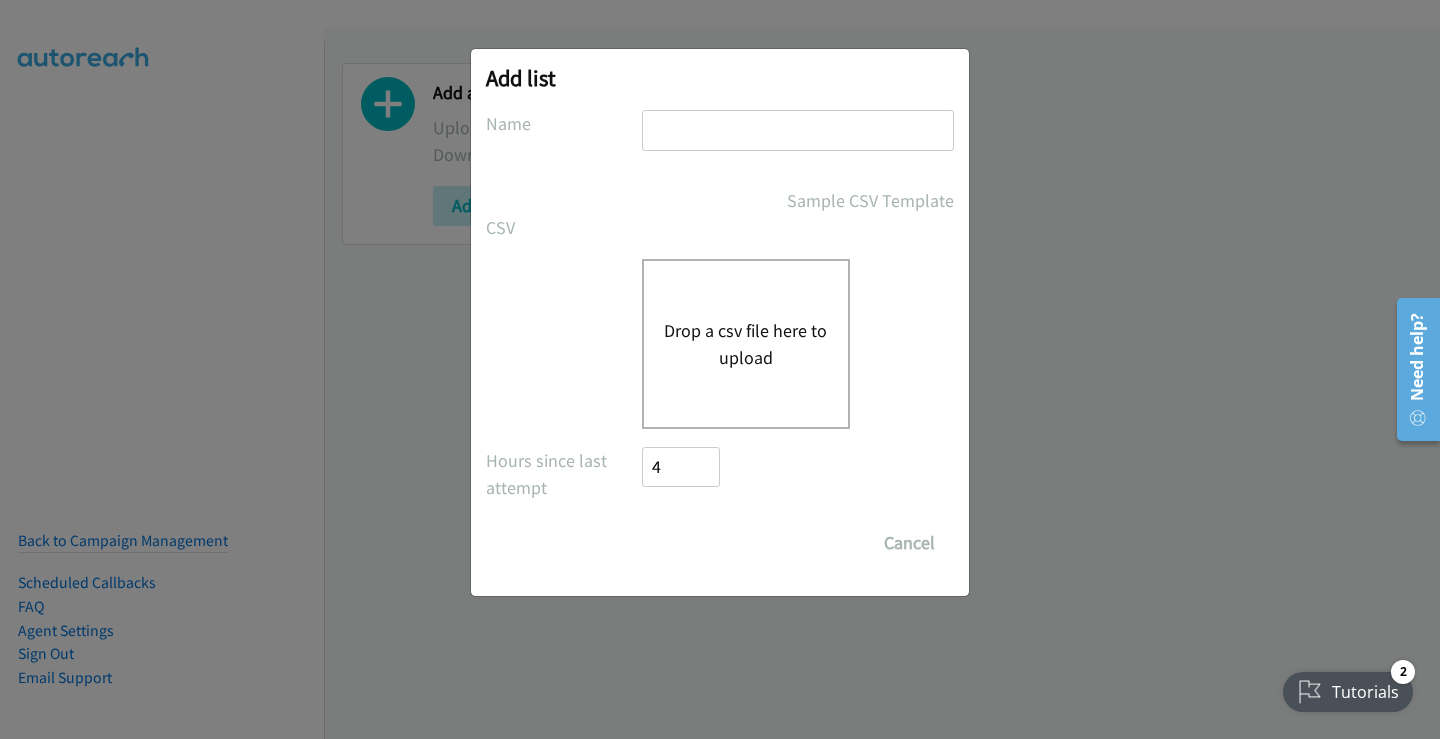 click at bounding box center [798, 130] 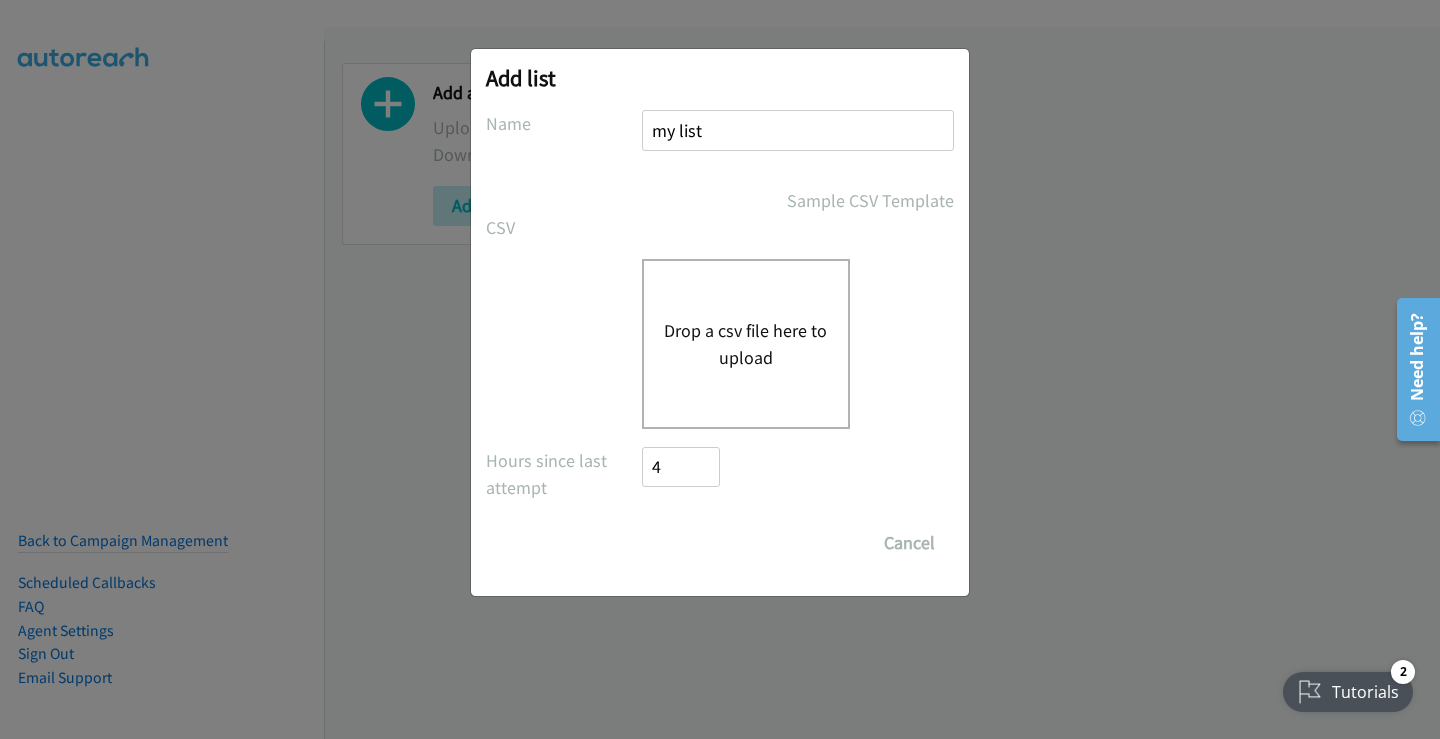 click on "Drop a csv file here to upload" at bounding box center [746, 344] 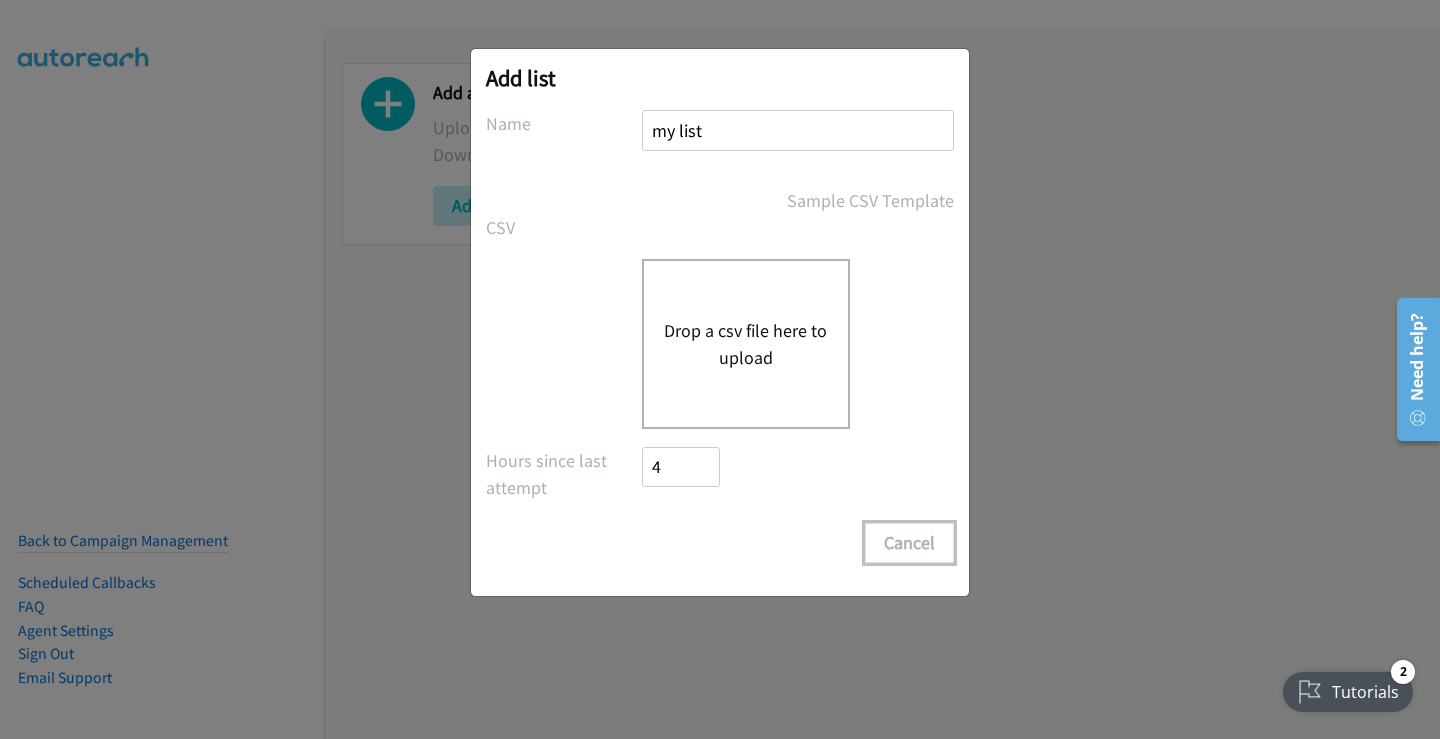 drag, startPoint x: 911, startPoint y: 539, endPoint x: 786, endPoint y: 452, distance: 152.29576 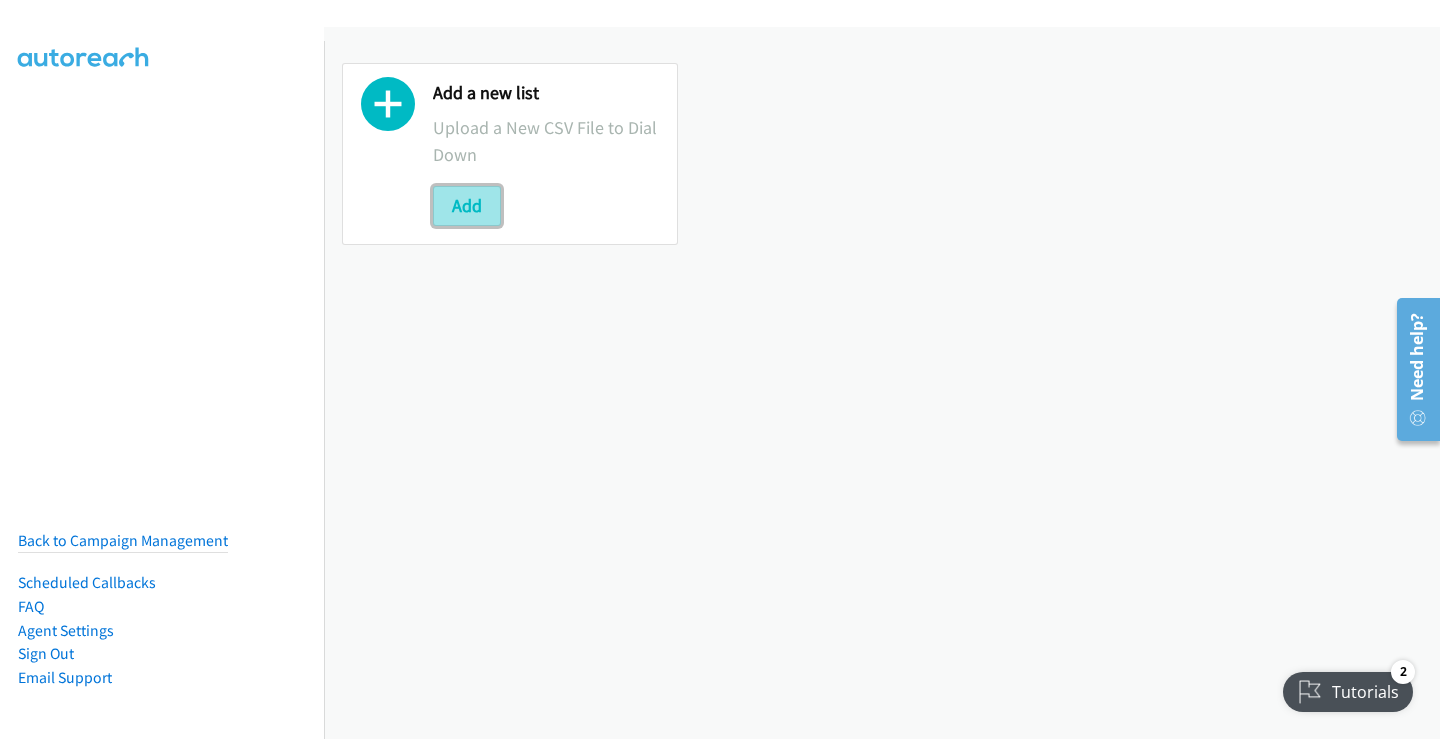 click on "Add" at bounding box center [467, 206] 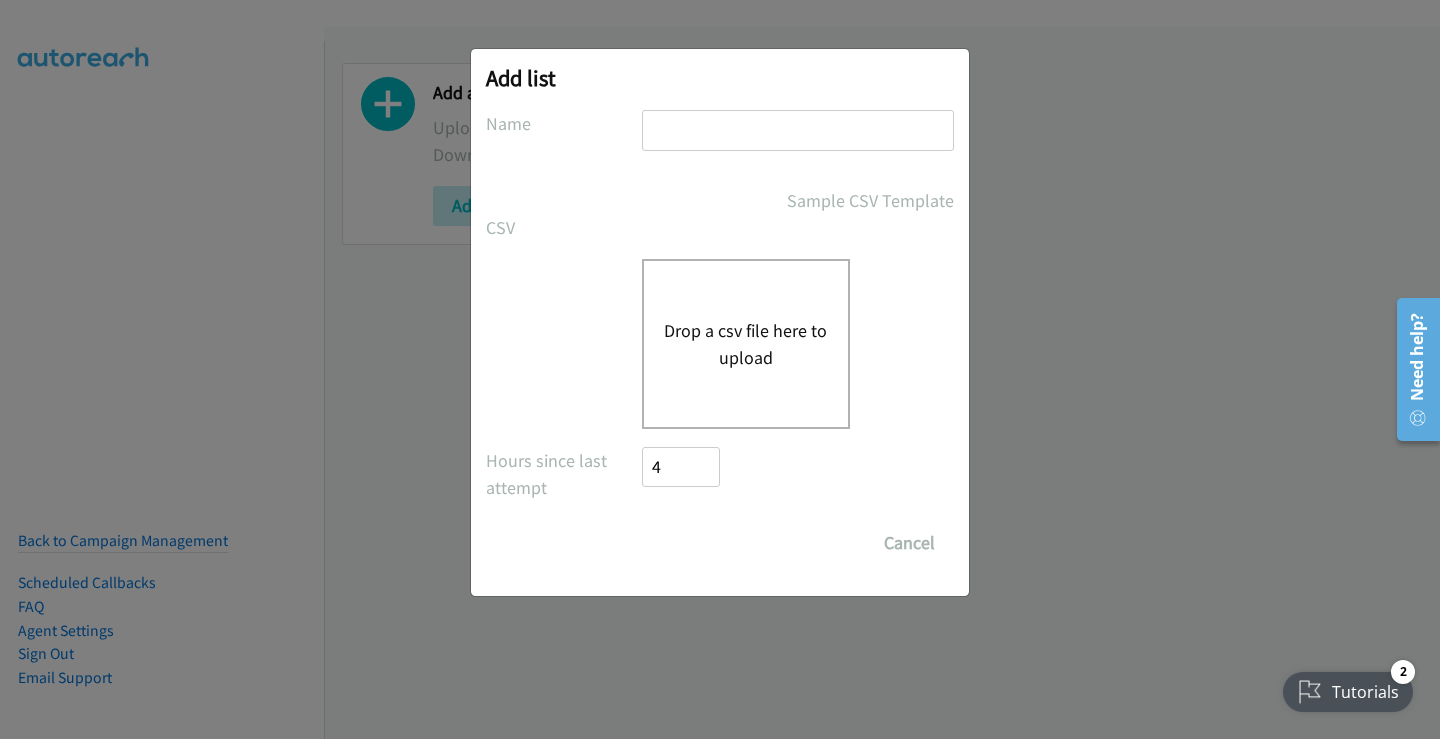 click at bounding box center [798, 130] 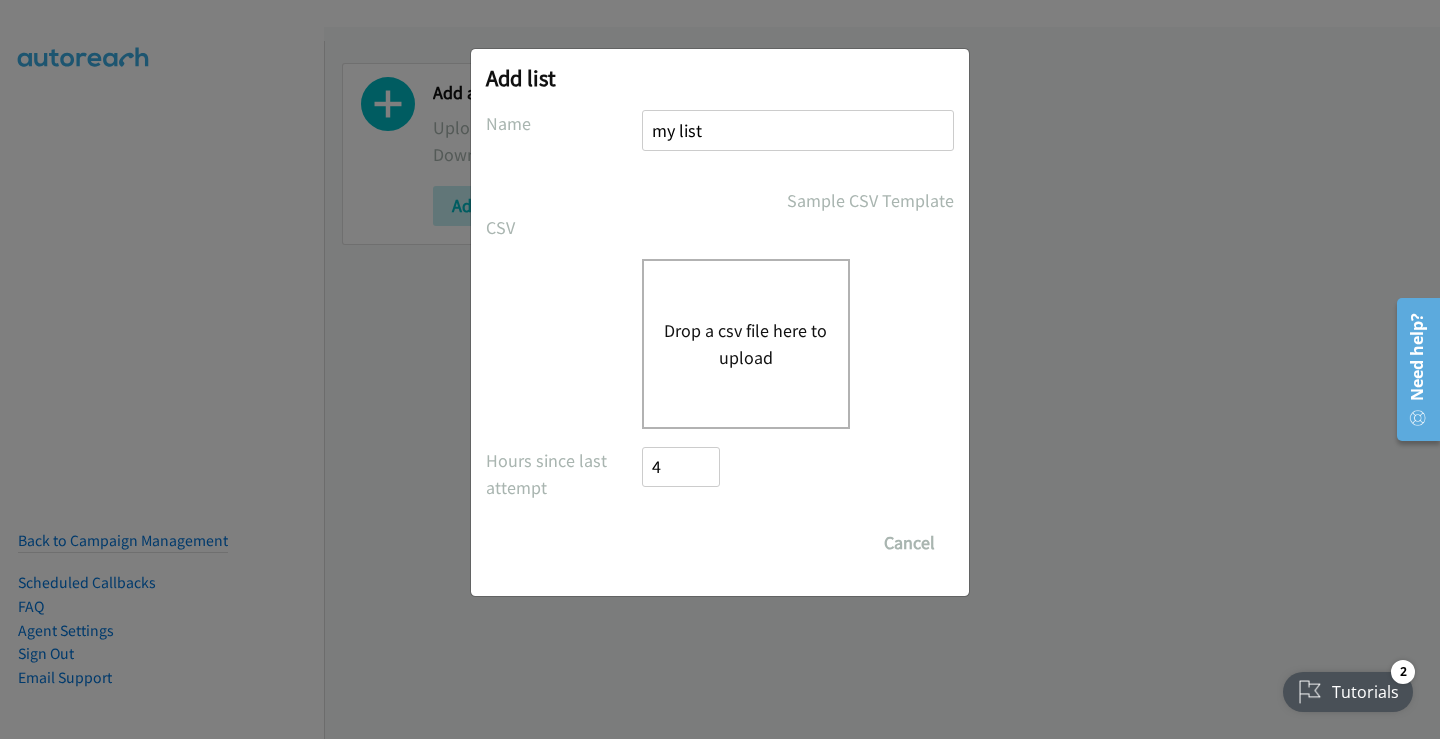 click on "Drop a csv file here to upload" at bounding box center [746, 344] 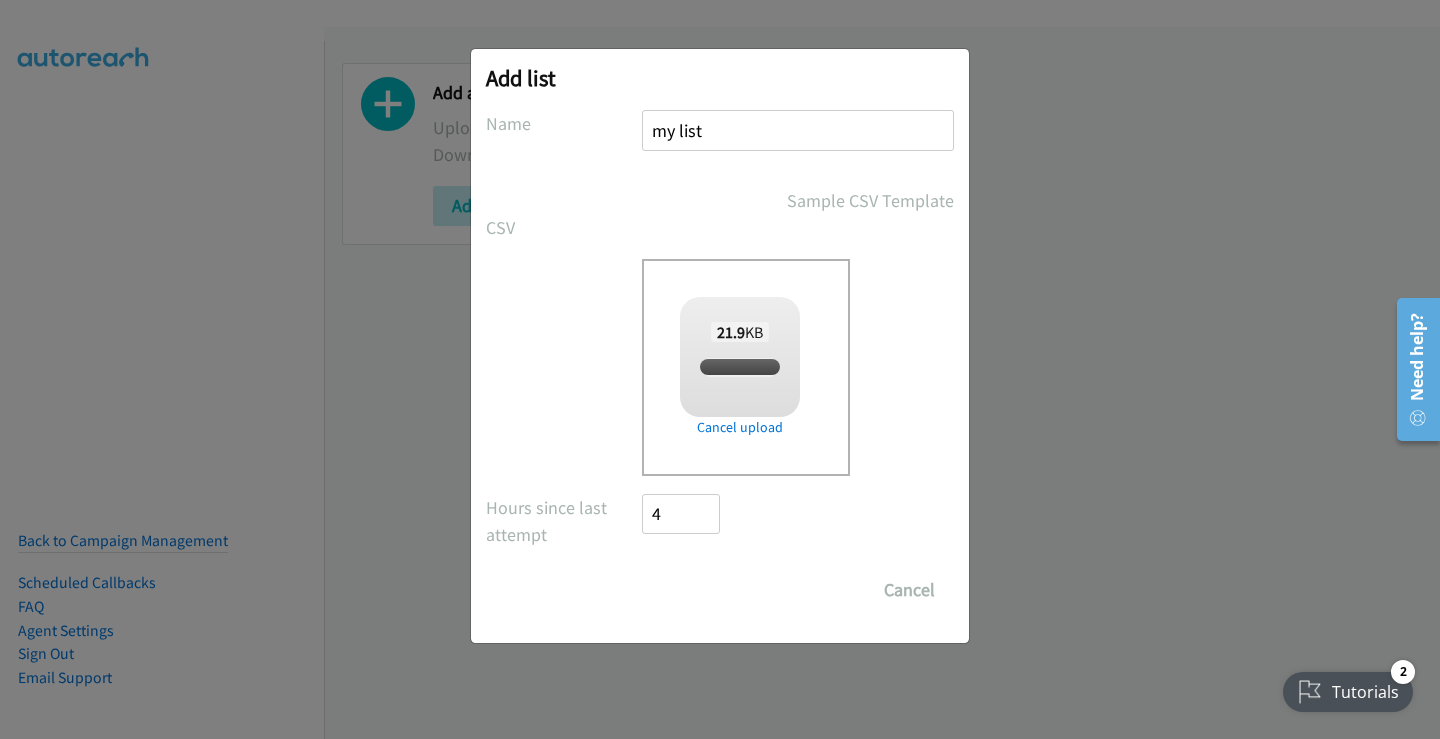checkbox on "true" 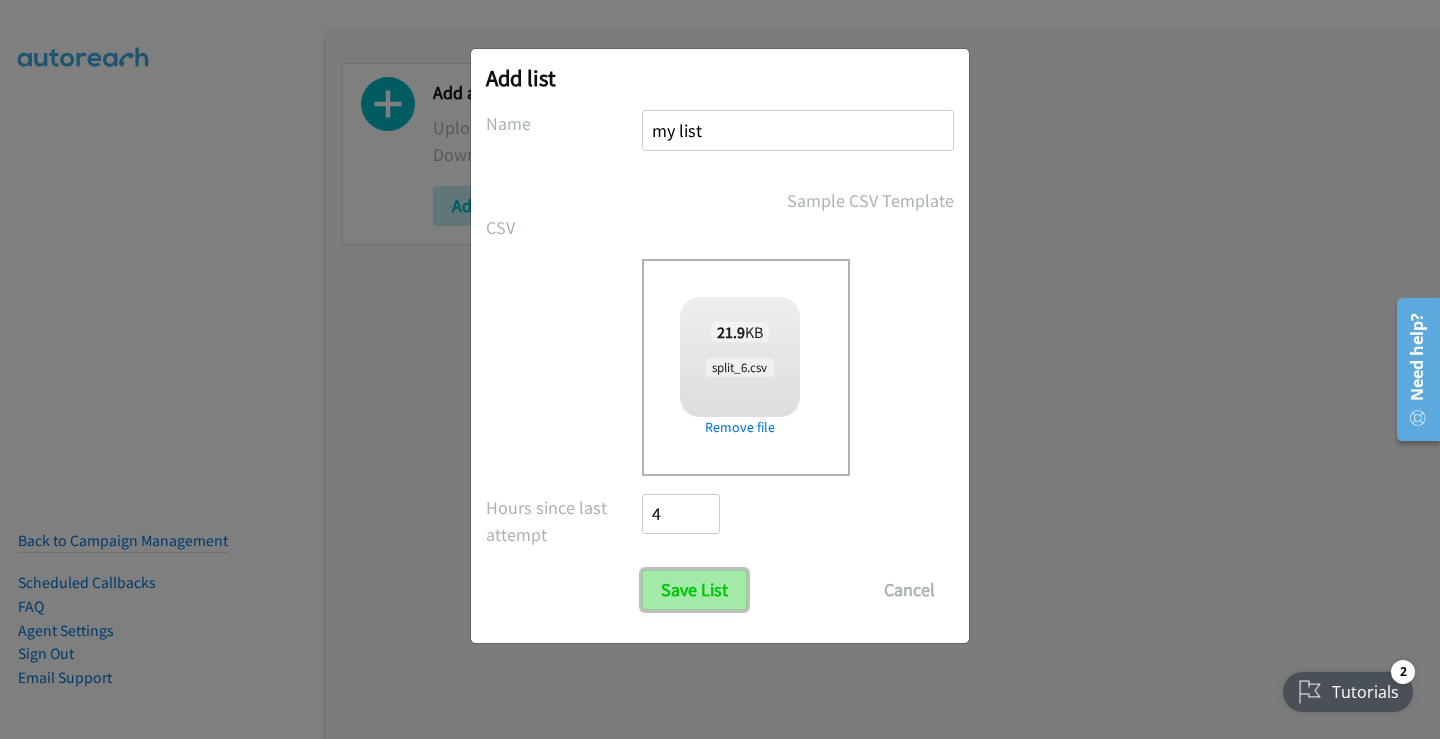 click on "Save List" at bounding box center (694, 590) 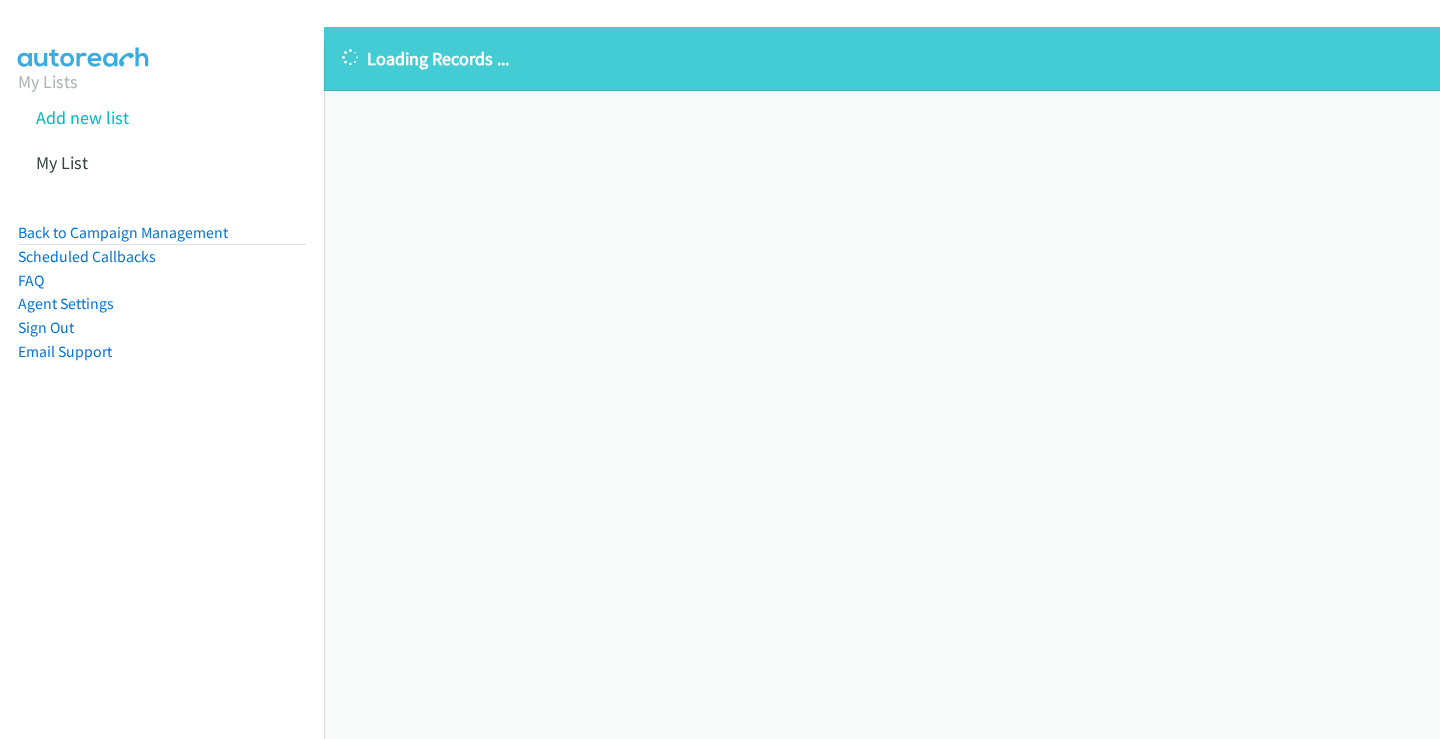 scroll, scrollTop: 0, scrollLeft: 0, axis: both 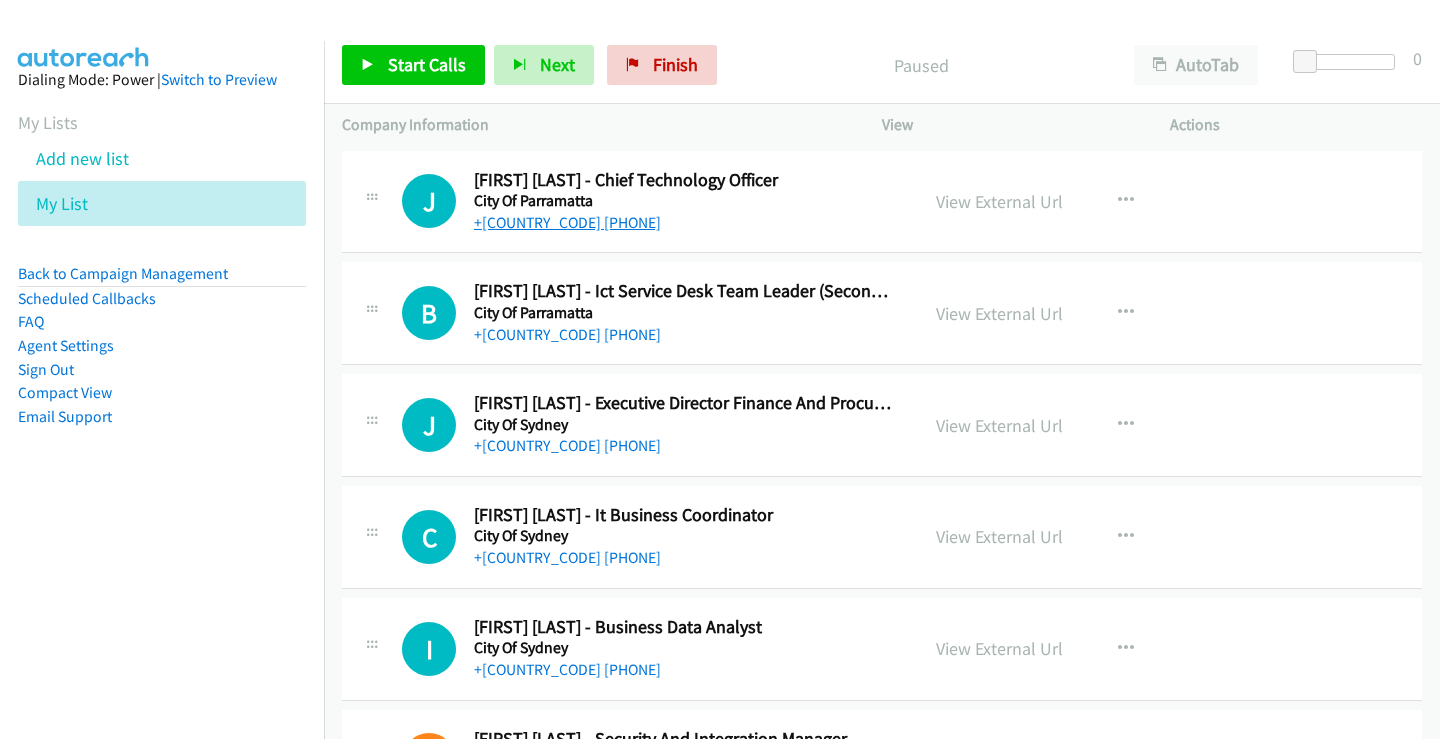 click on "+[COUNTRY_CODE] [PHONE]" at bounding box center [567, 222] 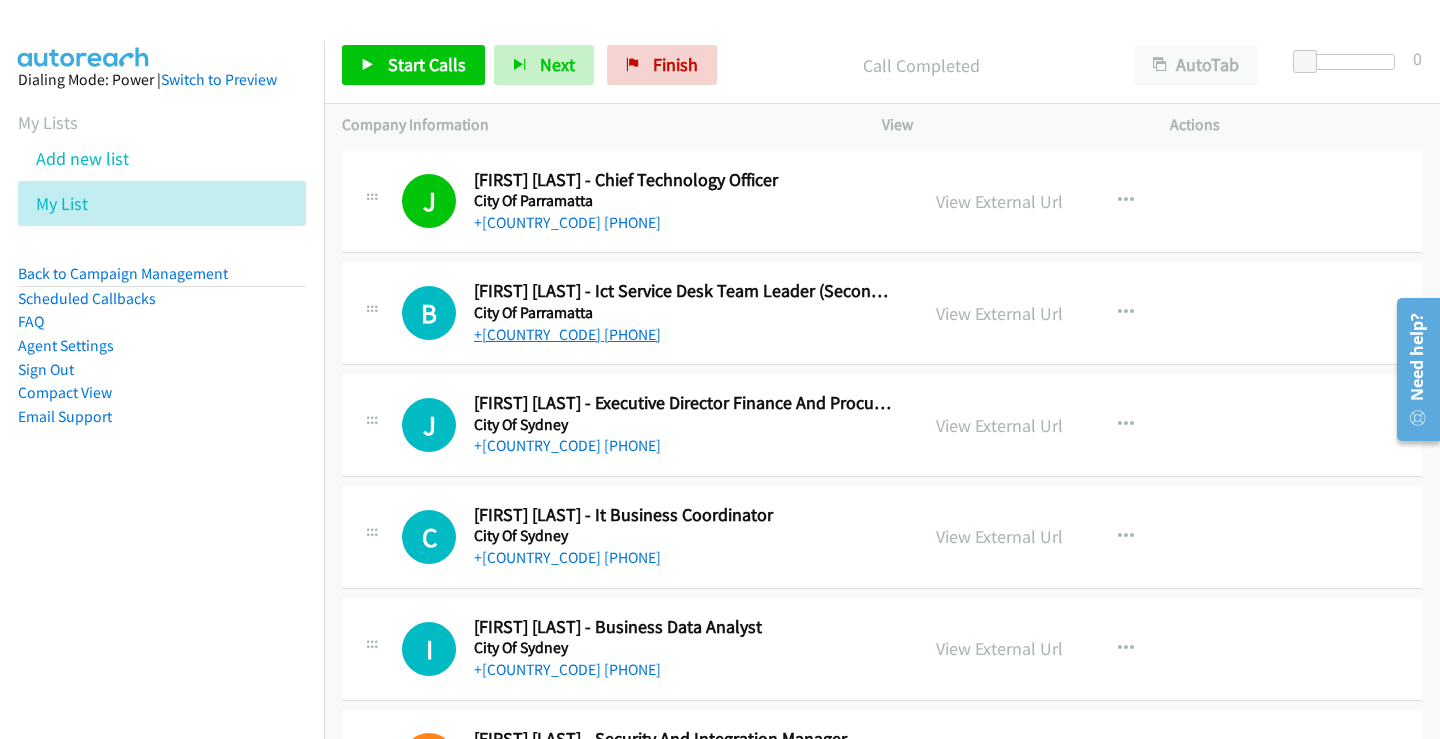 click on "+[COUNTRY_CODE] [PHONE]" at bounding box center (567, 334) 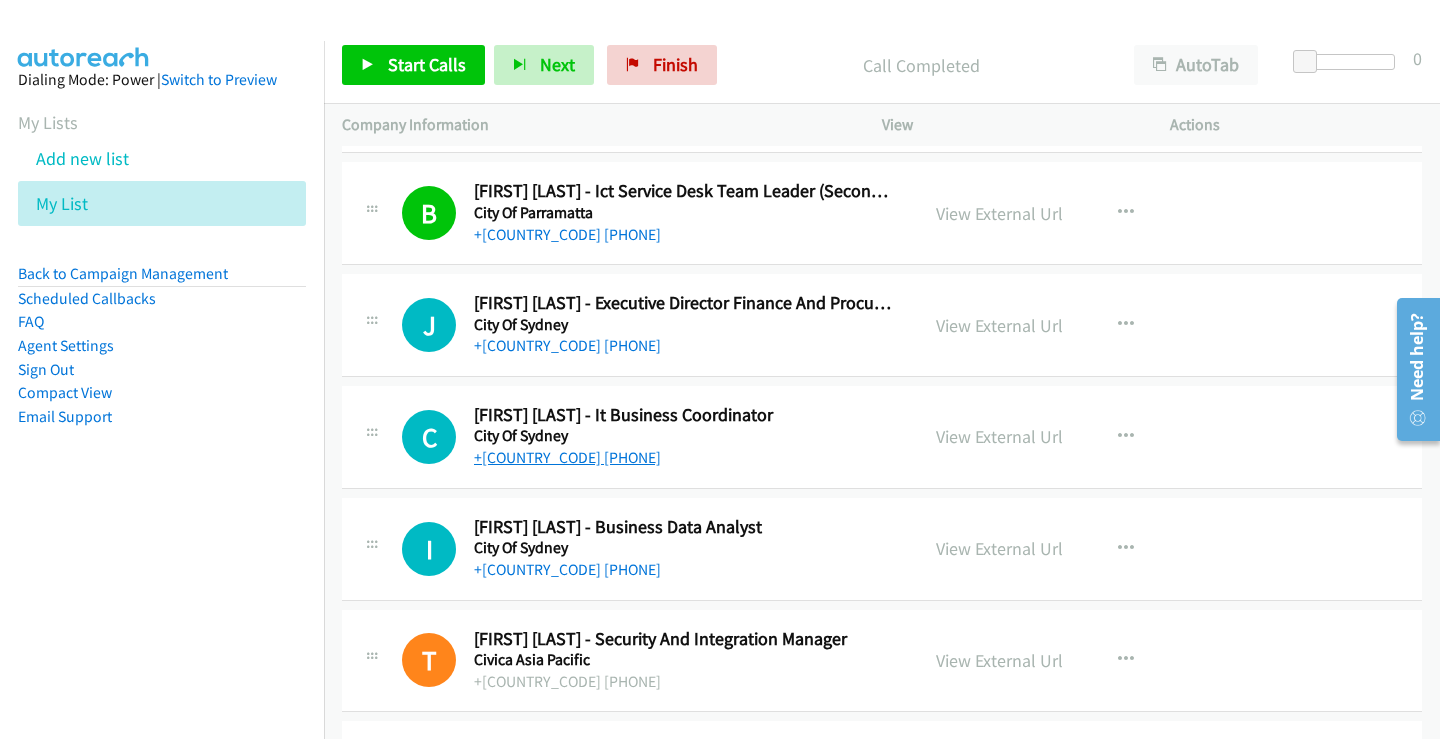 scroll, scrollTop: 200, scrollLeft: 0, axis: vertical 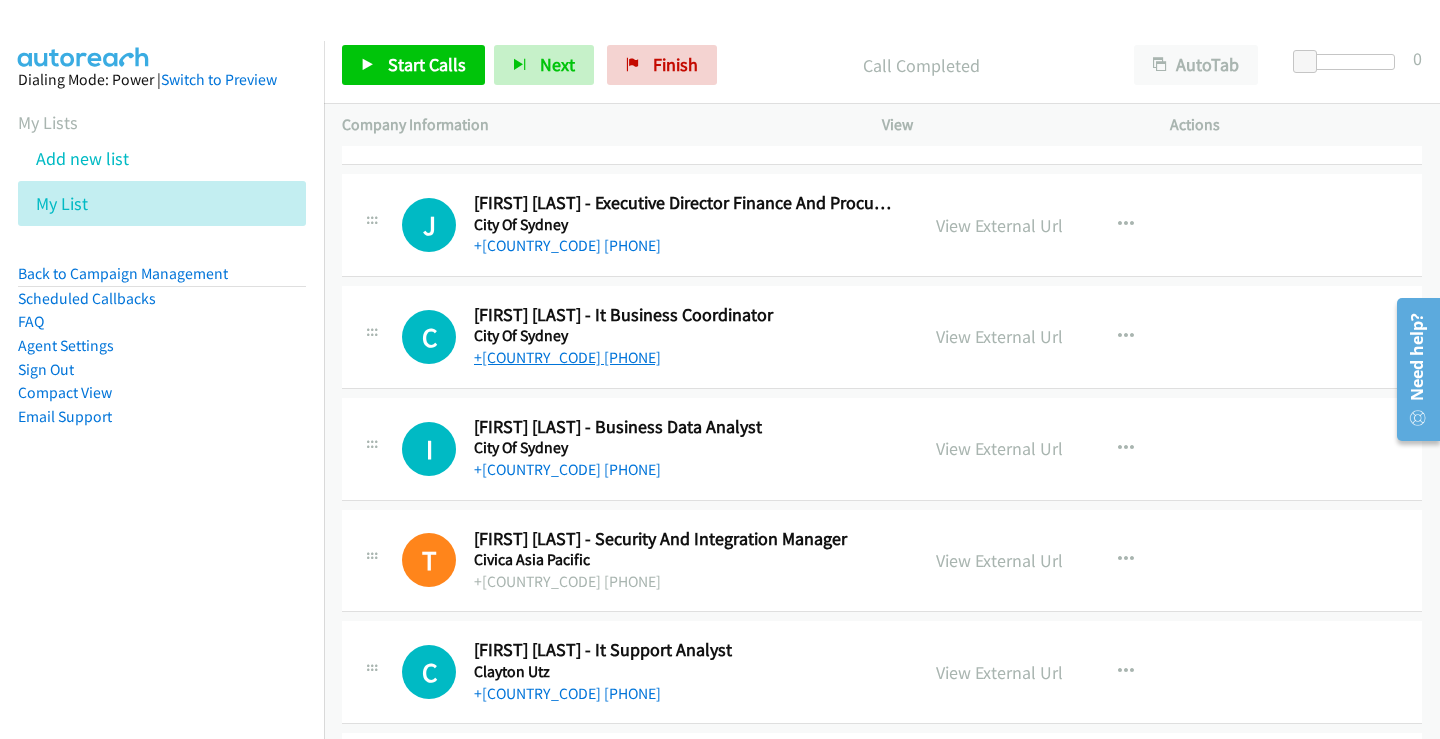 click on "+[COUNTRY_CODE] [PHONE]" at bounding box center (567, 357) 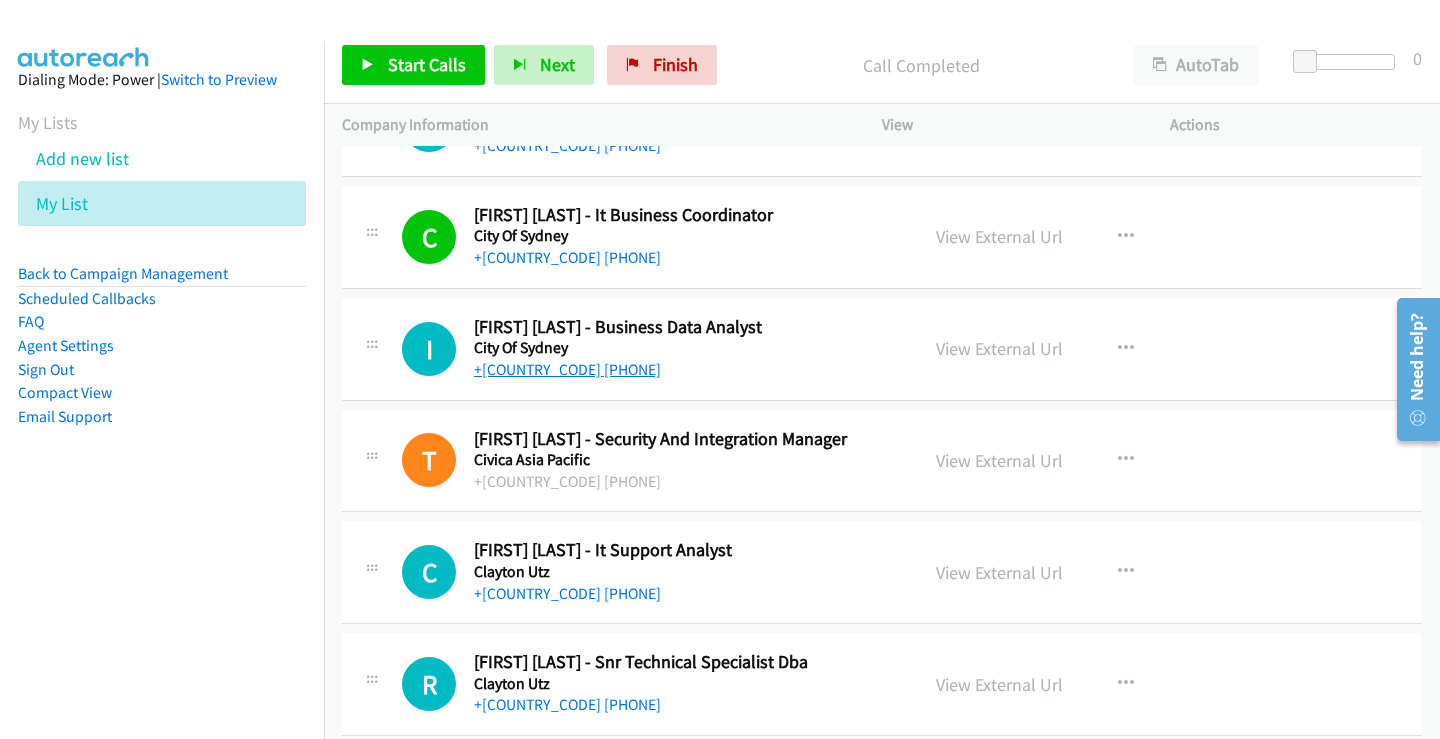 scroll, scrollTop: 400, scrollLeft: 0, axis: vertical 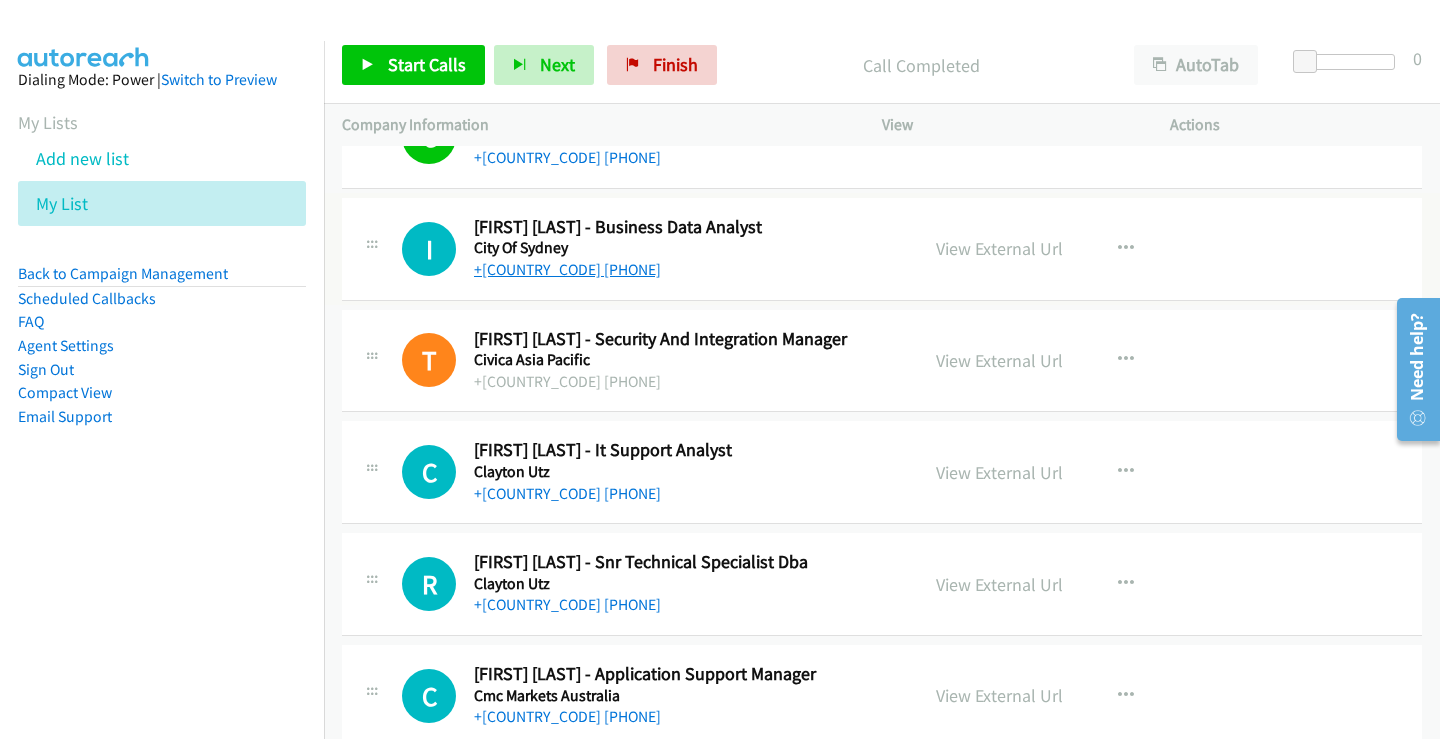 click on "+[COUNTRY_CODE] [PHONE]" at bounding box center (567, 269) 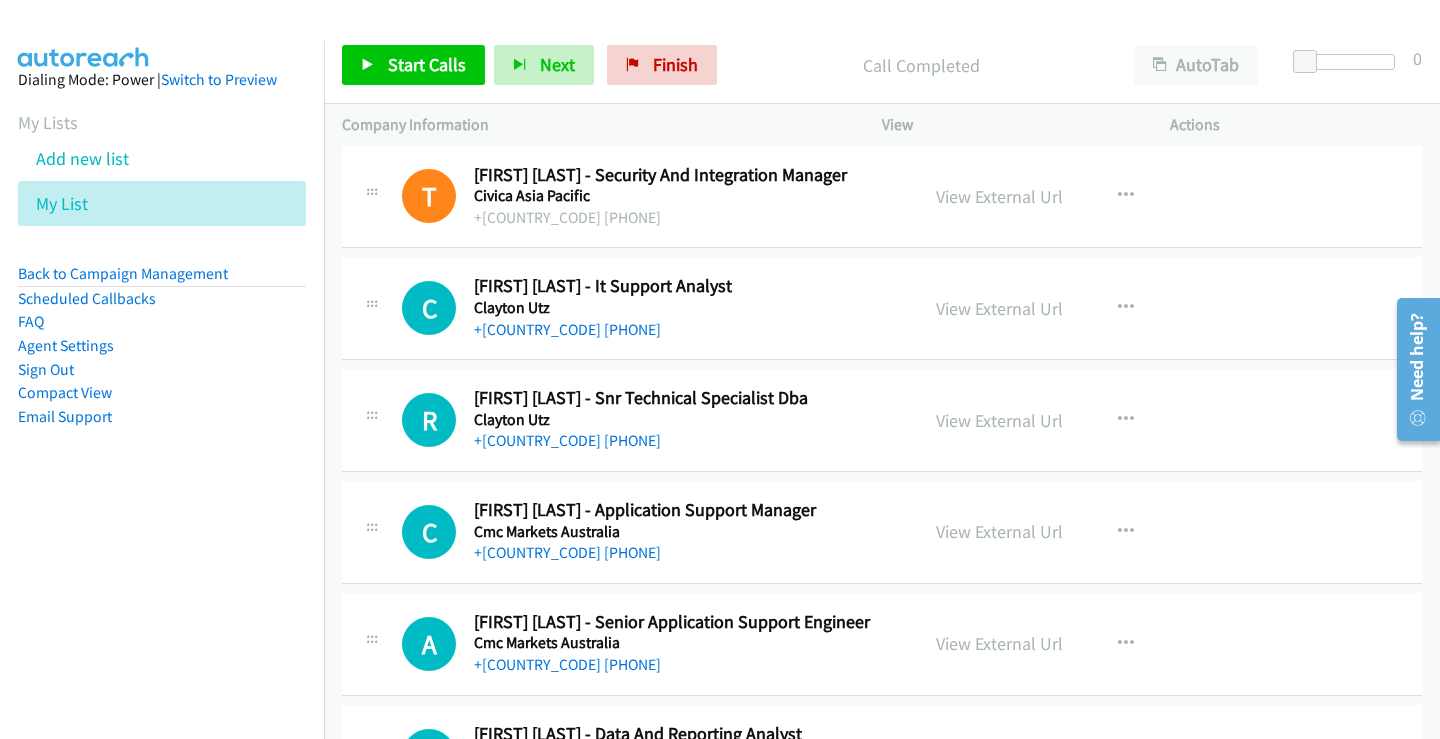 scroll, scrollTop: 600, scrollLeft: 0, axis: vertical 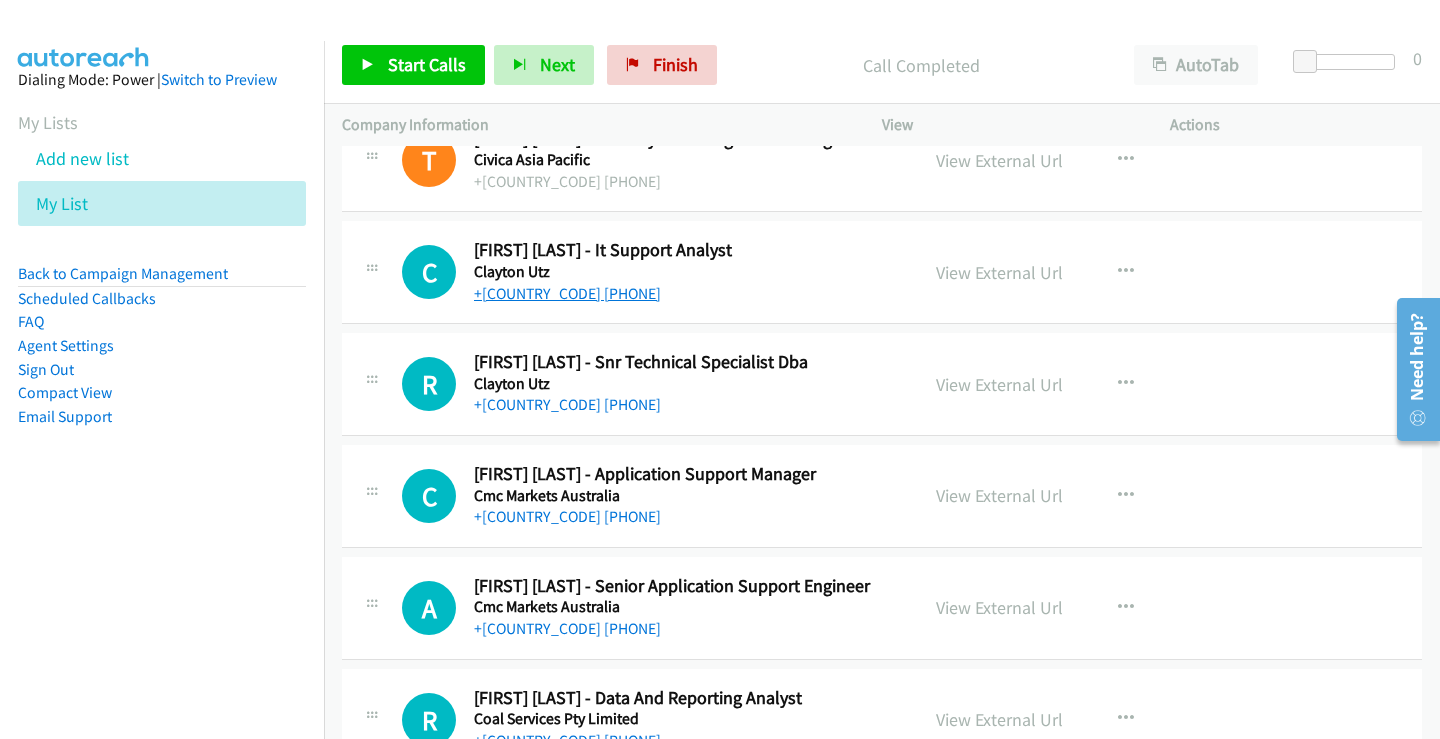 click on "+[COUNTRY_CODE] [PHONE]" at bounding box center (567, 293) 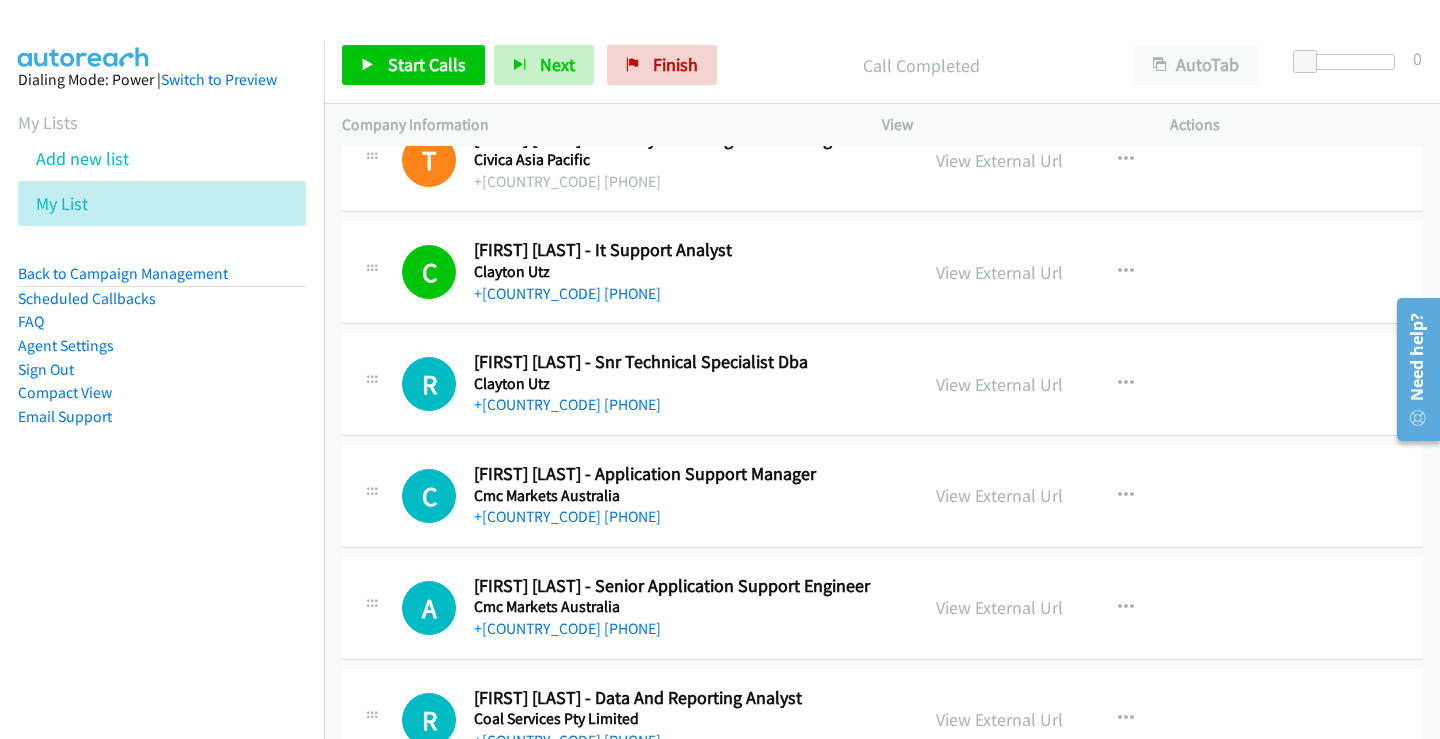 scroll, scrollTop: 700, scrollLeft: 0, axis: vertical 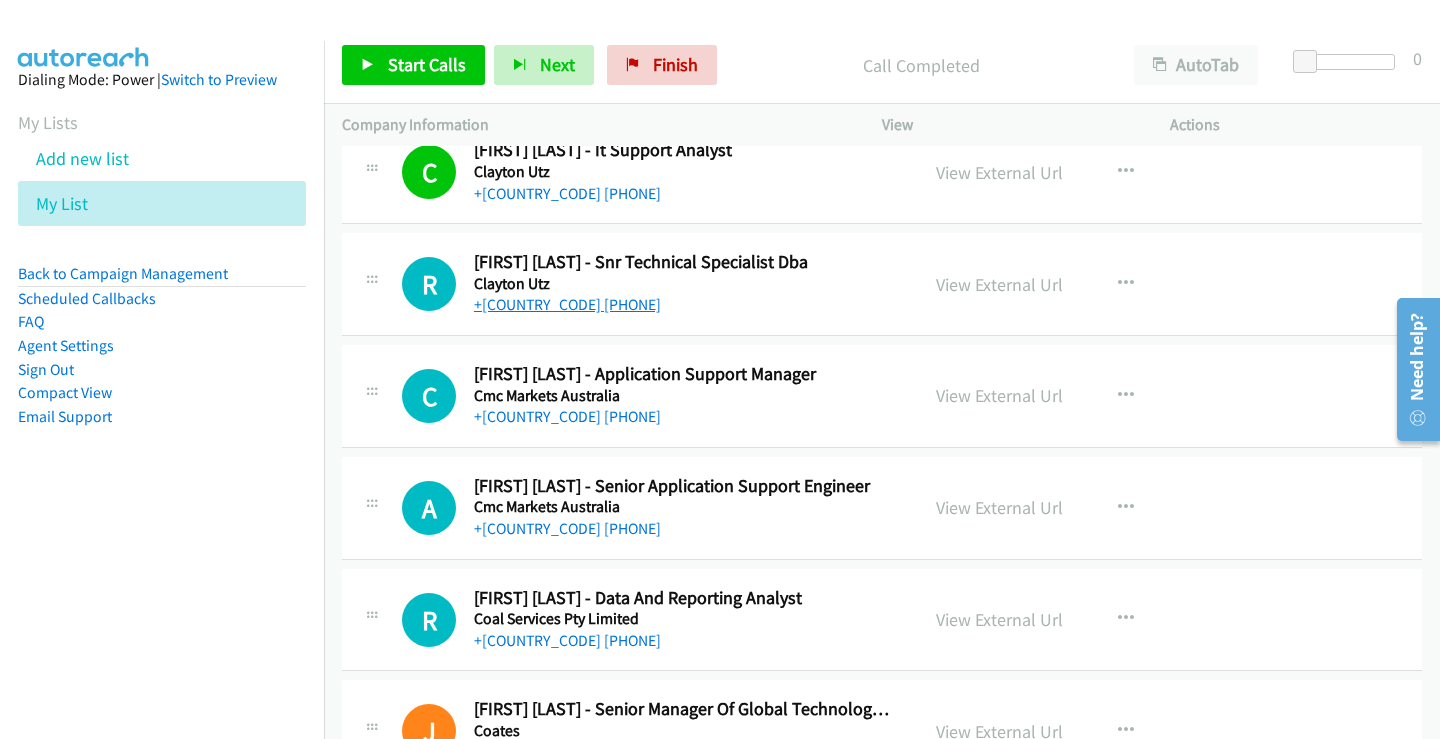 click on "+61 411 266 618" at bounding box center (567, 304) 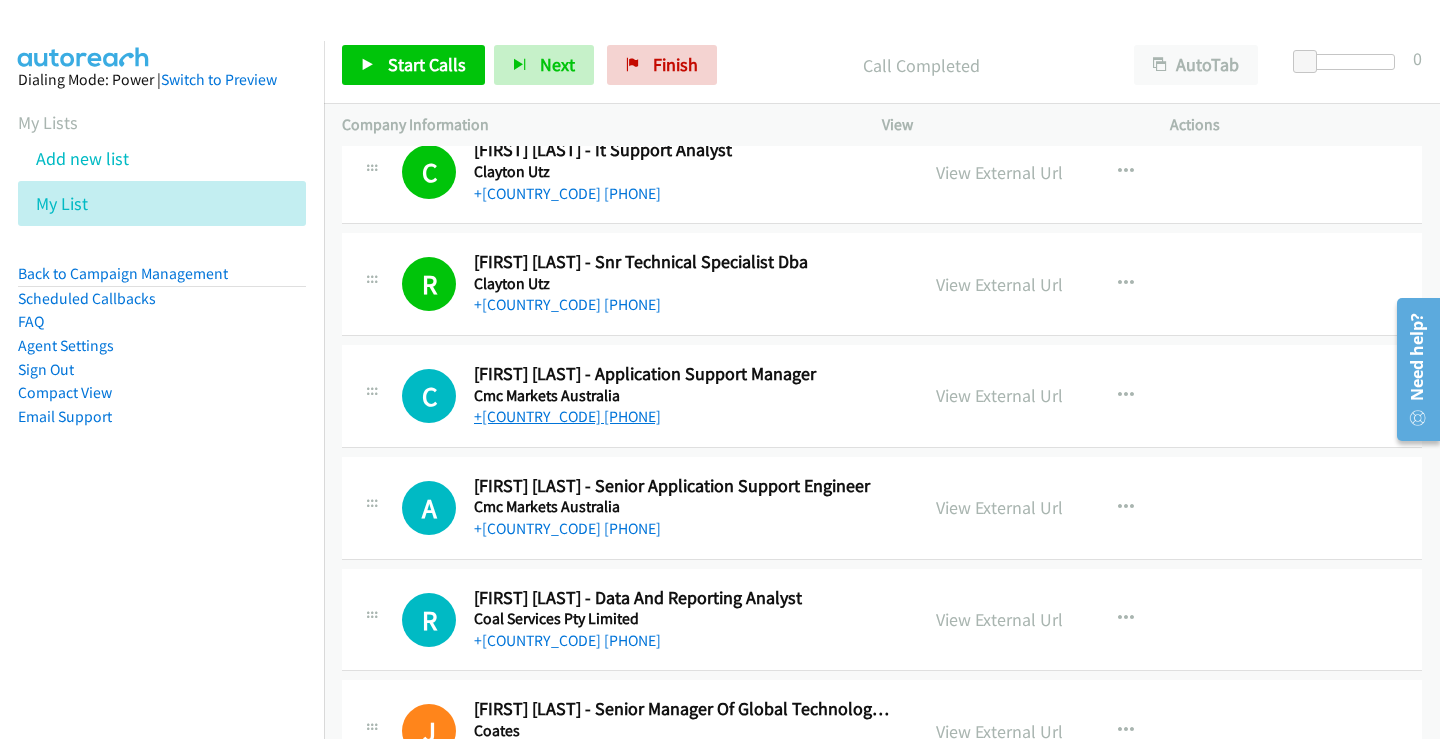 click on "+61 452 151 700" at bounding box center (567, 416) 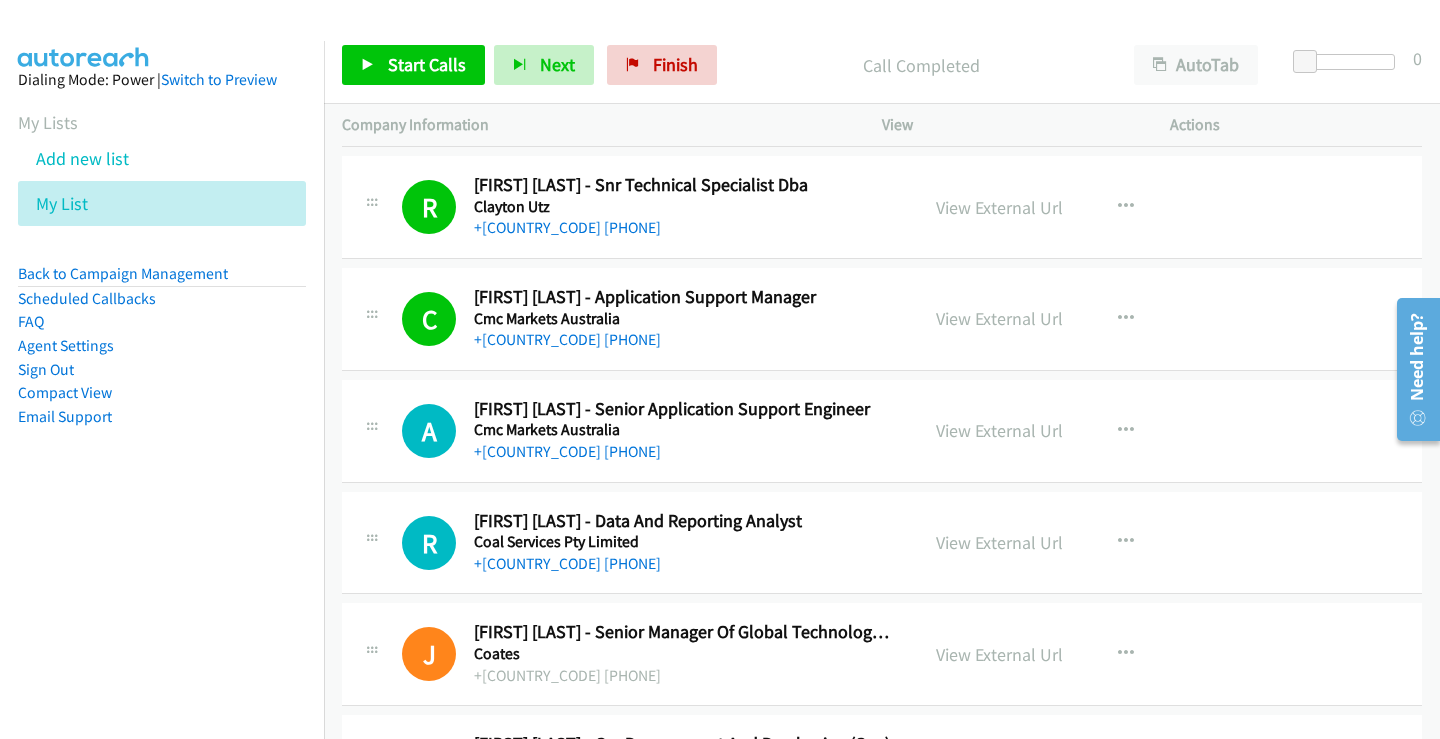 scroll, scrollTop: 800, scrollLeft: 0, axis: vertical 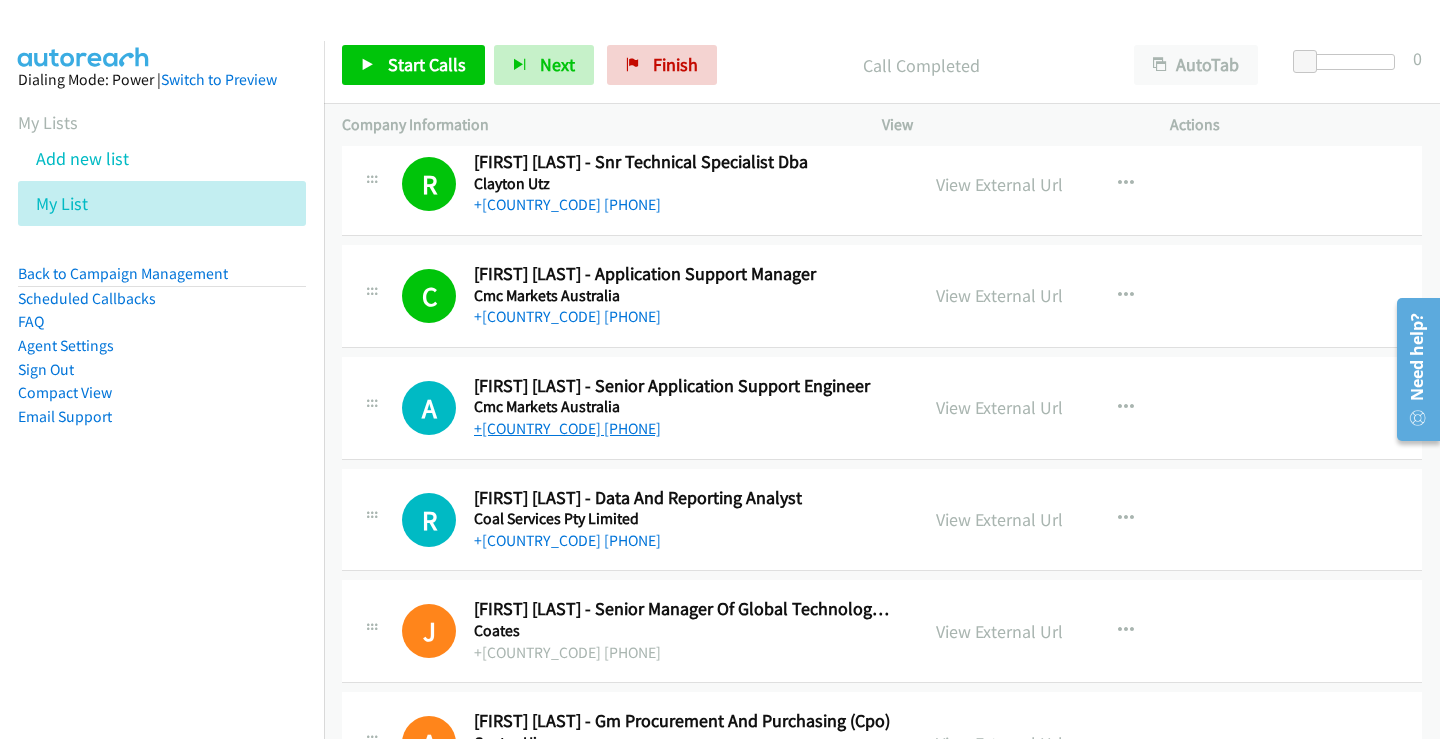 click on "+61 433 551 786" at bounding box center (567, 428) 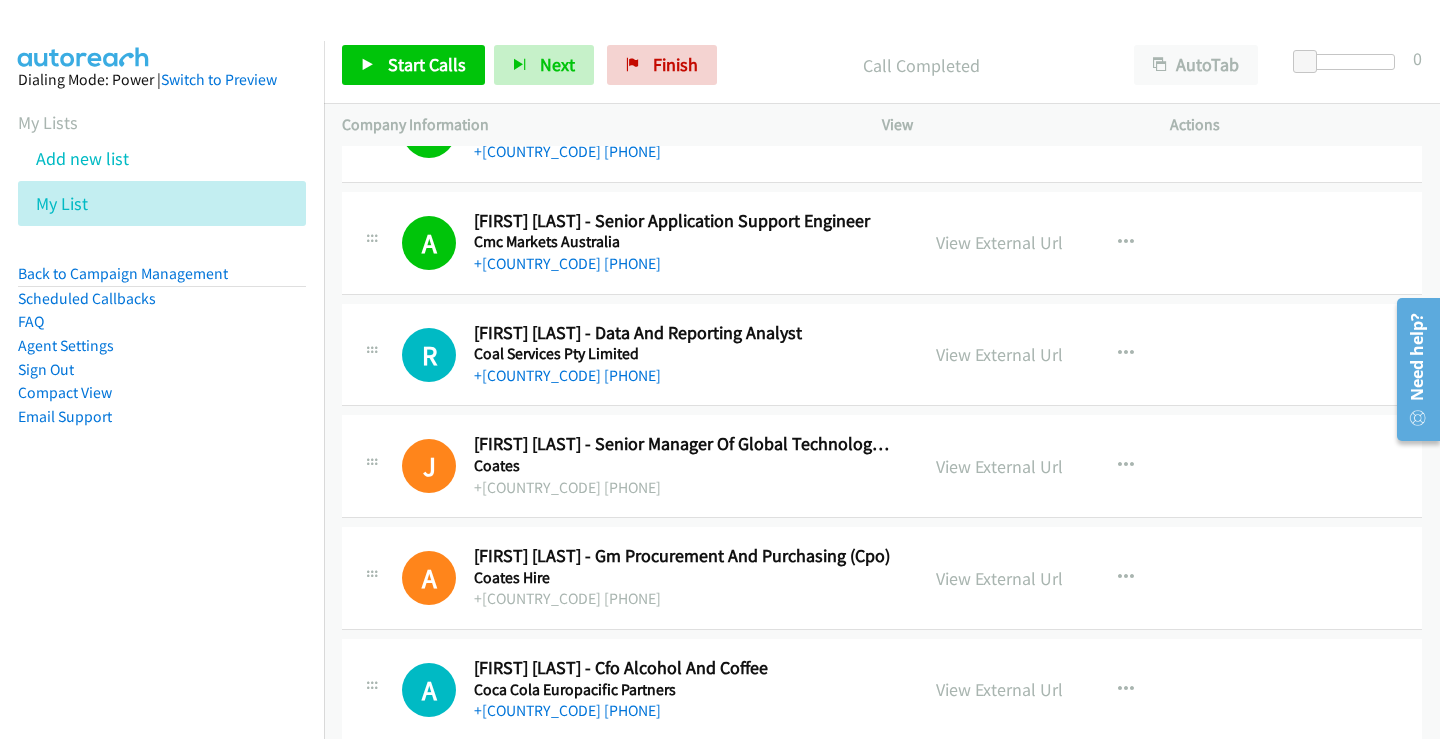 scroll, scrollTop: 1000, scrollLeft: 0, axis: vertical 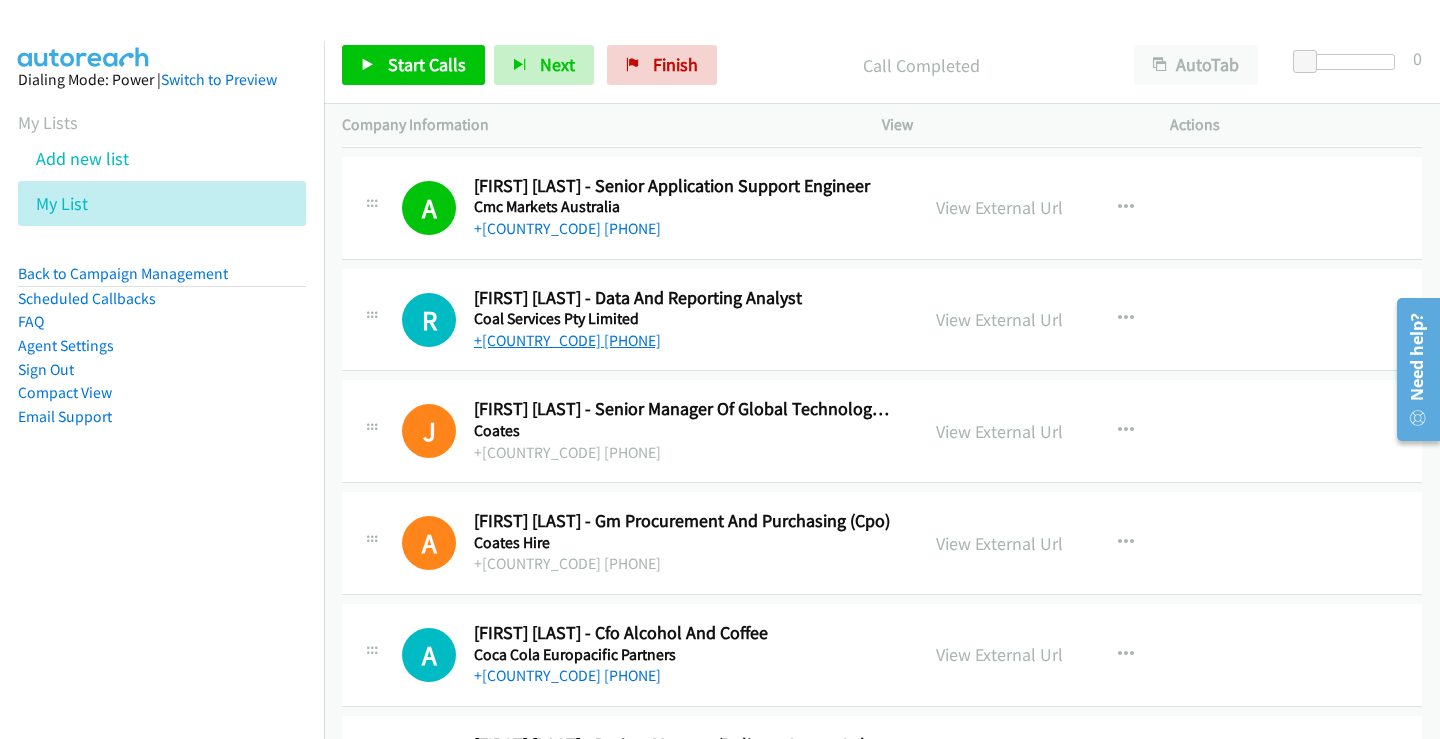 click on "+61 2 9900 2600" at bounding box center (567, 340) 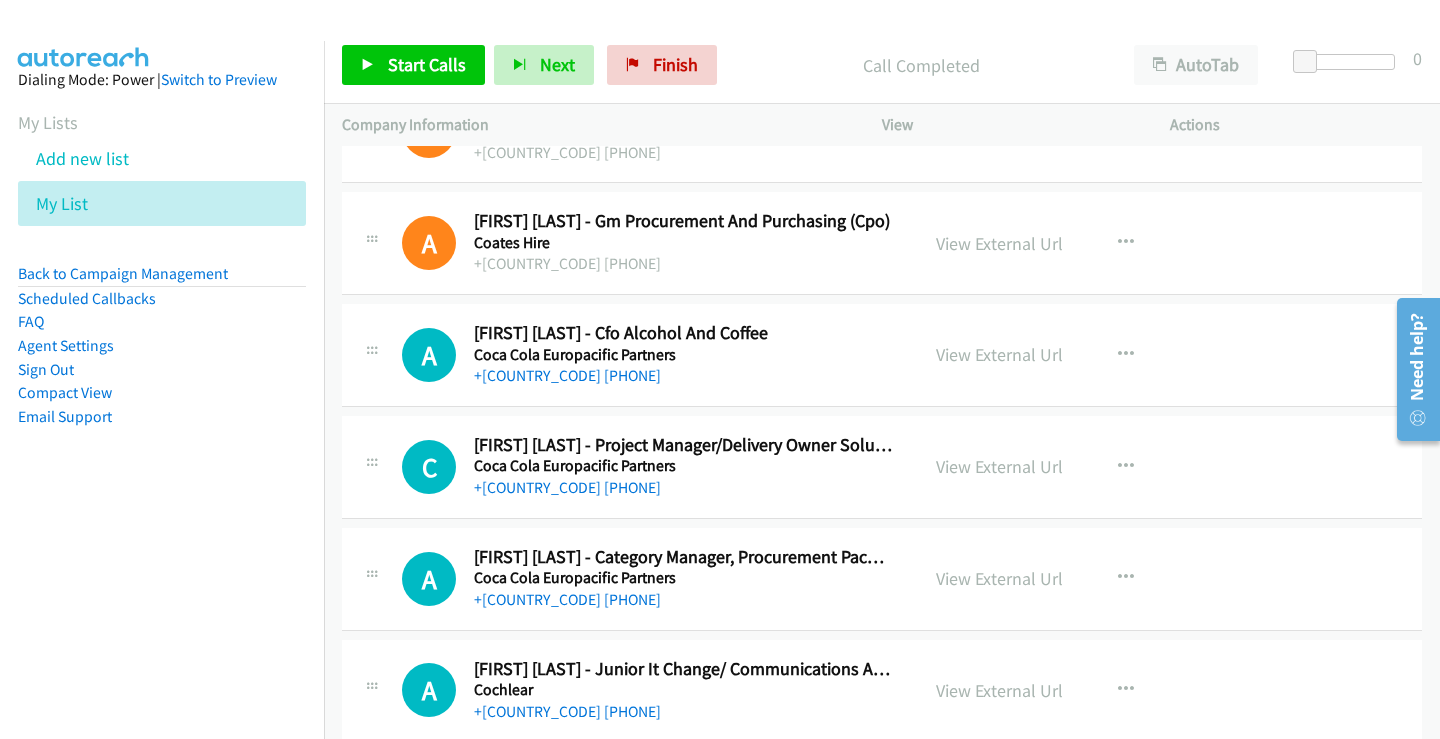 scroll, scrollTop: 1400, scrollLeft: 0, axis: vertical 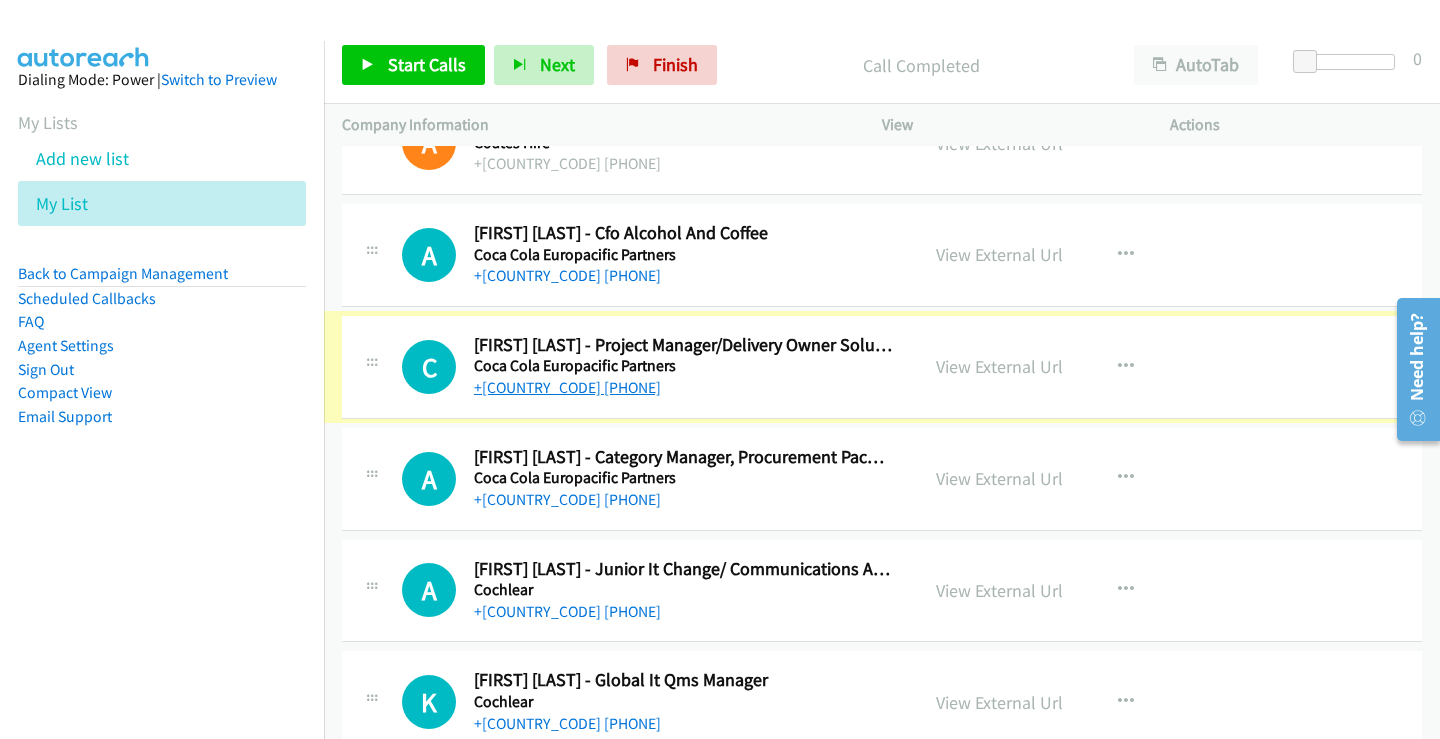 click on "+61 437 791 483" at bounding box center (567, 387) 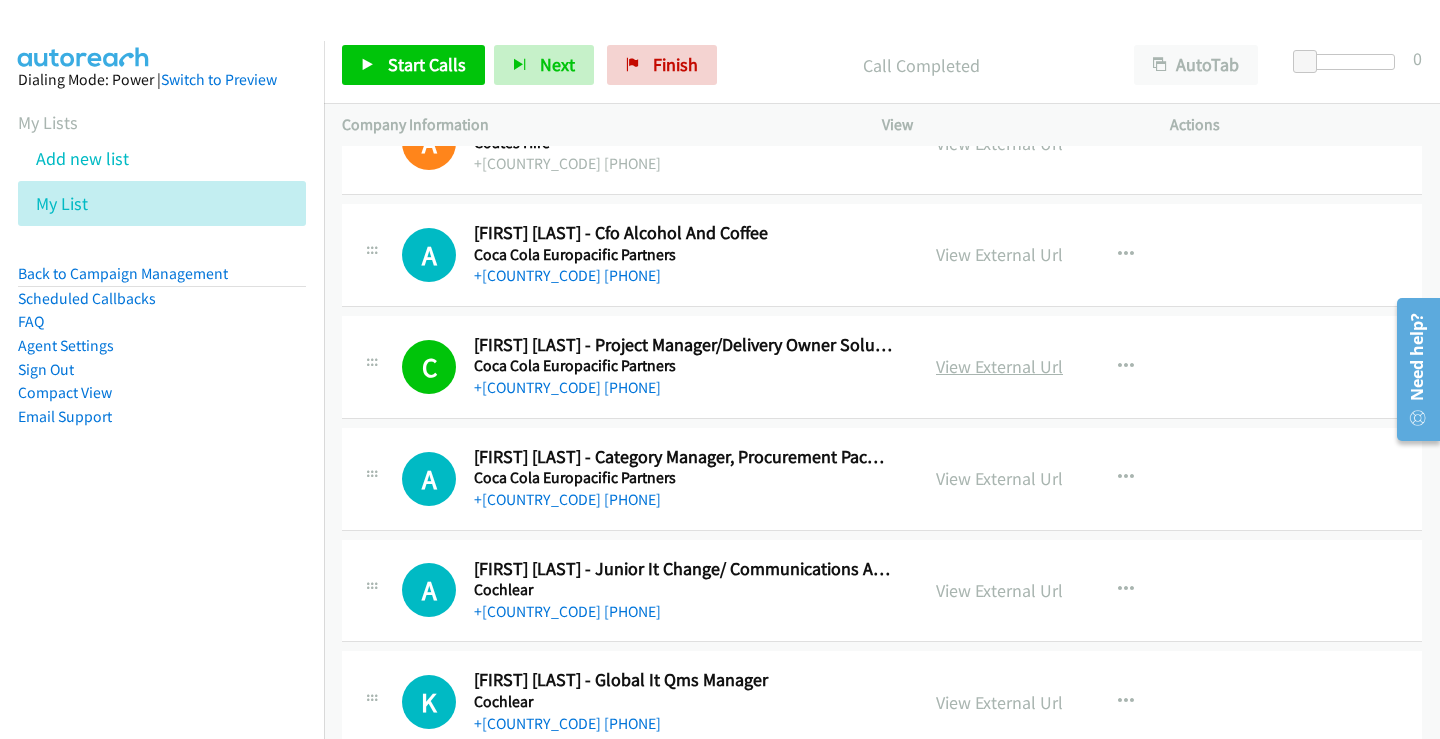 drag, startPoint x: 1005, startPoint y: 371, endPoint x: 993, endPoint y: 367, distance: 12.649111 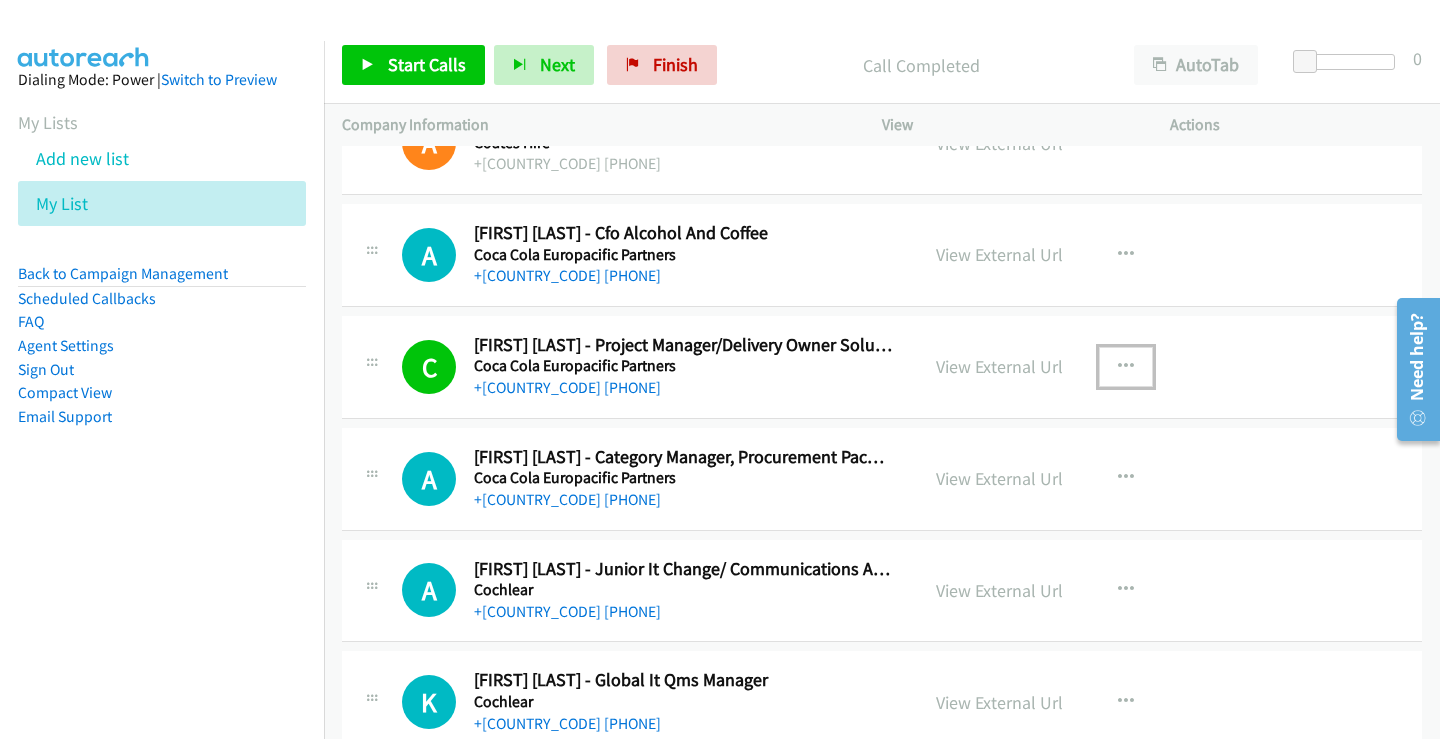 click at bounding box center (1126, 367) 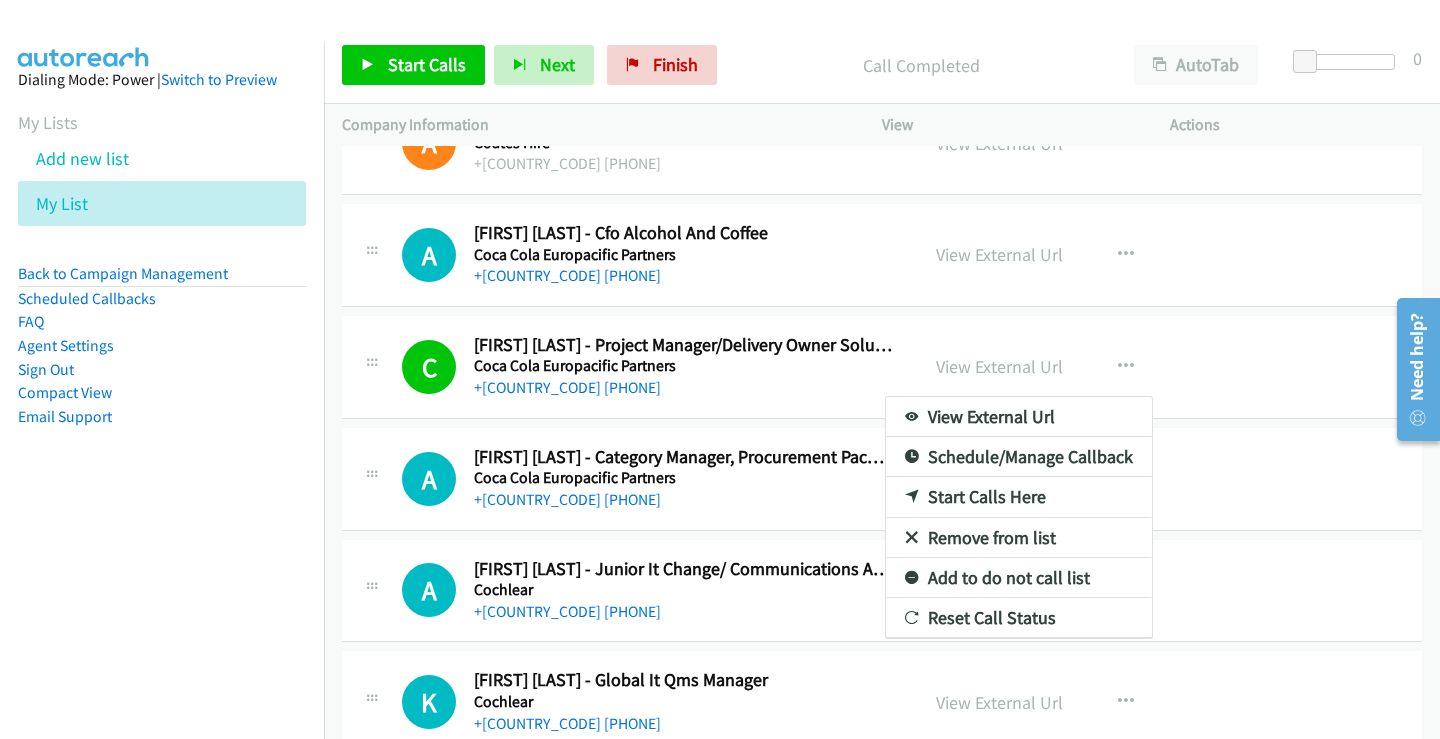 click at bounding box center (720, 369) 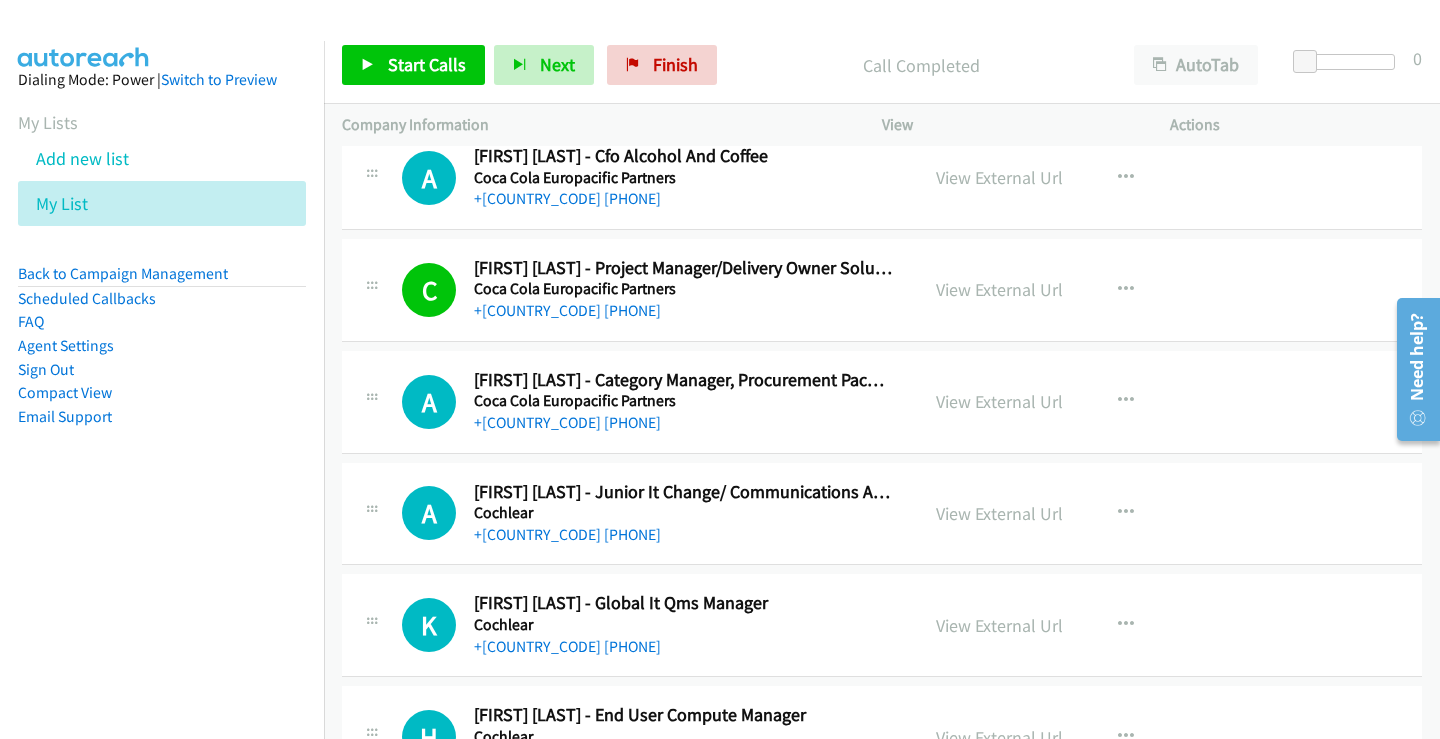 scroll, scrollTop: 1500, scrollLeft: 0, axis: vertical 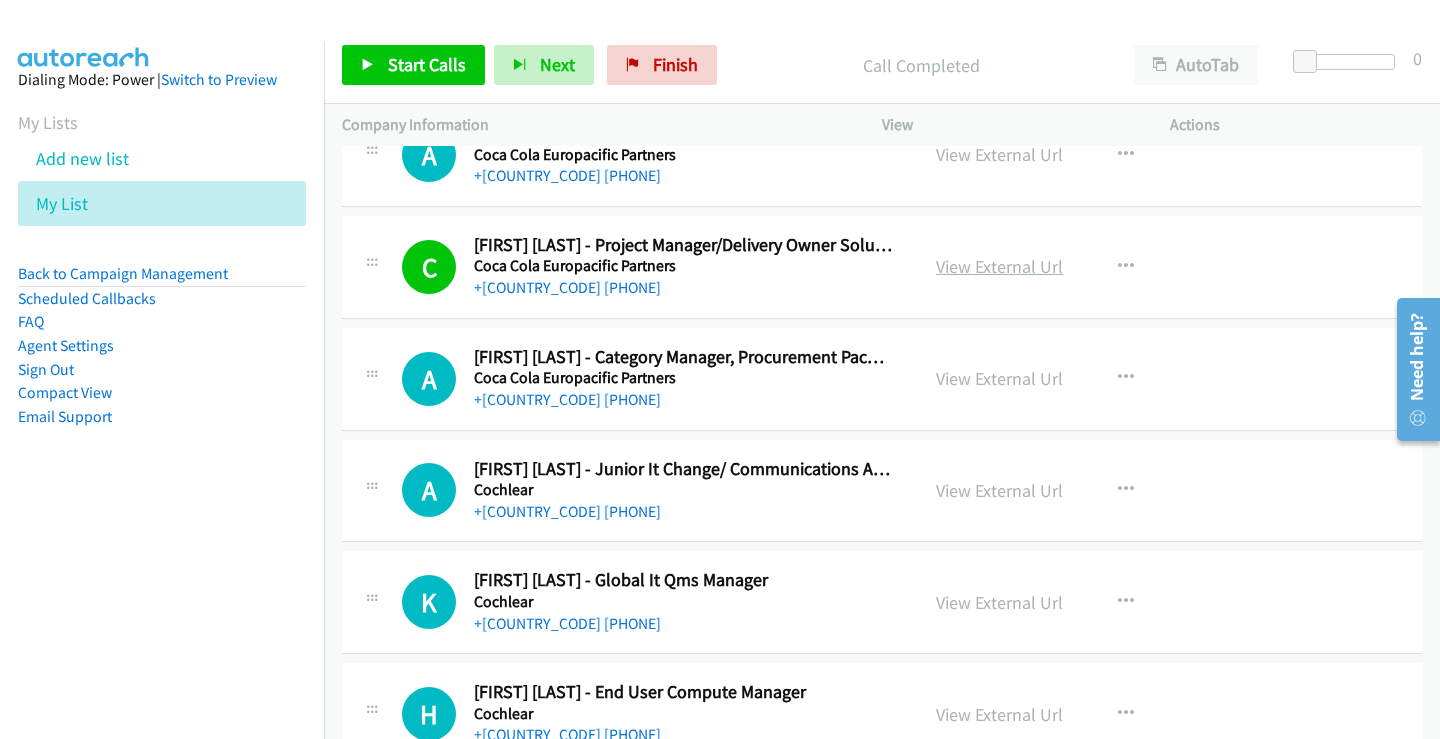 click on "View External Url" at bounding box center [999, 266] 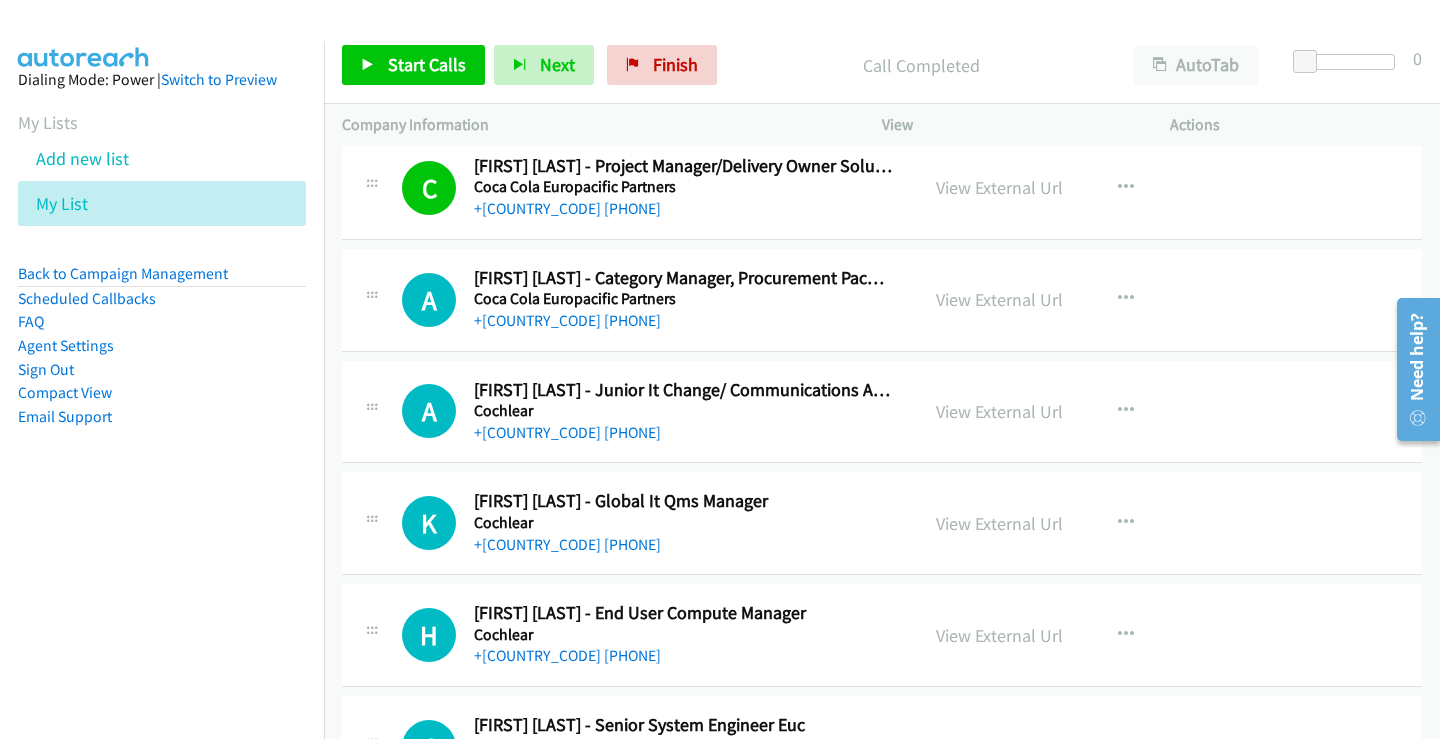 scroll, scrollTop: 1700, scrollLeft: 0, axis: vertical 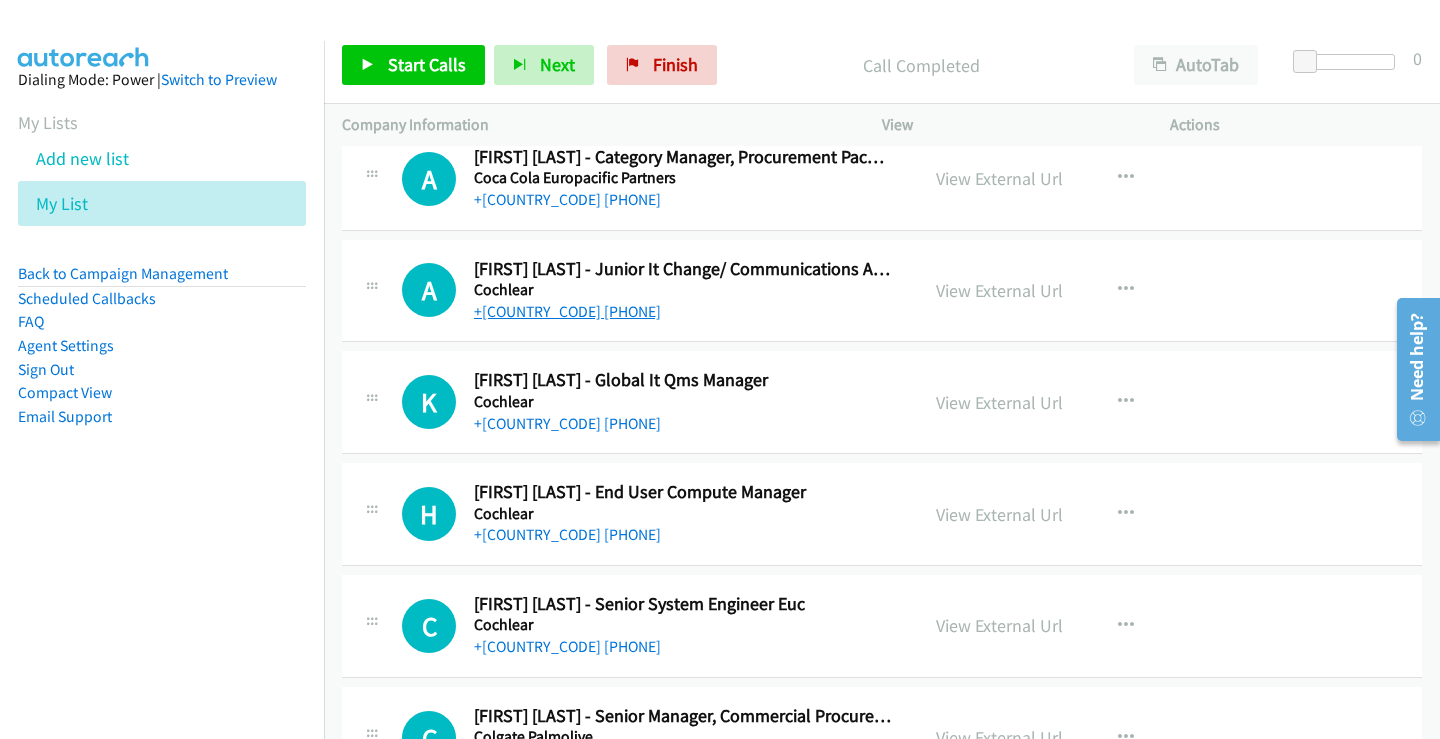 click on "+61 451 441 269" at bounding box center (567, 311) 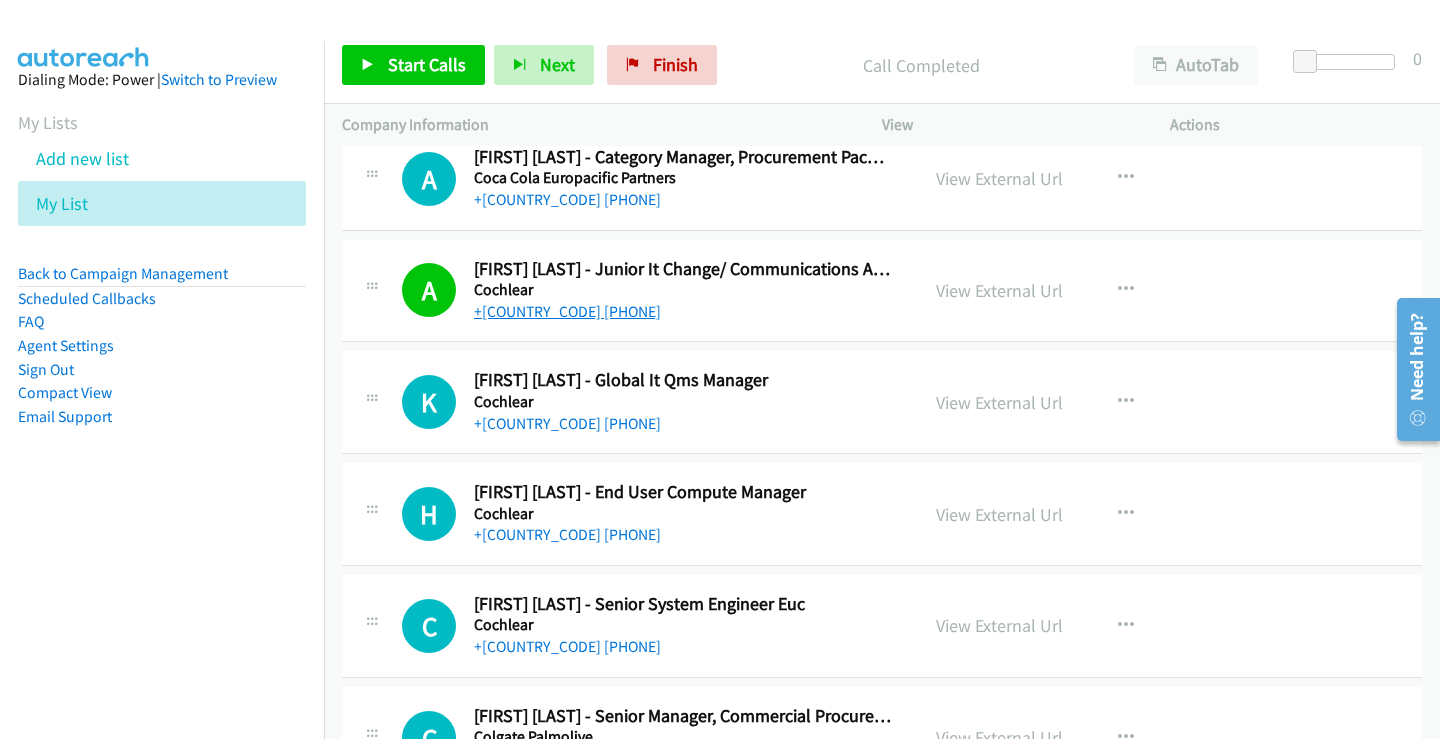 click on "+61 451 441 269" at bounding box center [567, 311] 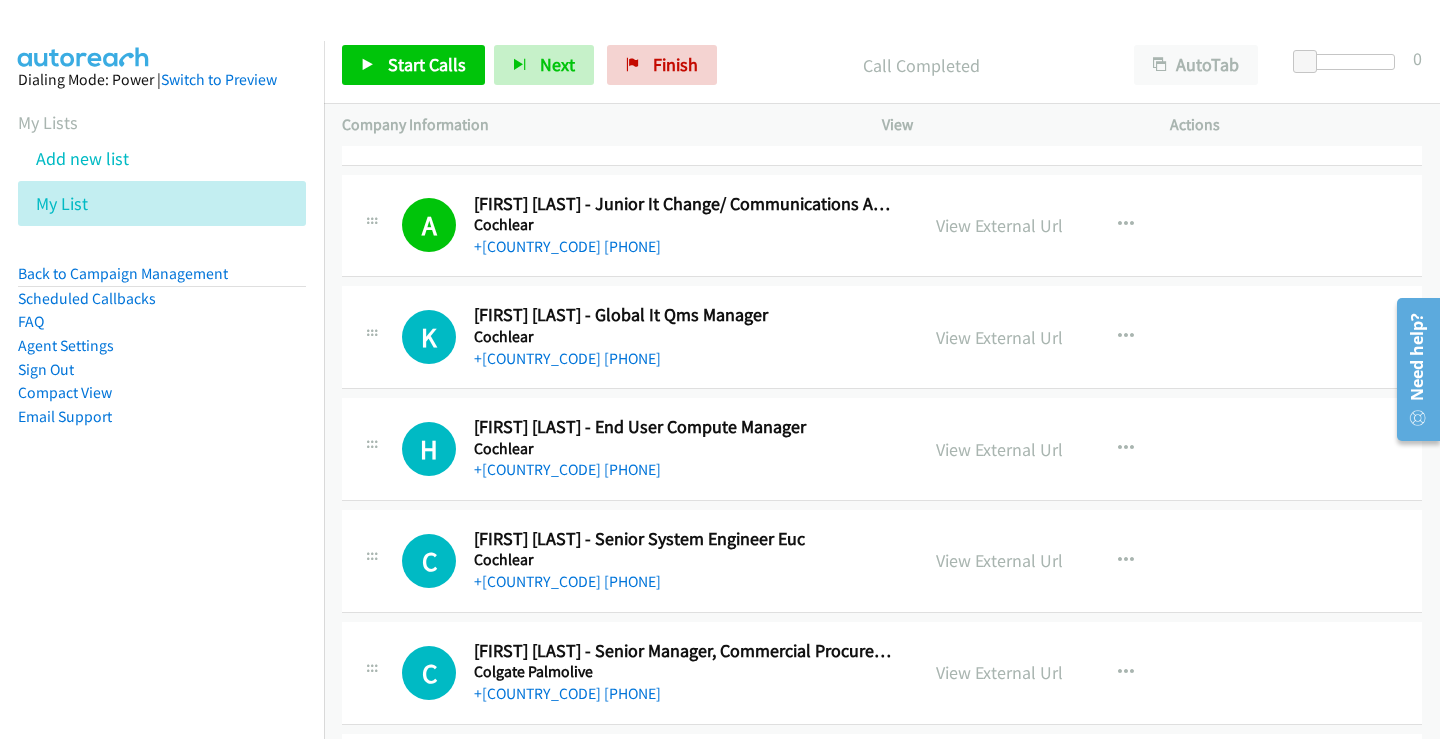 scroll, scrollTop: 1800, scrollLeft: 0, axis: vertical 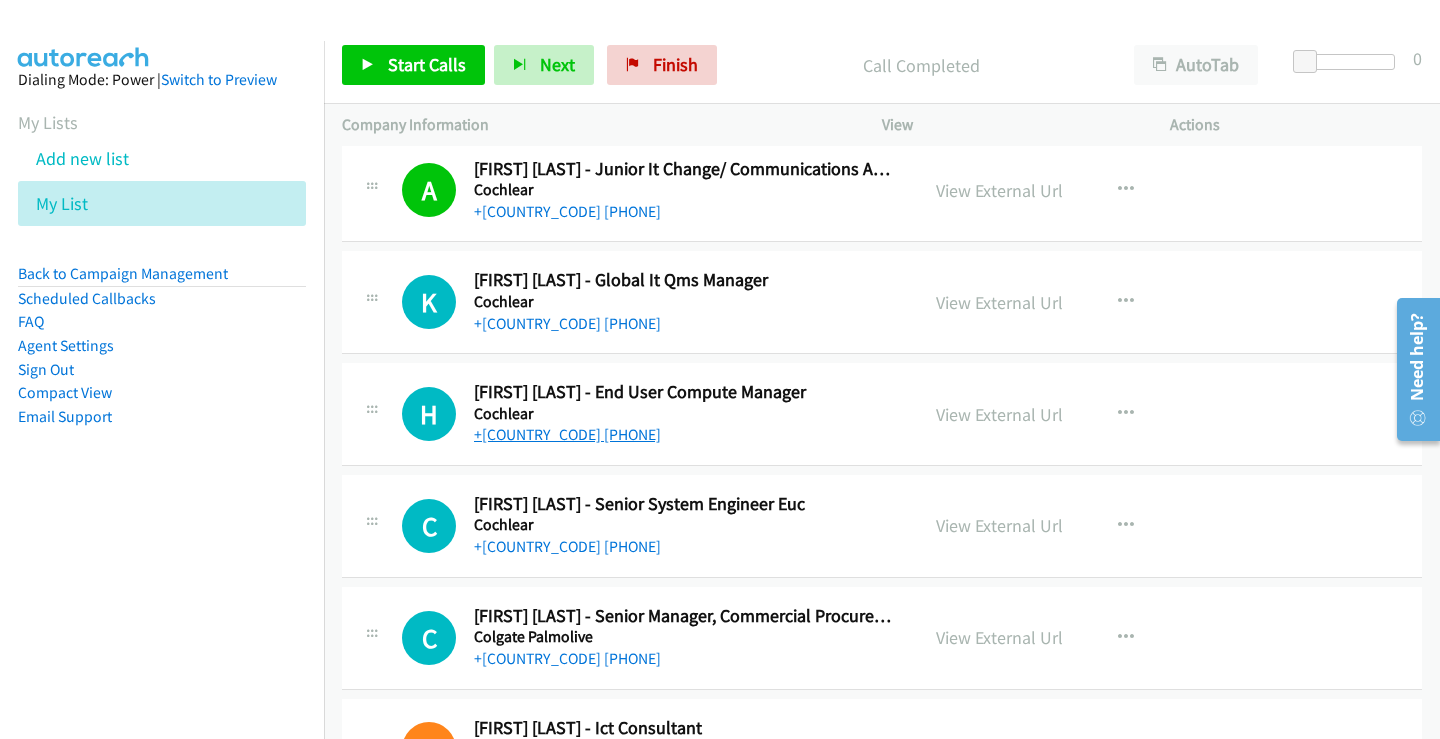 click on "+61 414 780 879" at bounding box center (567, 434) 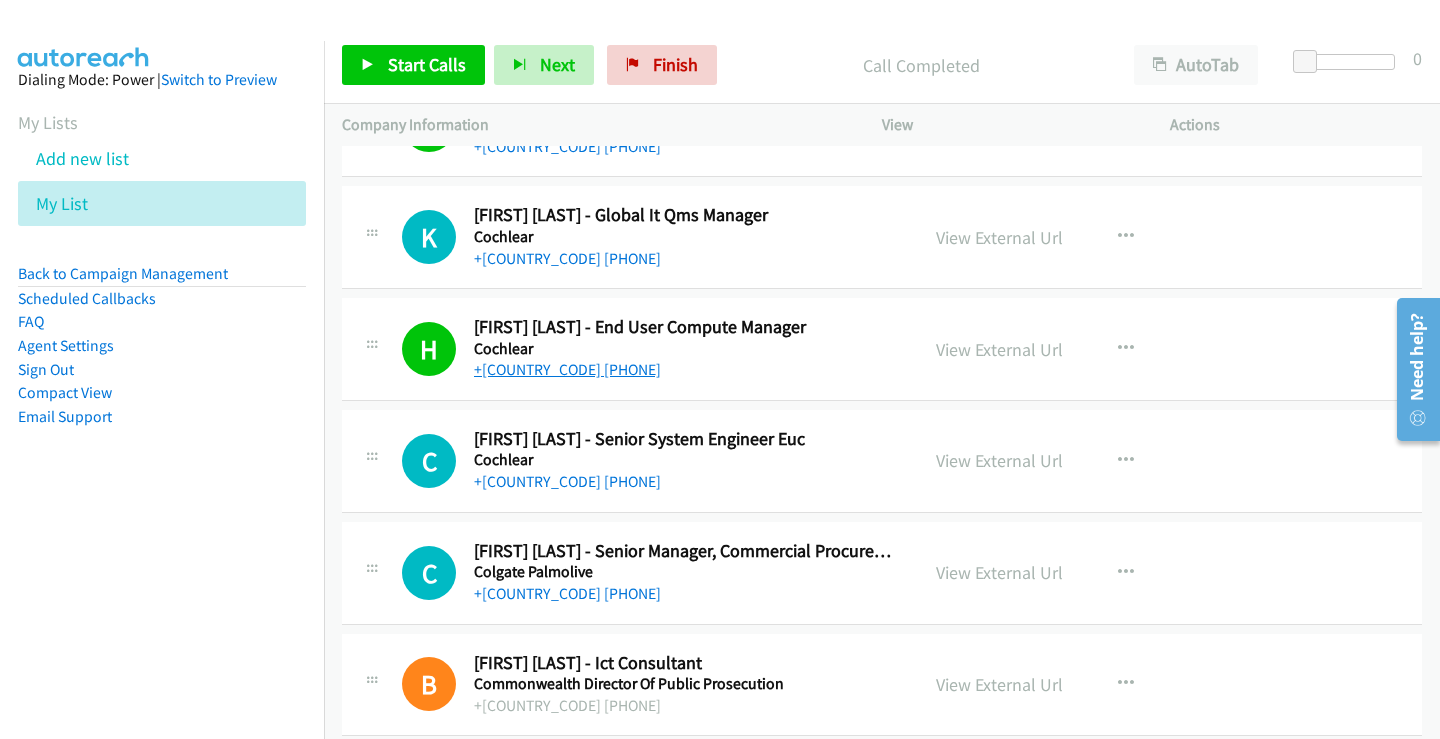 scroll, scrollTop: 1900, scrollLeft: 0, axis: vertical 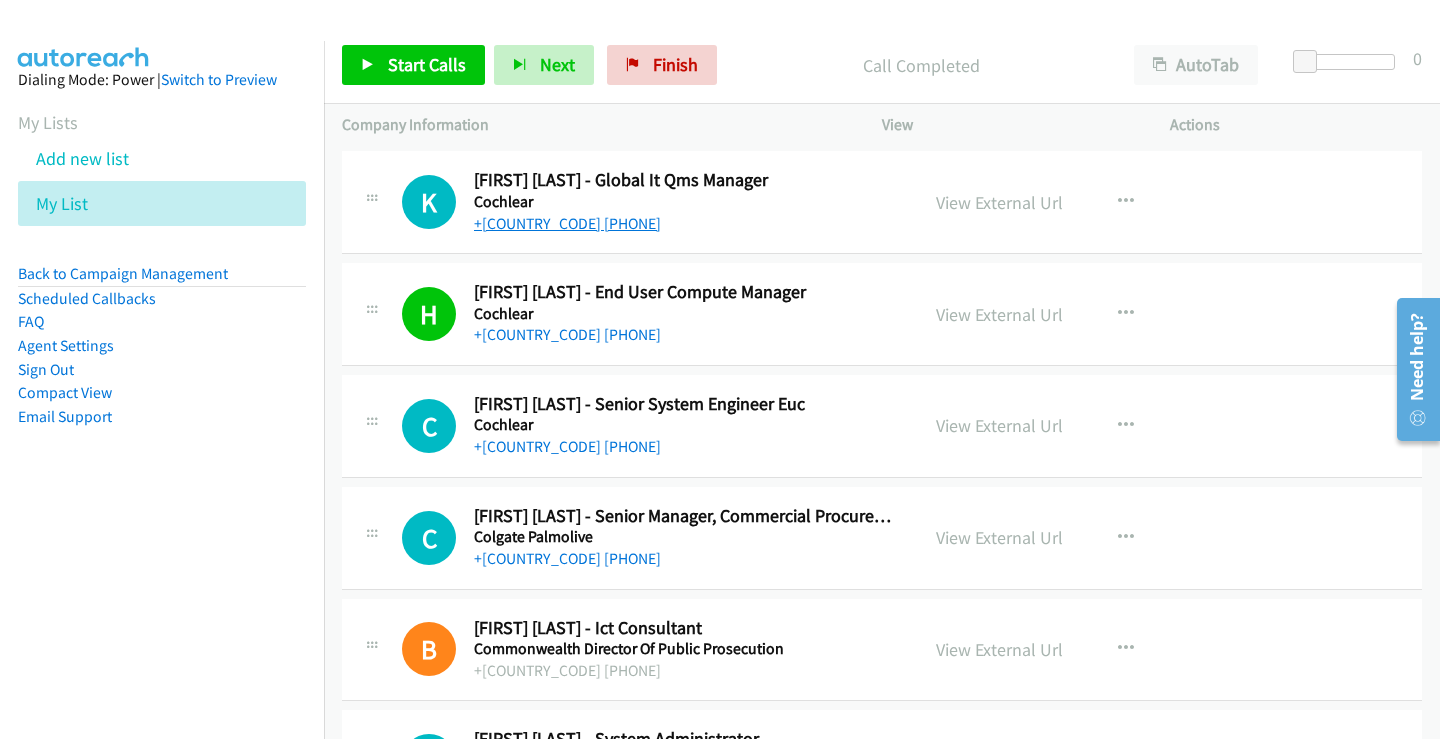 click on "+61 447 429 068" at bounding box center [567, 223] 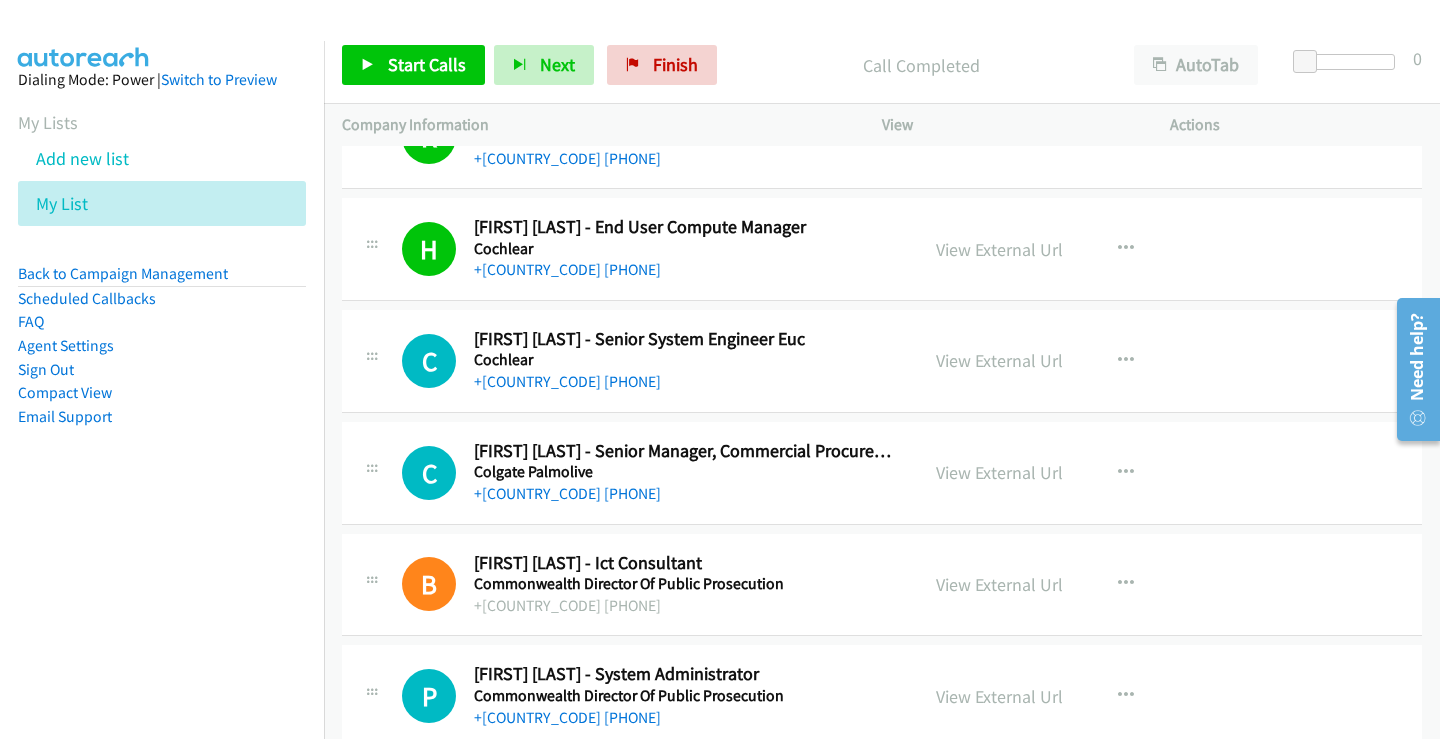scroll, scrollTop: 2000, scrollLeft: 0, axis: vertical 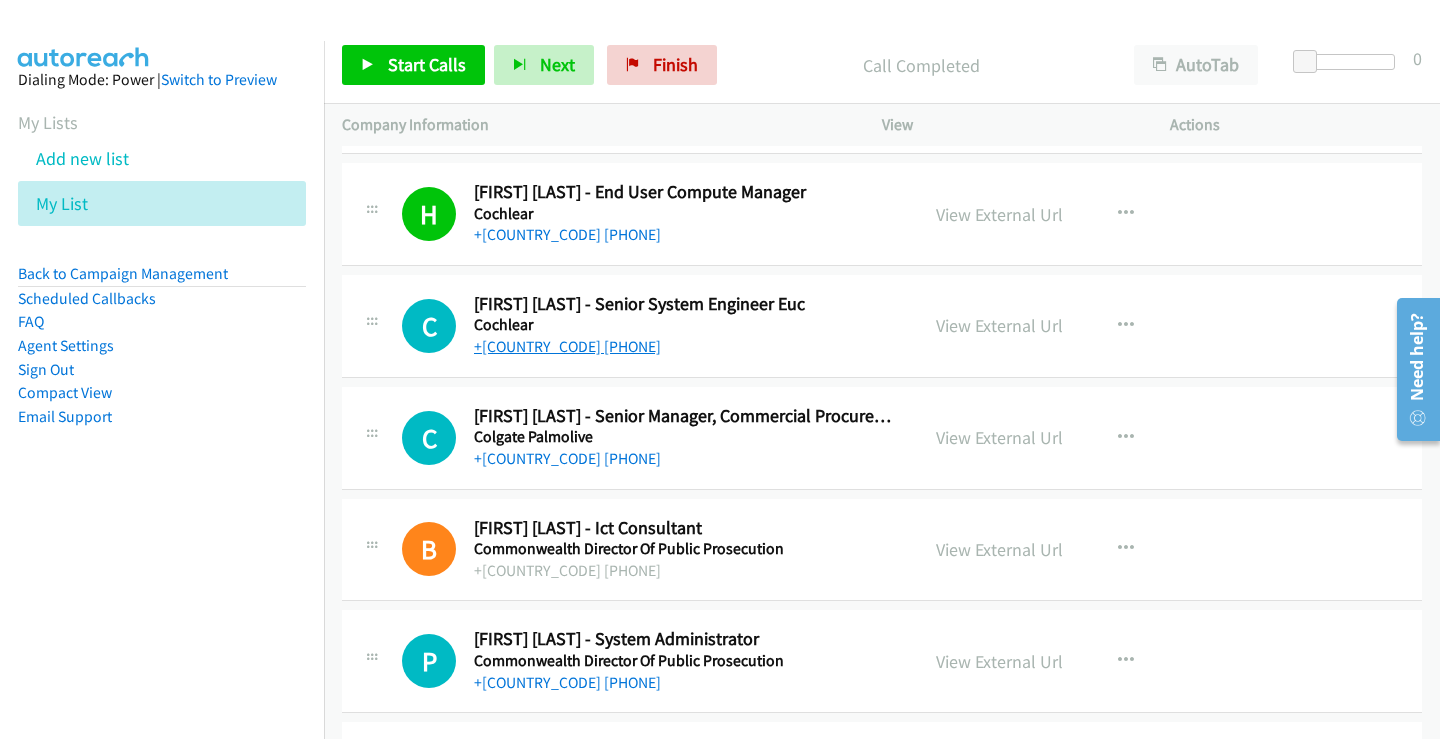 click on "+61 425 200 652" at bounding box center [567, 346] 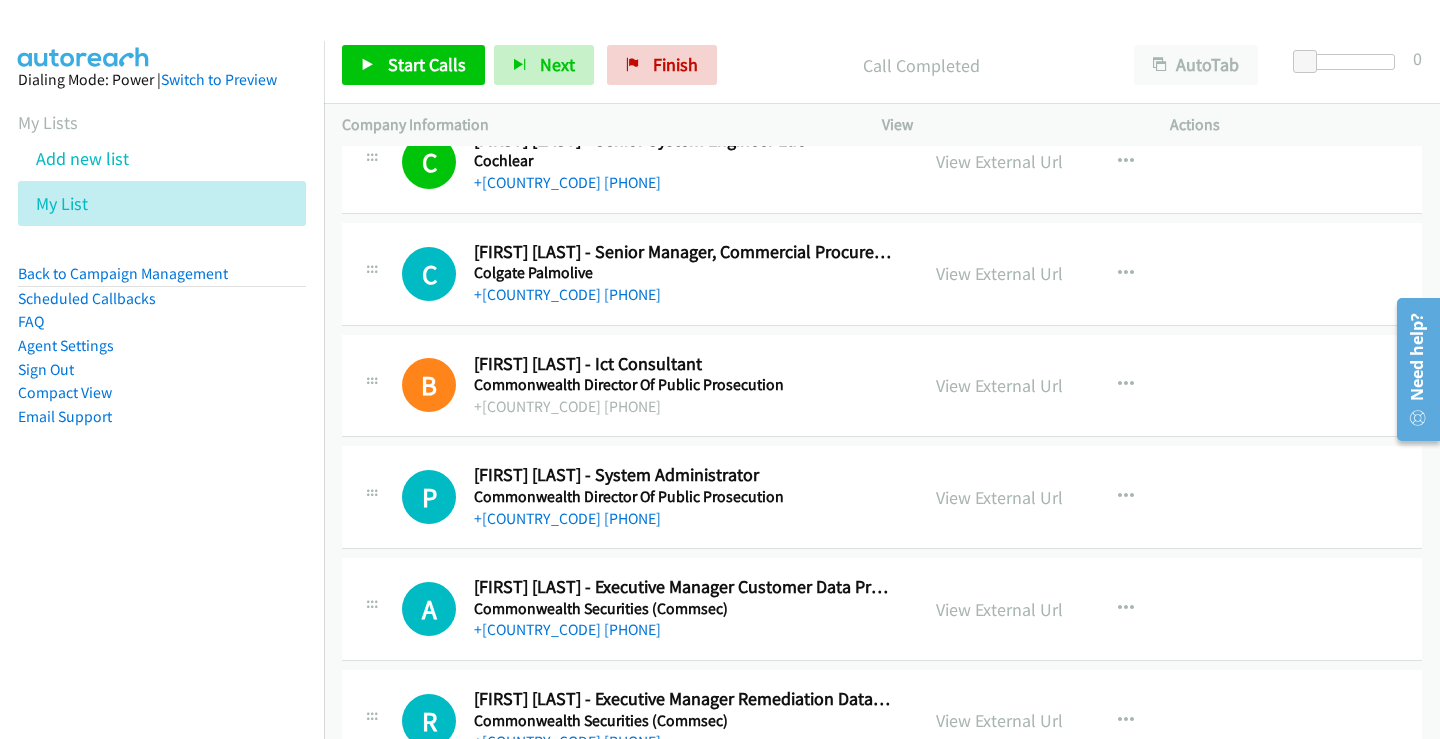 scroll, scrollTop: 2200, scrollLeft: 0, axis: vertical 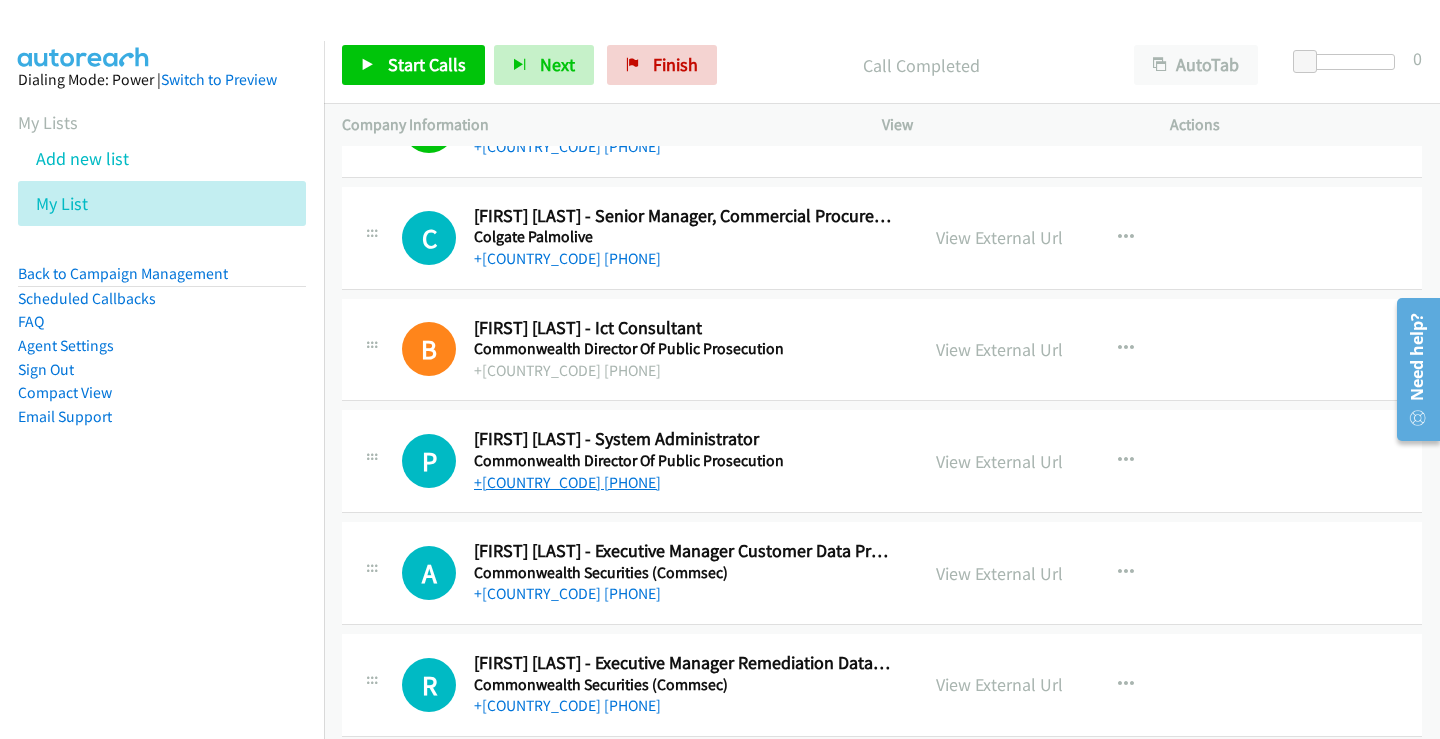 click on "+61 402 324 237" at bounding box center (567, 482) 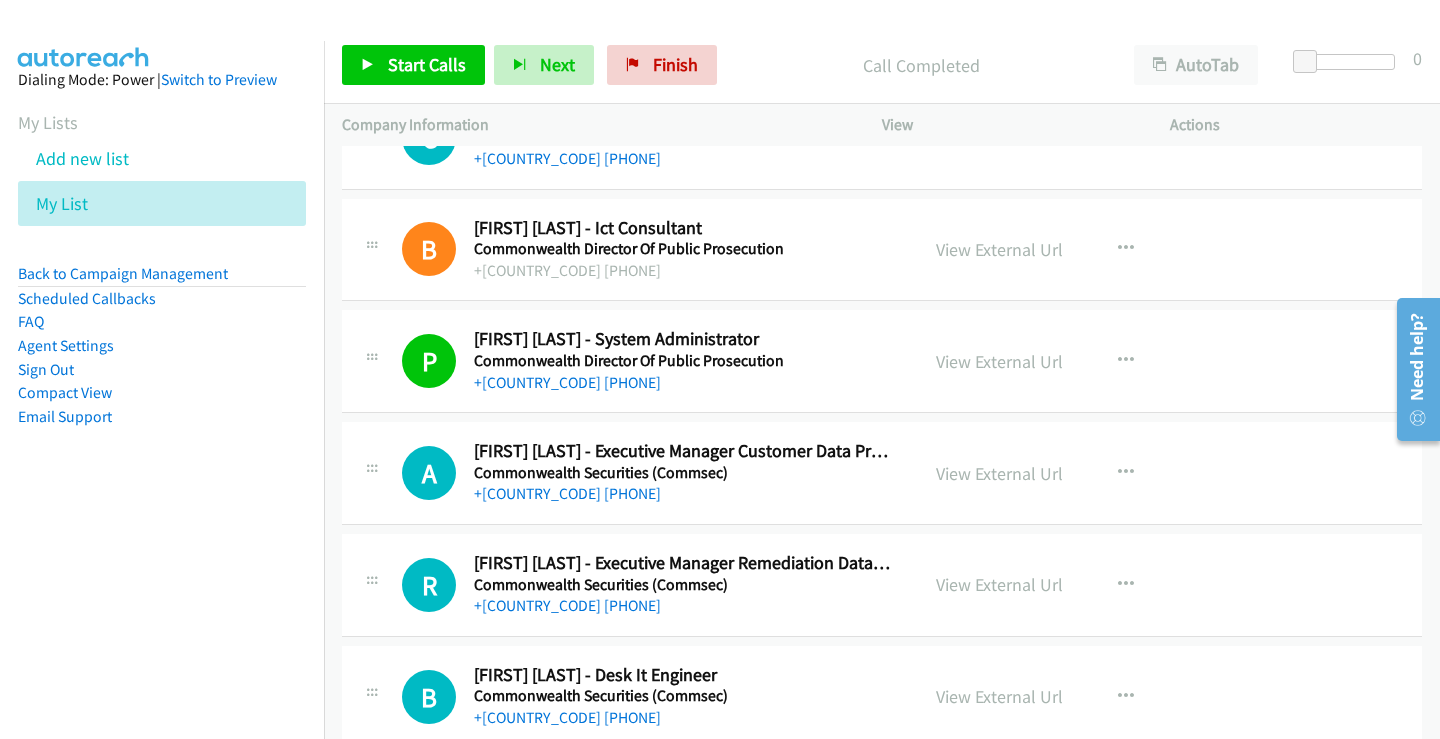 scroll, scrollTop: 2400, scrollLeft: 0, axis: vertical 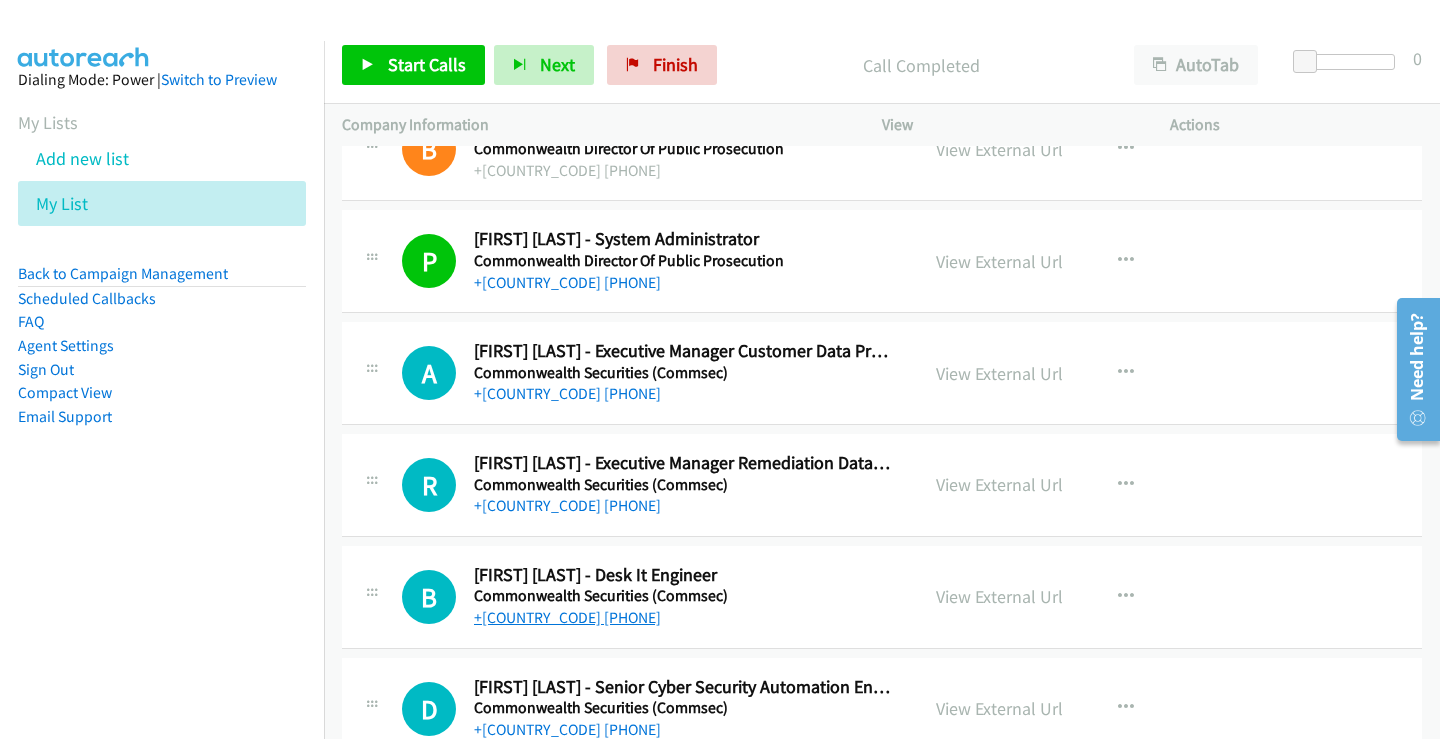click on "+61 403 561 515" at bounding box center (567, 617) 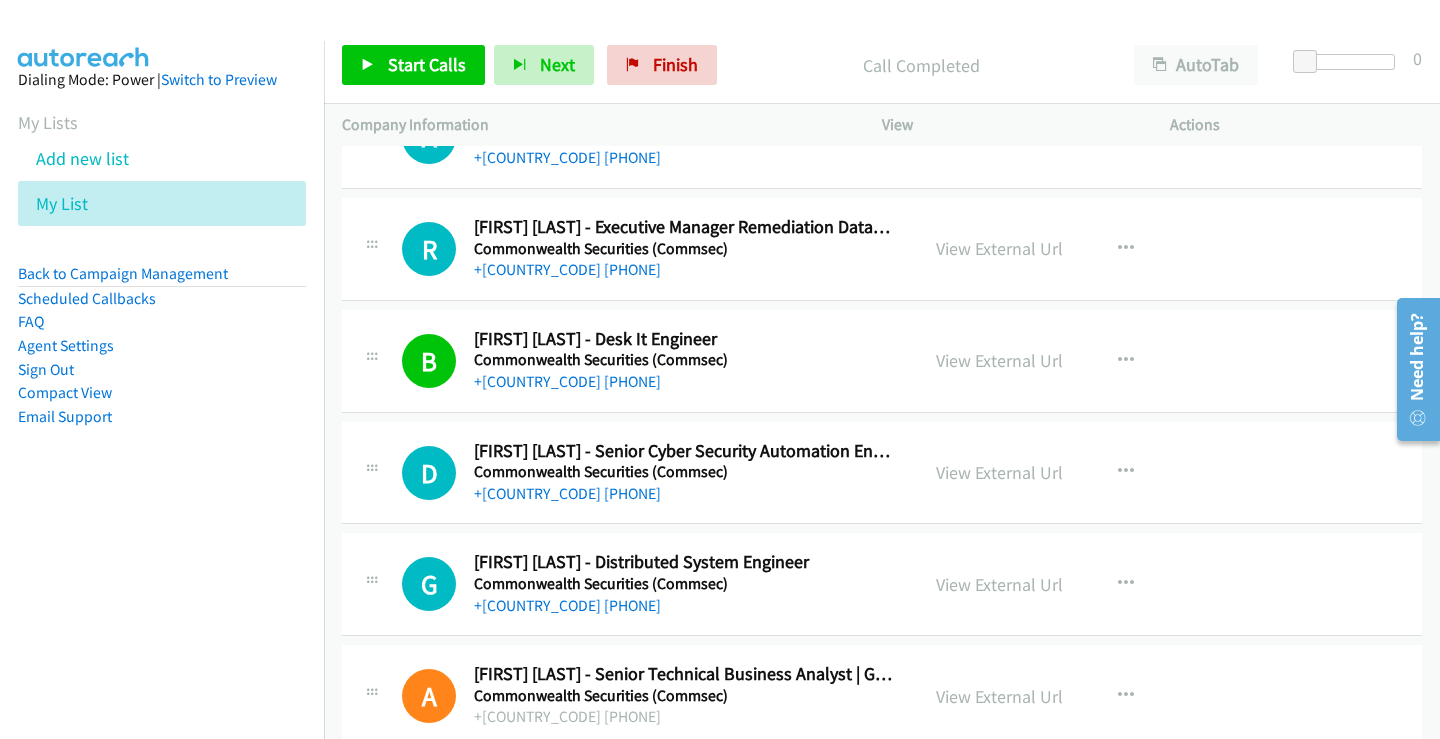 scroll, scrollTop: 2700, scrollLeft: 0, axis: vertical 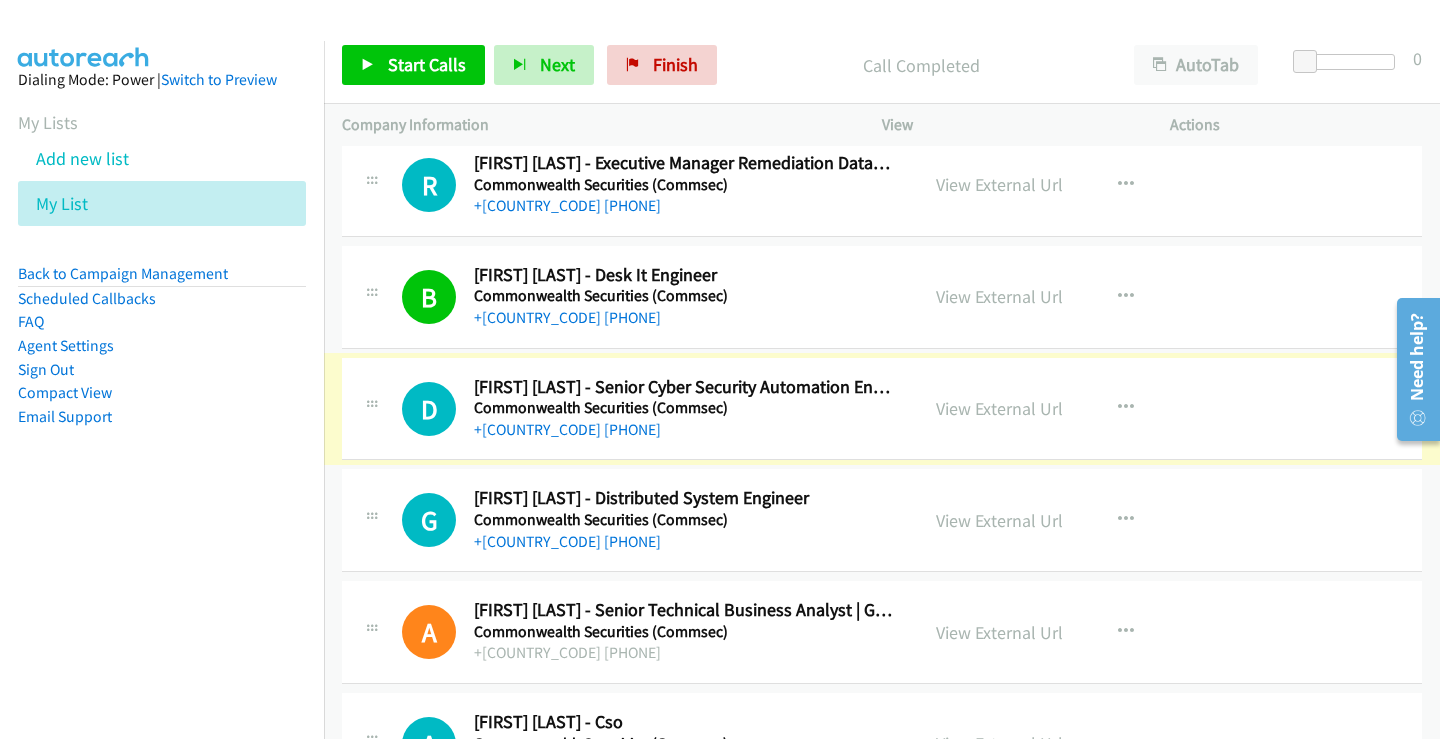 click on "+61 466 976 054" at bounding box center (567, 429) 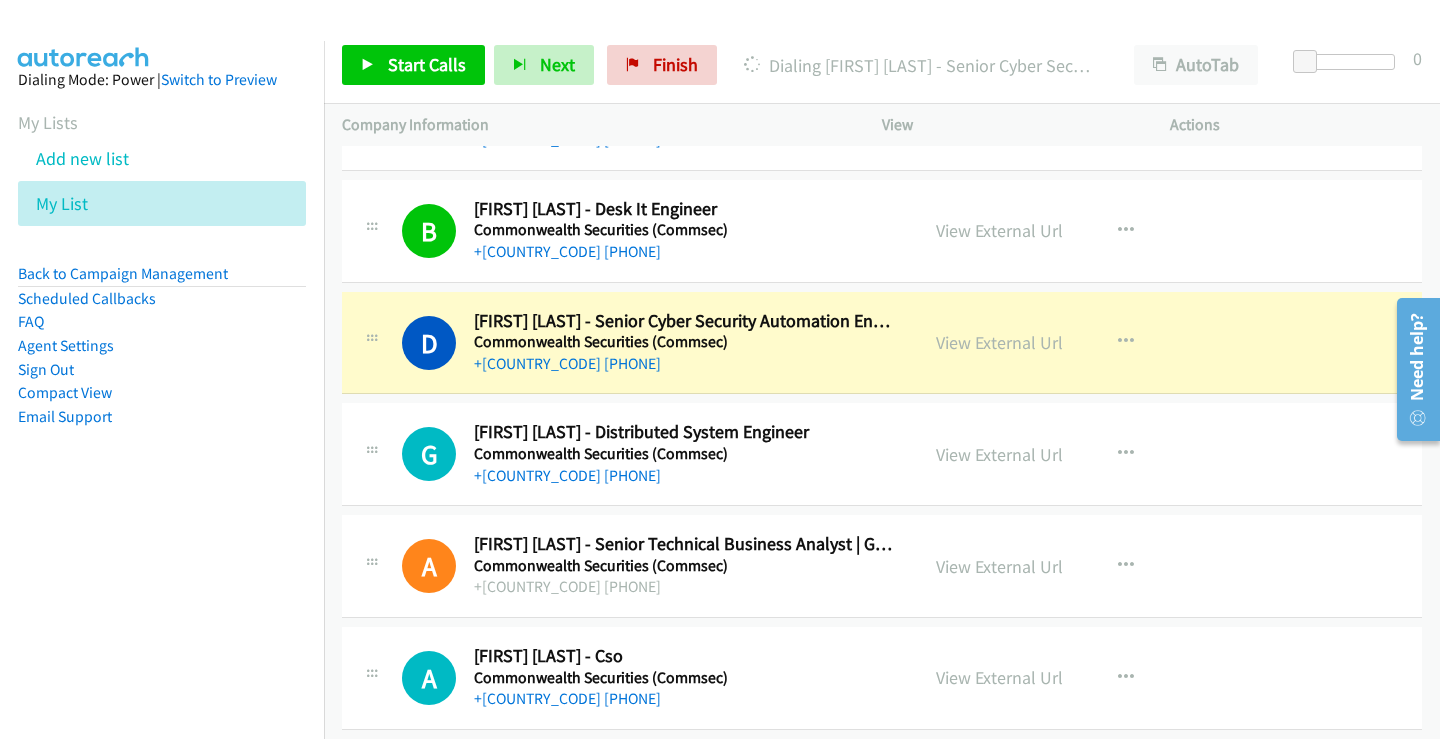 scroll, scrollTop: 2800, scrollLeft: 0, axis: vertical 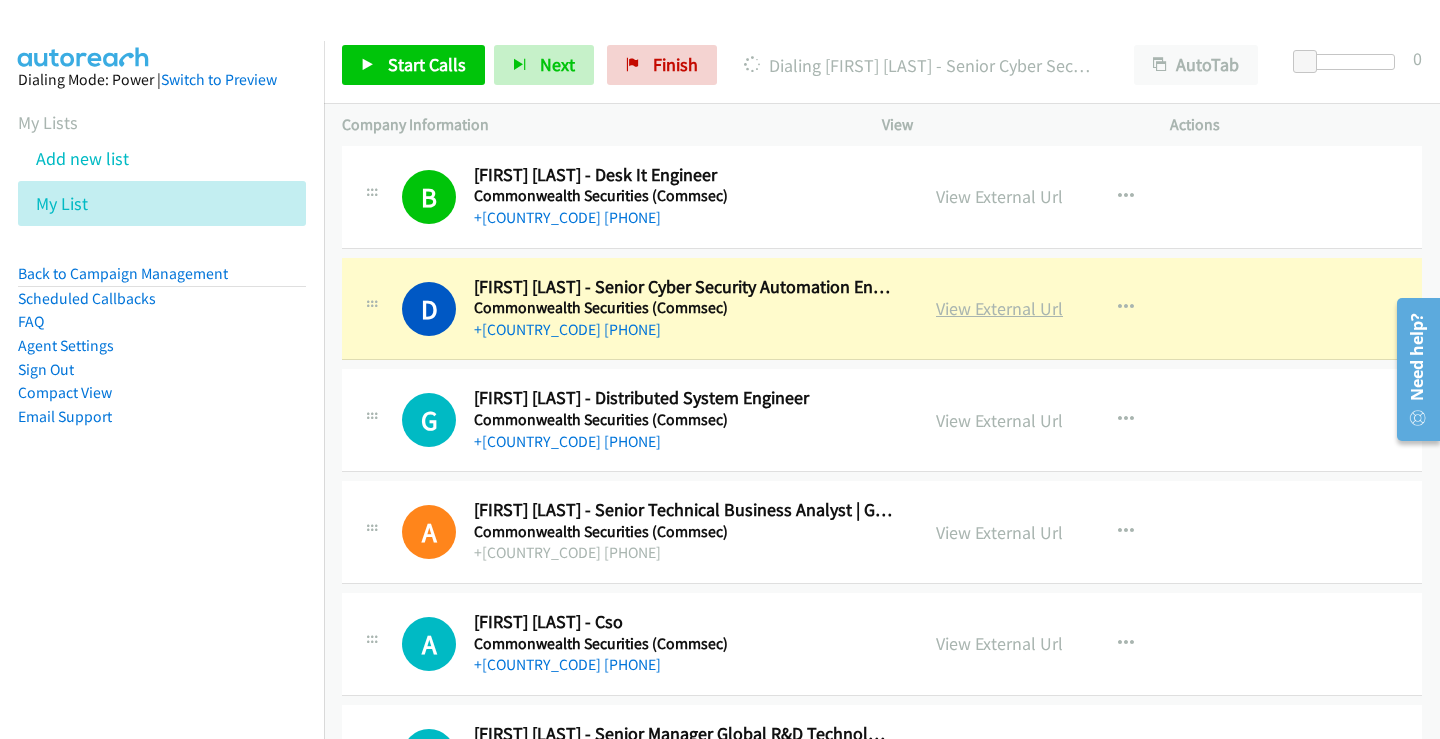 click on "View External Url" at bounding box center [999, 308] 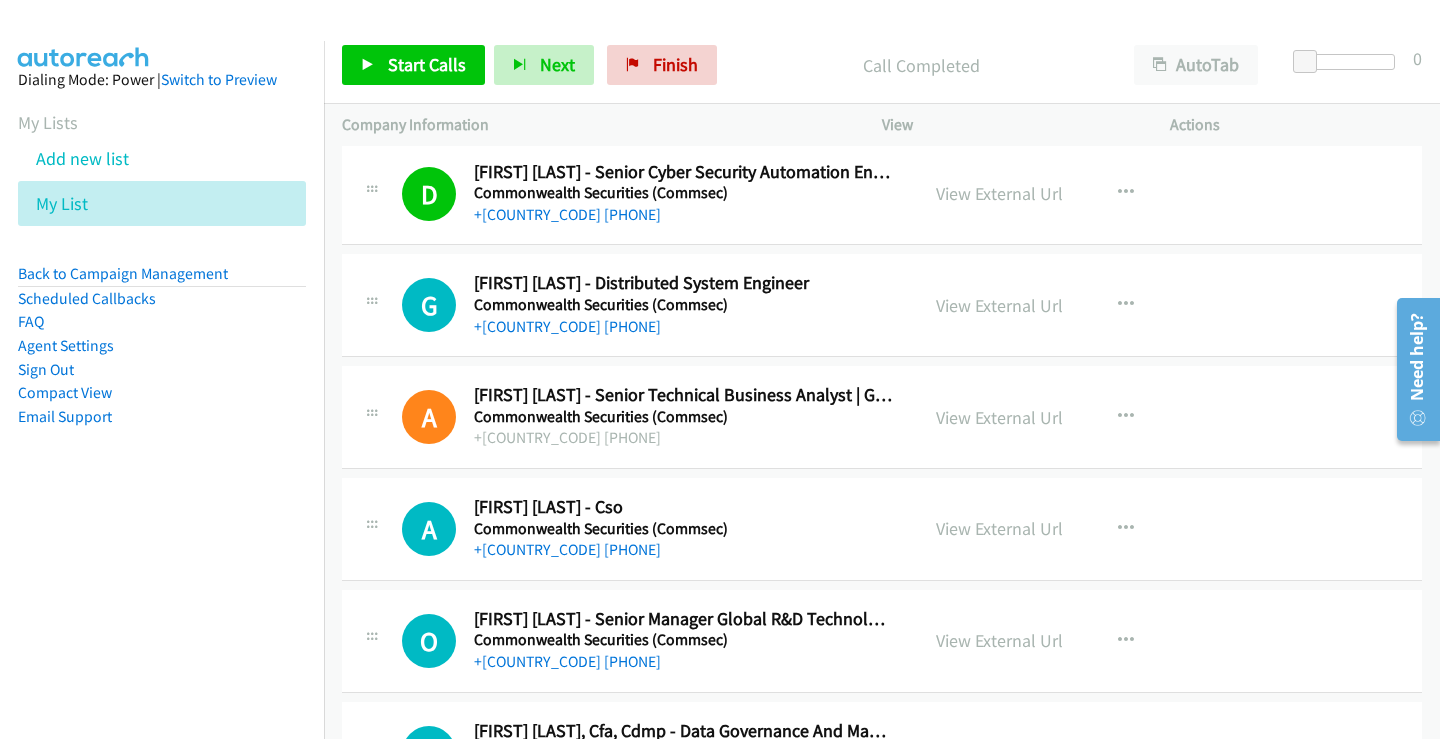 scroll, scrollTop: 3100, scrollLeft: 0, axis: vertical 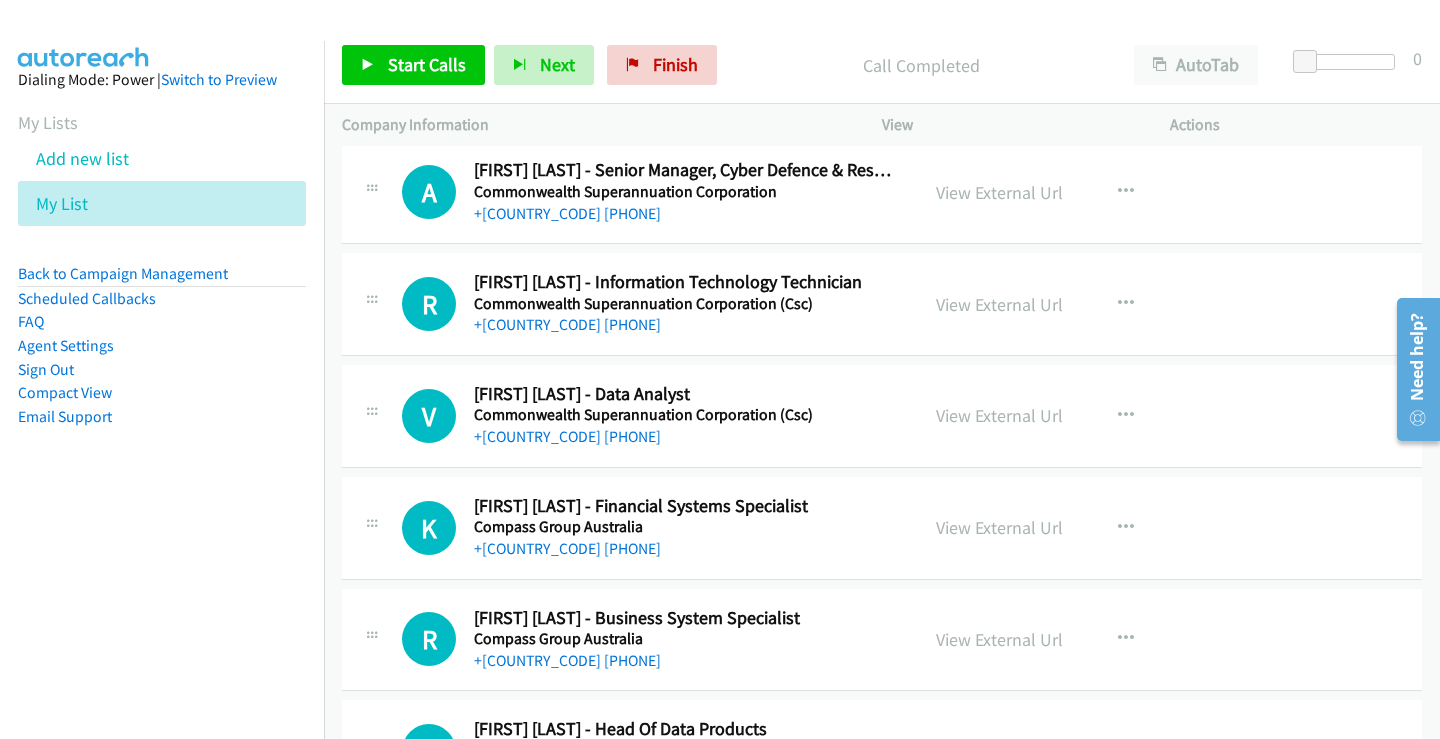 drag, startPoint x: 769, startPoint y: 371, endPoint x: 768, endPoint y: 407, distance: 36.013885 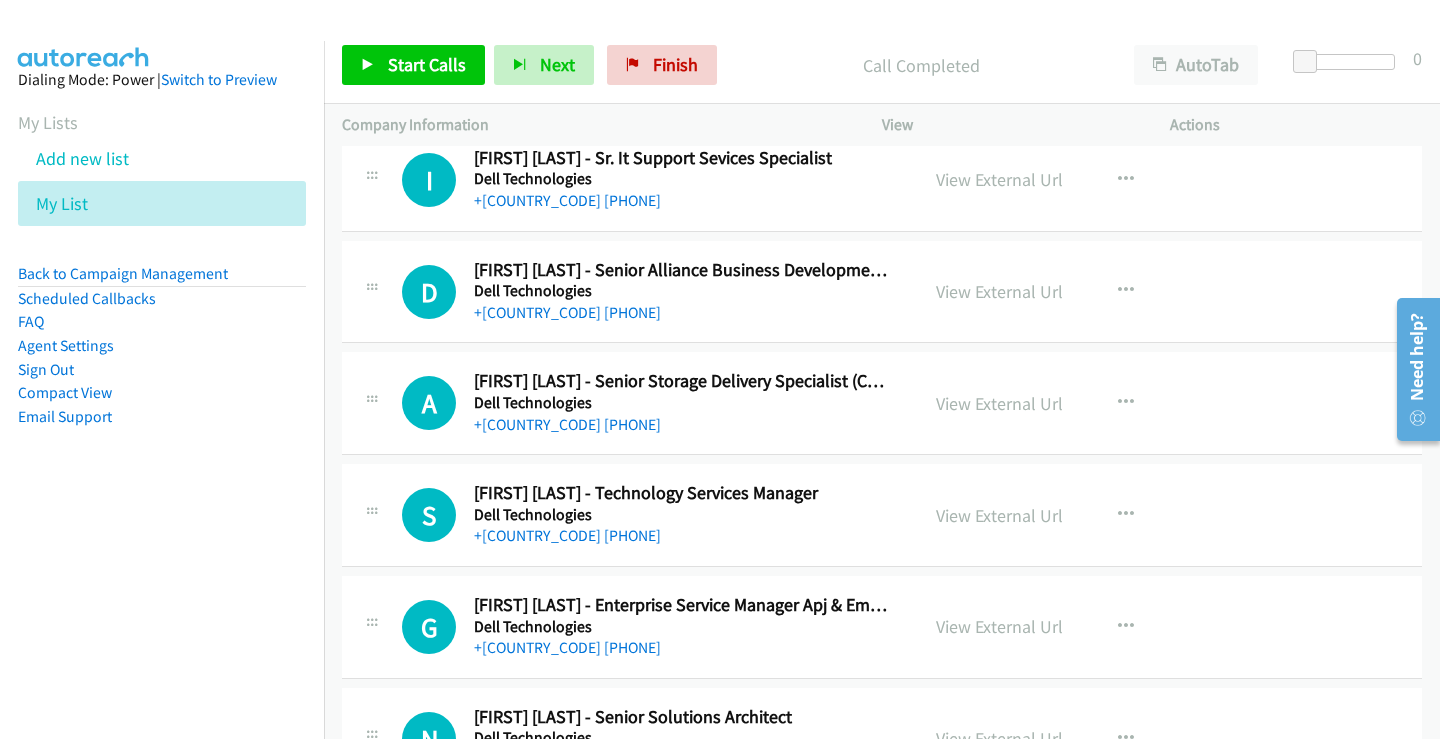 scroll, scrollTop: 10166, scrollLeft: 0, axis: vertical 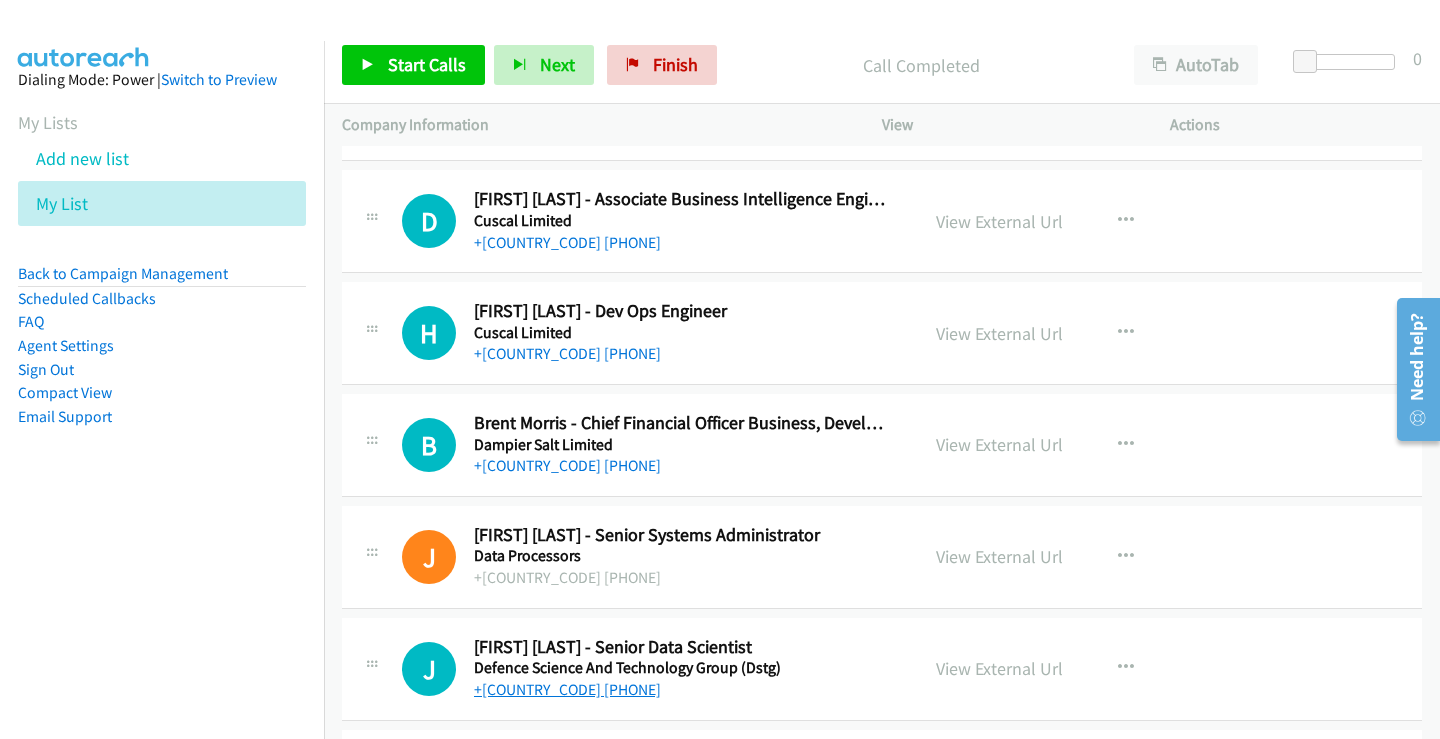 click on "+61 8 8288 1954" at bounding box center [567, 689] 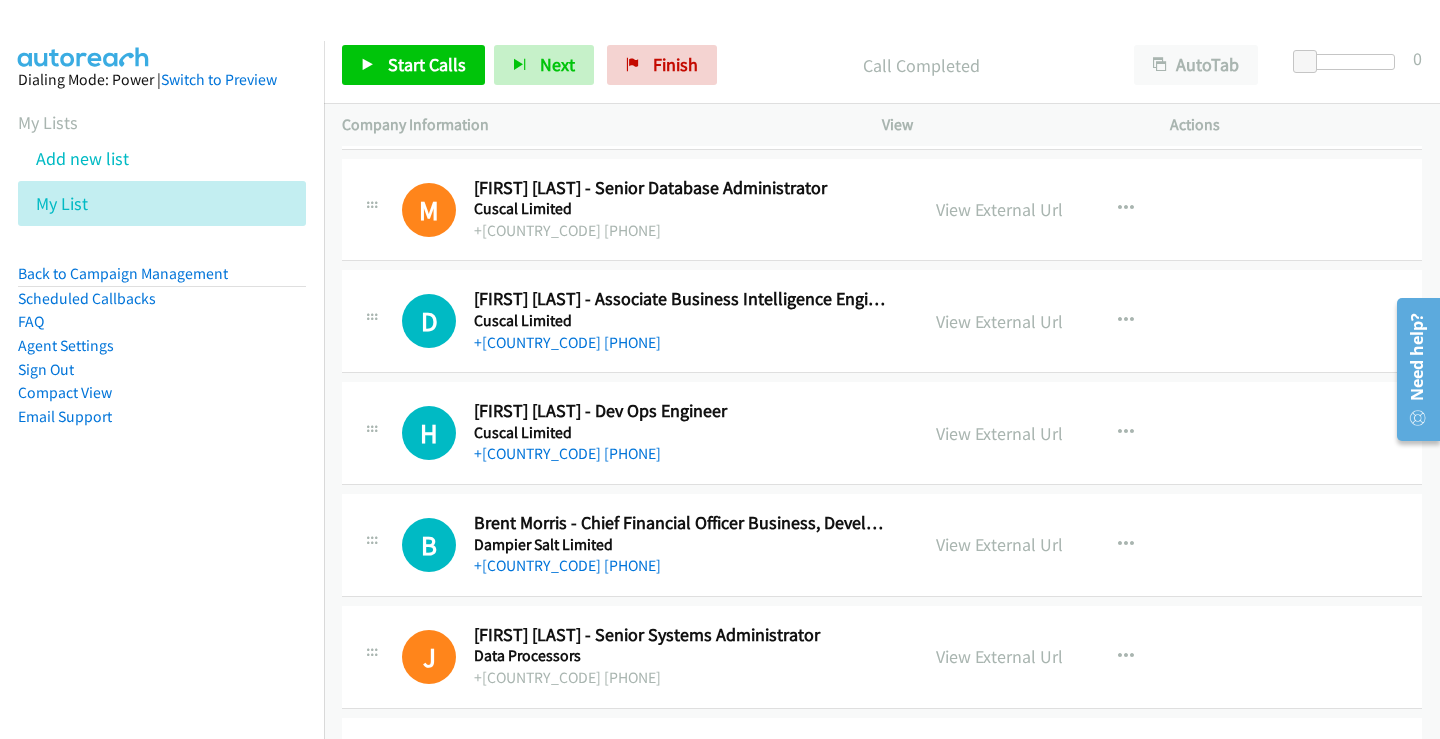 scroll, scrollTop: 8166, scrollLeft: 0, axis: vertical 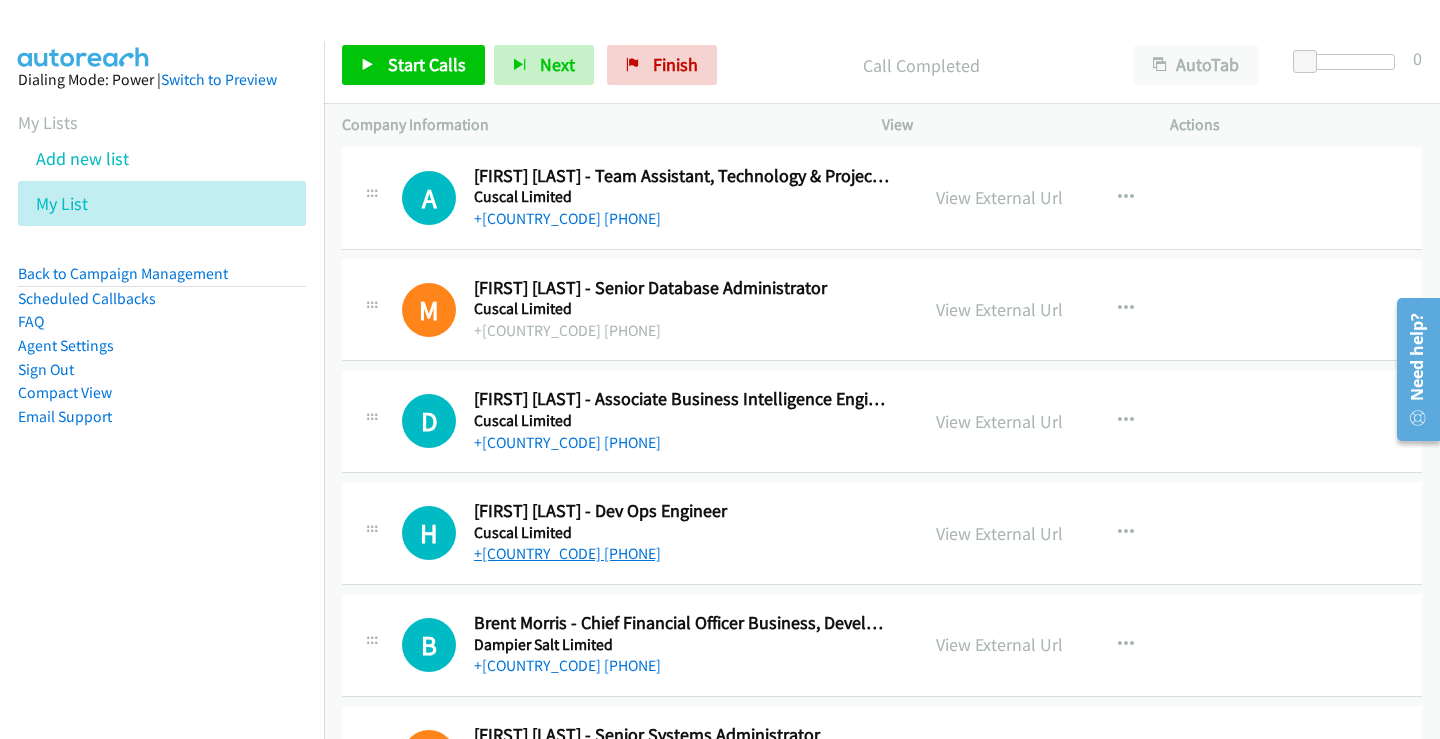 click on "+61 412 158 210" at bounding box center (567, 553) 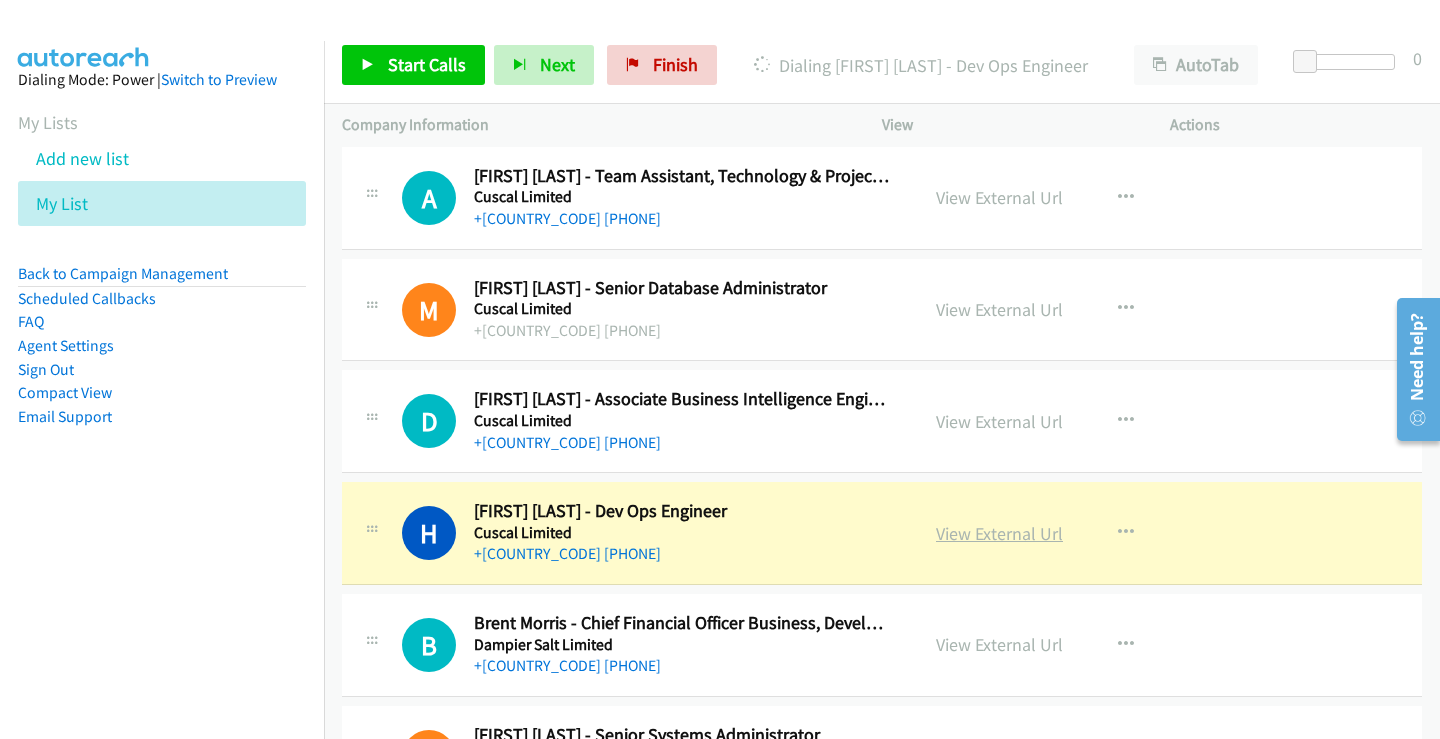 click on "View External Url" at bounding box center [999, 533] 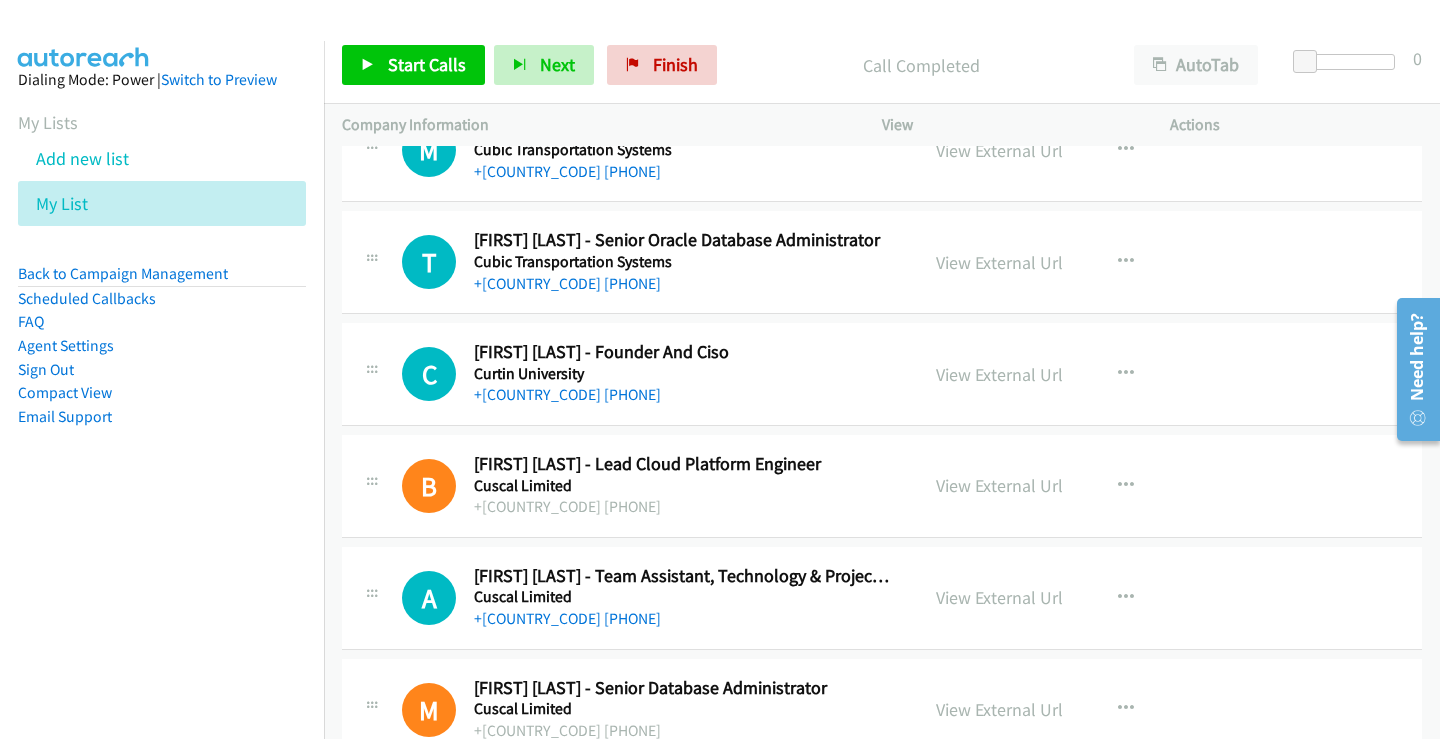 scroll, scrollTop: 7666, scrollLeft: 0, axis: vertical 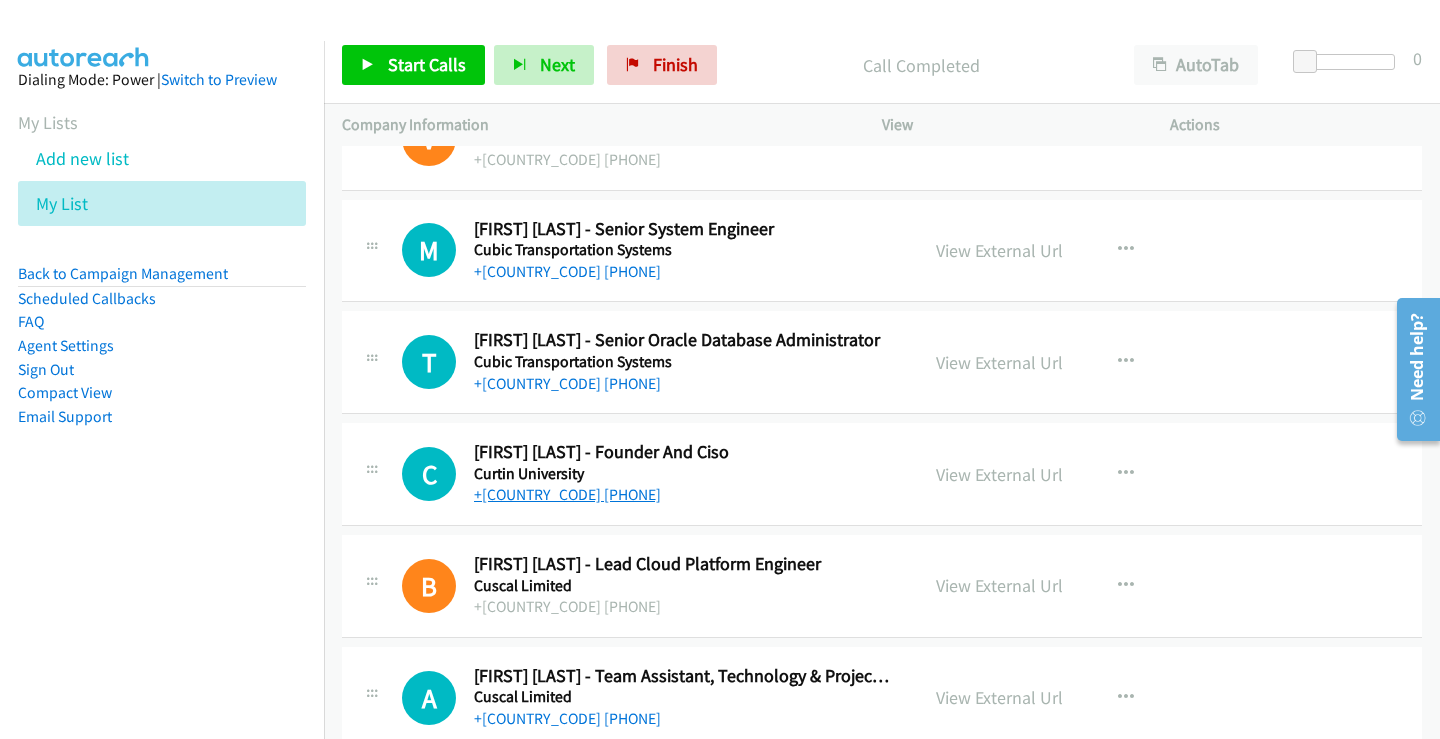 click on "+61 450 209 070" at bounding box center (567, 494) 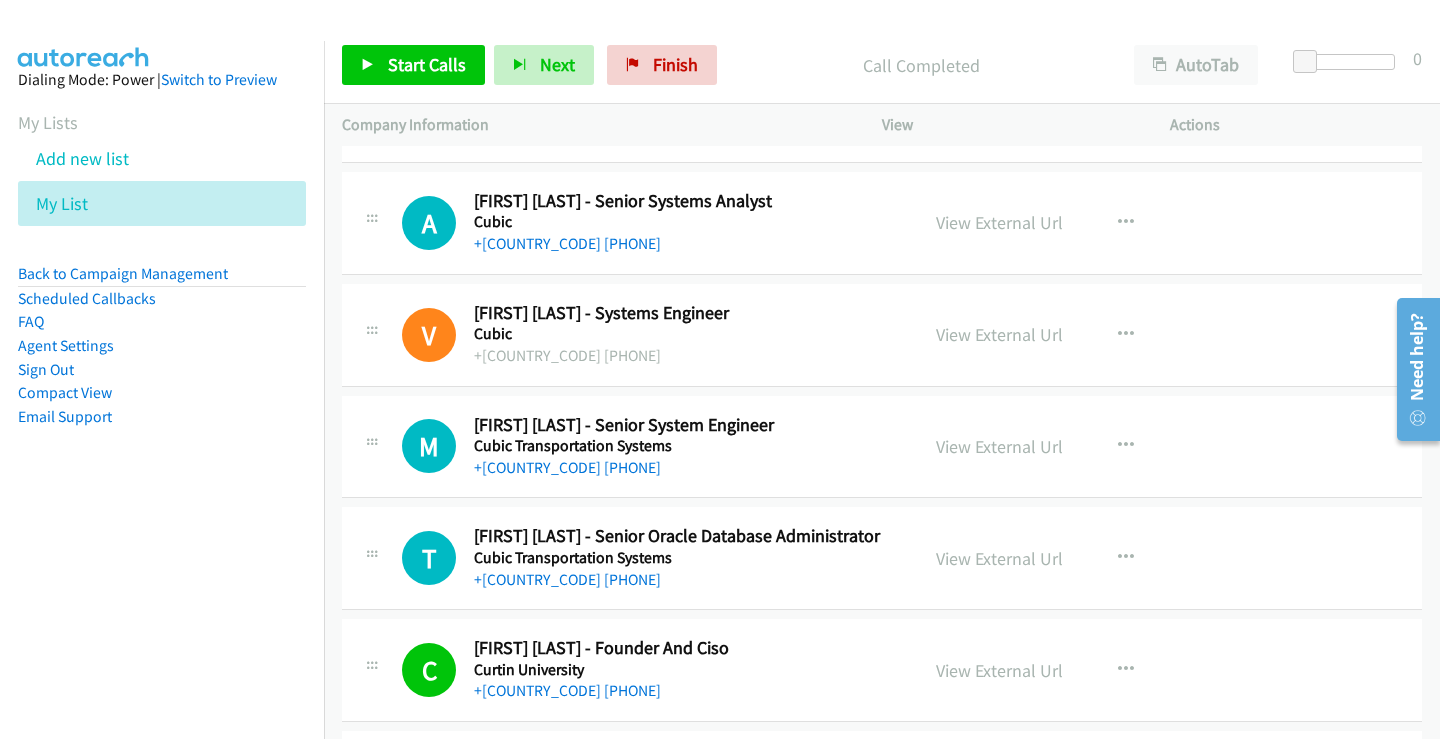 scroll, scrollTop: 7466, scrollLeft: 0, axis: vertical 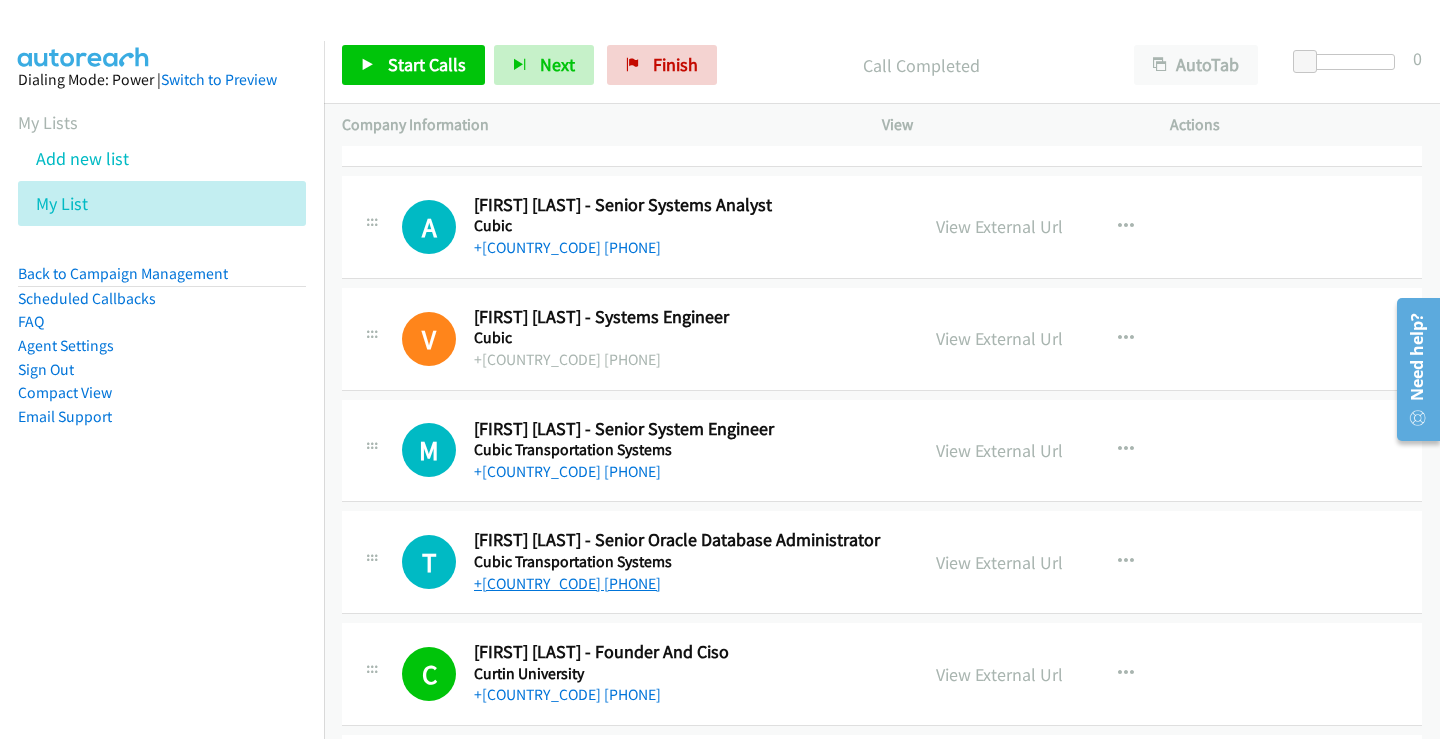 click on "+61 432 526 291" at bounding box center [567, 583] 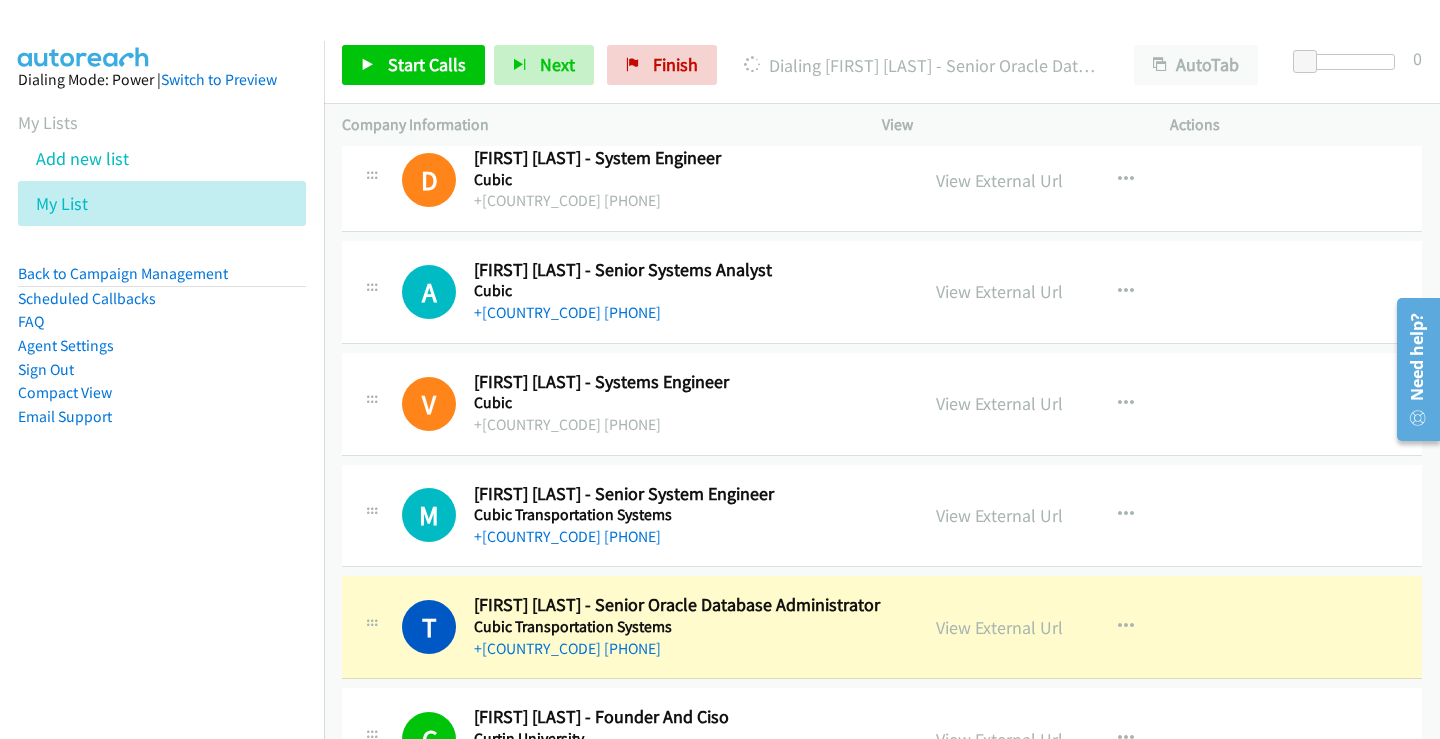 scroll, scrollTop: 7366, scrollLeft: 0, axis: vertical 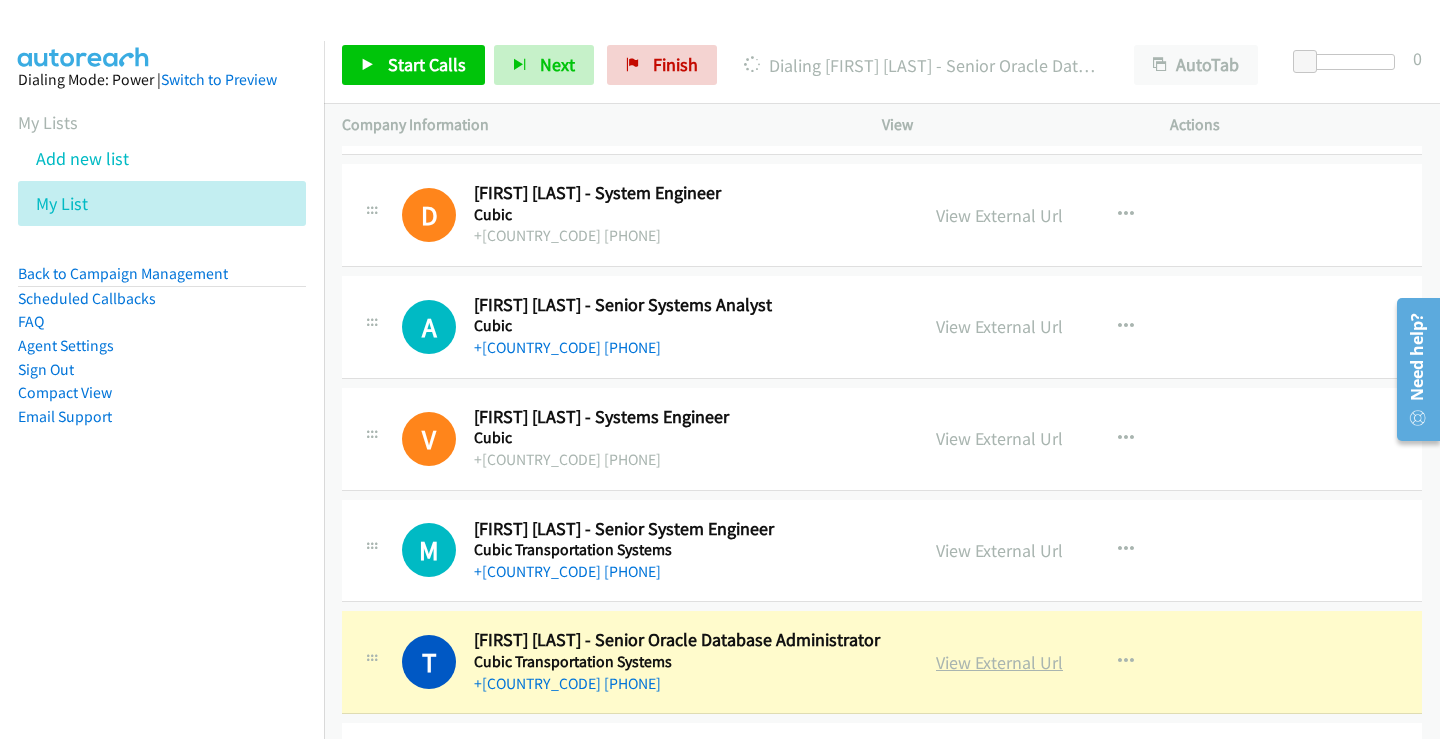 click on "View External Url" at bounding box center [999, 662] 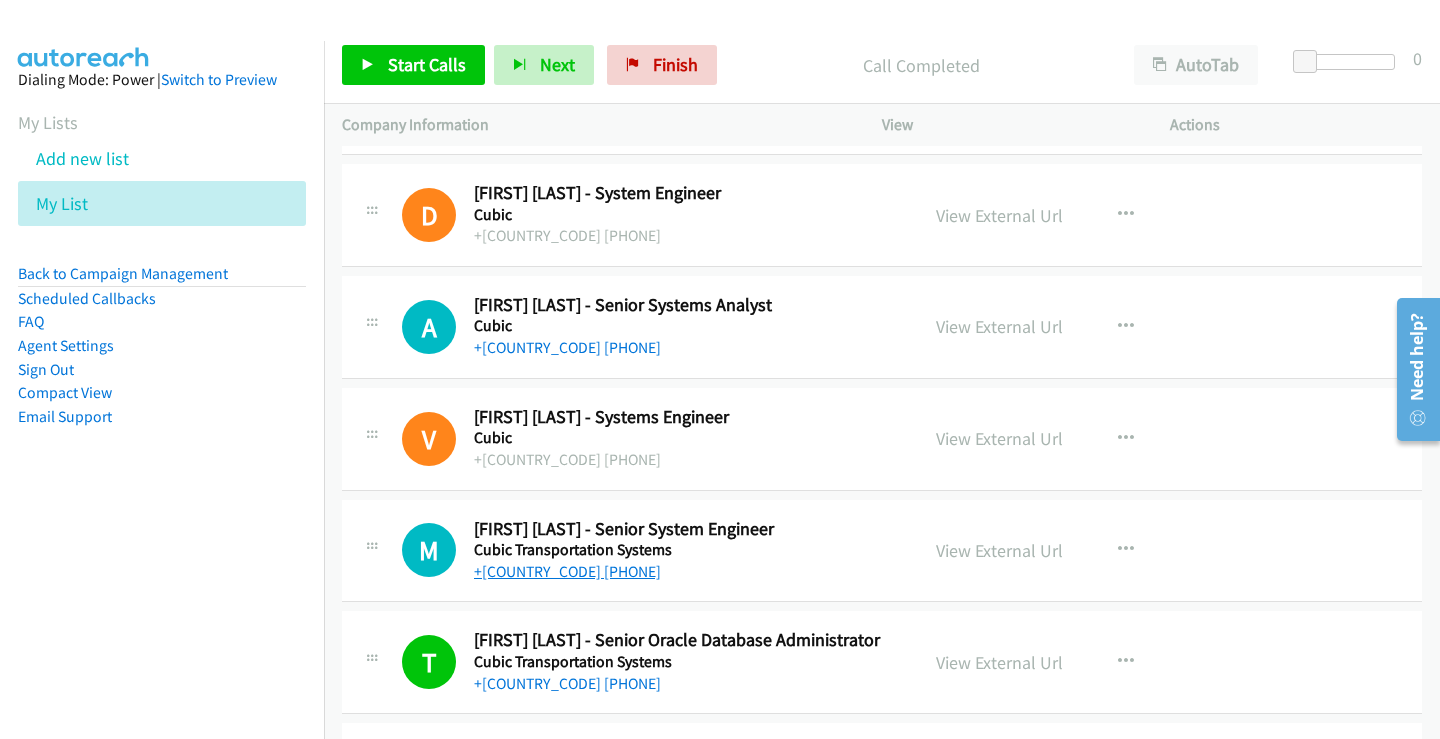 click on "+61 468 532 806" at bounding box center (567, 571) 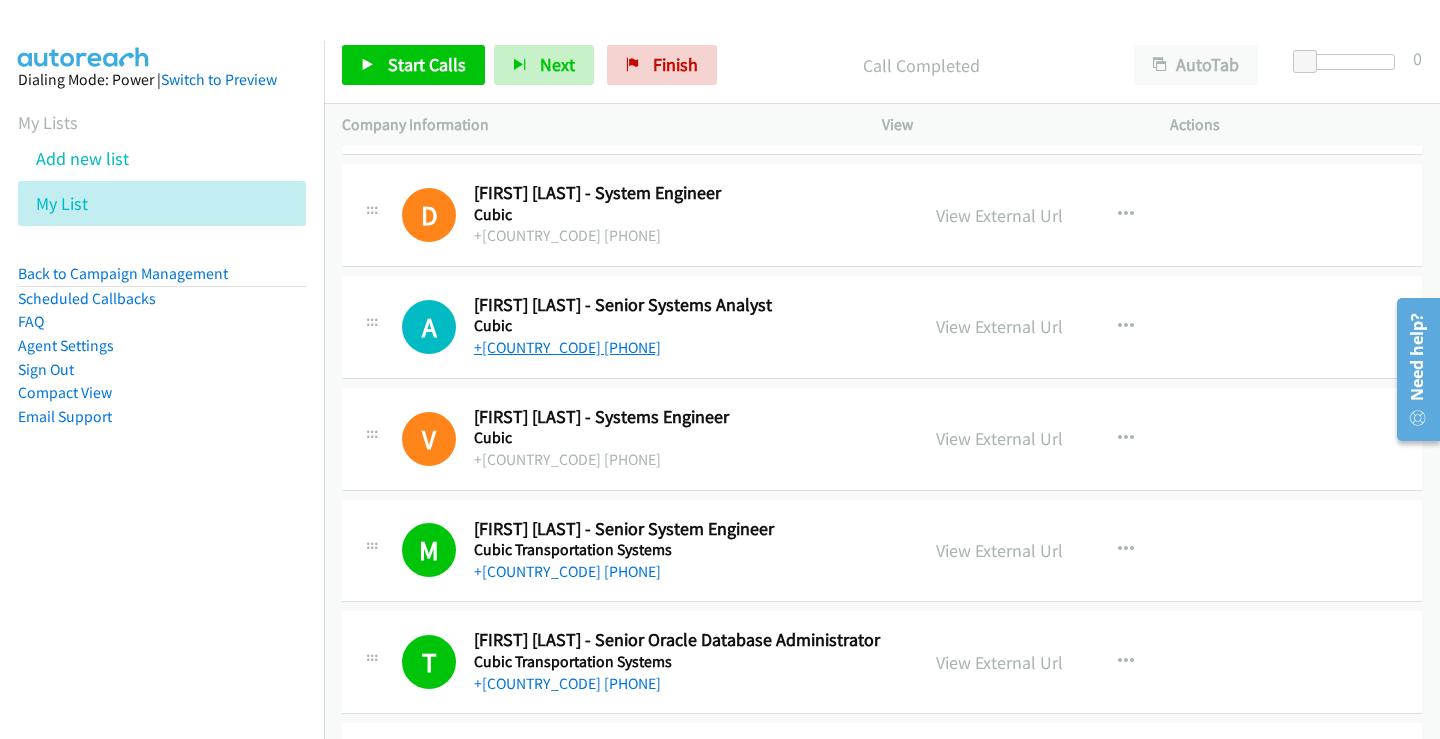click on "+61 466 023 262" at bounding box center [567, 347] 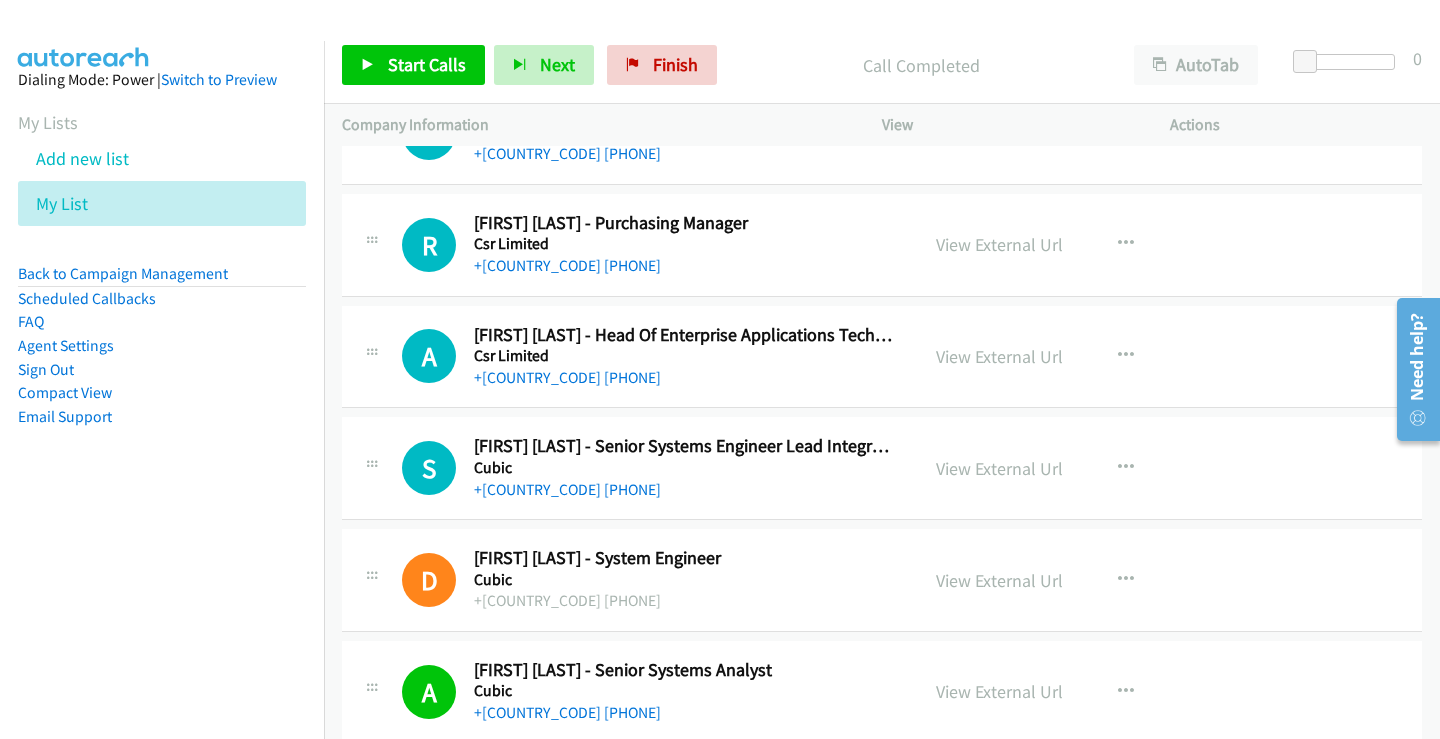 scroll, scrollTop: 6966, scrollLeft: 0, axis: vertical 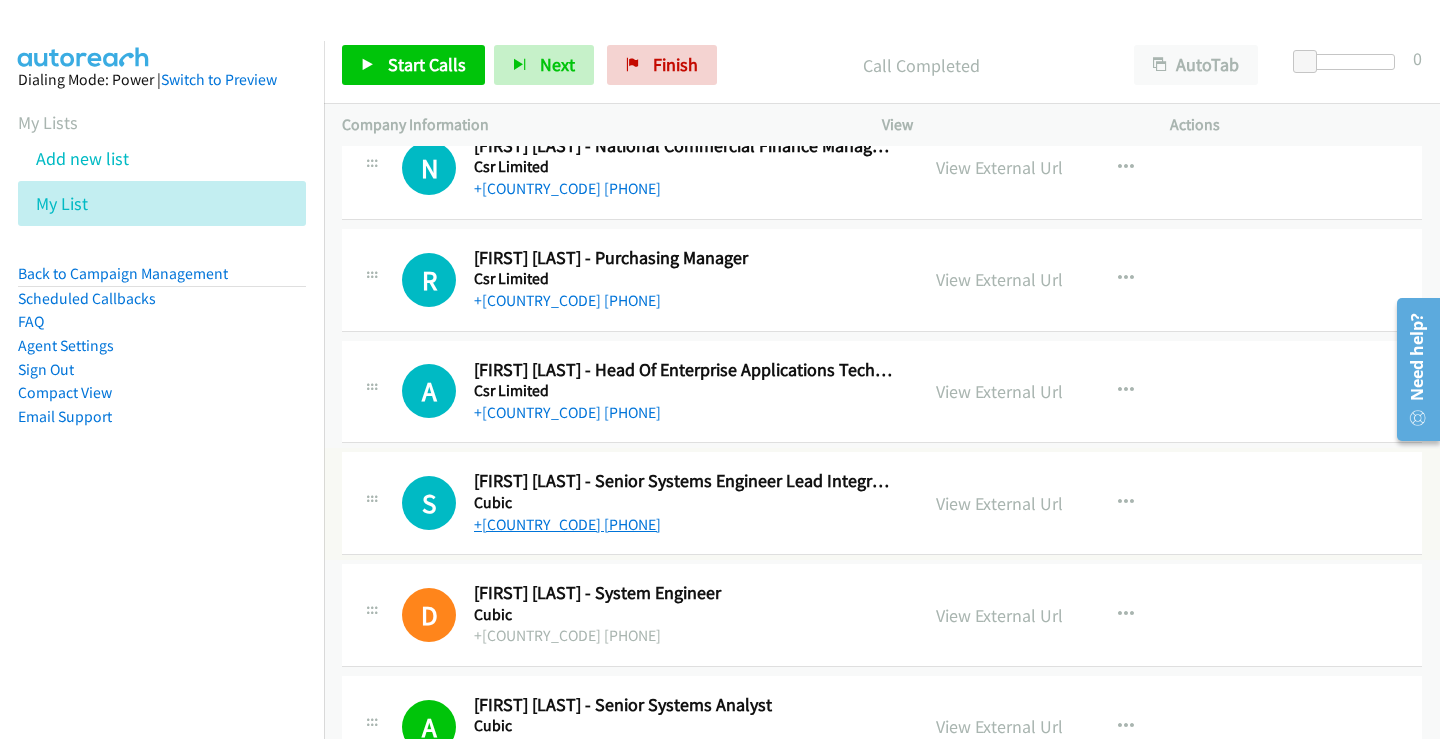 click on "+61 481 911 422" at bounding box center (567, 524) 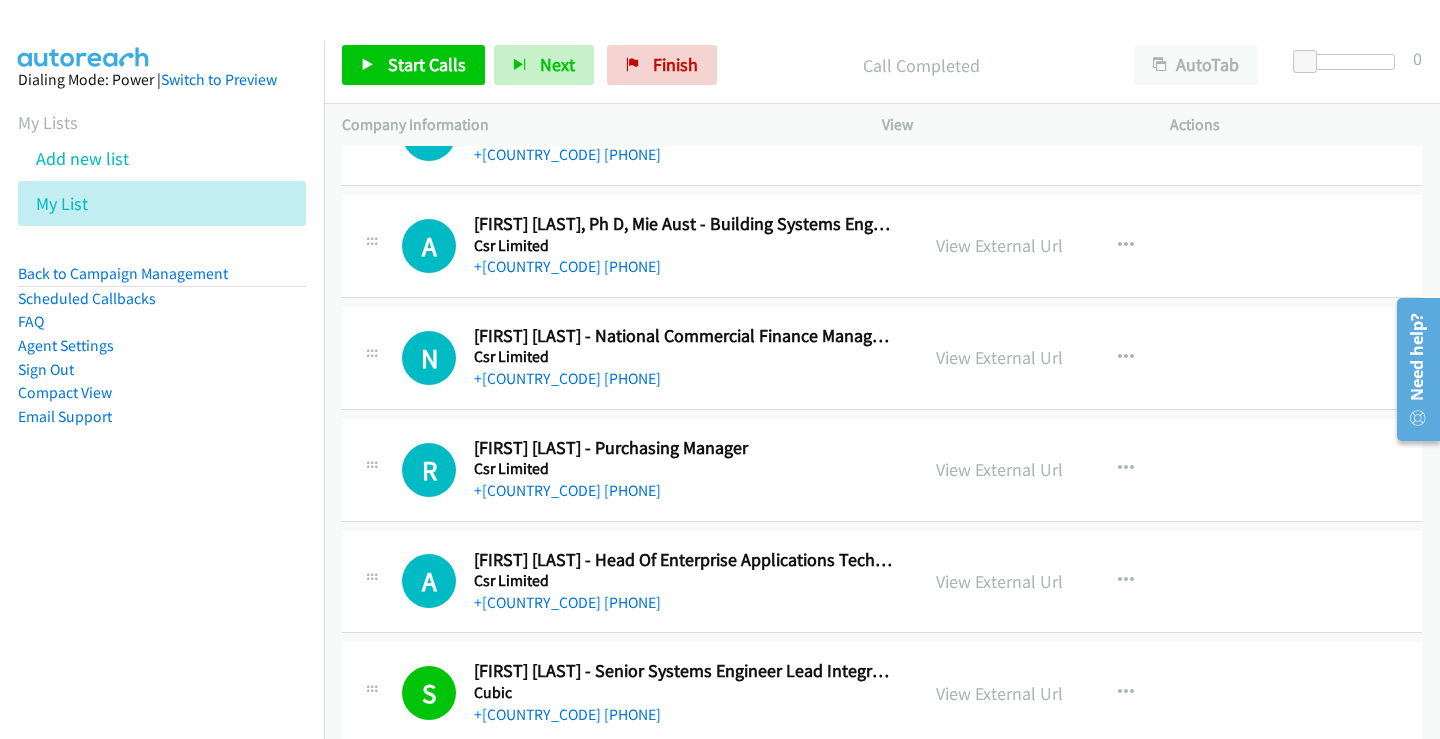 scroll, scrollTop: 6766, scrollLeft: 0, axis: vertical 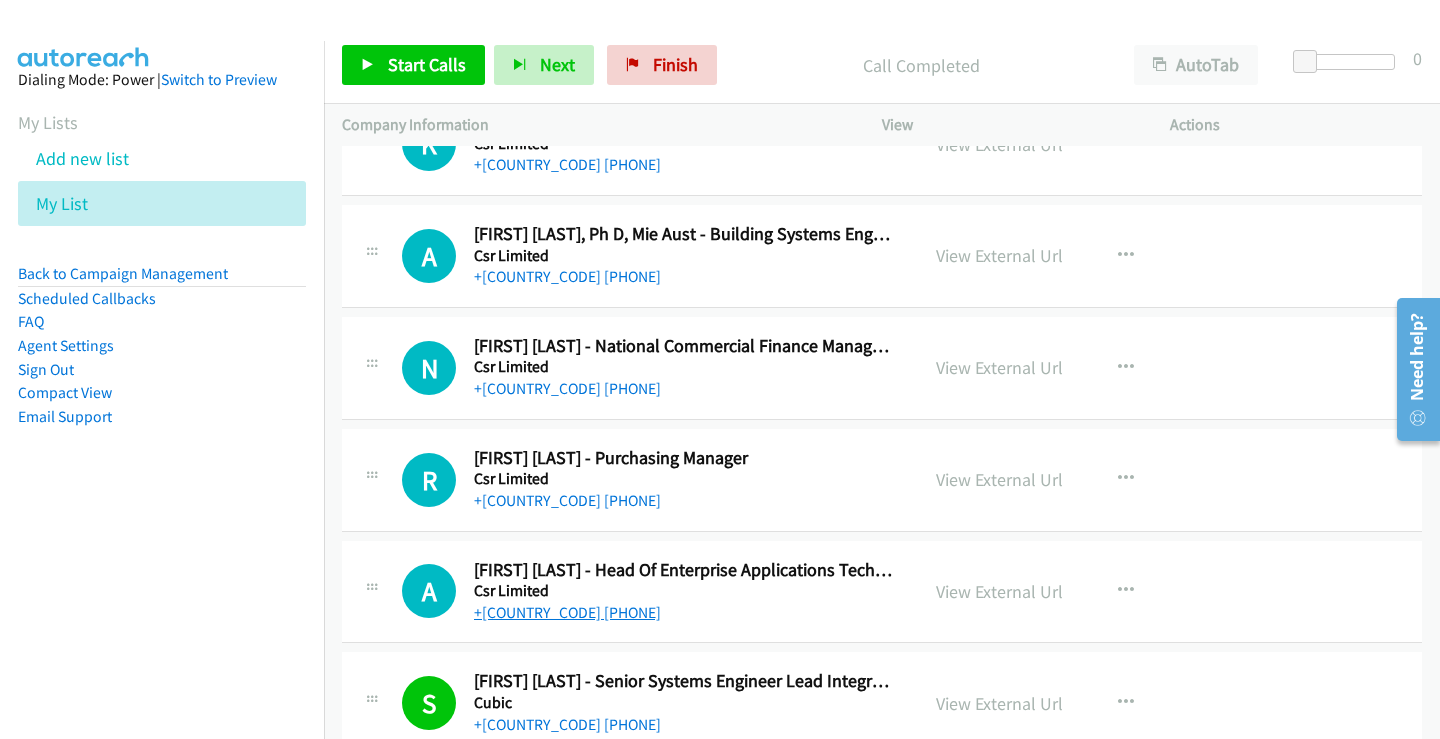 click on "+61 403 602 904" at bounding box center [567, 612] 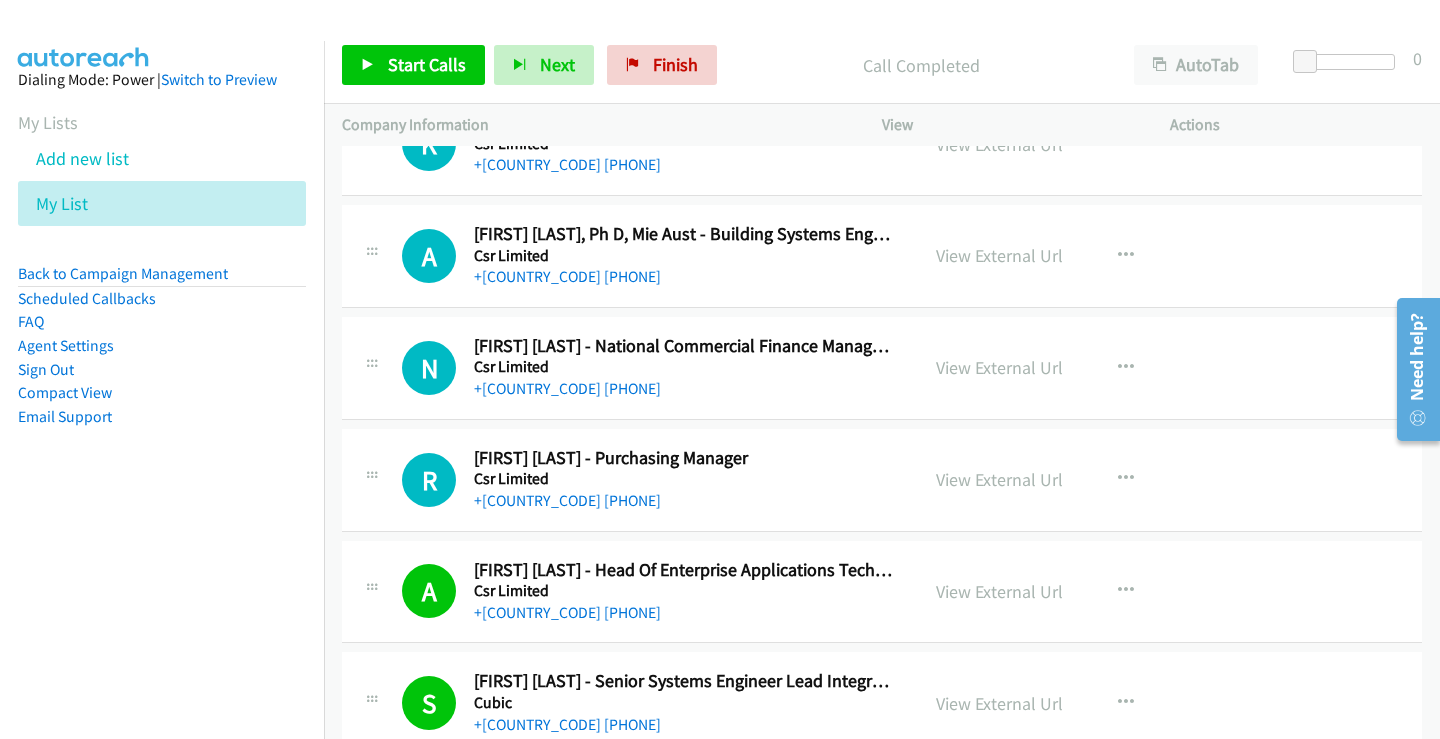 scroll, scrollTop: 6666, scrollLeft: 0, axis: vertical 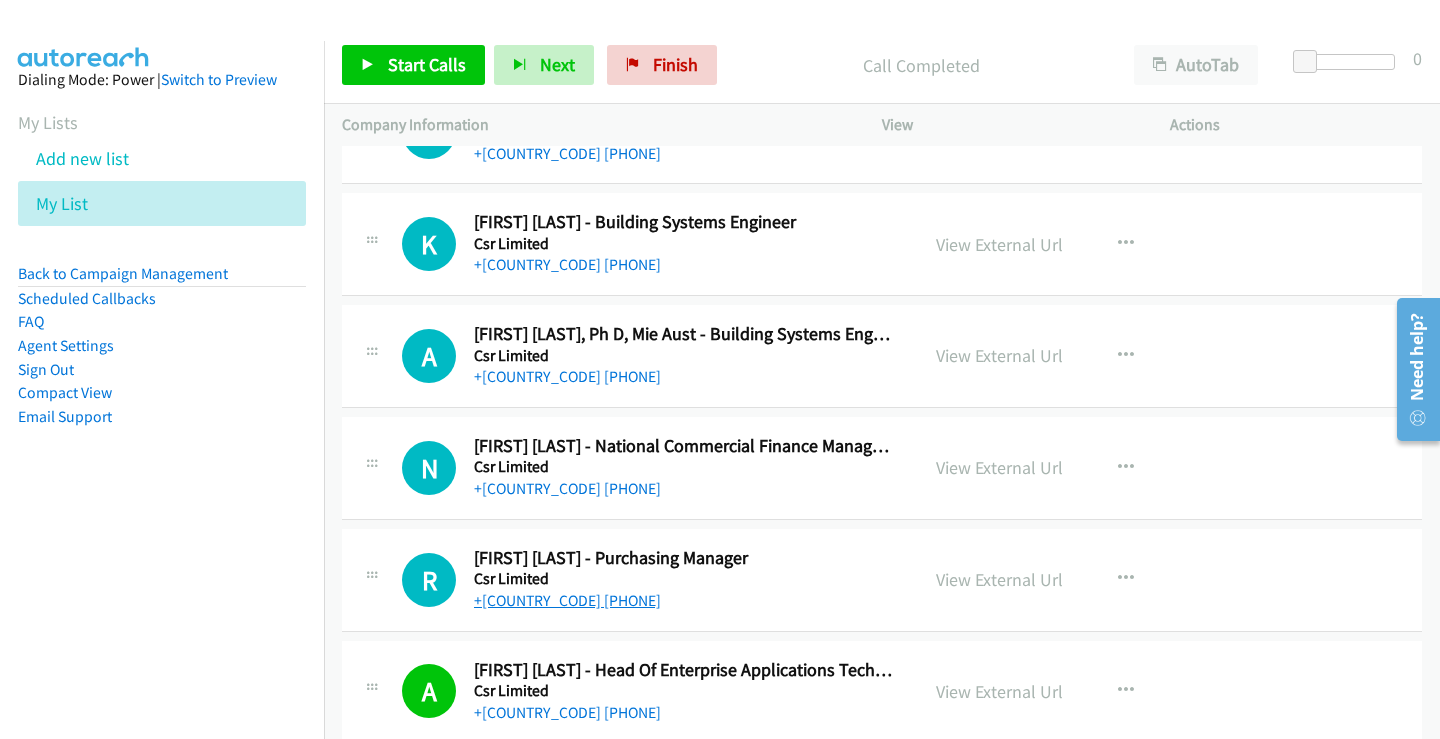click on "+61 419 477 709" at bounding box center [567, 600] 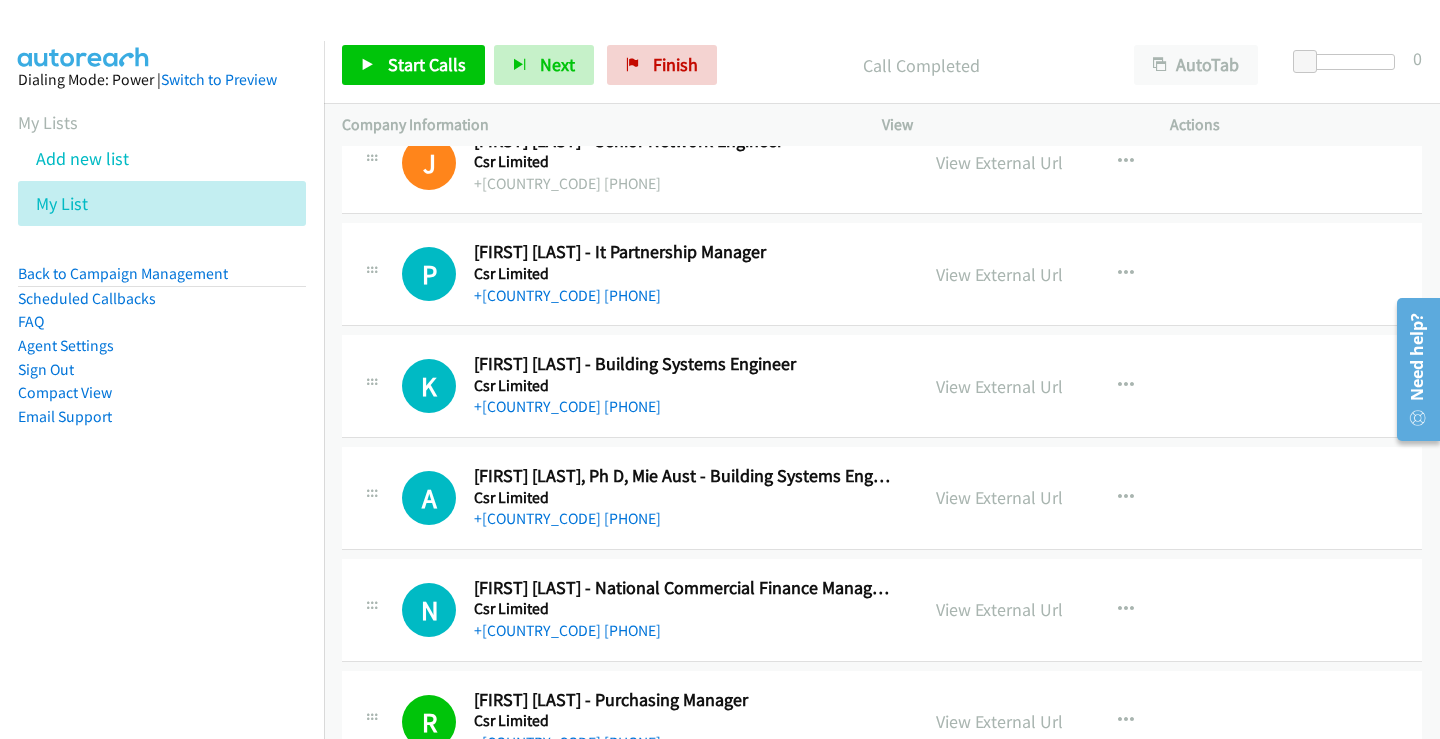 scroll, scrollTop: 6466, scrollLeft: 0, axis: vertical 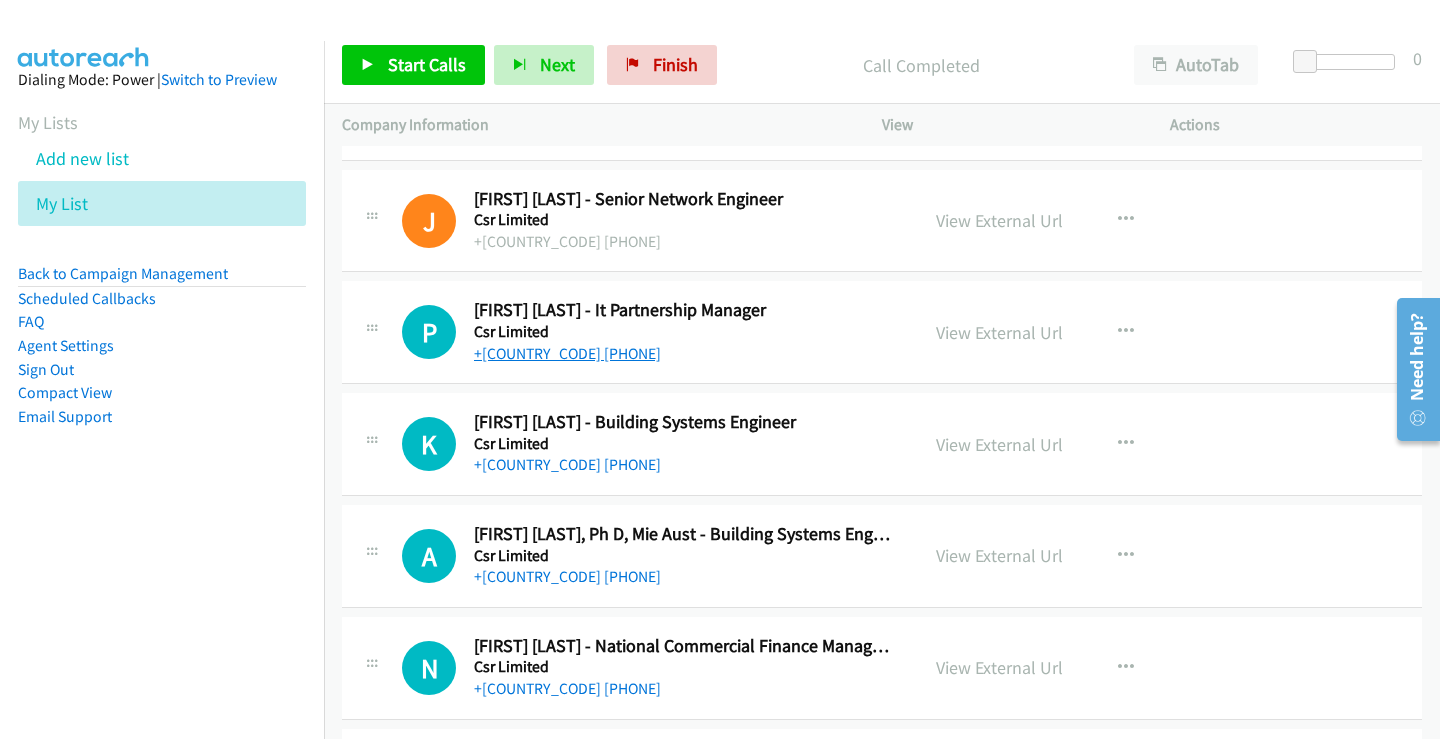 click on "+61 435 387 085" at bounding box center (567, 353) 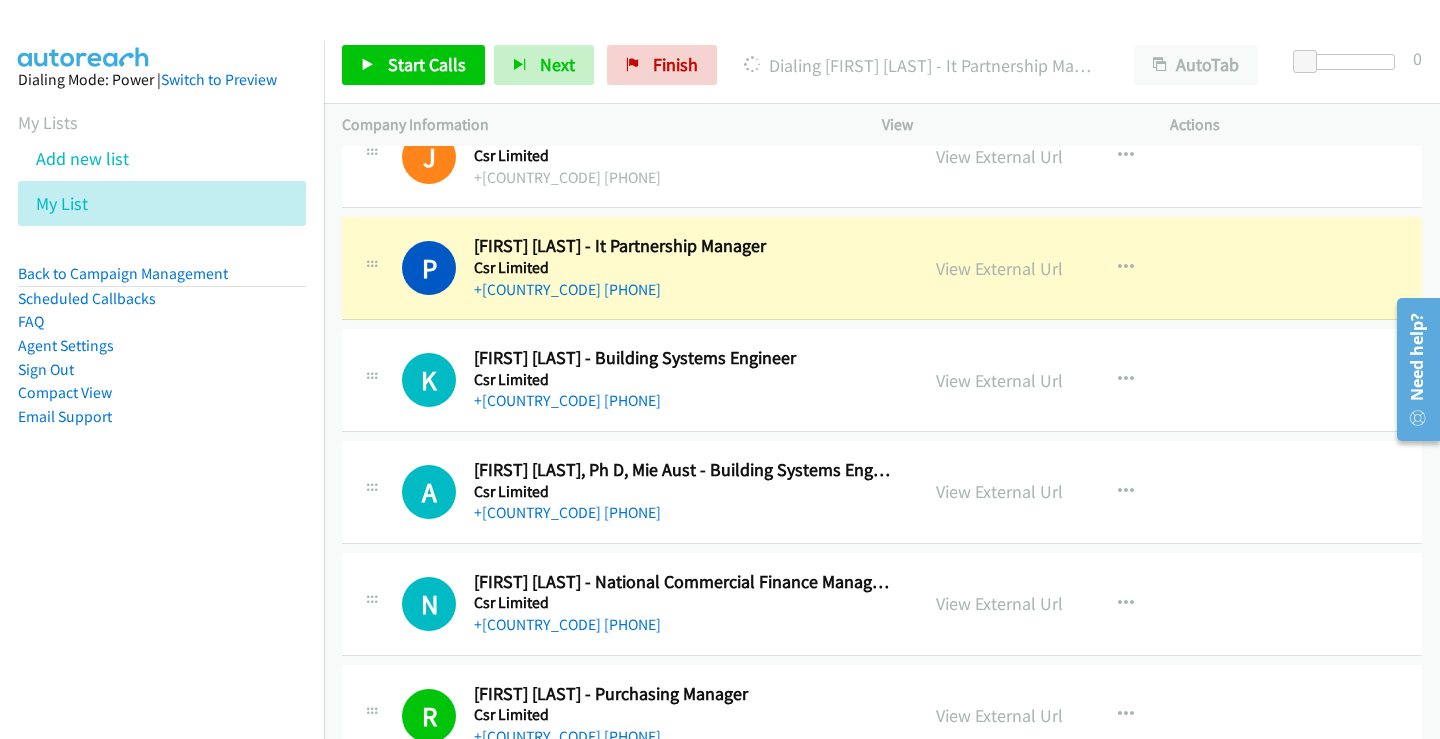 scroll, scrollTop: 6566, scrollLeft: 0, axis: vertical 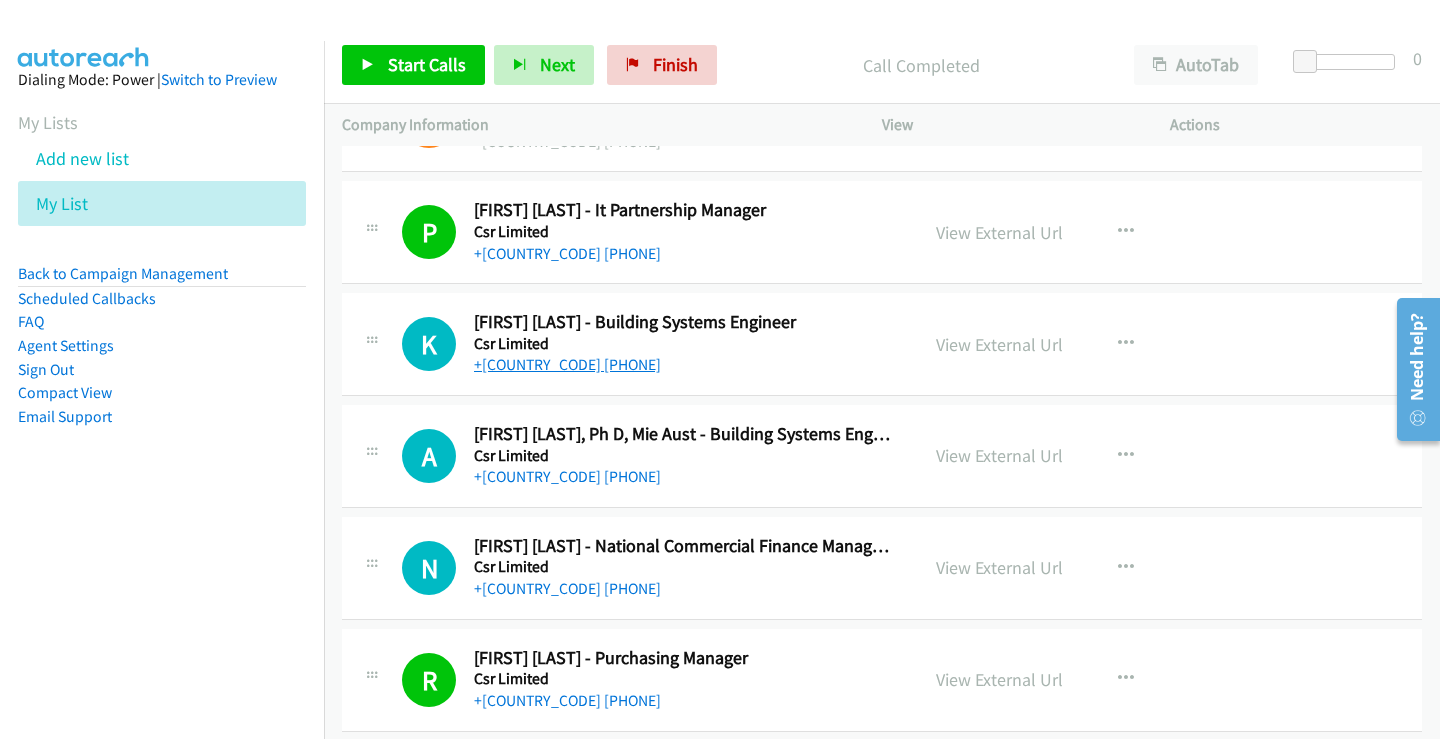 click on "+61 438 415 946" at bounding box center (567, 364) 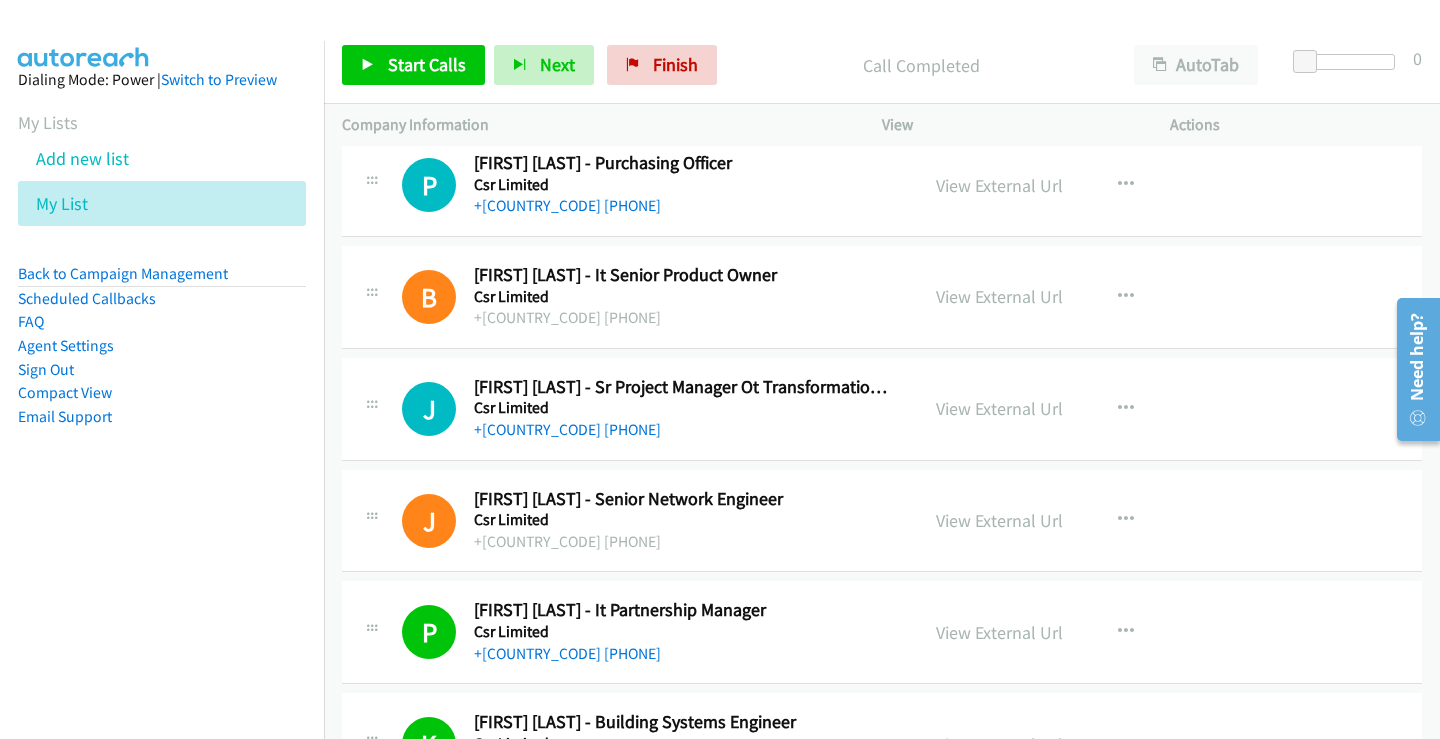 scroll, scrollTop: 6066, scrollLeft: 0, axis: vertical 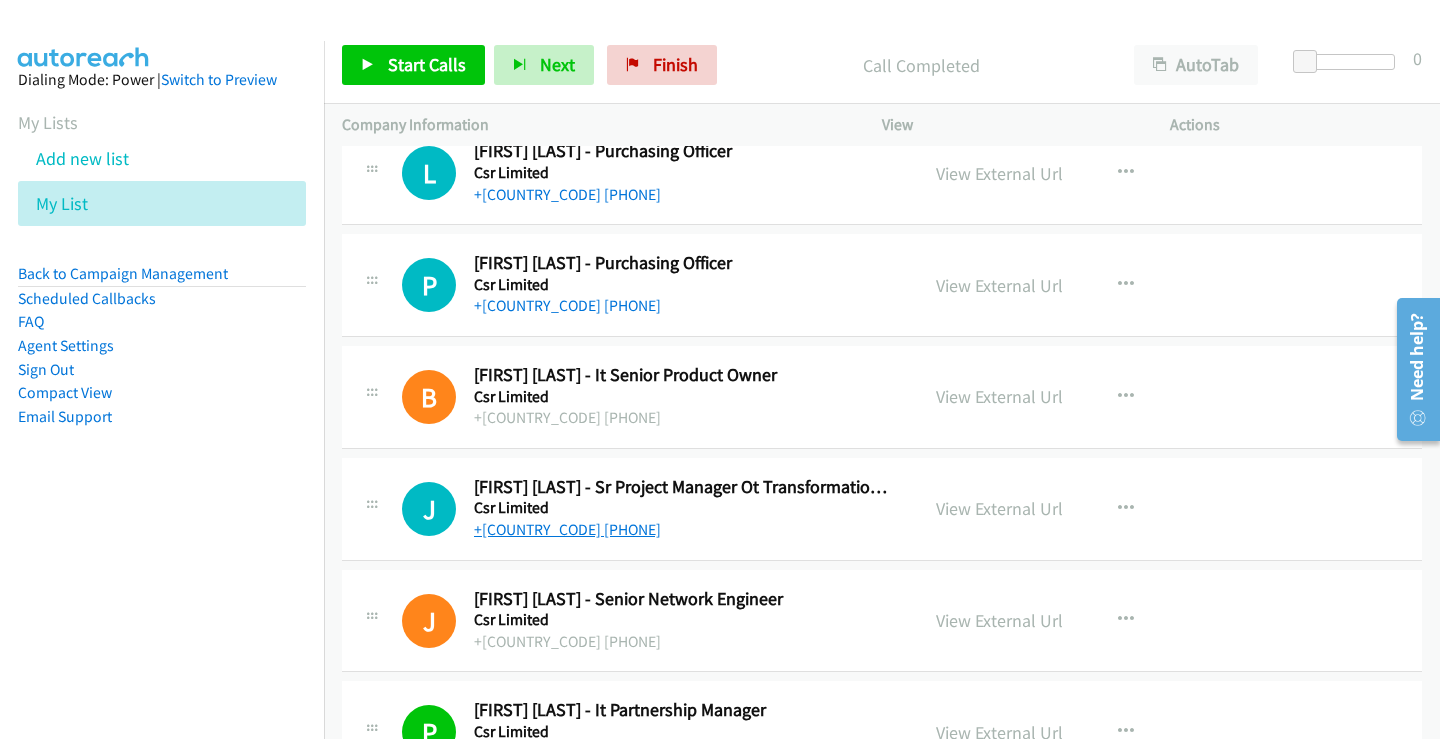 click on "+61 487 372 382" at bounding box center (567, 529) 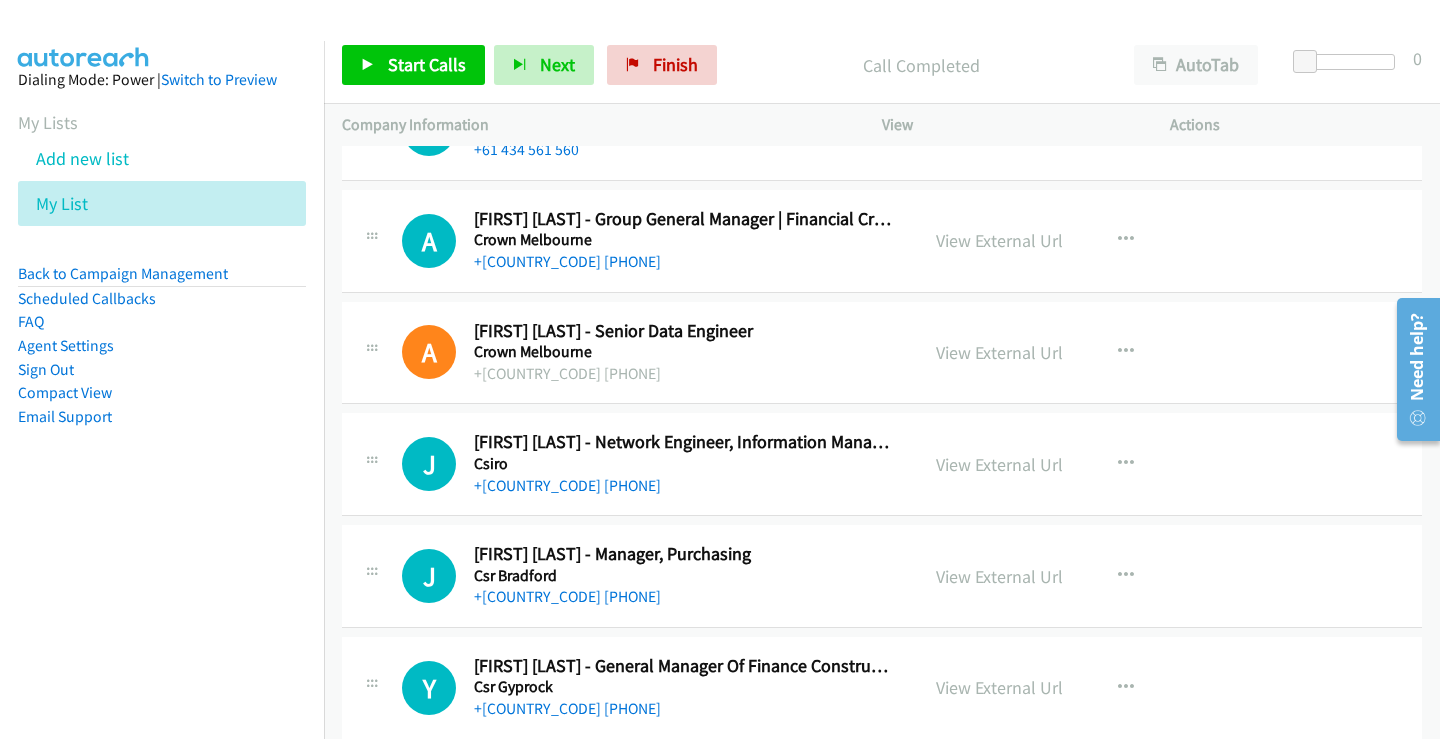 scroll, scrollTop: 5166, scrollLeft: 0, axis: vertical 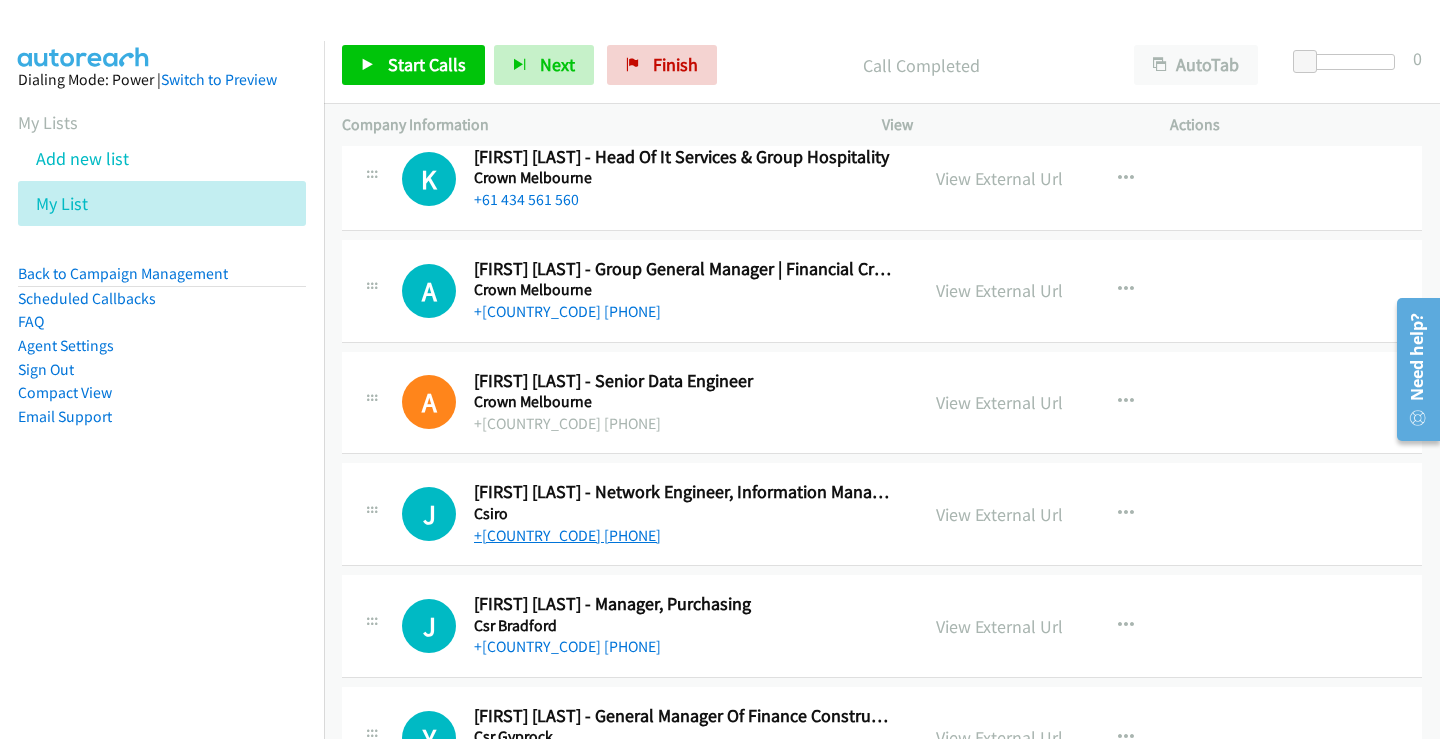 click on "+61 408 463 429" at bounding box center [567, 535] 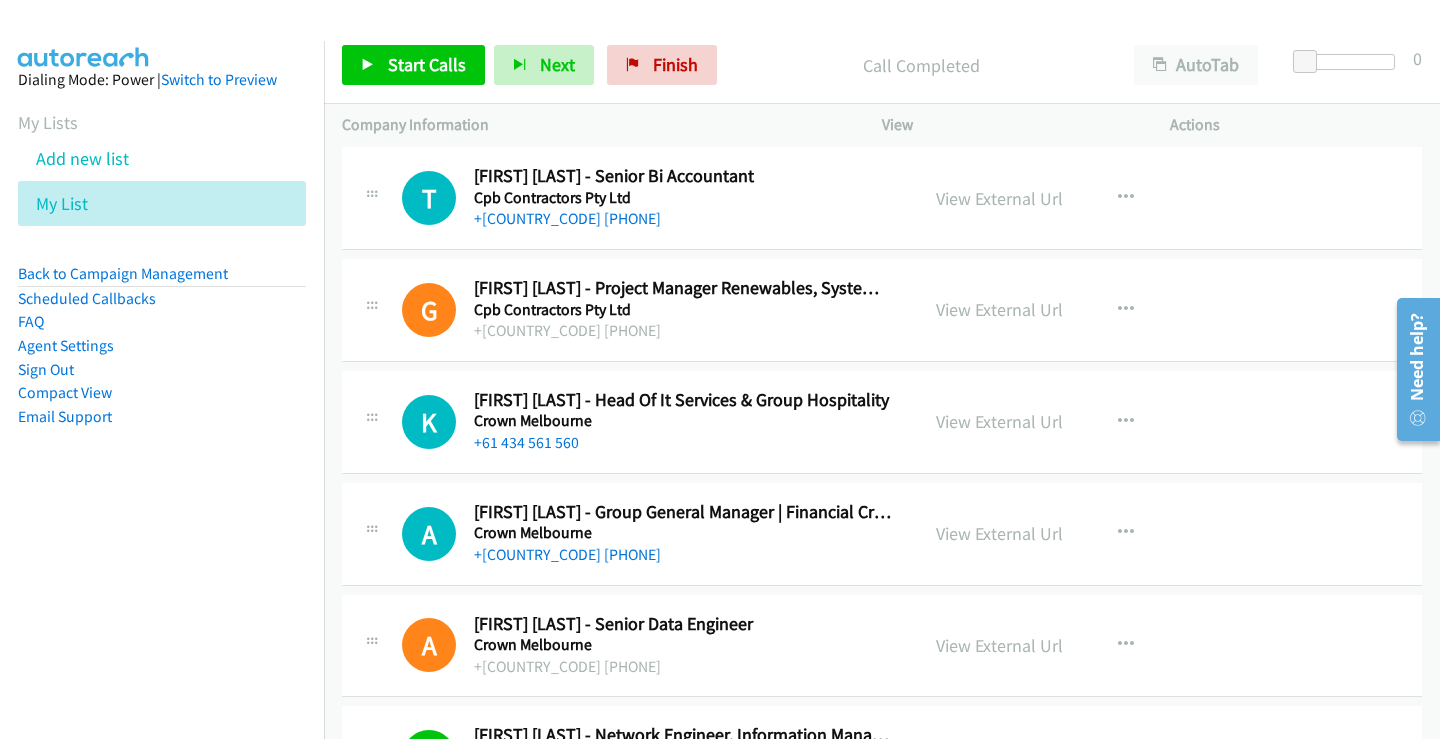 scroll, scrollTop: 4866, scrollLeft: 0, axis: vertical 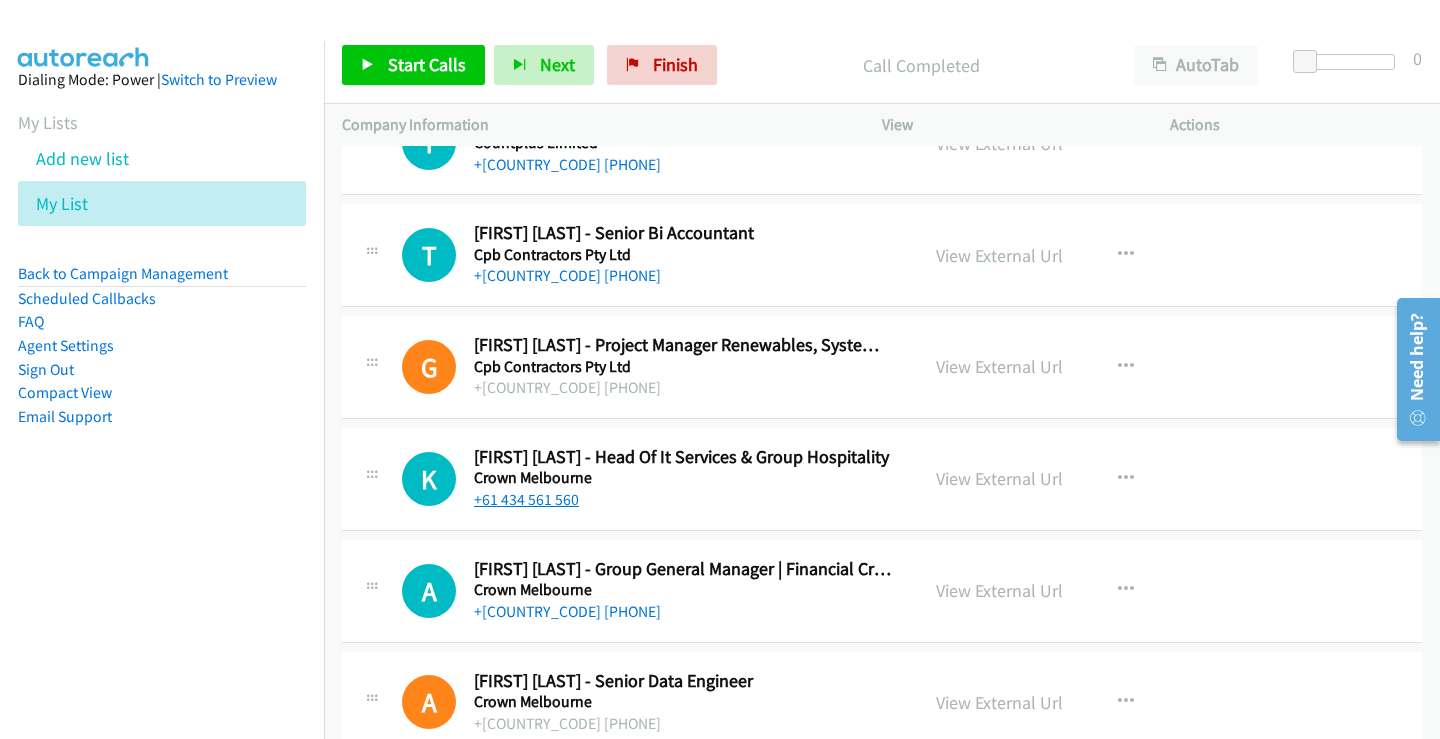 click on "+61 434 561 560" at bounding box center [526, 499] 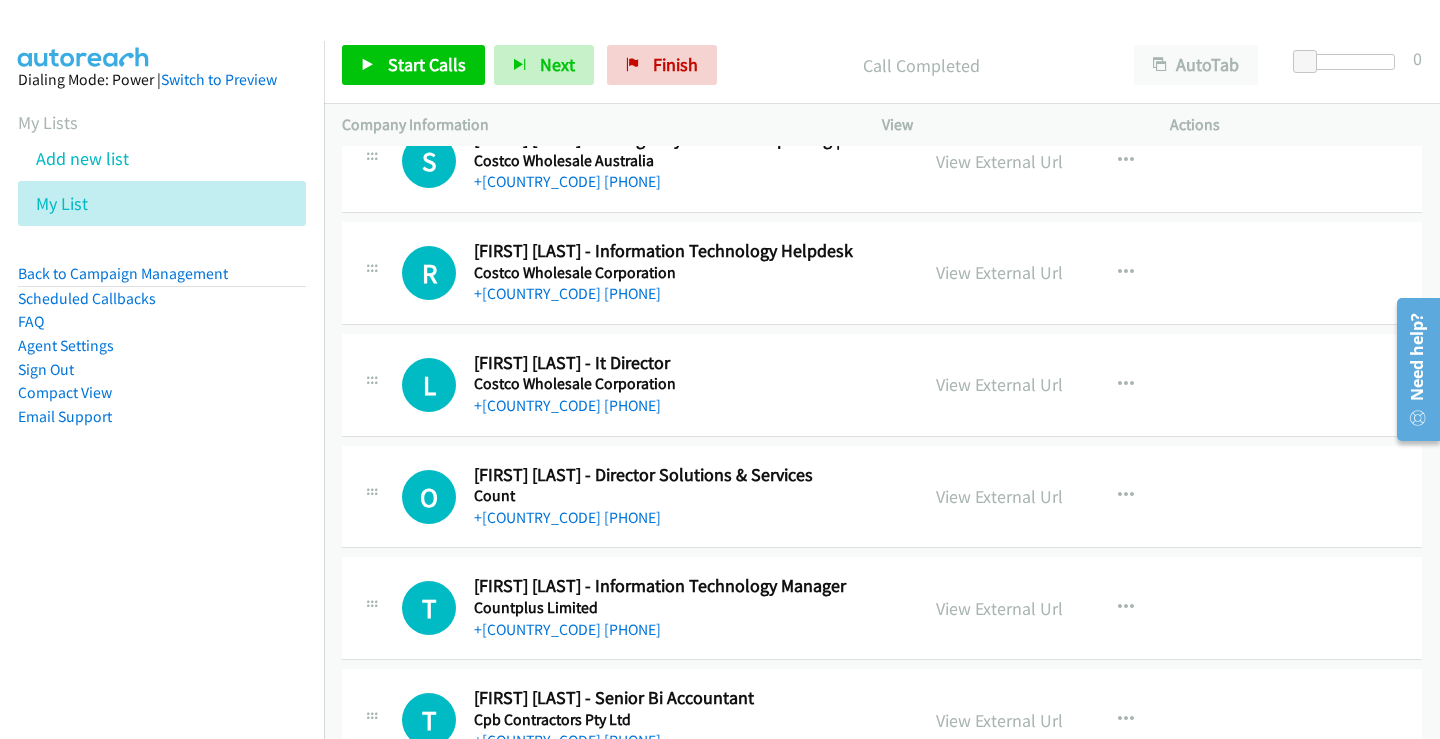 scroll, scrollTop: 4366, scrollLeft: 0, axis: vertical 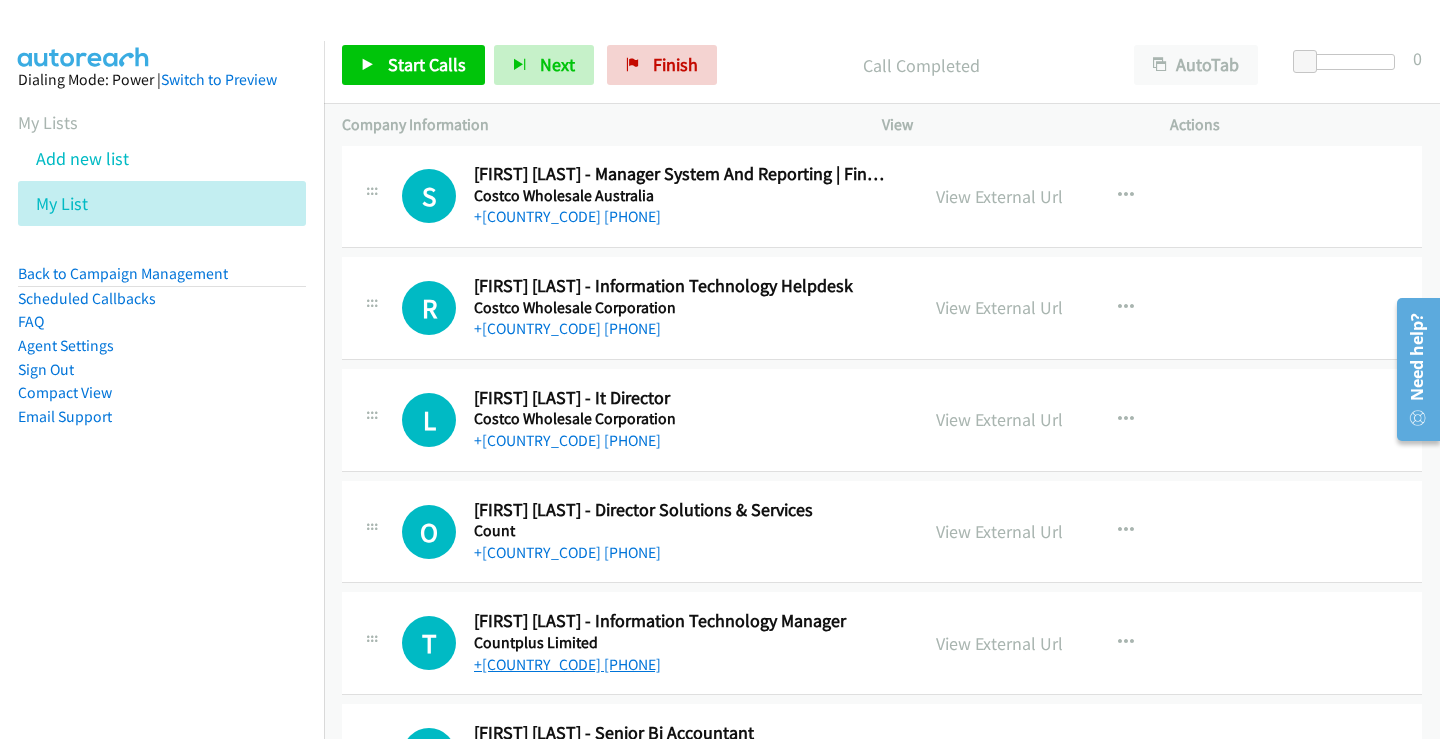 click on "+61 475 835 075" at bounding box center (567, 664) 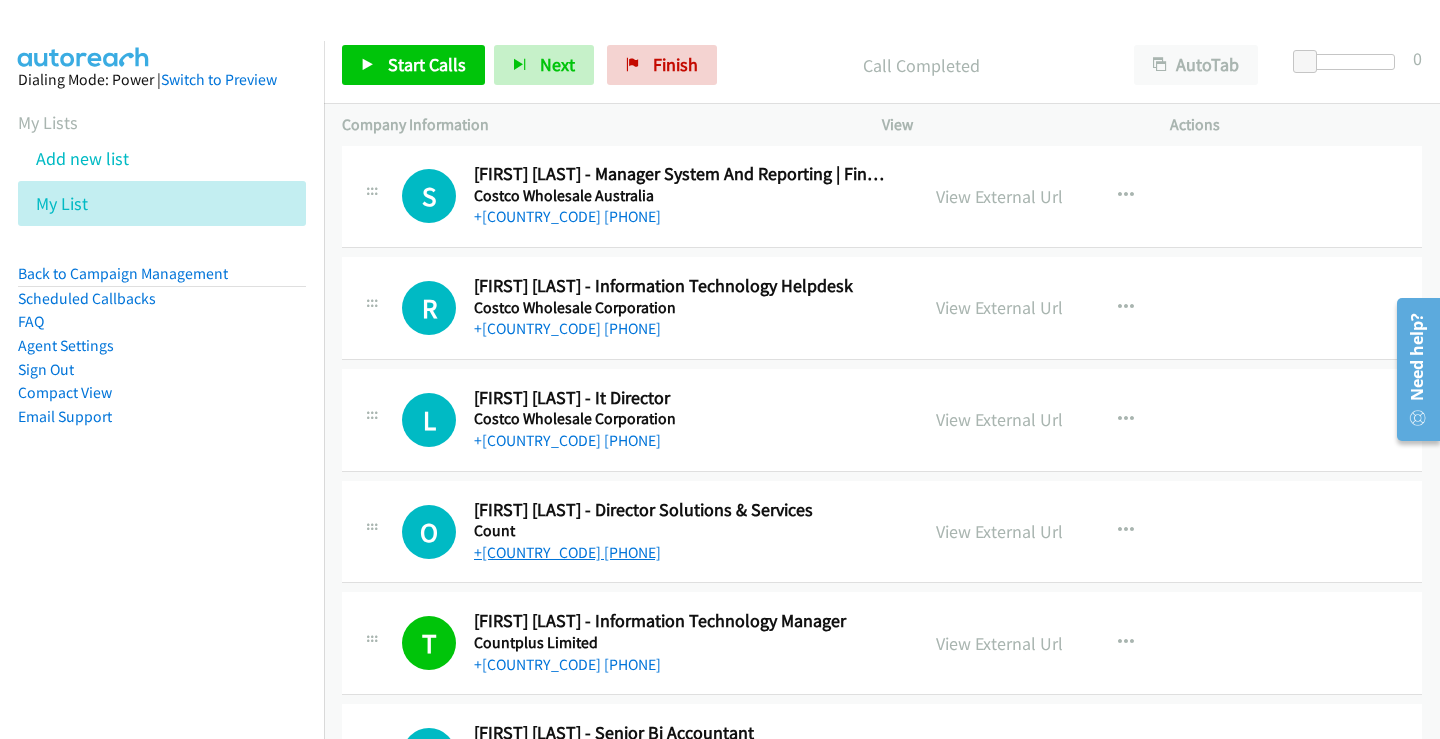 click on "+61 403 360 364" at bounding box center [567, 552] 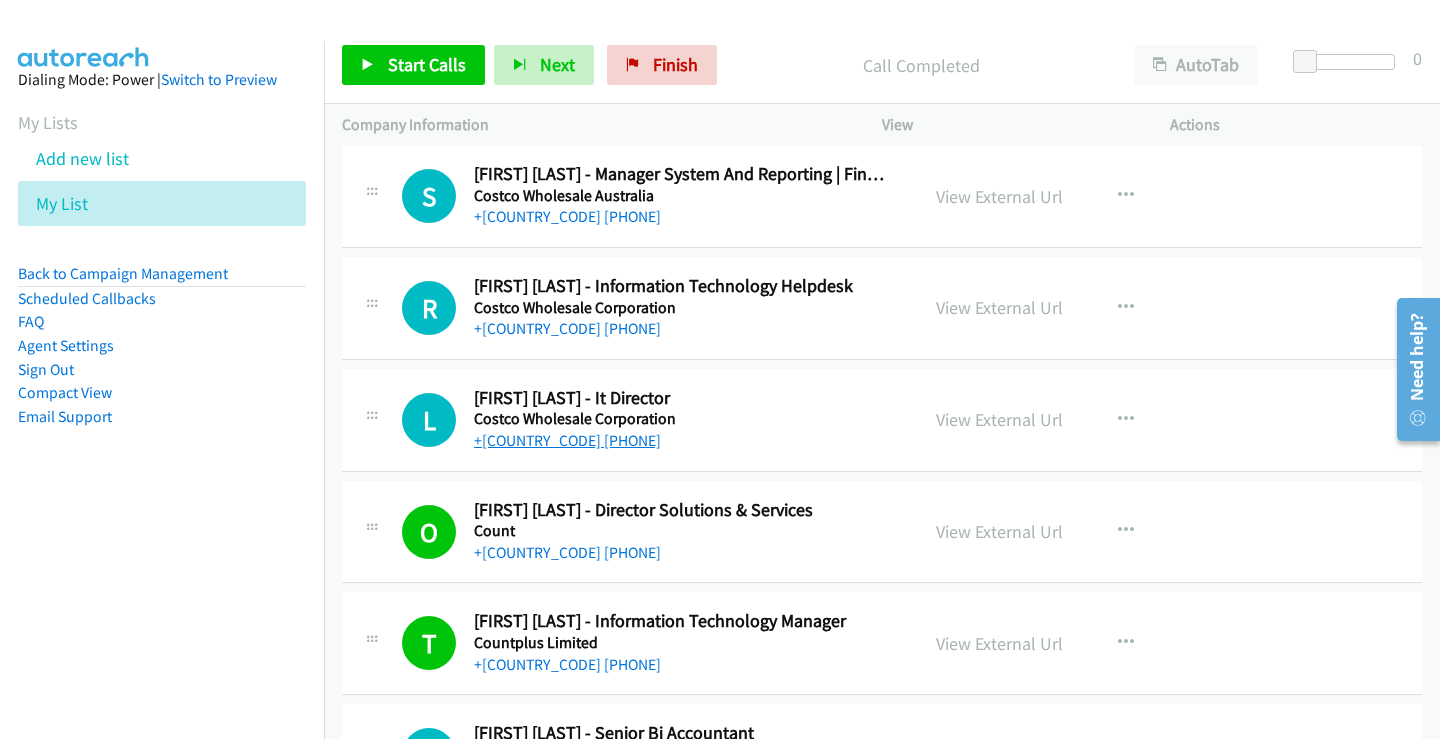 click on "+61 2 9469 7913" at bounding box center (567, 440) 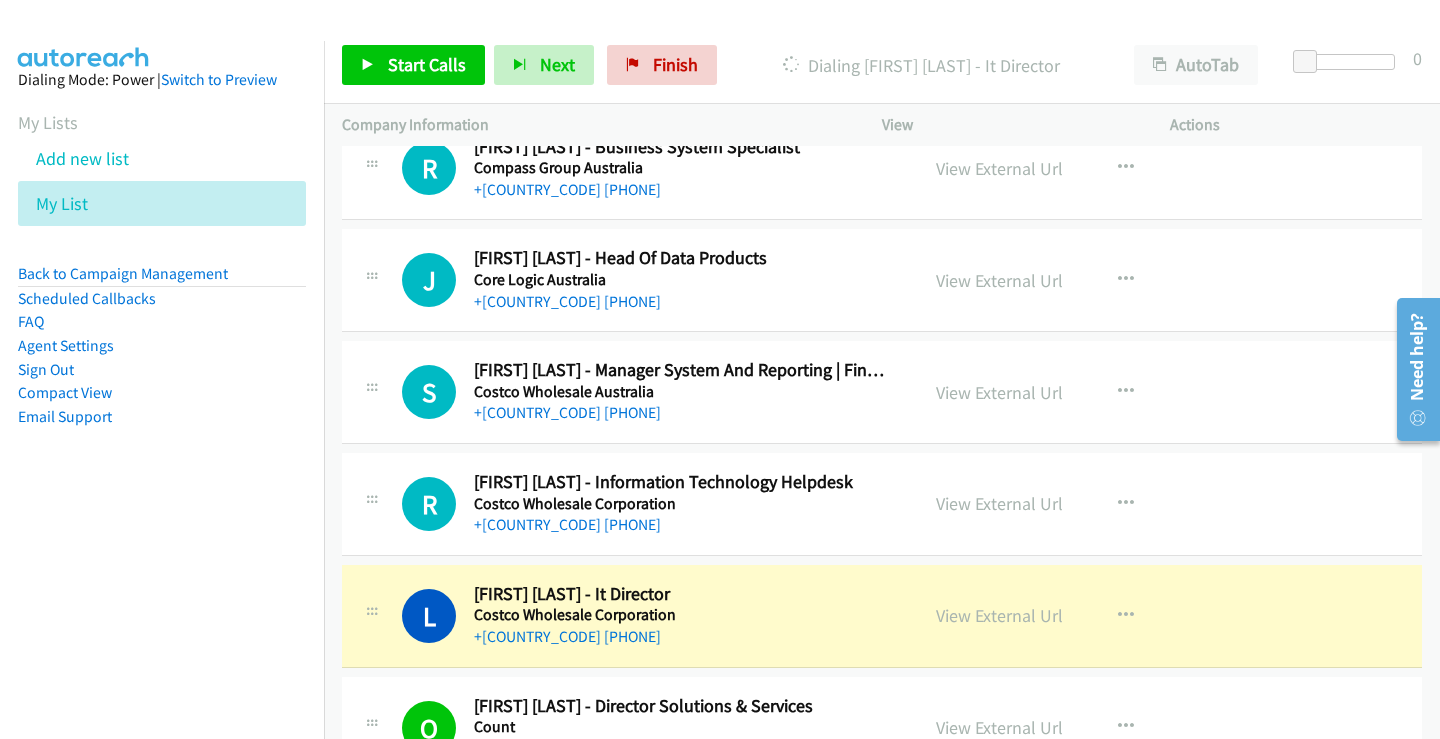 scroll, scrollTop: 4166, scrollLeft: 0, axis: vertical 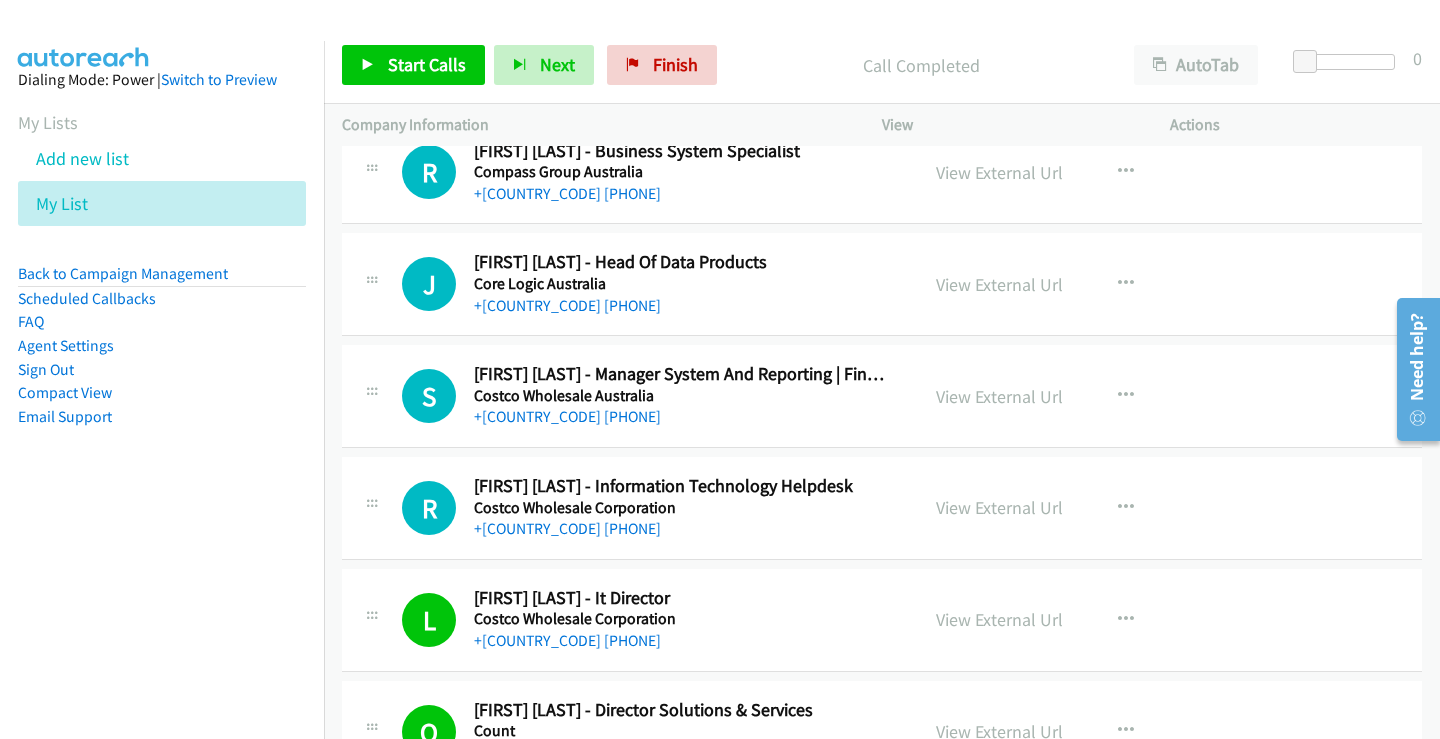 click on "+61 2 9469 7999" at bounding box center (683, 529) 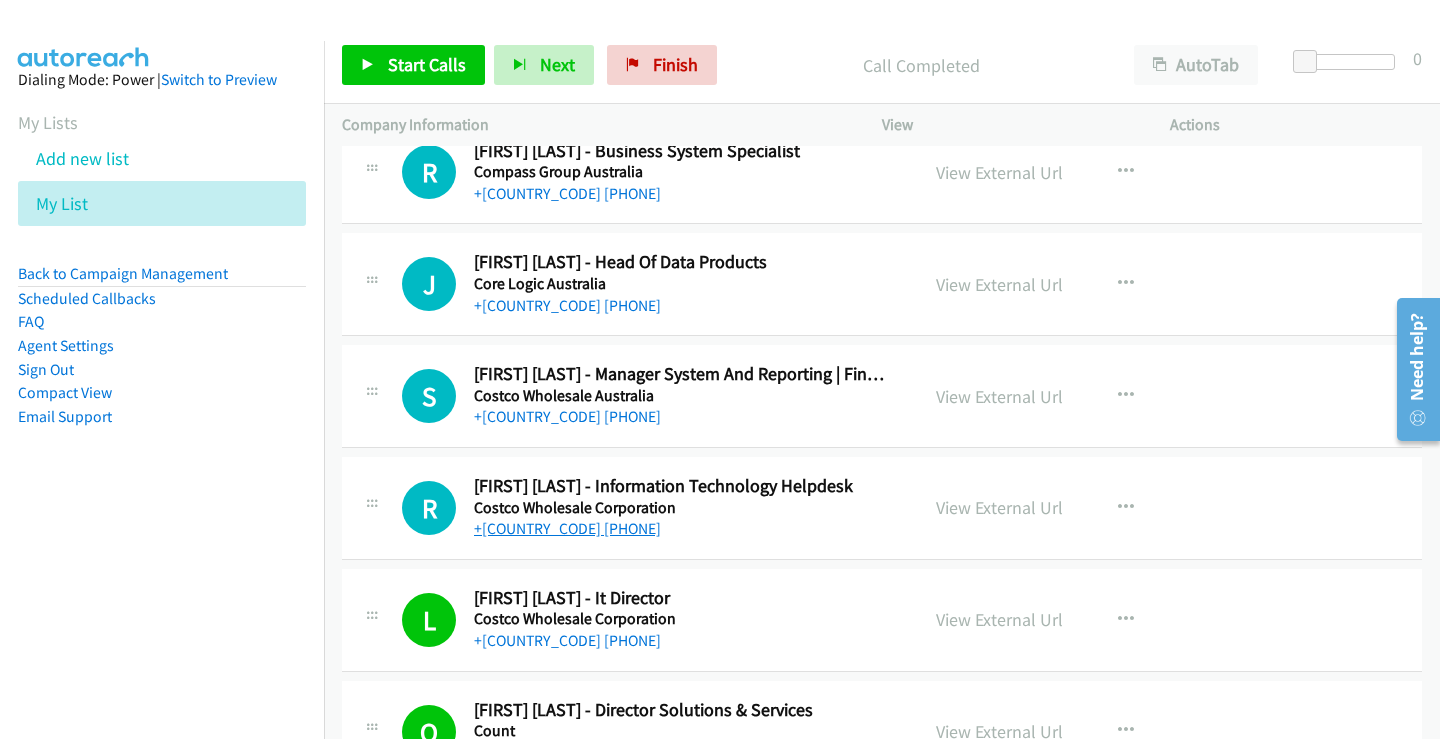 click on "+61 2 9469 7999" at bounding box center [567, 528] 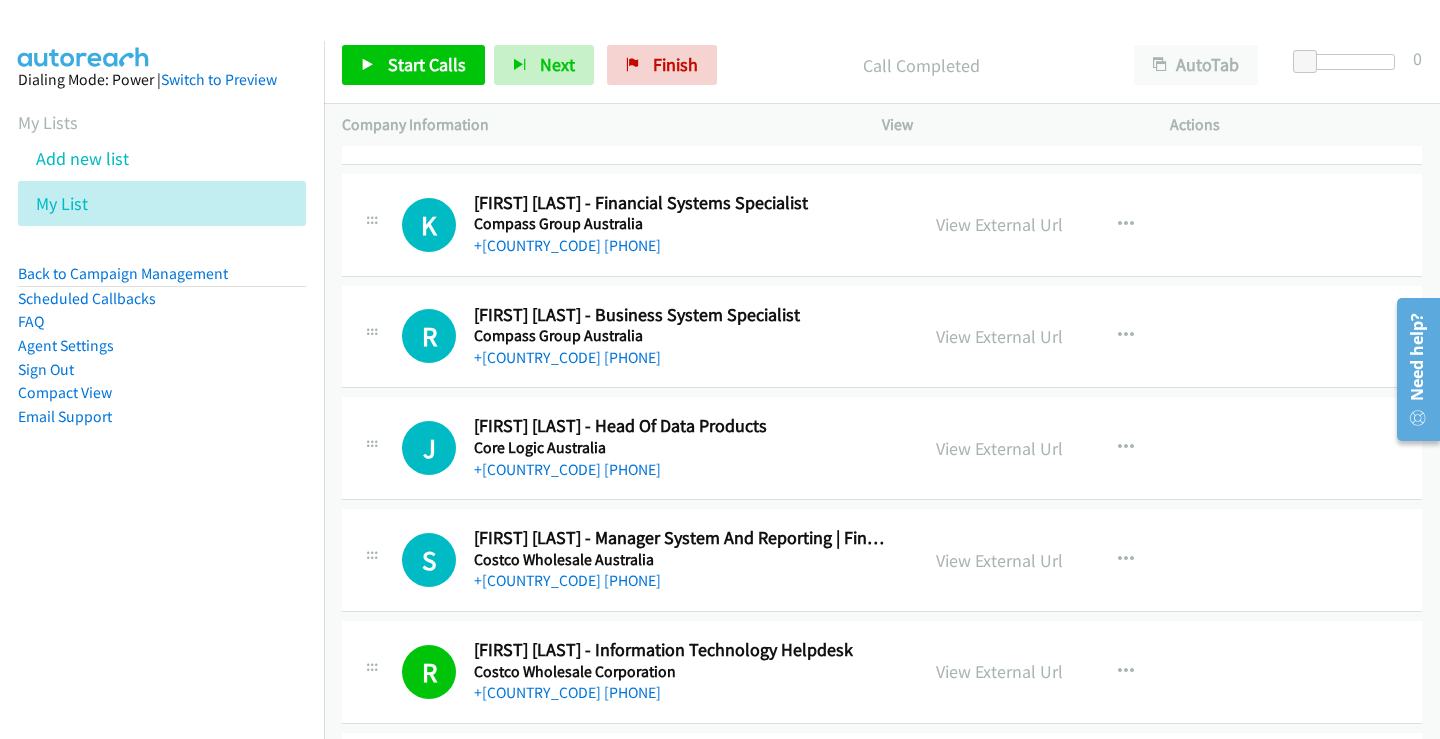 scroll, scrollTop: 3966, scrollLeft: 0, axis: vertical 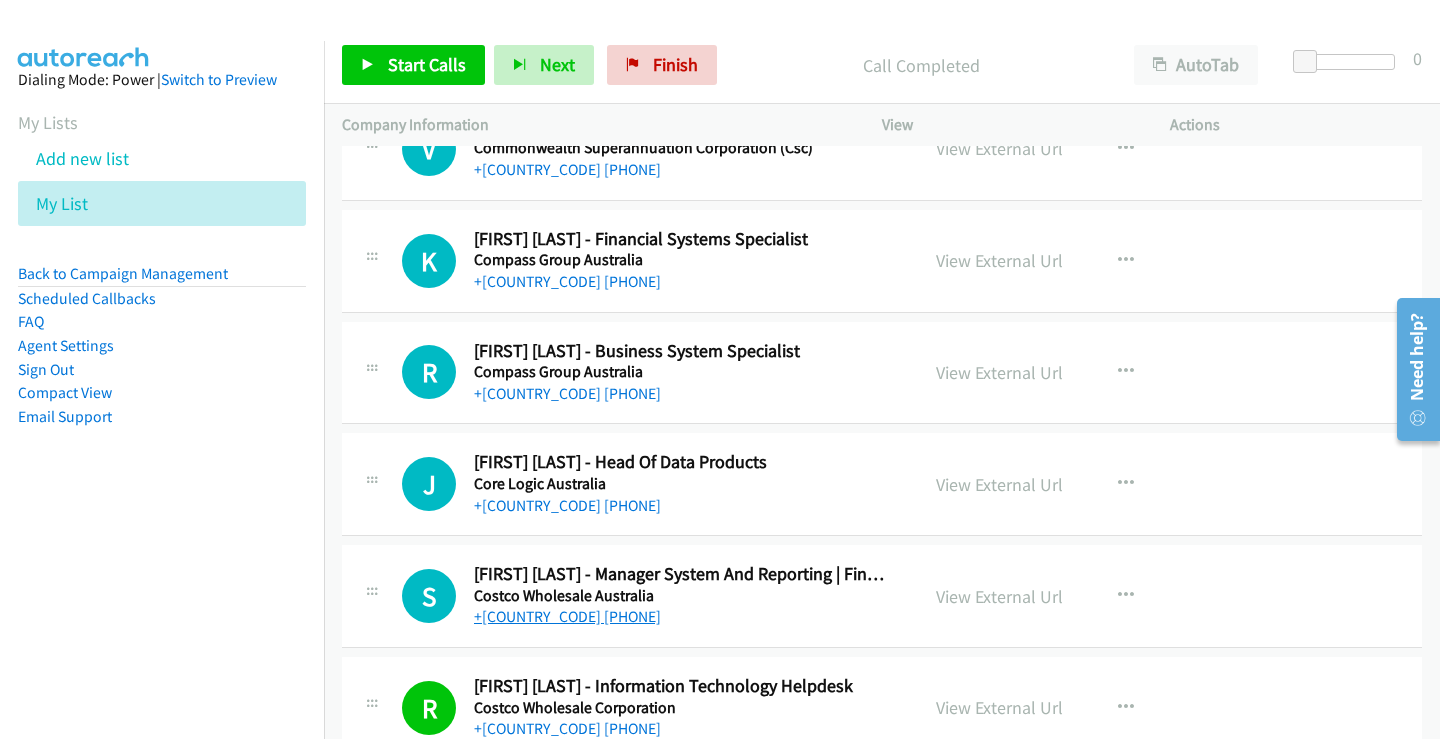 click on "+61 468 800 505" at bounding box center [567, 616] 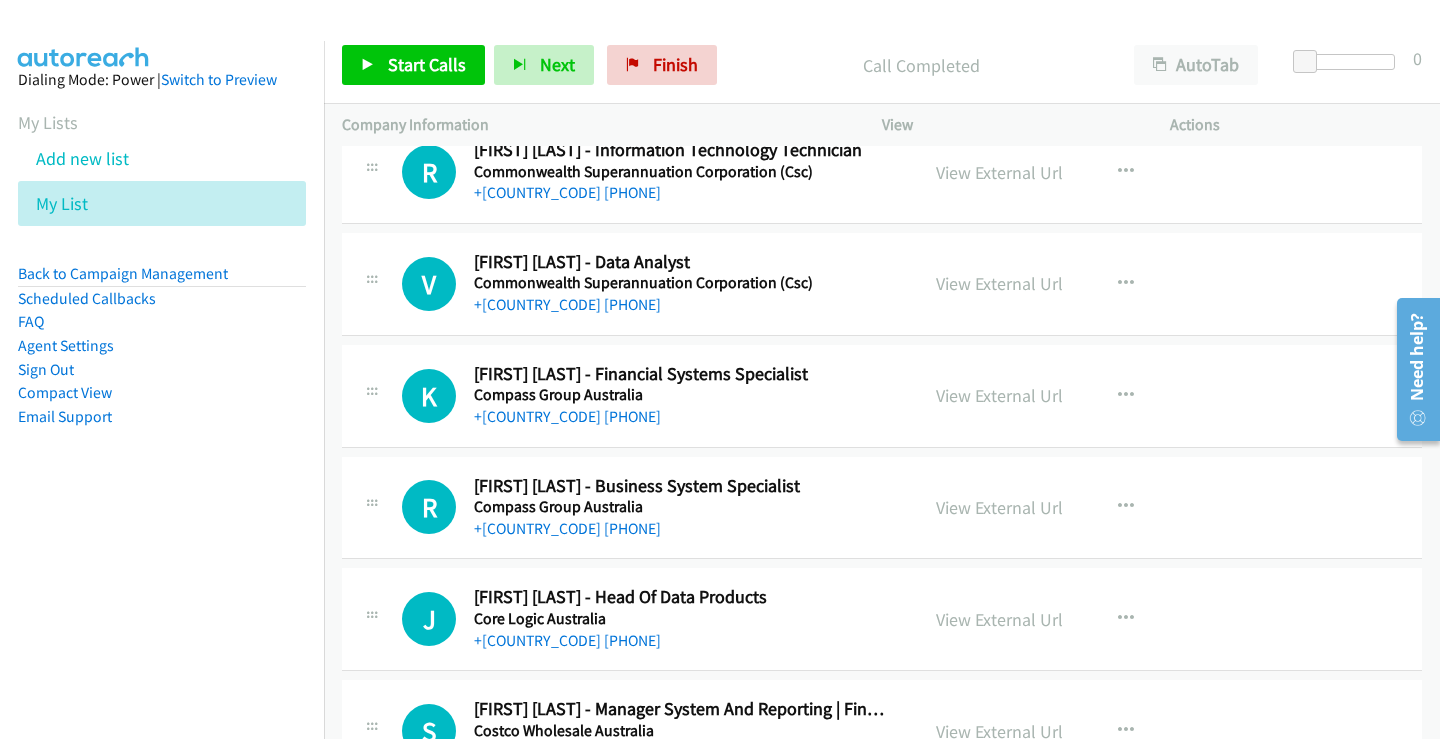 scroll, scrollTop: 3966, scrollLeft: 0, axis: vertical 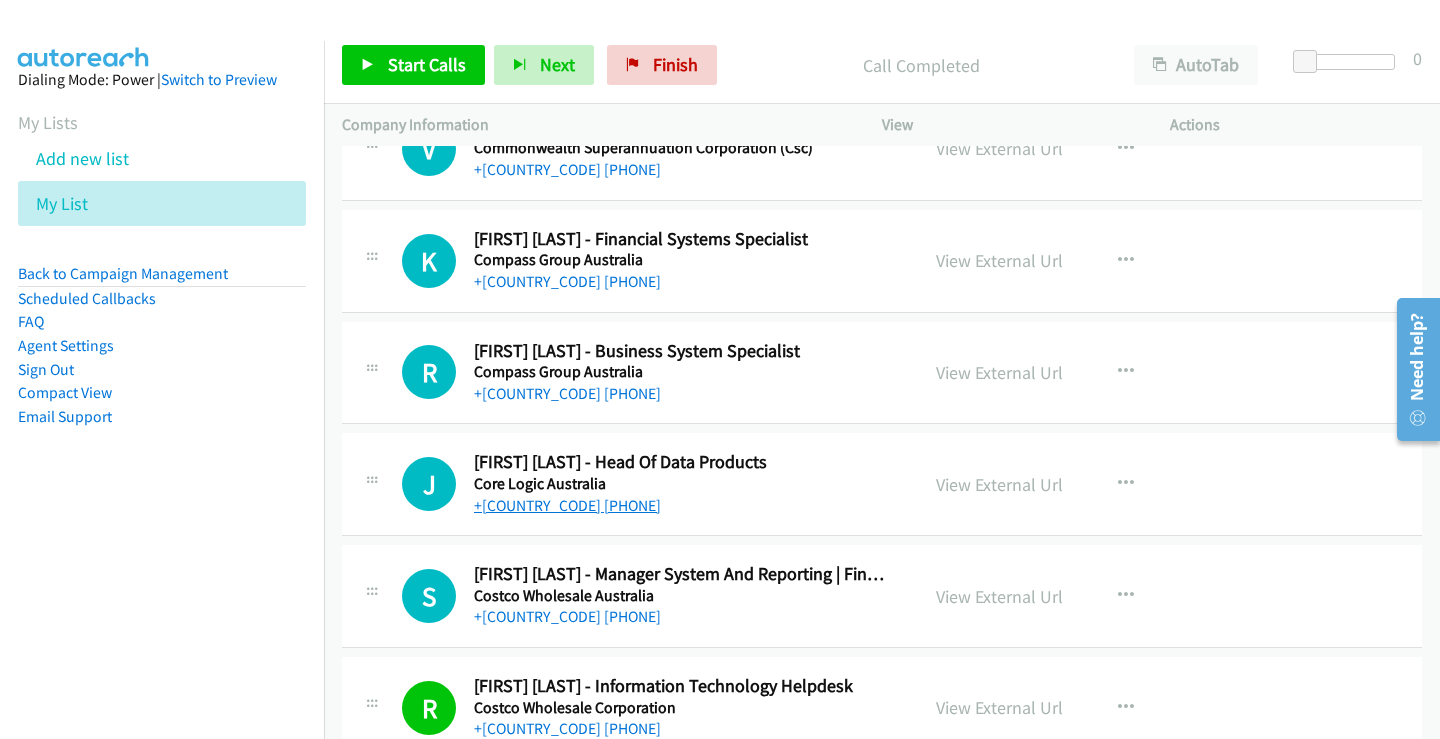 click on "+61 406 382 383" at bounding box center (567, 505) 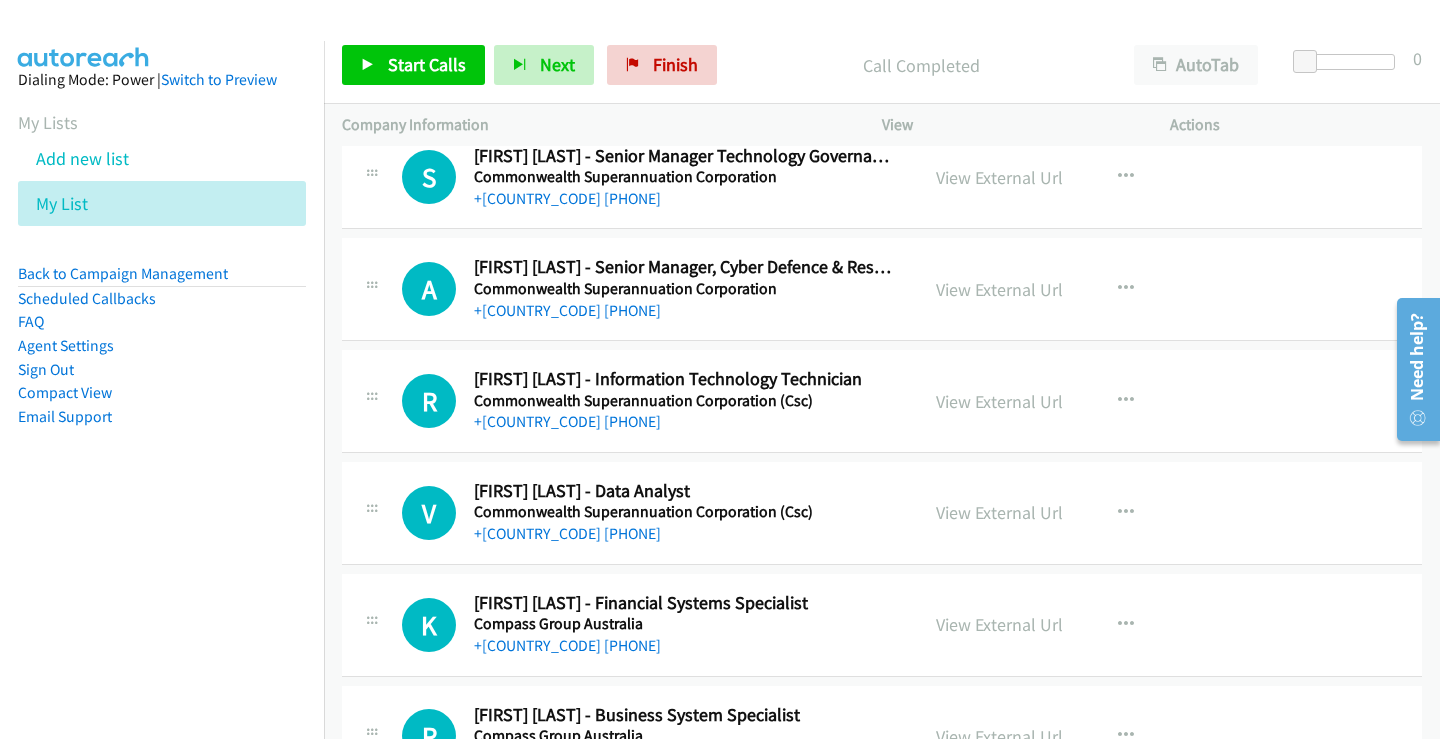 scroll, scrollTop: 3566, scrollLeft: 0, axis: vertical 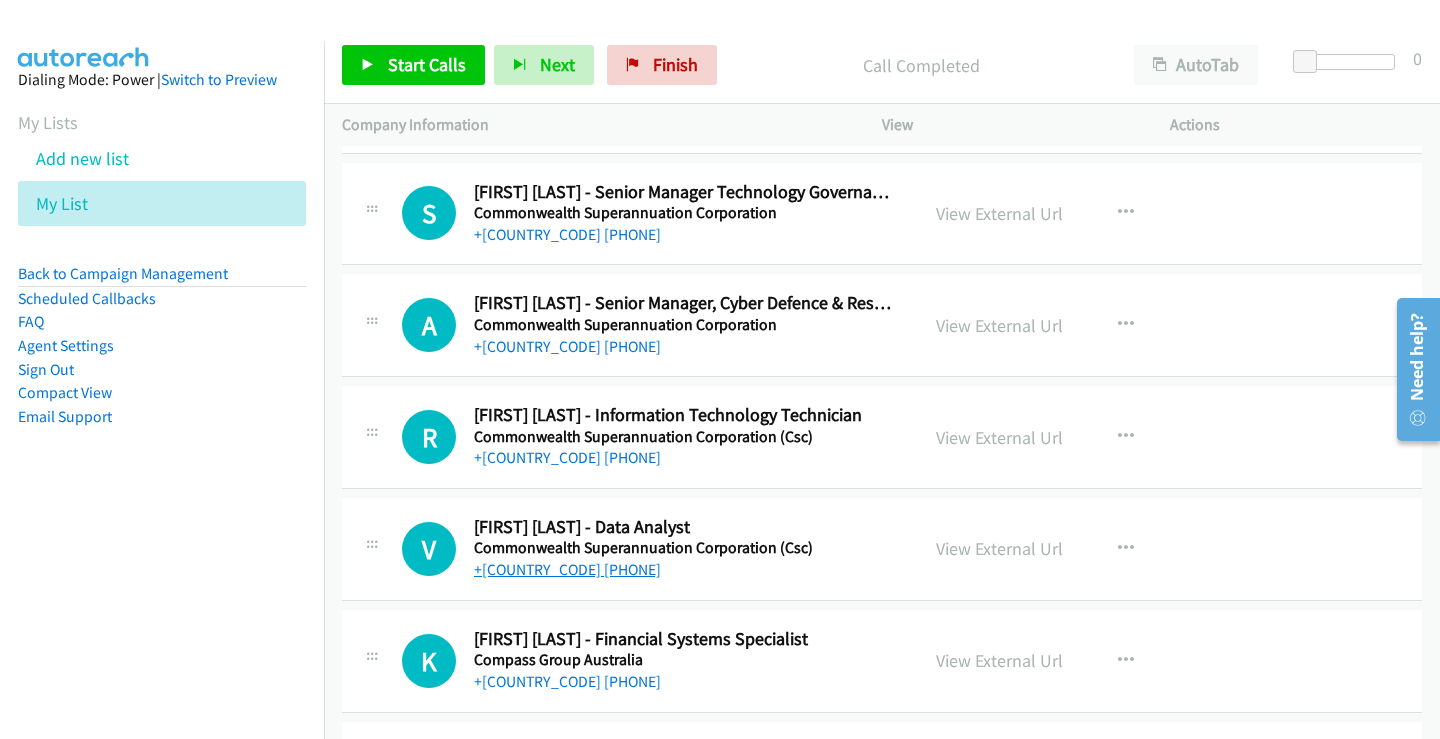 click on "+61 426 981 284" at bounding box center (567, 569) 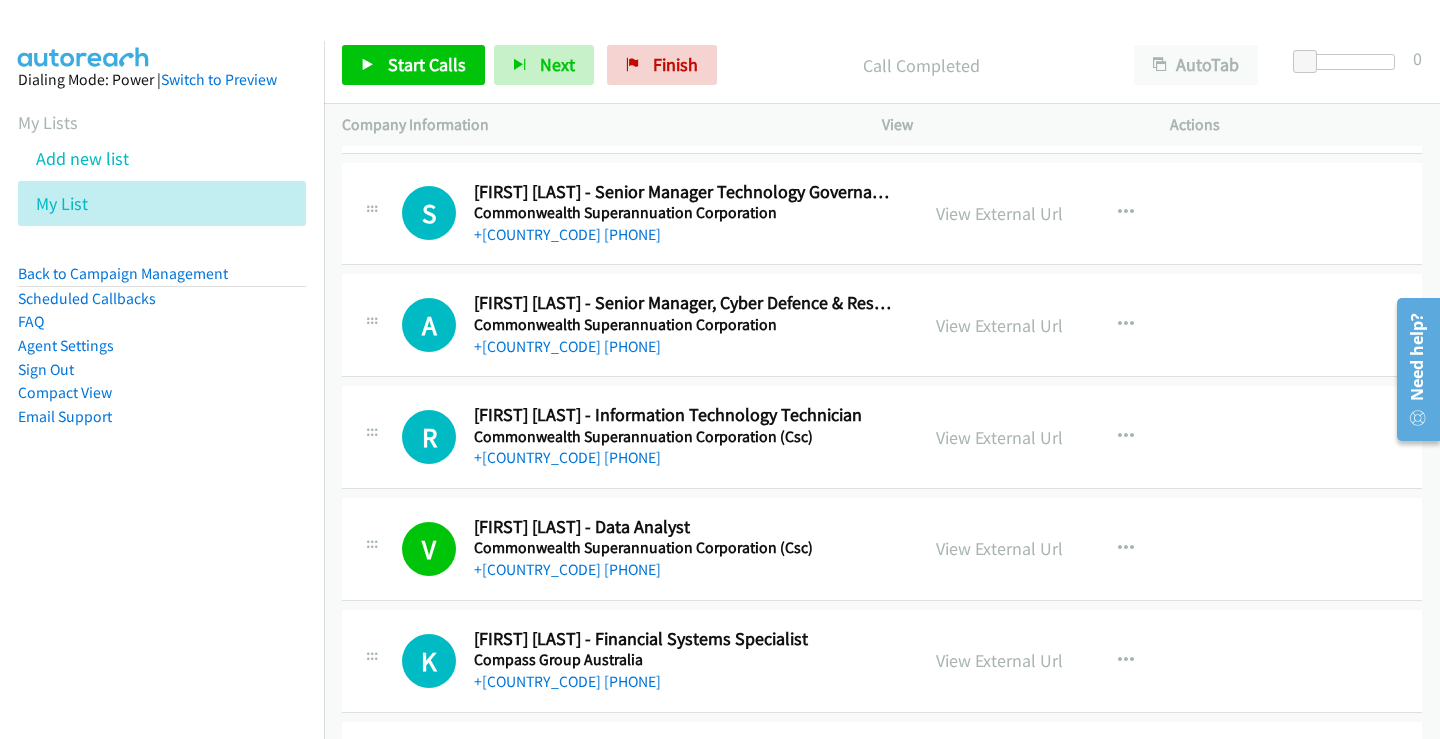 scroll, scrollTop: 3466, scrollLeft: 0, axis: vertical 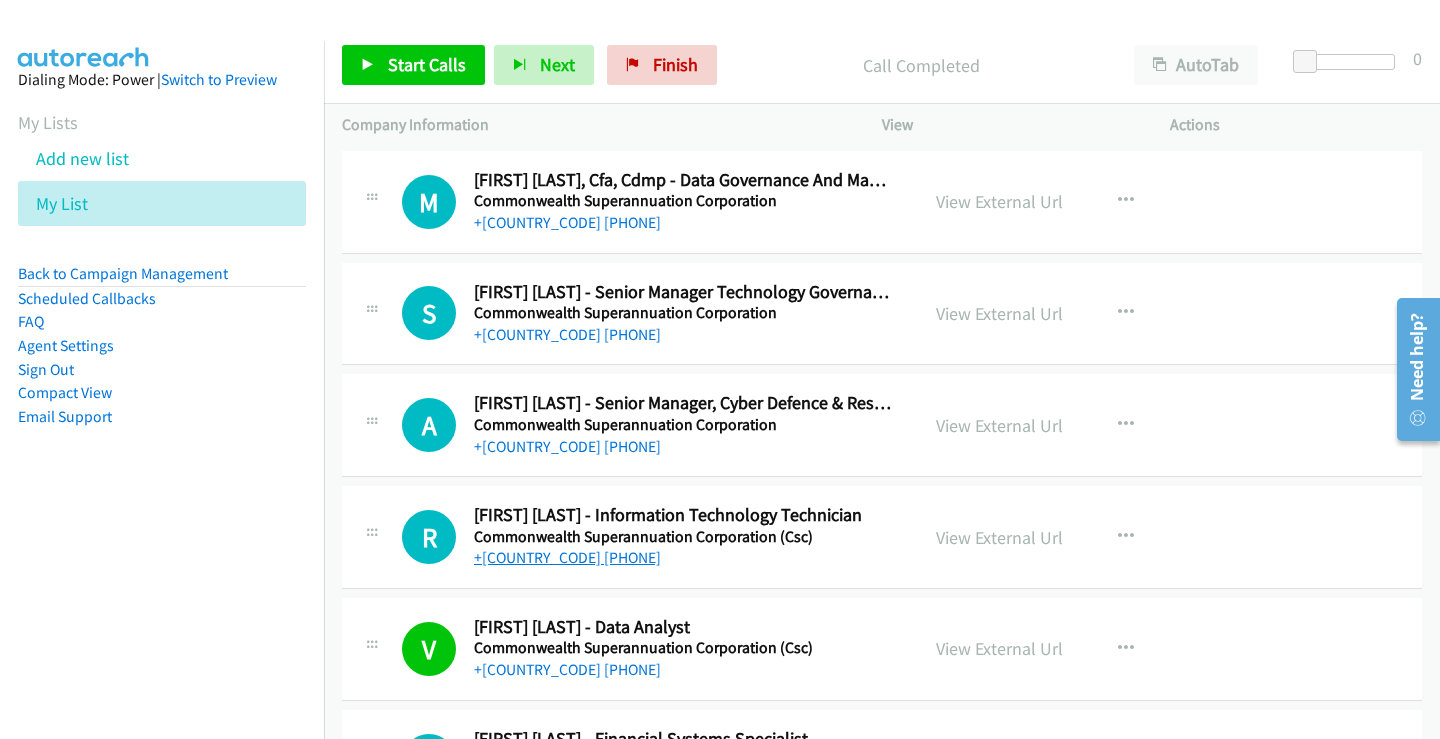 click on "+61 470 280 318" at bounding box center [567, 557] 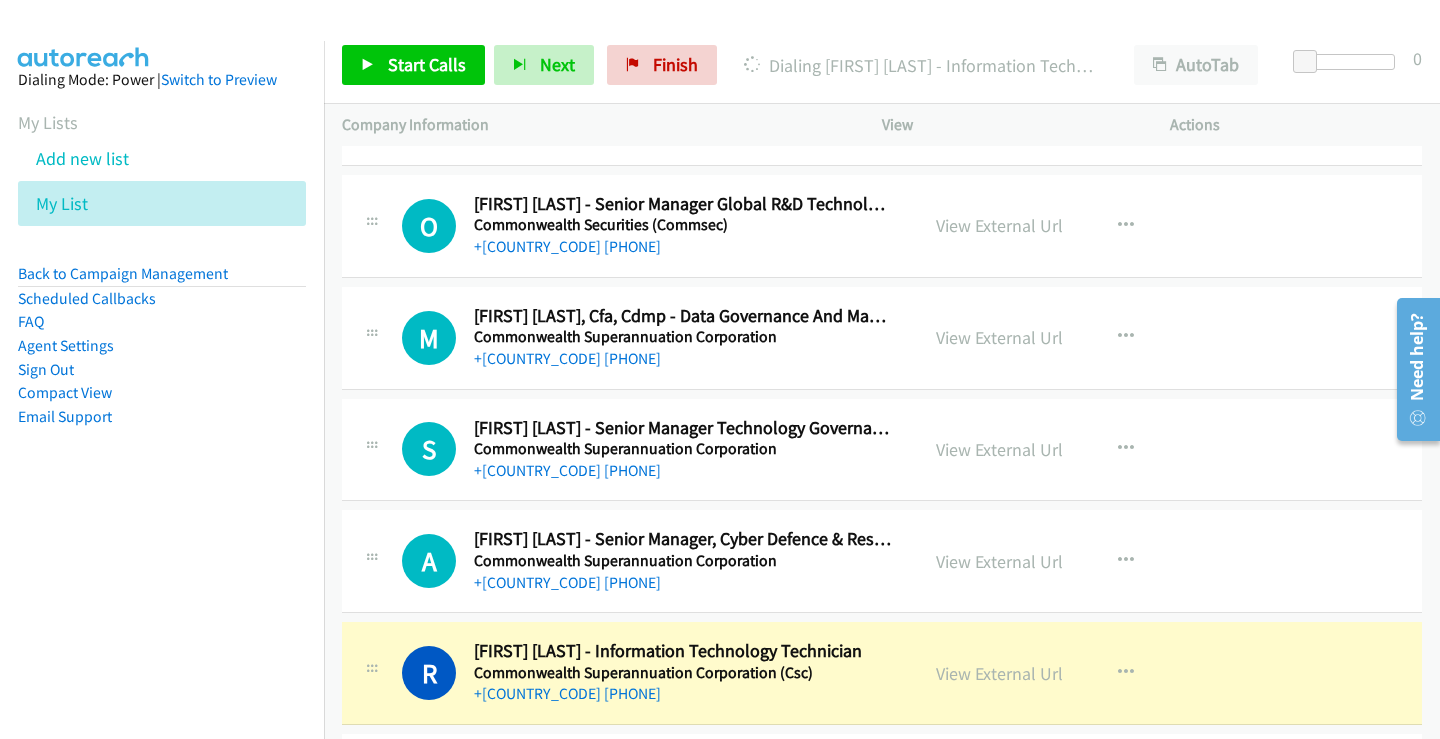 scroll, scrollTop: 3366, scrollLeft: 0, axis: vertical 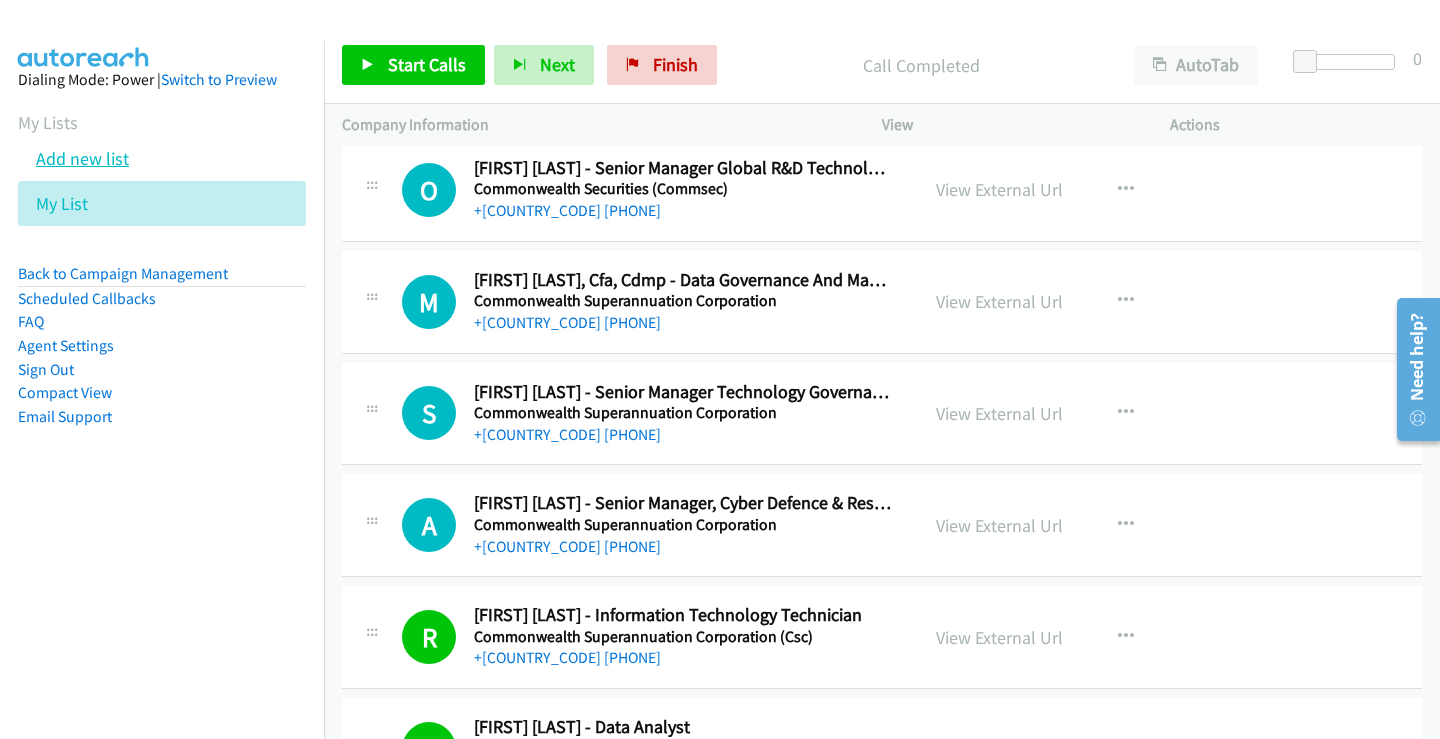 click on "Add new list" at bounding box center [82, 158] 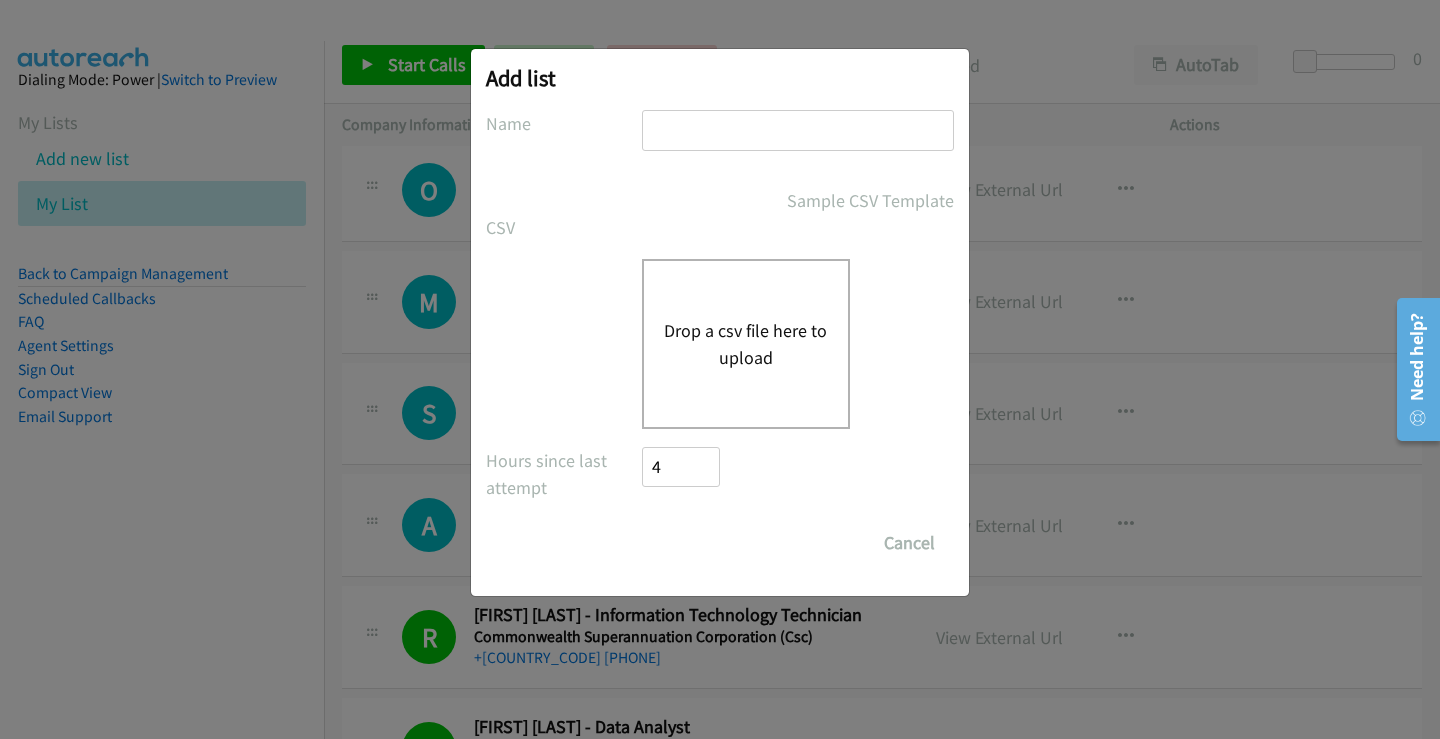 click at bounding box center [798, 130] 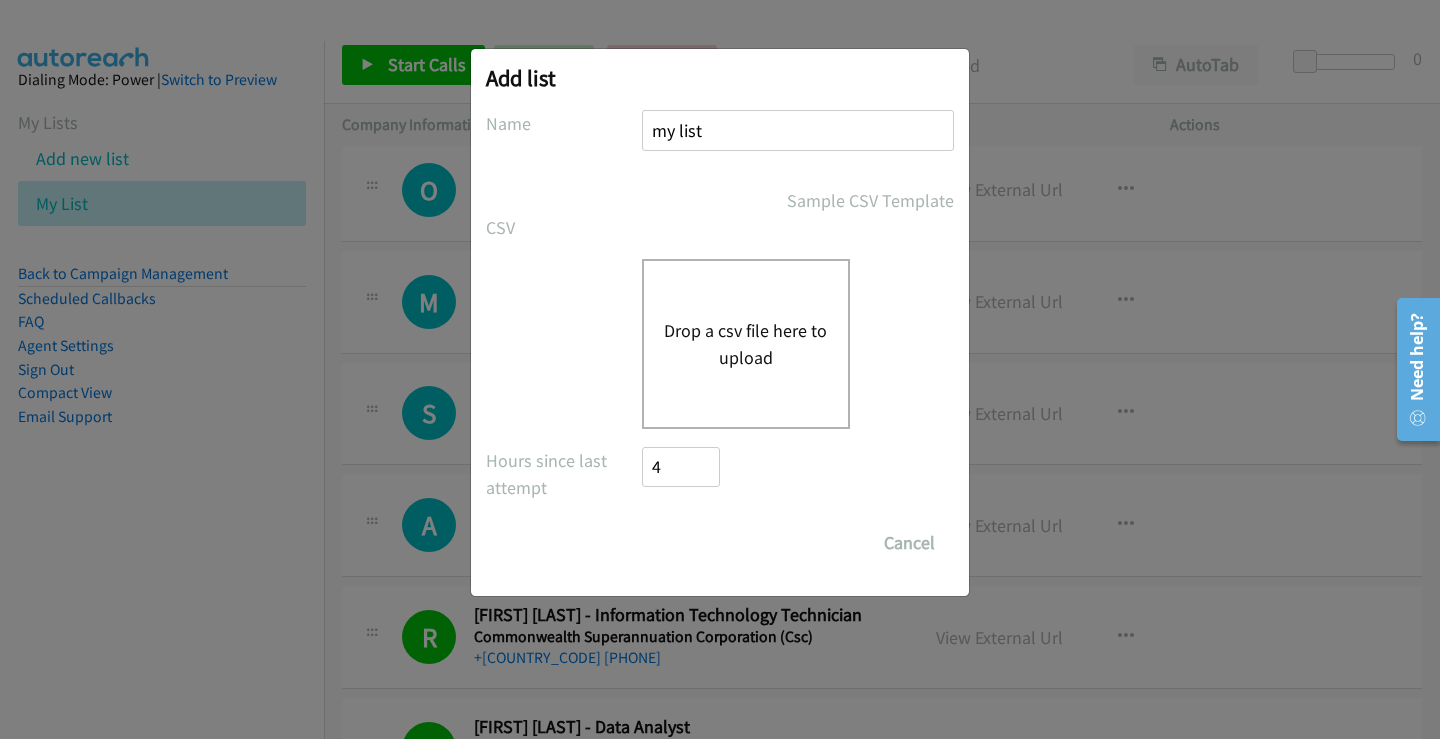 click on "Drop a csv file here to upload" at bounding box center (746, 344) 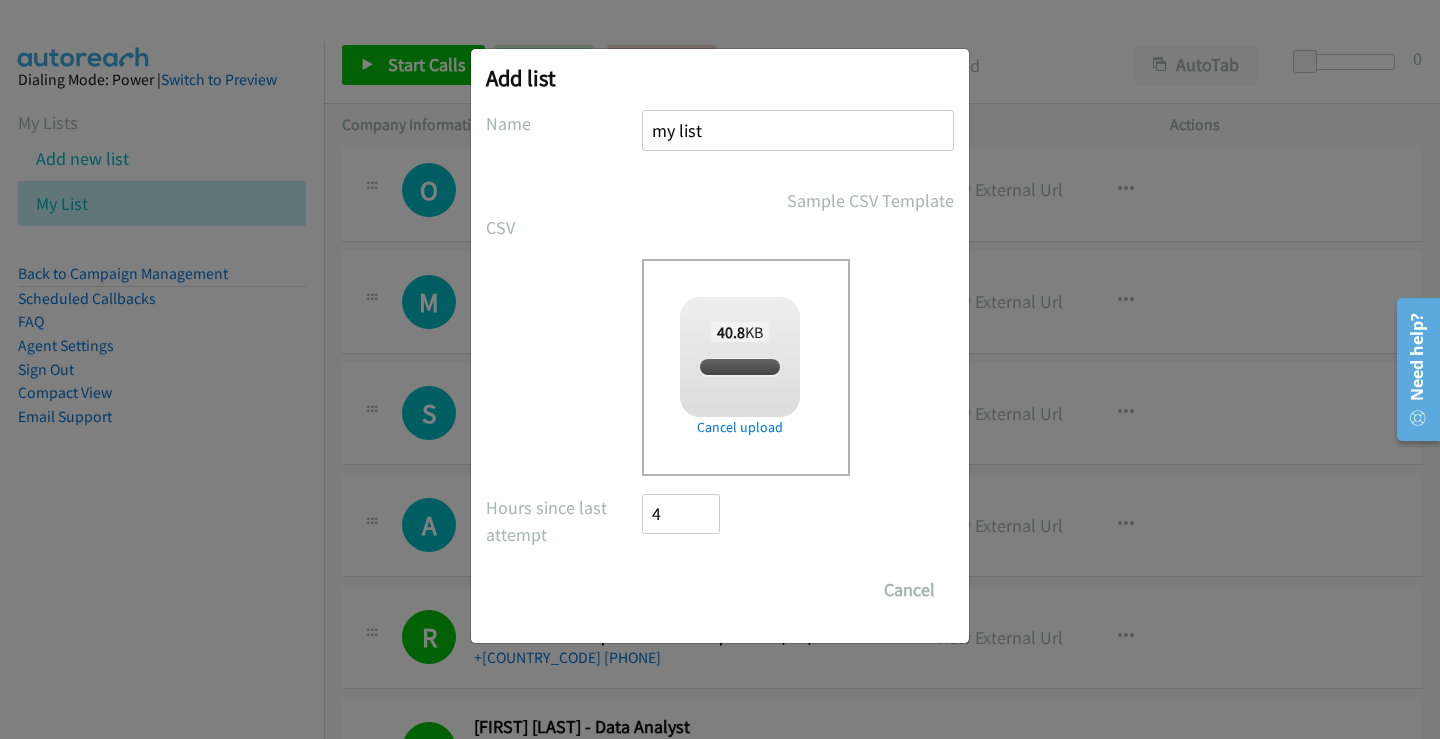 checkbox on "true" 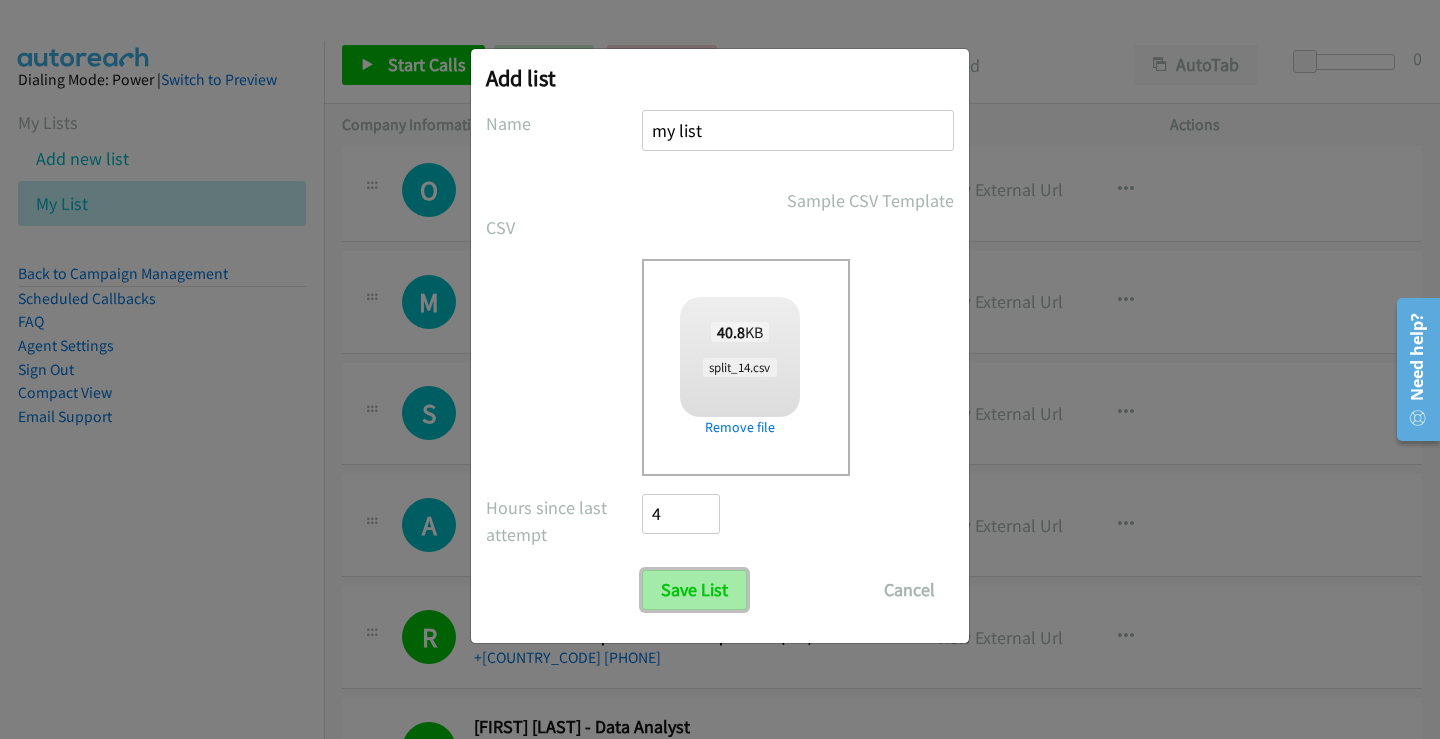 click on "Save List" at bounding box center (694, 590) 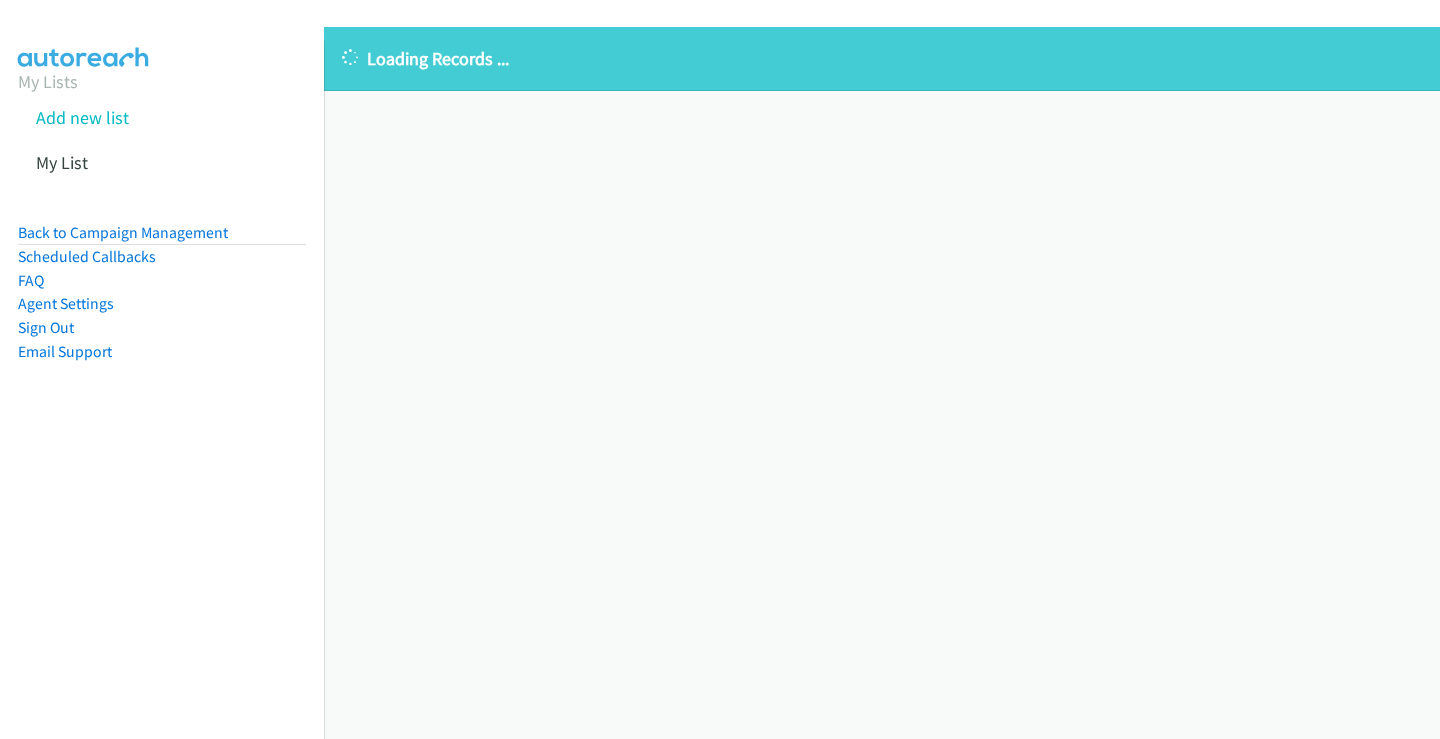 scroll, scrollTop: 0, scrollLeft: 0, axis: both 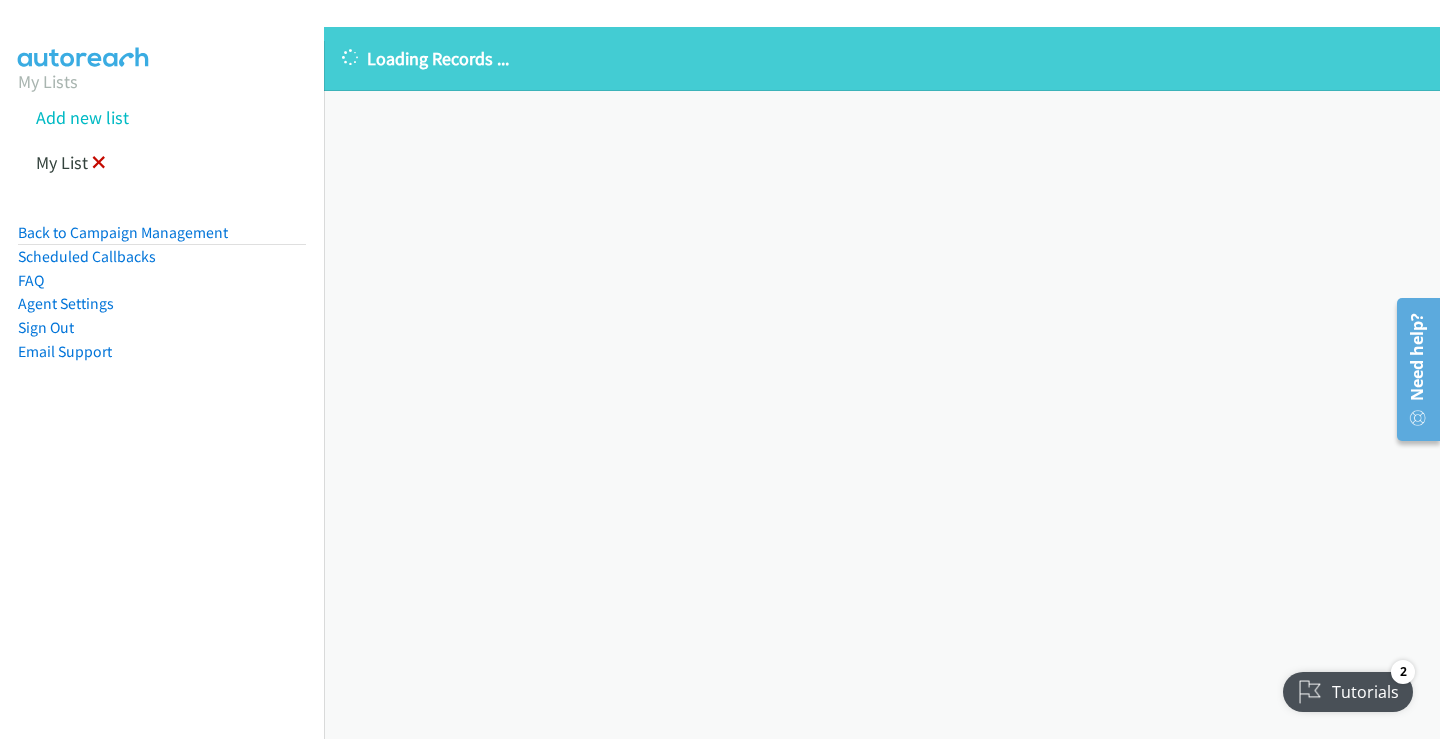 click at bounding box center (99, 164) 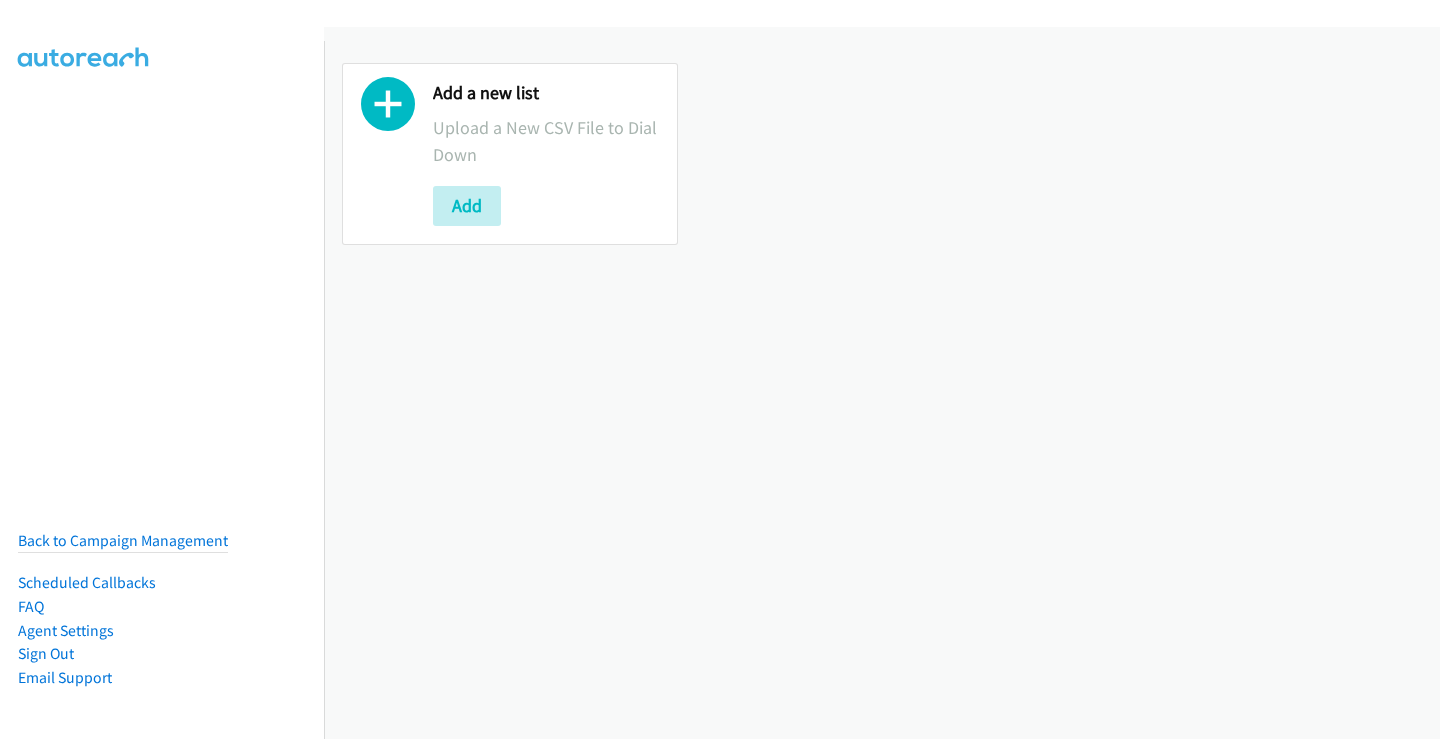 scroll, scrollTop: 0, scrollLeft: 0, axis: both 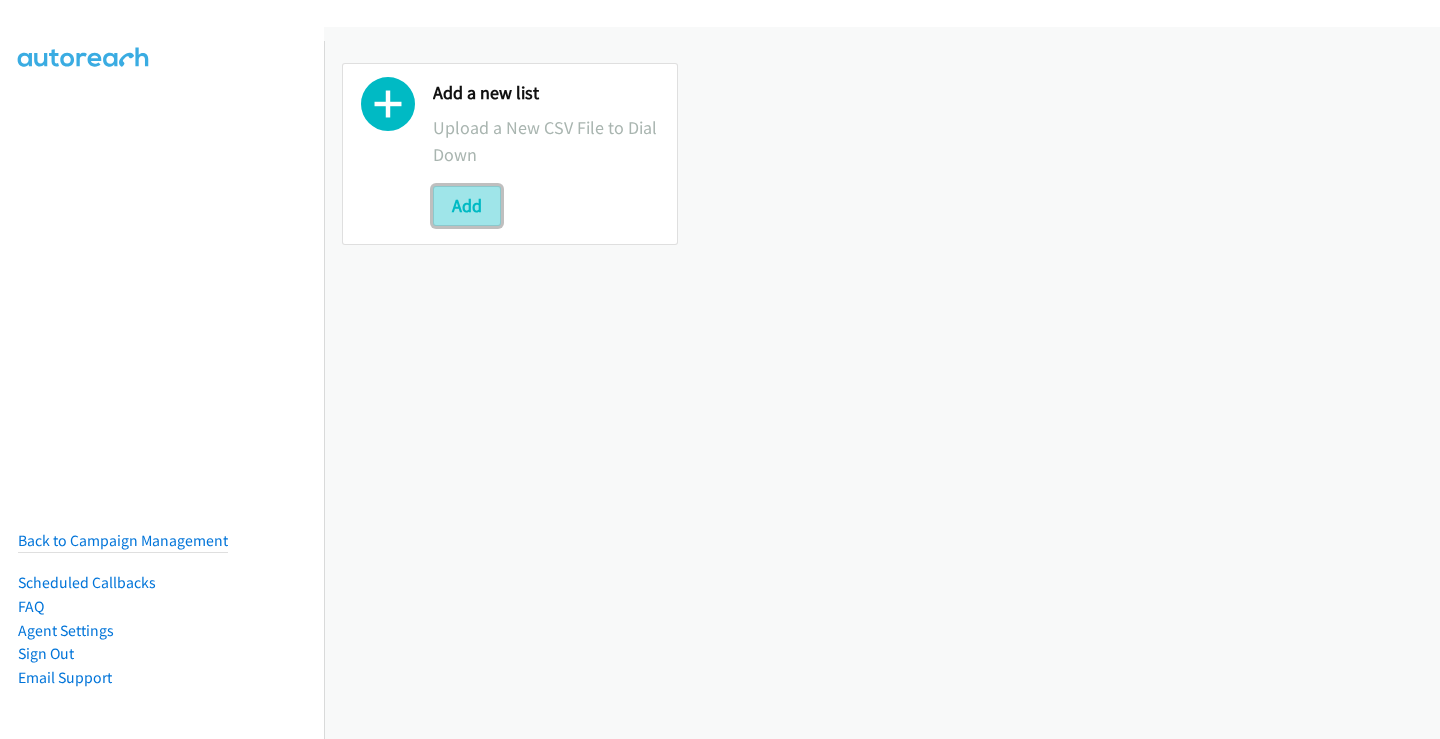 click on "Add" at bounding box center [467, 206] 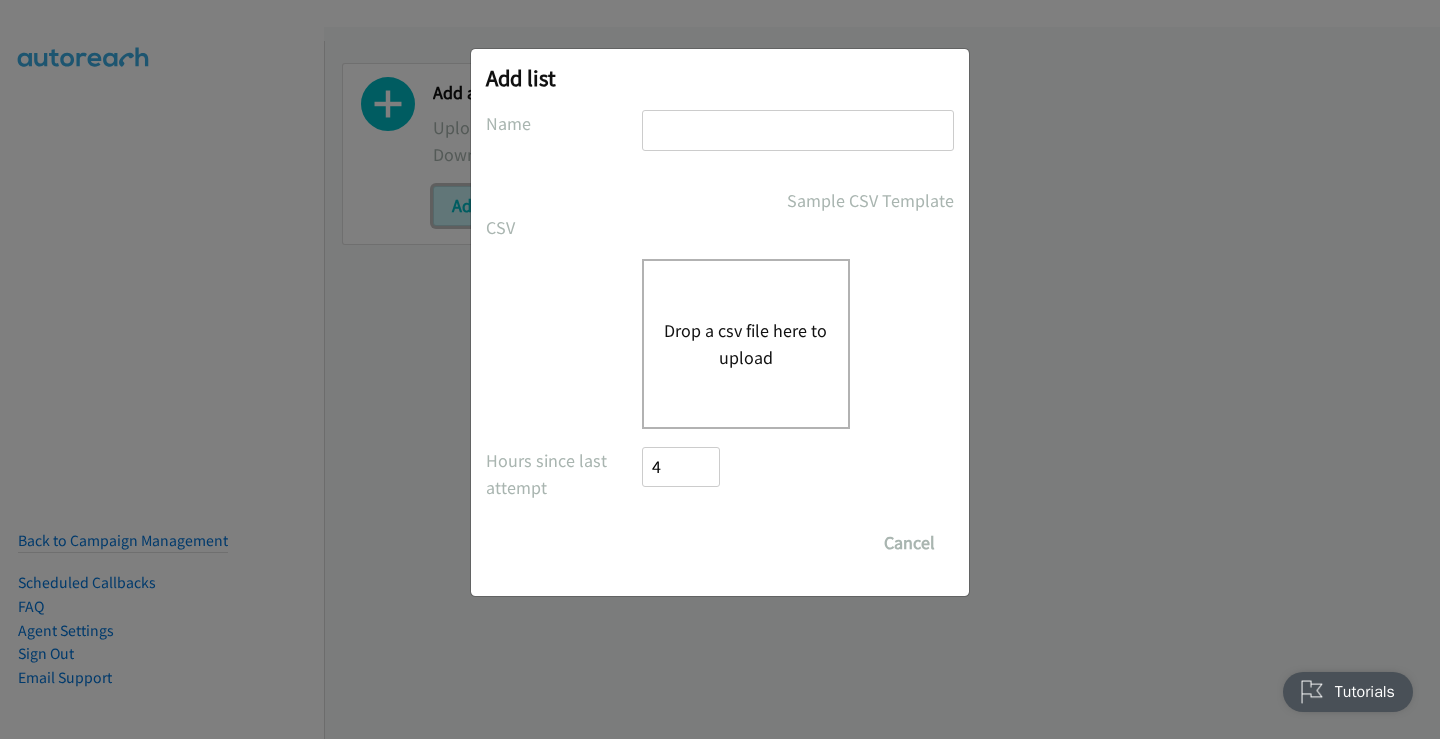 scroll, scrollTop: 0, scrollLeft: 0, axis: both 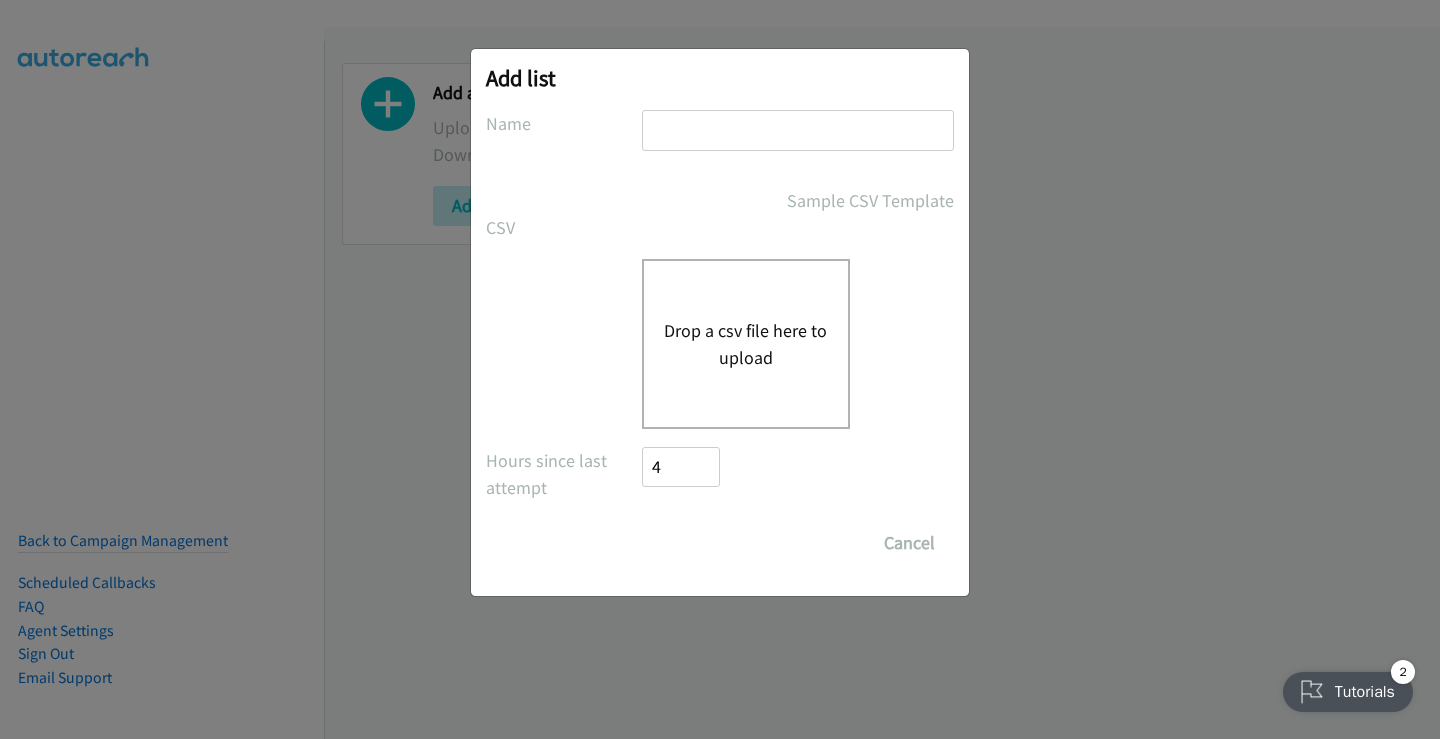 click at bounding box center (798, 130) 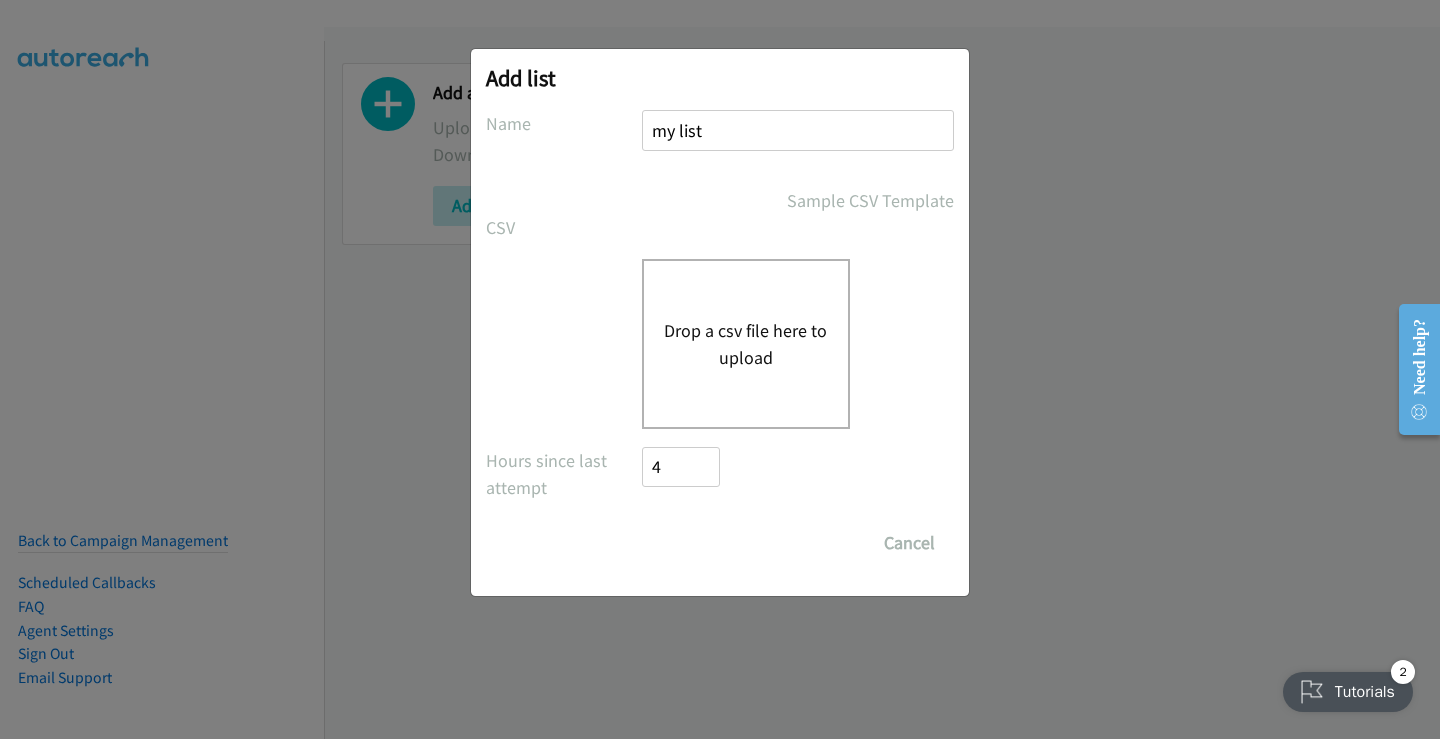click on "Drop a csv file here to upload" at bounding box center (746, 344) 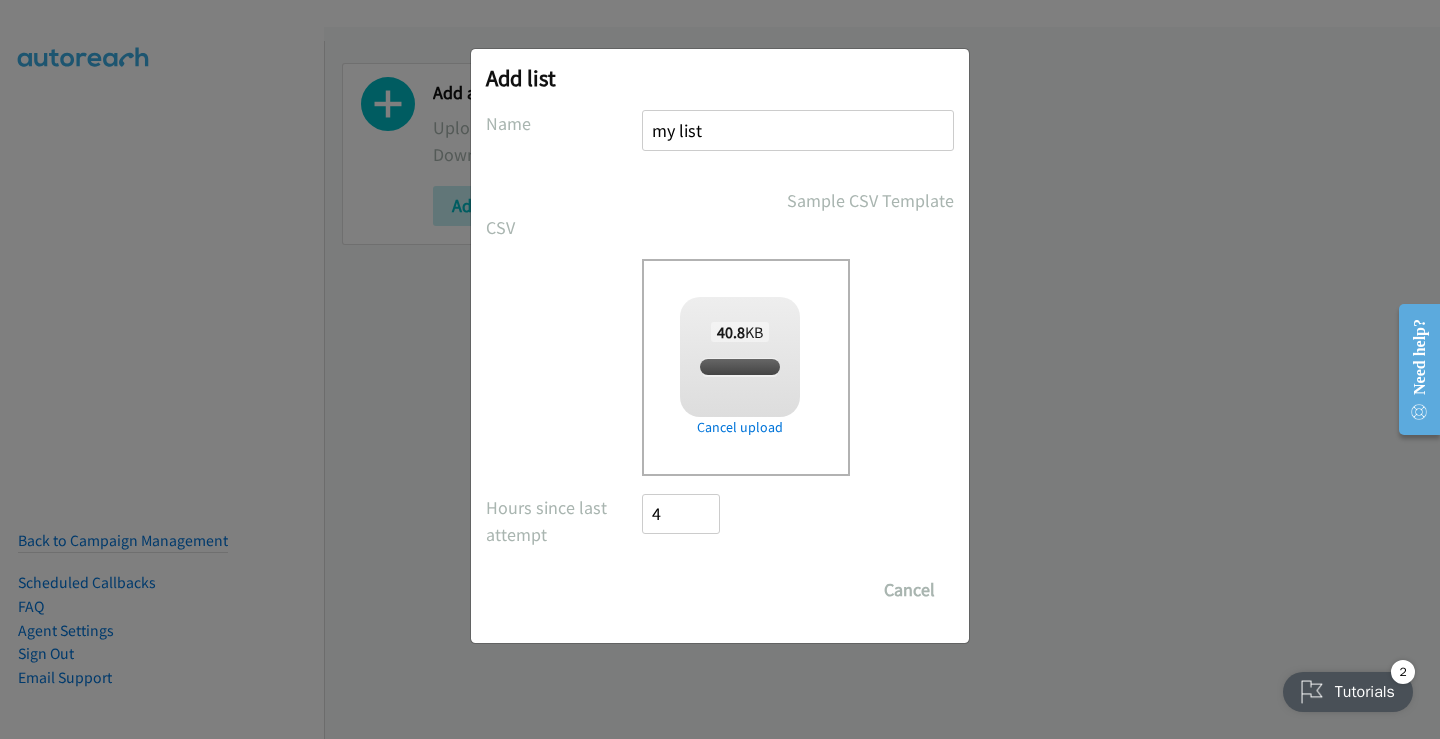 checkbox on "true" 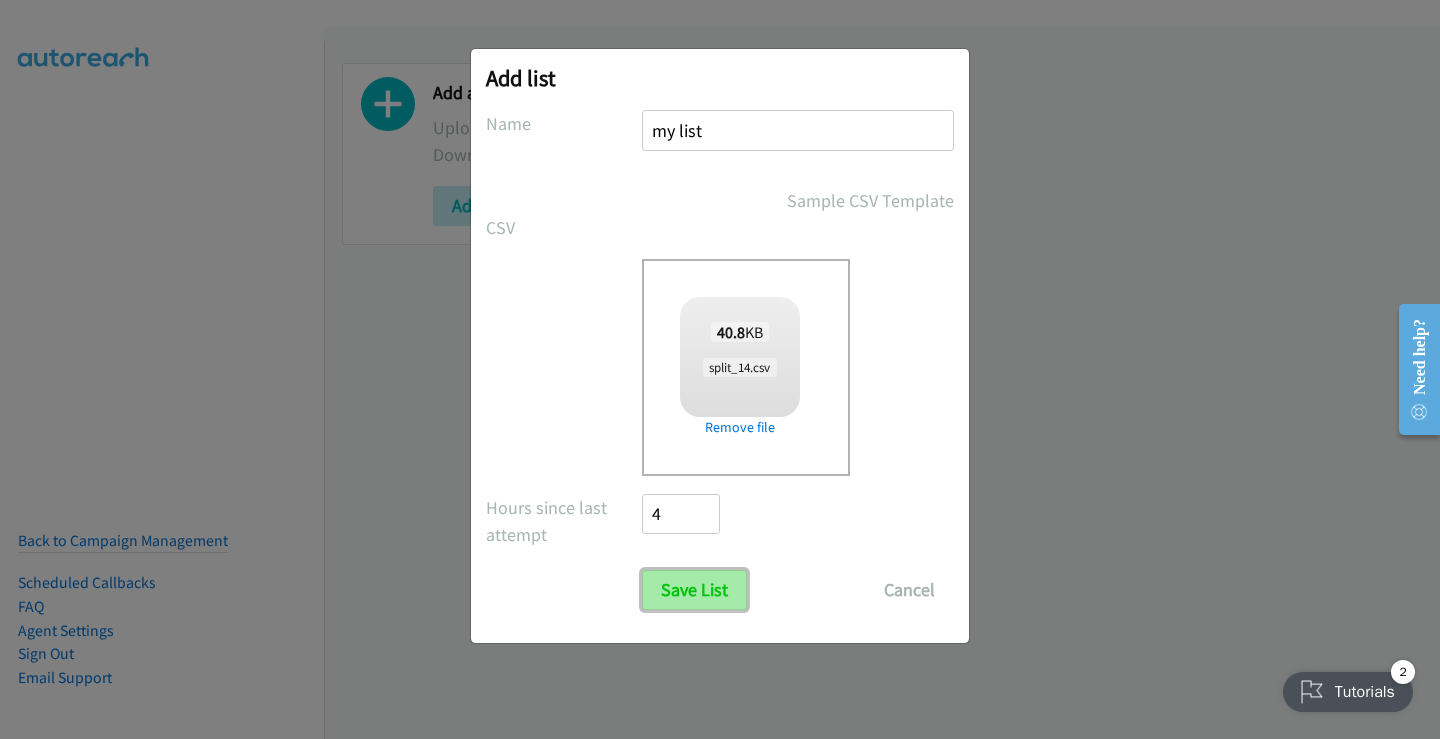 click on "Save List" at bounding box center (694, 590) 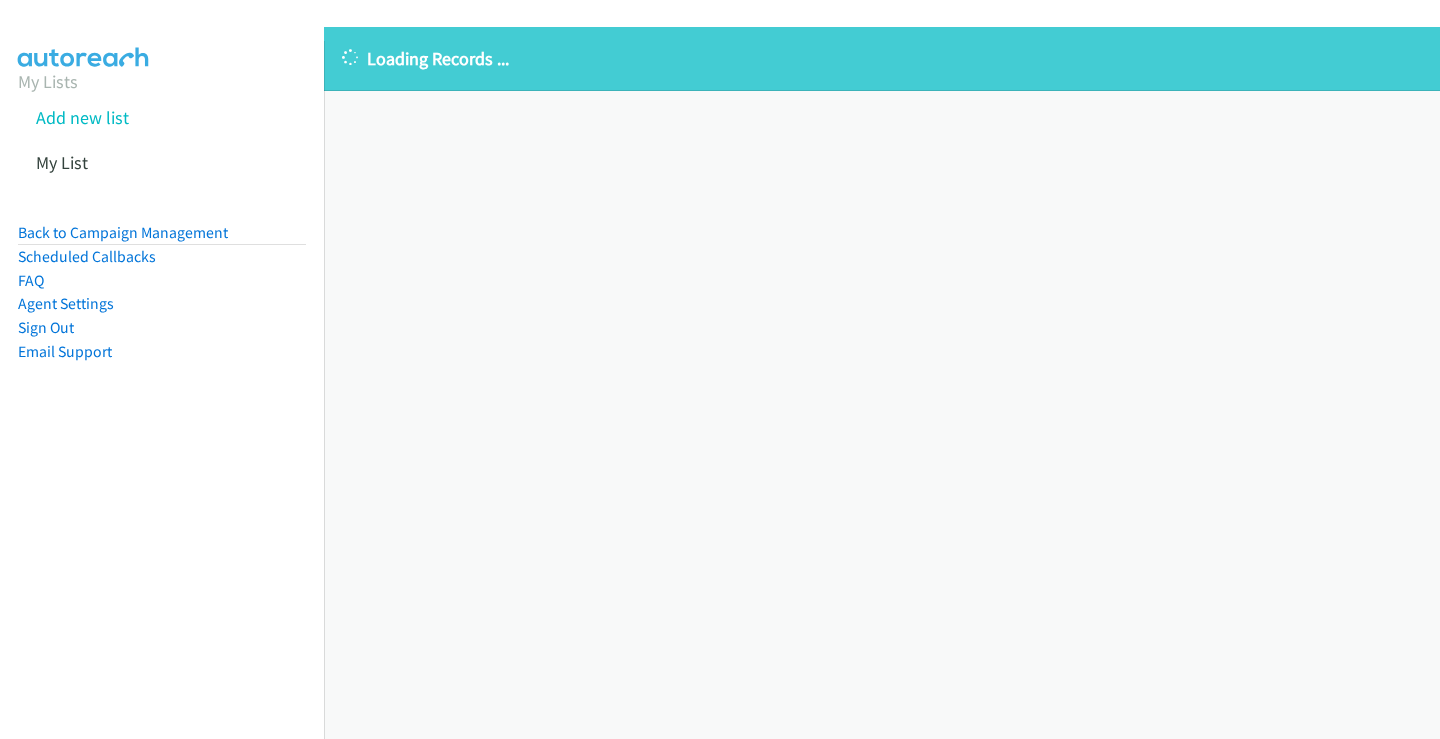 scroll, scrollTop: 0, scrollLeft: 0, axis: both 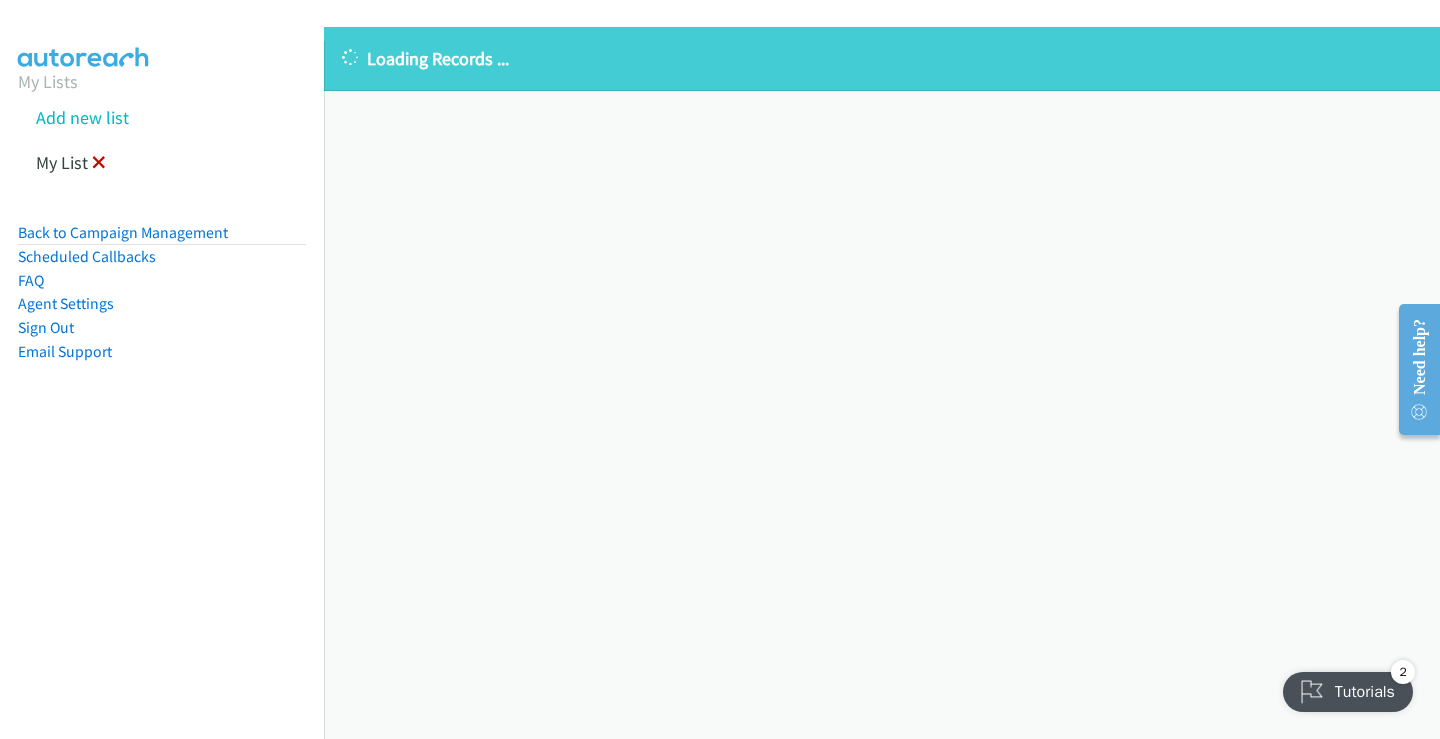 click at bounding box center [99, 164] 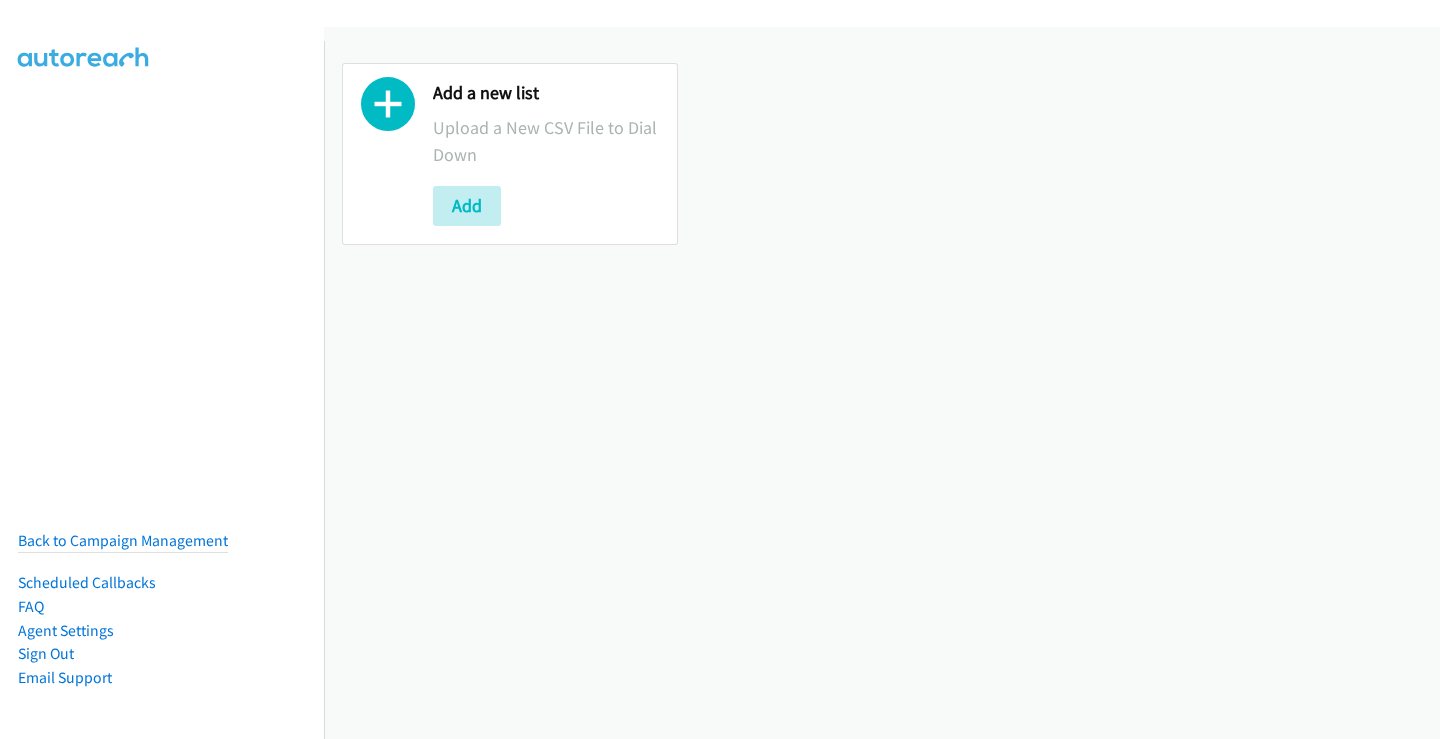 scroll, scrollTop: 0, scrollLeft: 0, axis: both 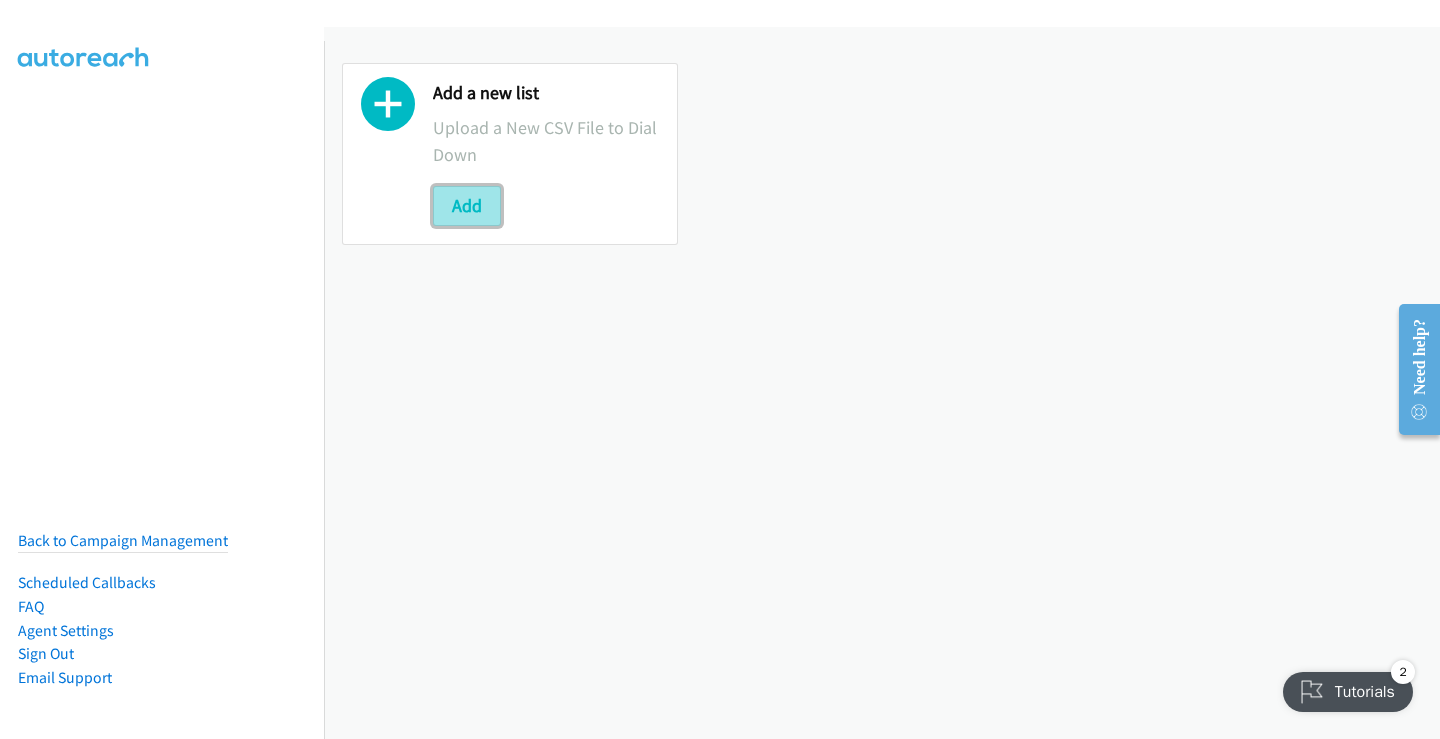 click on "Add" at bounding box center (467, 206) 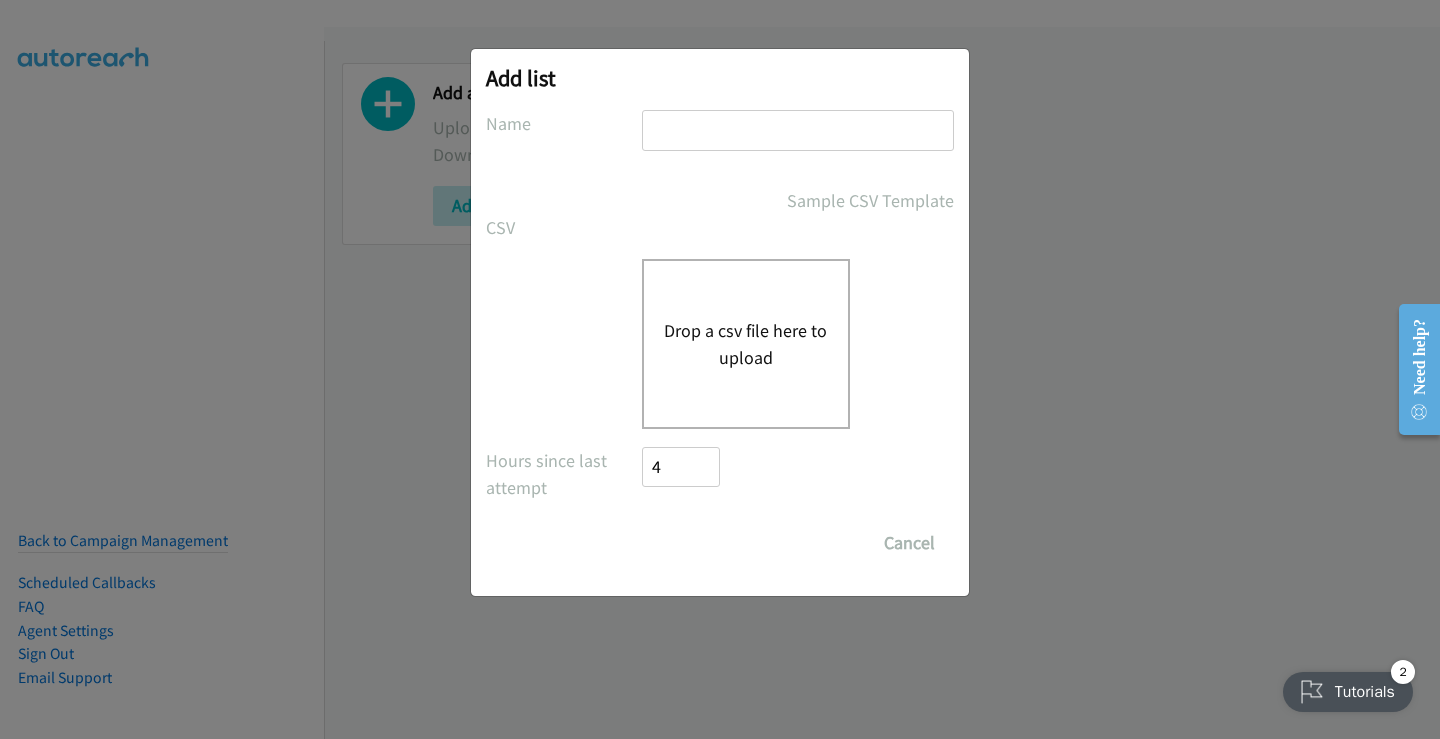 click on "Add list
No phone fields were returned for that Report or List View
Please upload a csv or excel file and try again
This Report doesn't contain an Id field. Please add an Id field to the Report and try again
This Report or List View is no longer available and/or you no longer have permissions to access this list. Please try again with a different list.
The selected report isn't one of the account owner's enabled salesforce objects
There was an error processing the uploading spreadsheet, please try again
Name
Sample CSV Template
CSV
Existing List
Add to List
New List
Drop a csv file here to upload
All Phones
New csv
Append to csv
Uploaded file
Hours since last attempt
4
Show Call Attempts from Other Reps
Save List
Cancel" at bounding box center (720, 322) 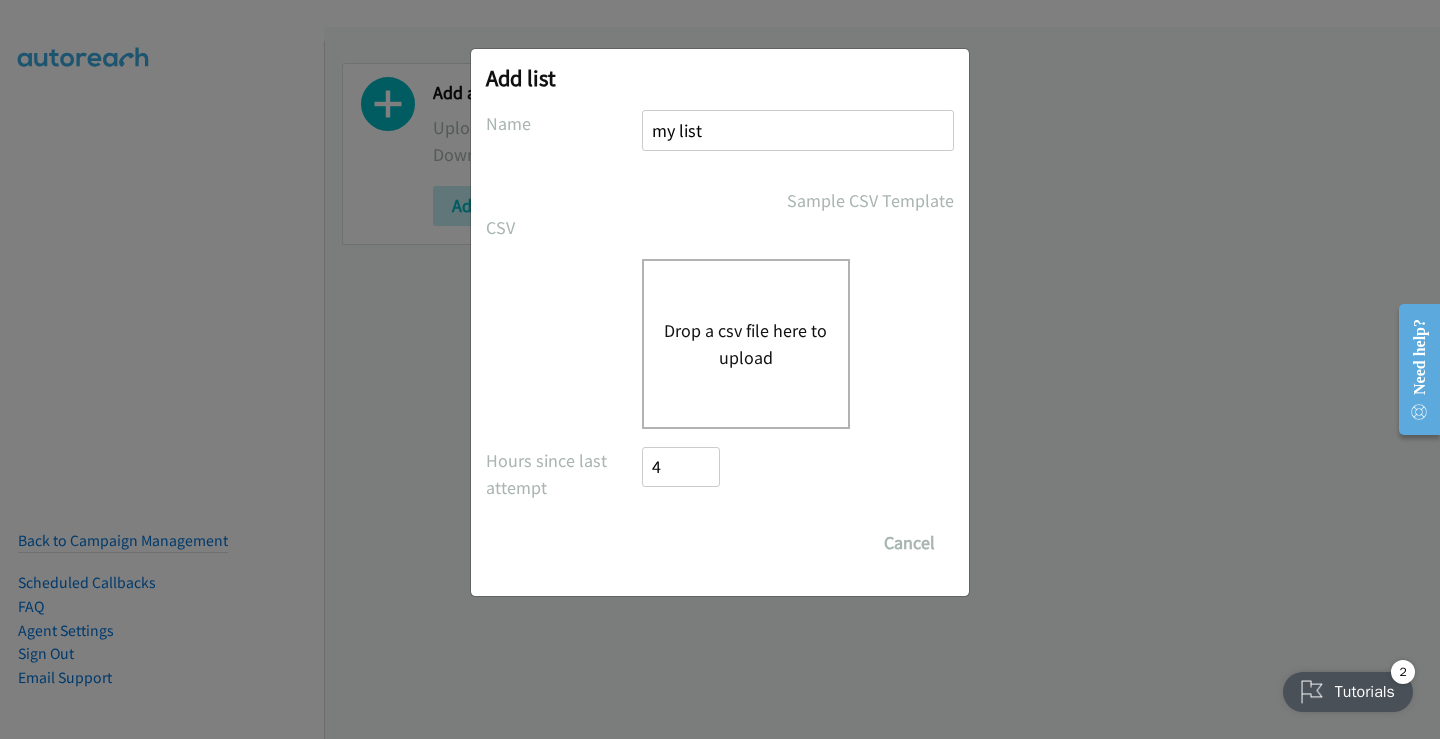 click on "Drop a csv file here to upload" at bounding box center [746, 344] 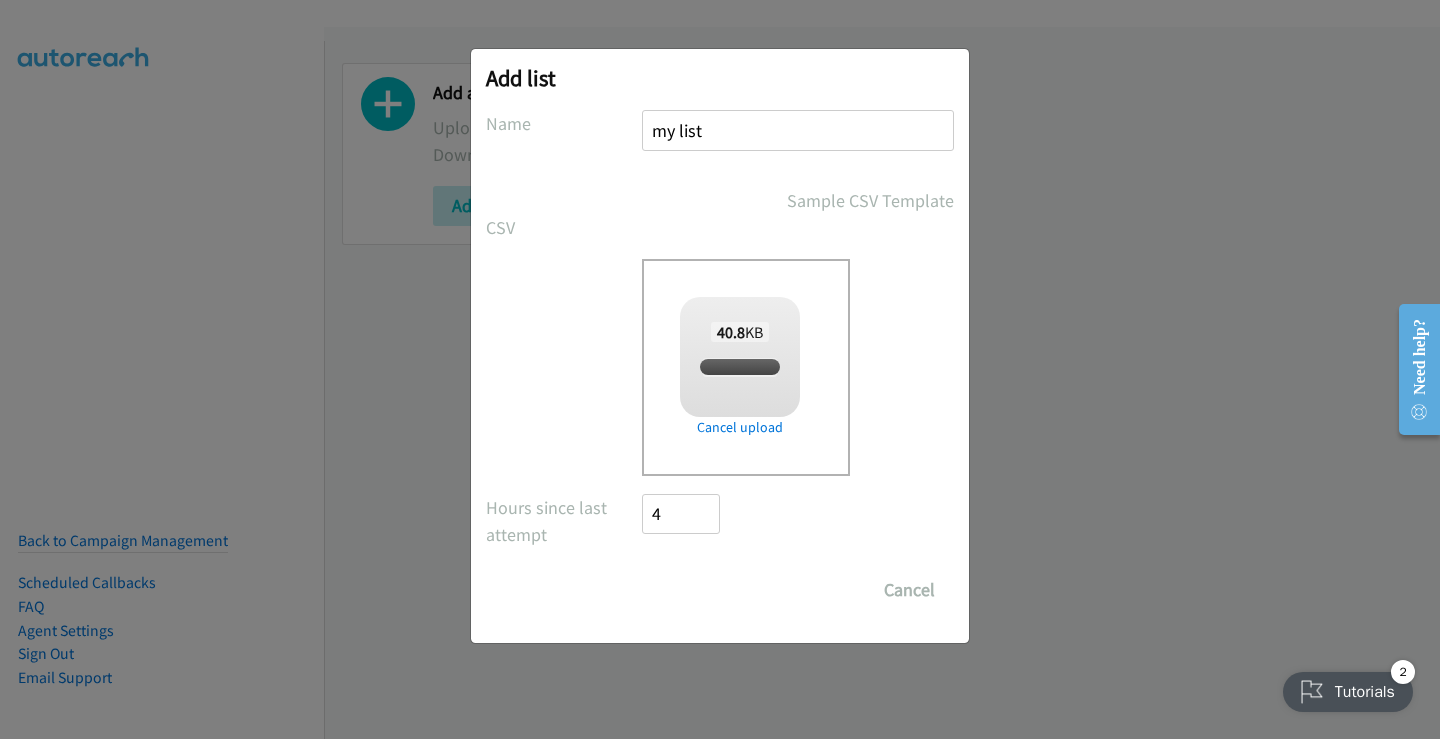 checkbox on "true" 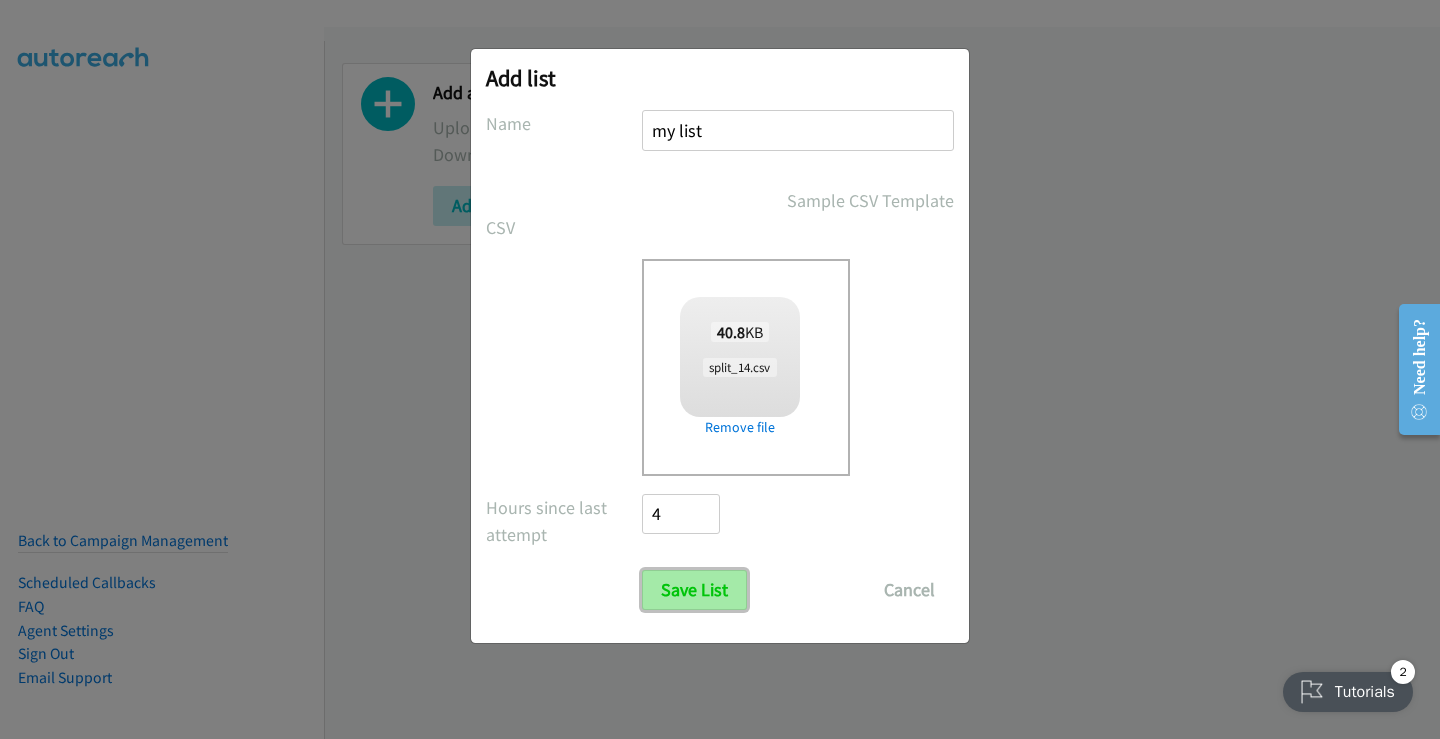 click on "Save List" at bounding box center (694, 590) 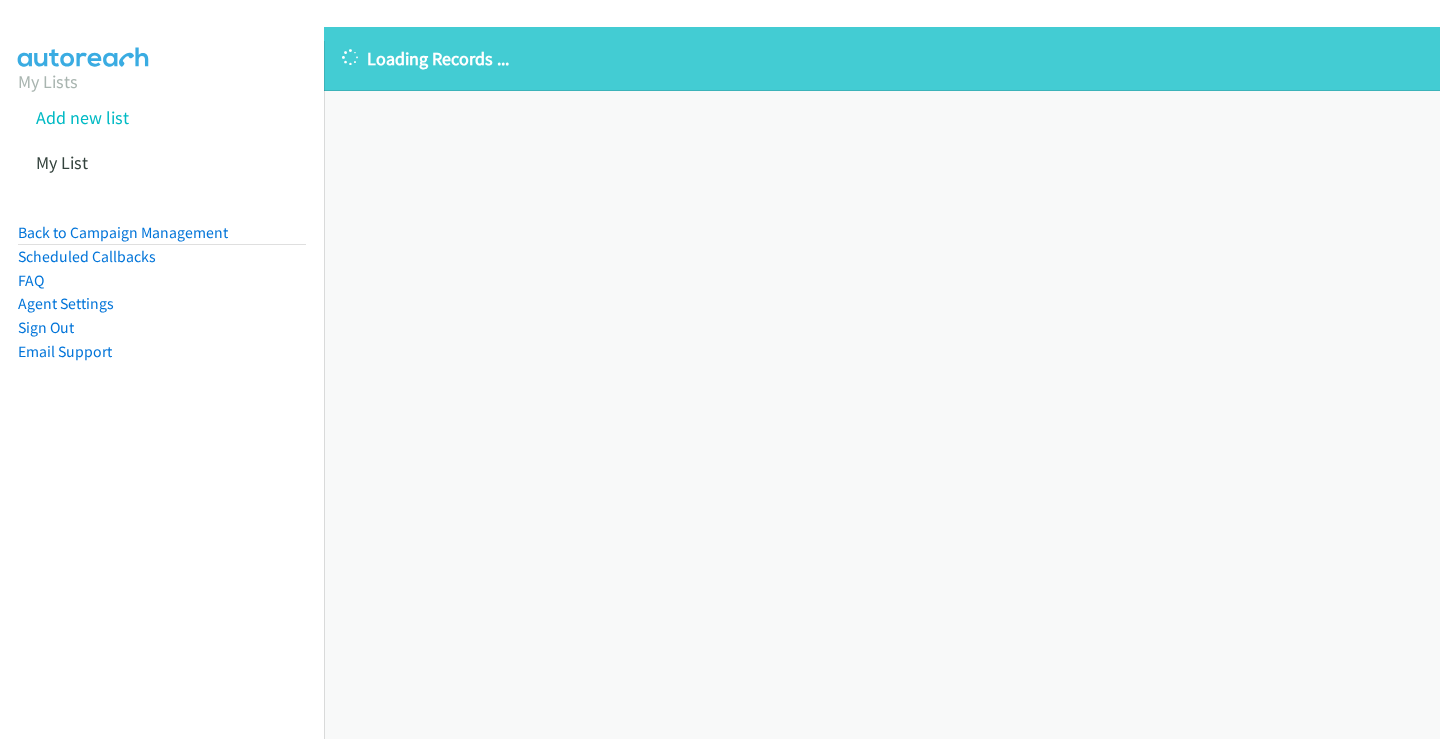 scroll, scrollTop: 0, scrollLeft: 0, axis: both 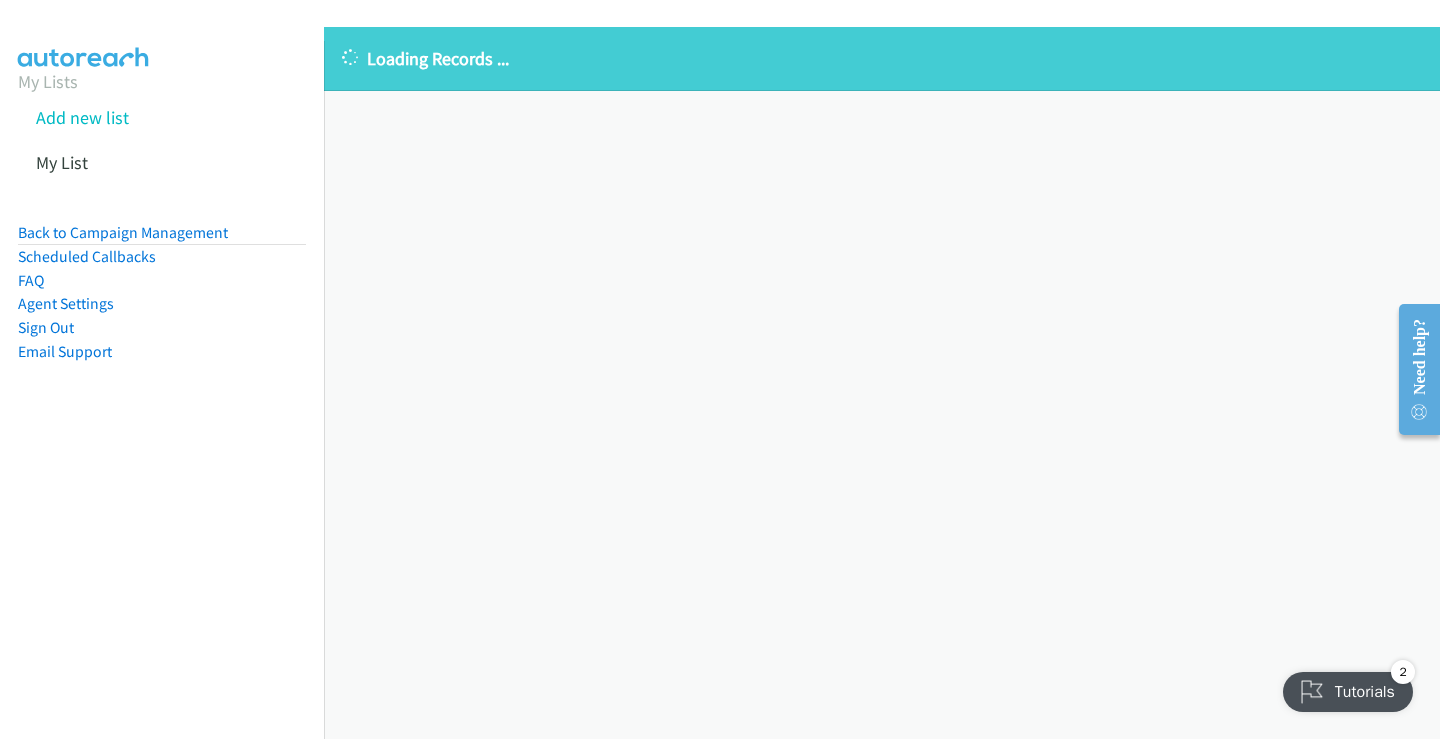 click on "Loading Records ...
Sorry, something went wrong please try again." at bounding box center (882, 383) 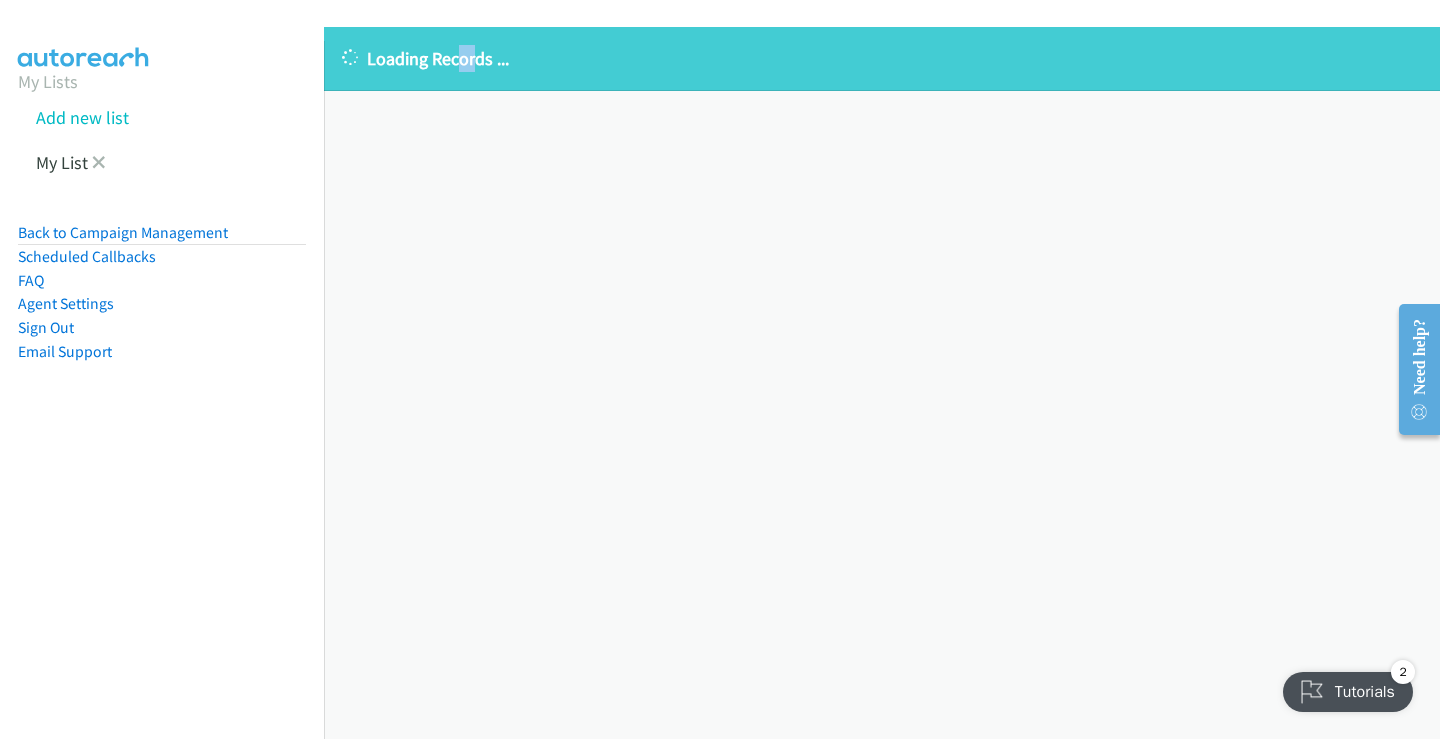 click at bounding box center (99, 162) 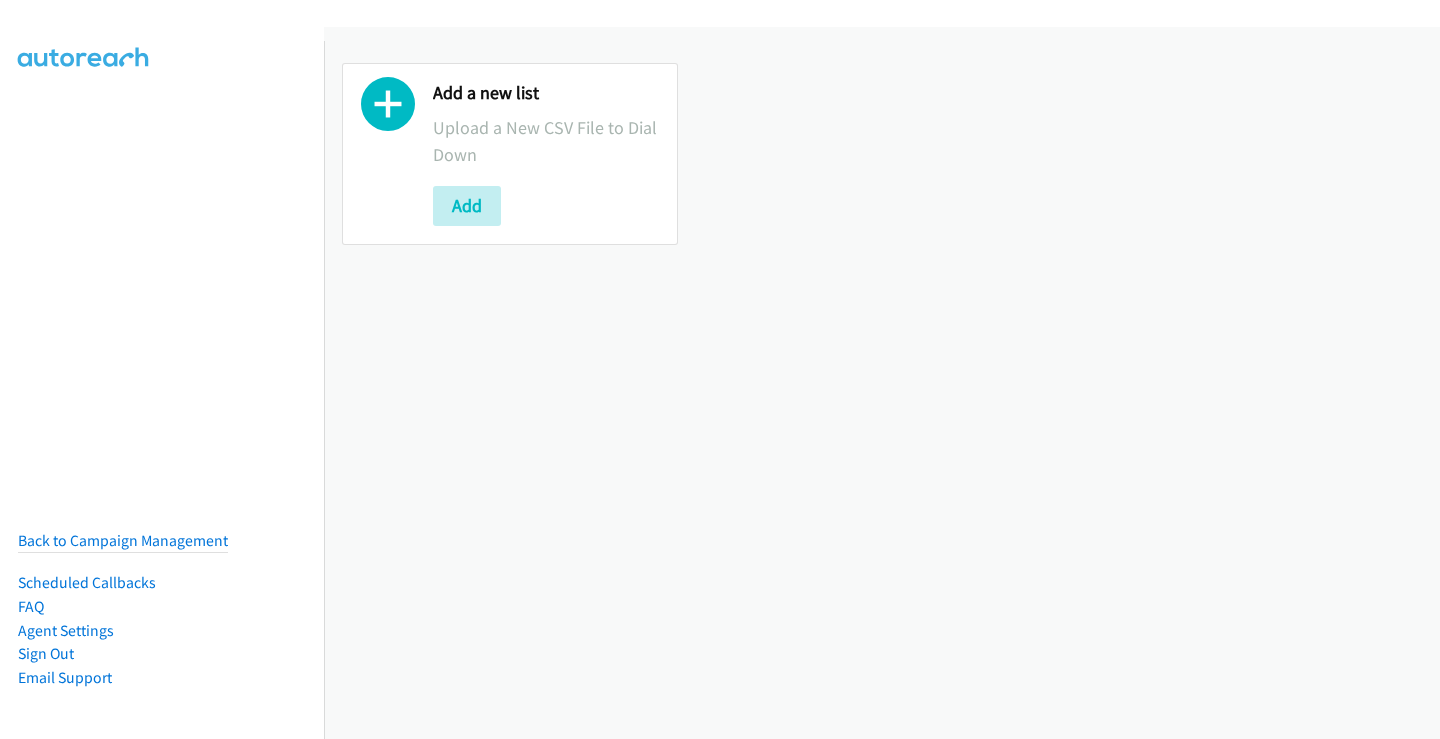 scroll, scrollTop: 0, scrollLeft: 0, axis: both 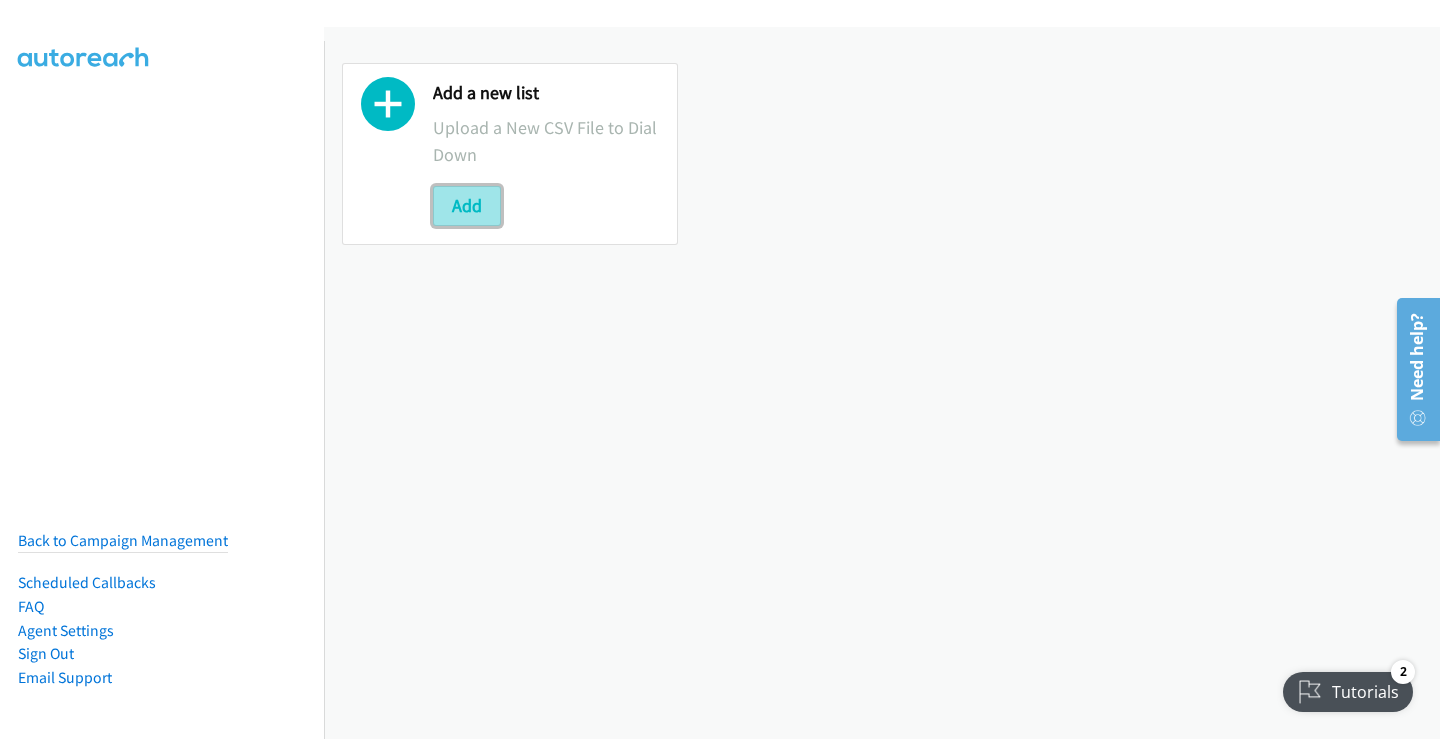 click on "Add" at bounding box center (467, 206) 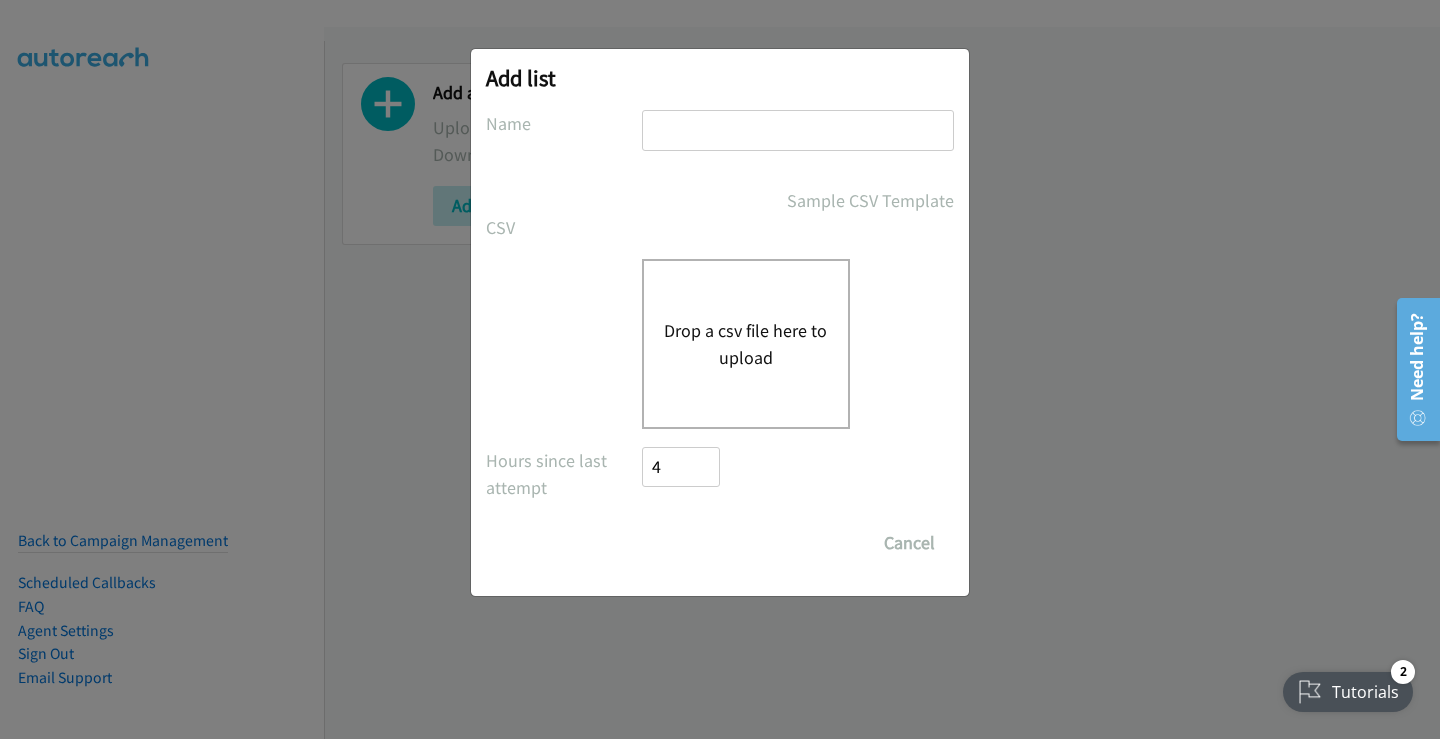 click at bounding box center [798, 130] 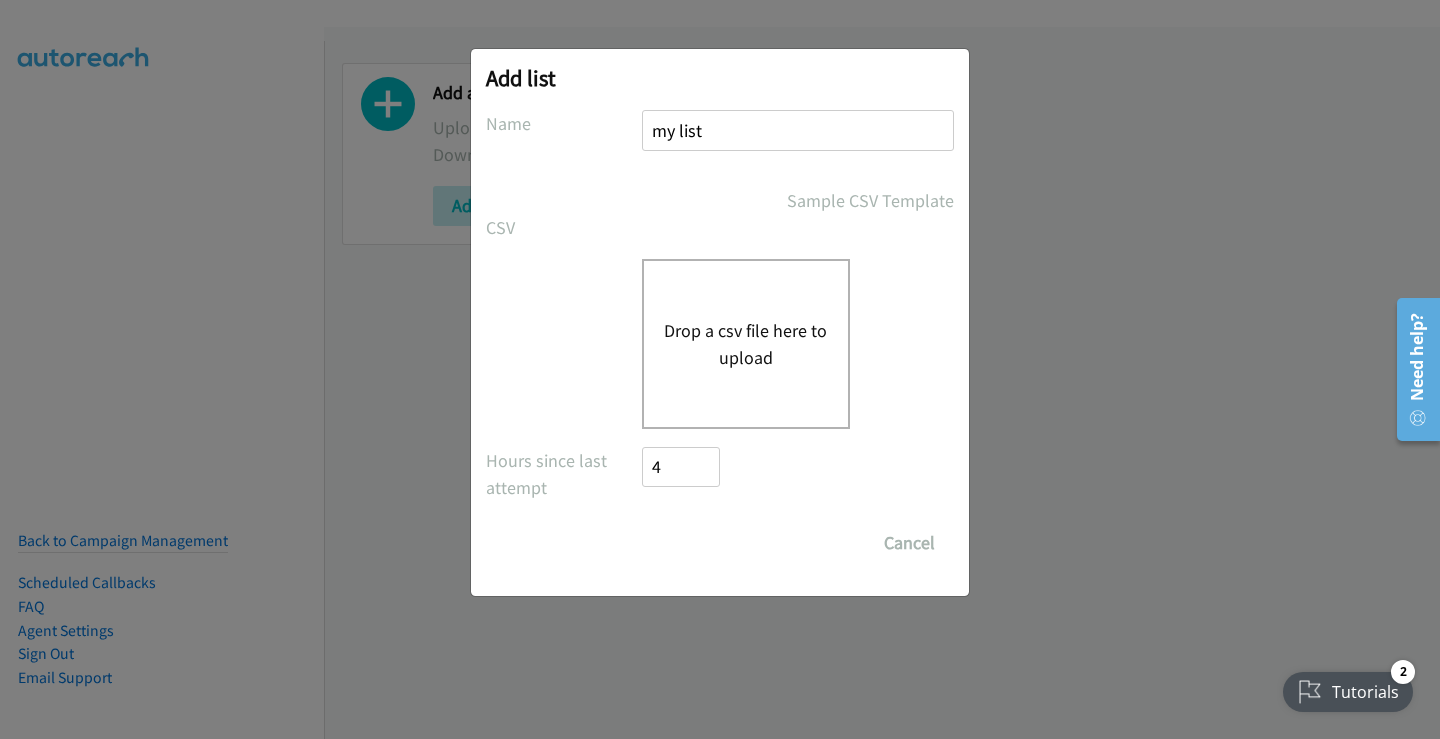 click on "Drop a csv file here to upload" at bounding box center (746, 344) 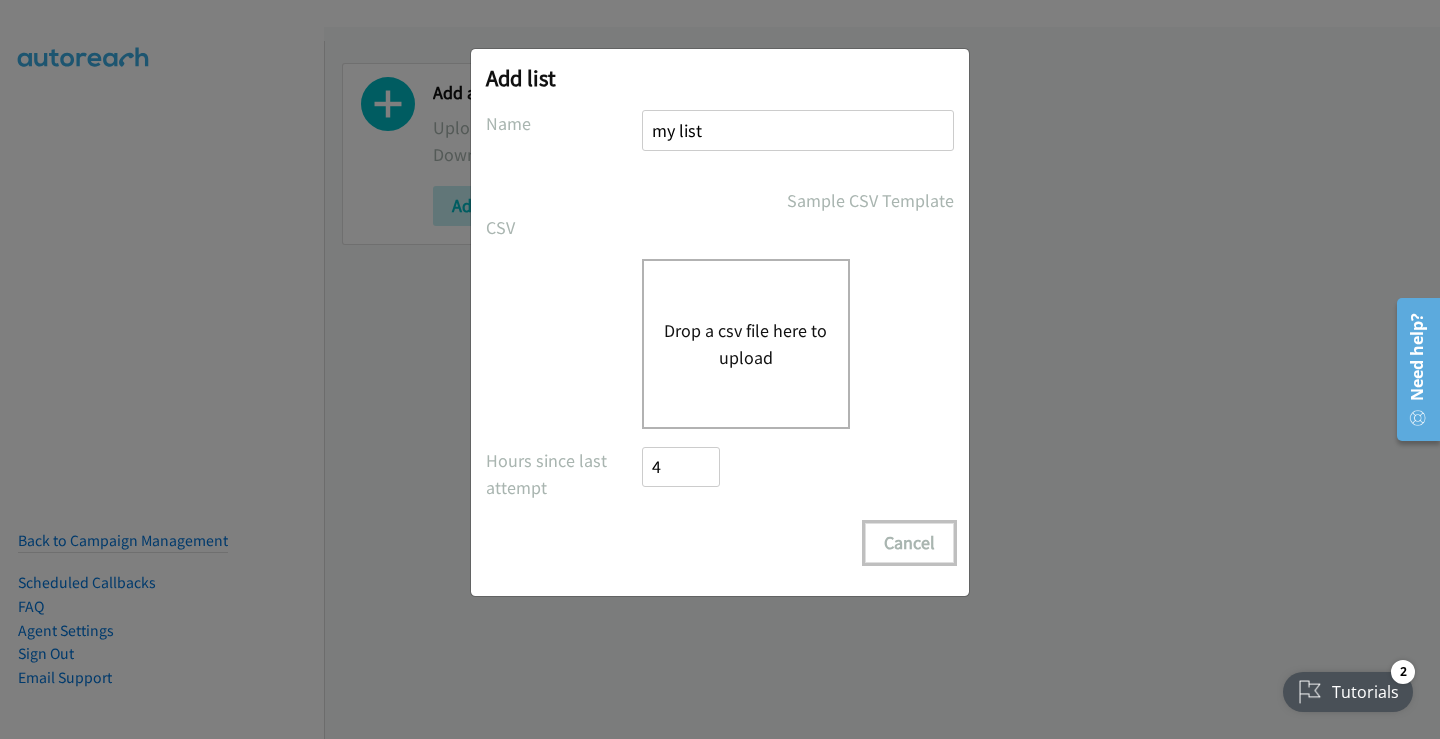 click on "Cancel" at bounding box center (909, 543) 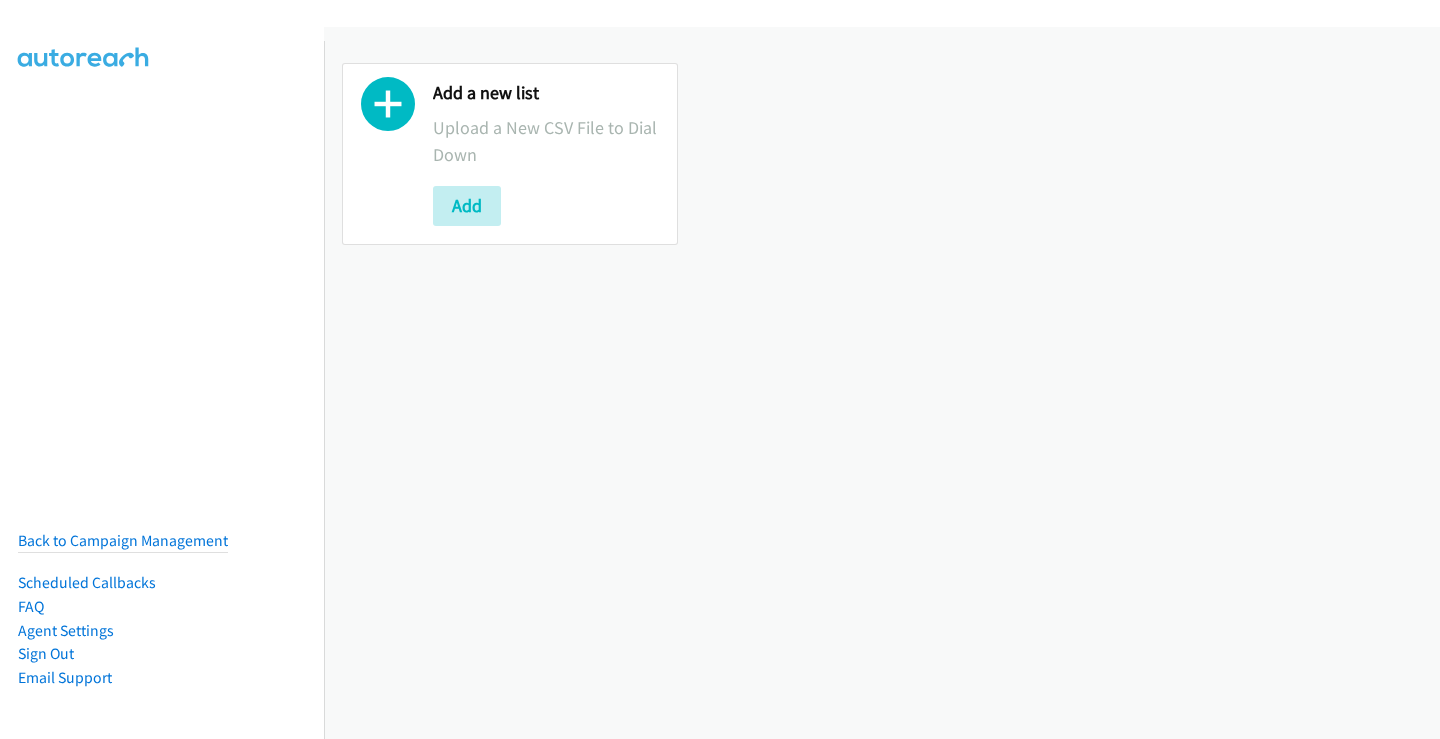 scroll, scrollTop: 0, scrollLeft: 0, axis: both 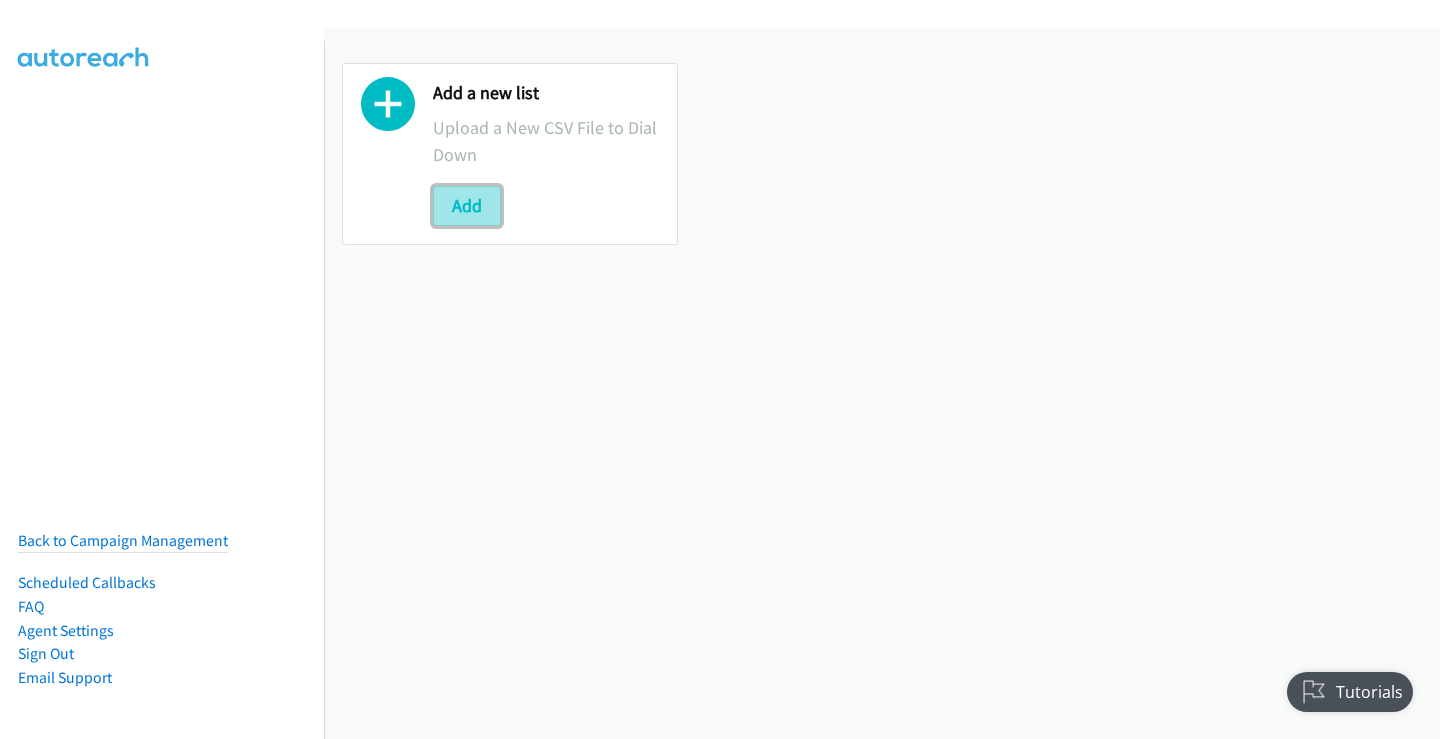 click on "Add" at bounding box center (467, 206) 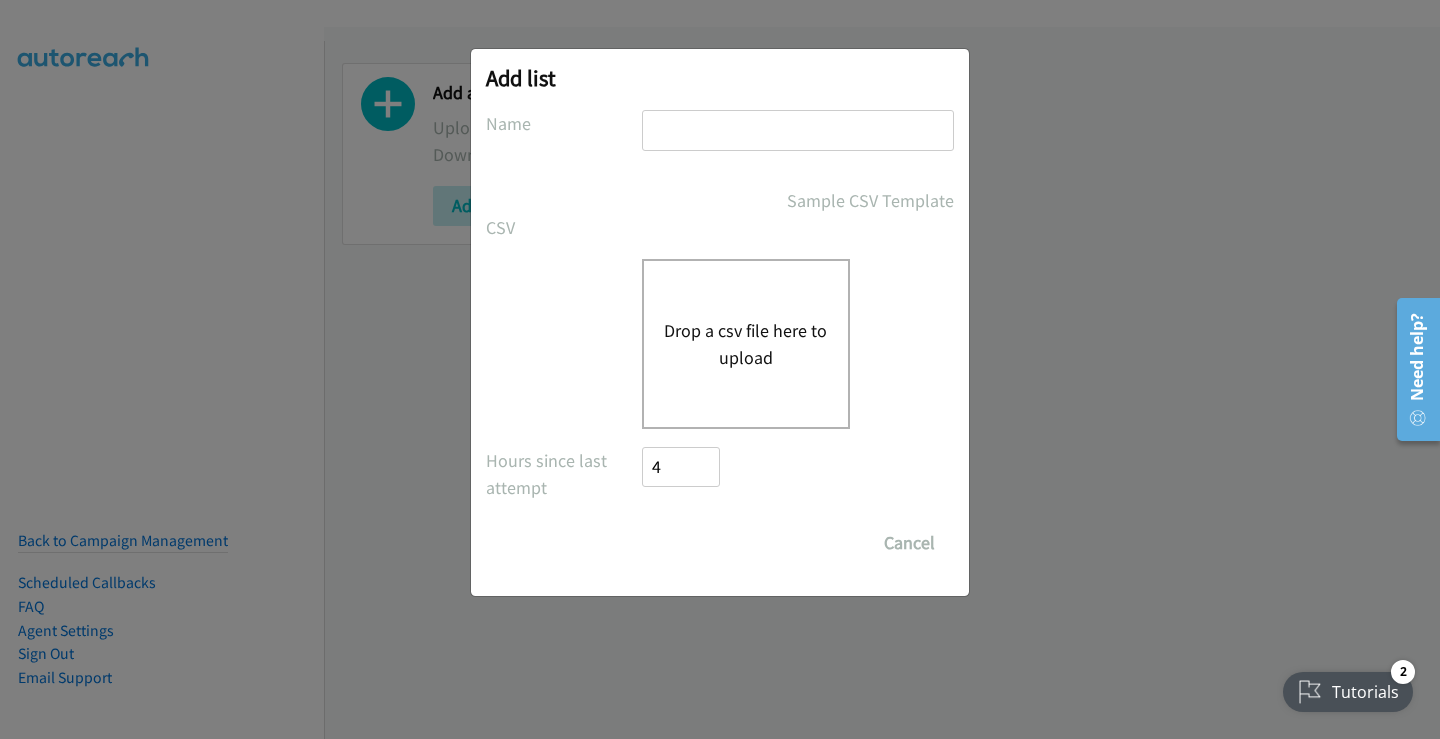 drag, startPoint x: 766, startPoint y: 130, endPoint x: 757, endPoint y: 139, distance: 12.727922 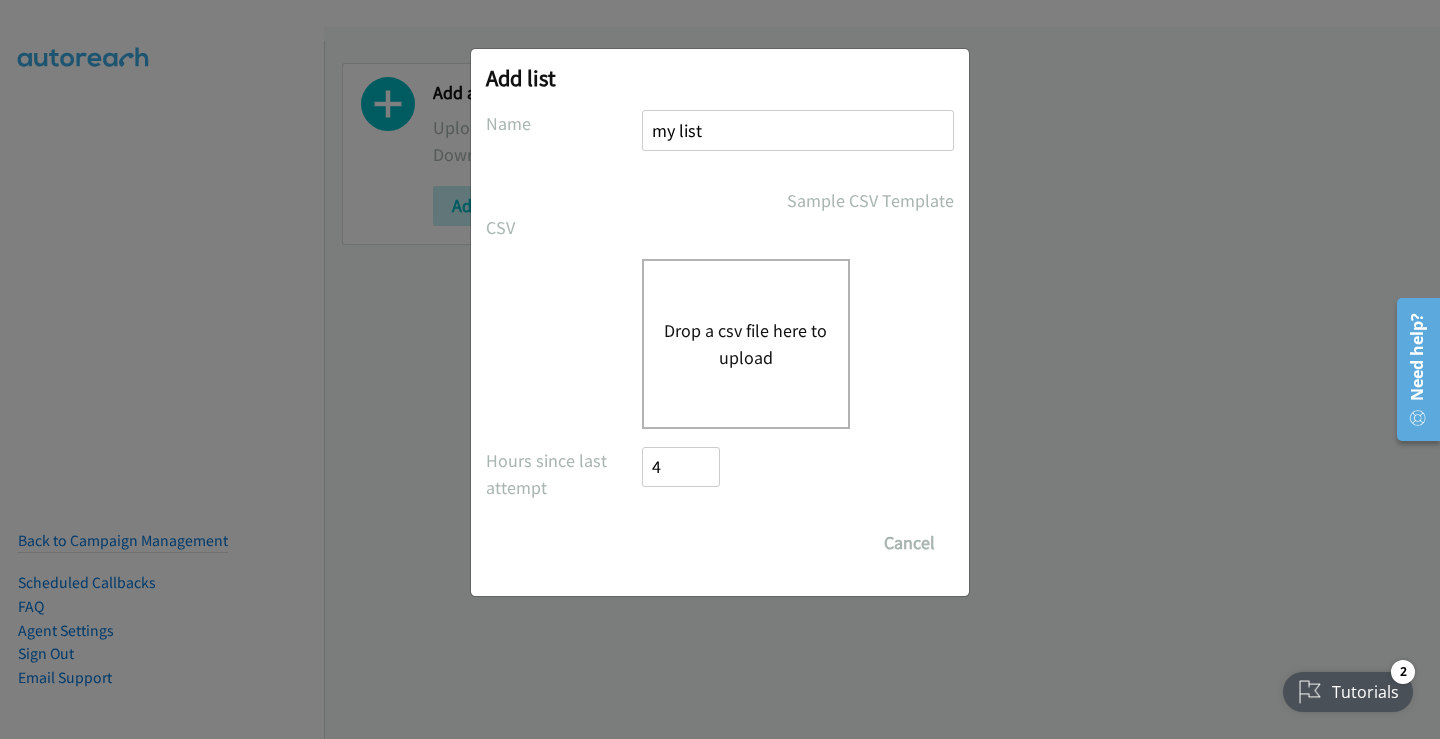 click on "Drop a csv file here to upload" at bounding box center (746, 344) 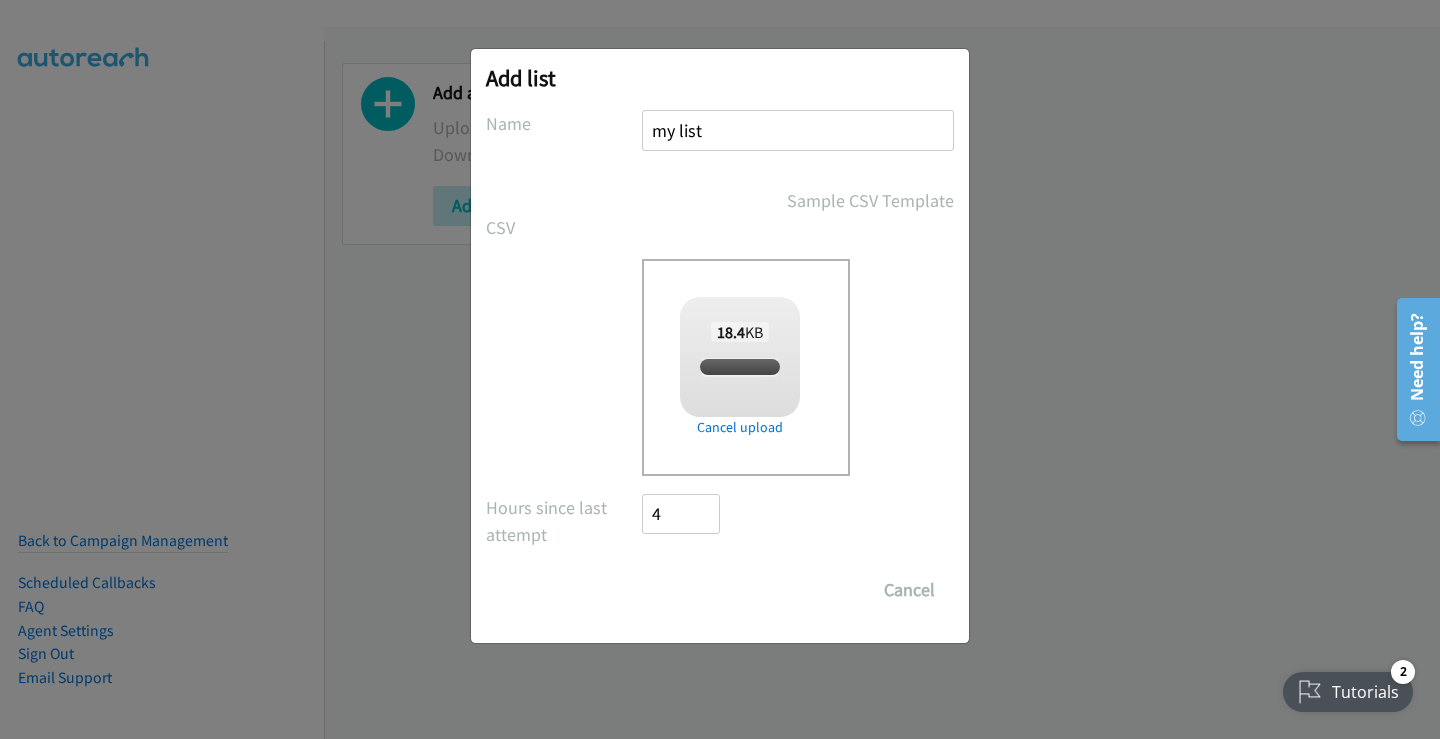 checkbox on "true" 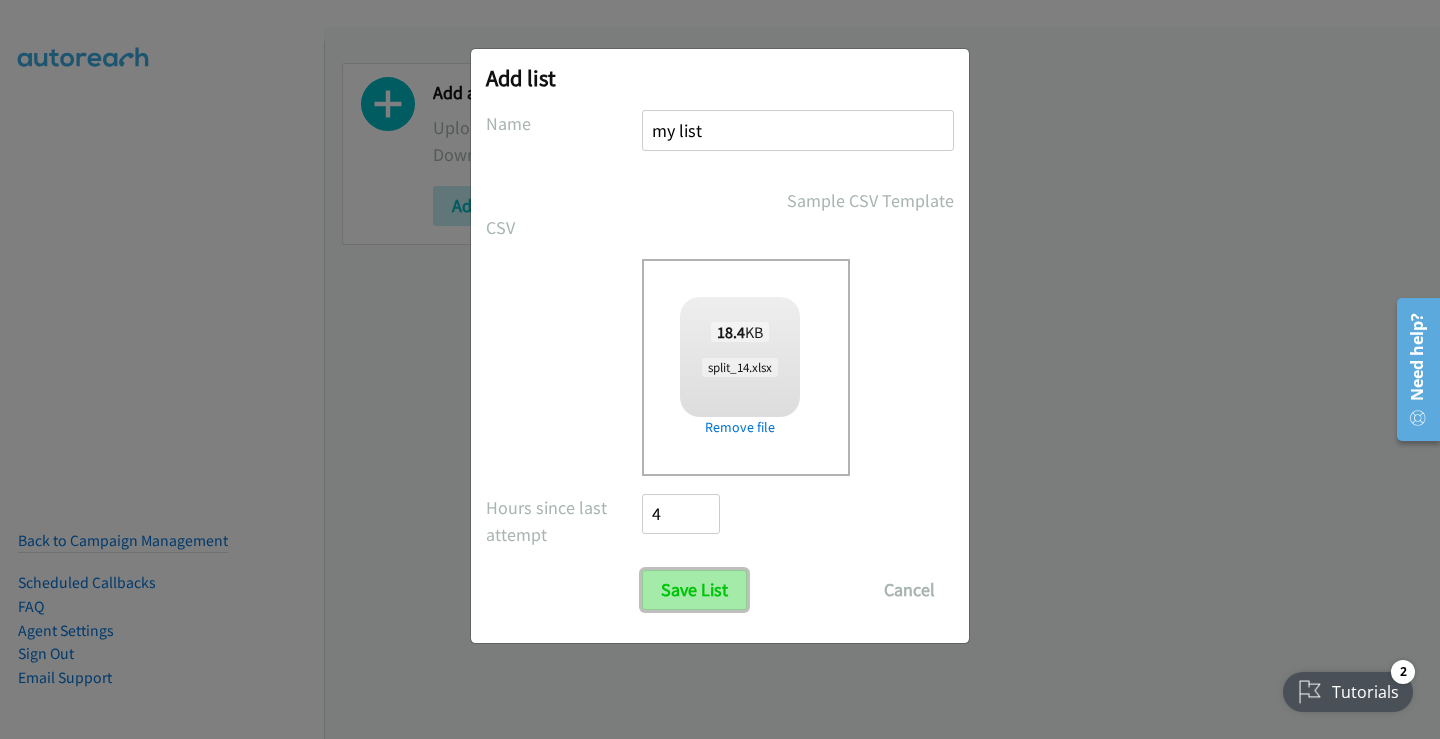 click on "Save List" at bounding box center (694, 590) 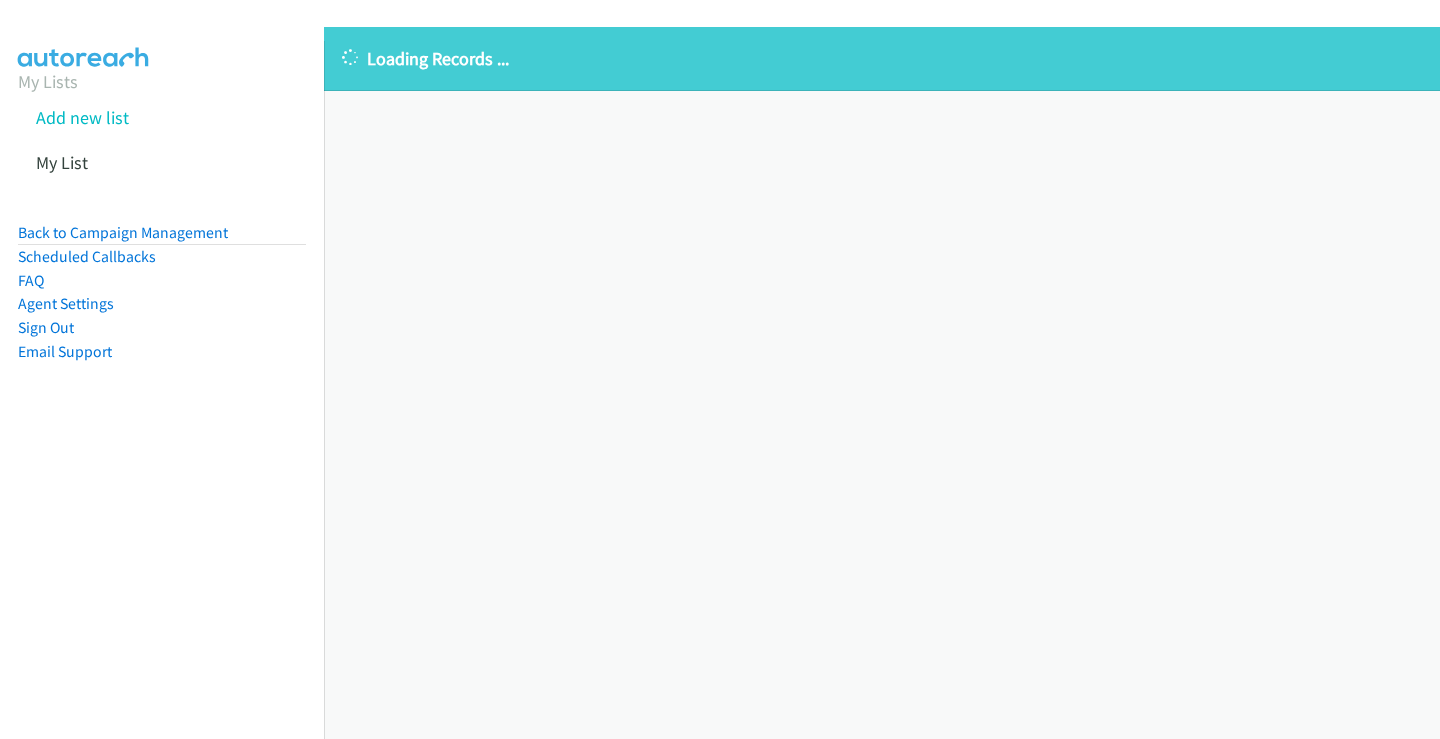 scroll, scrollTop: 0, scrollLeft: 0, axis: both 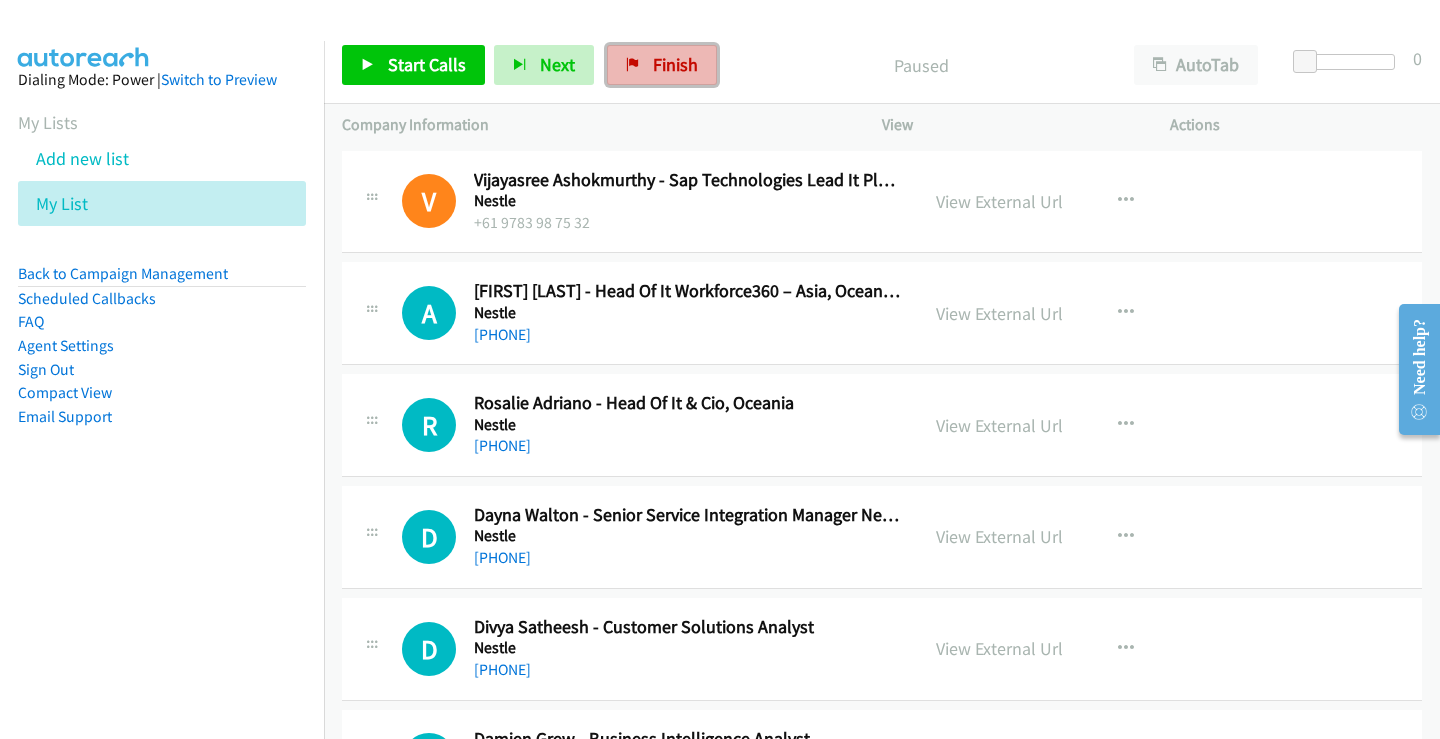 click on "Finish" at bounding box center [662, 65] 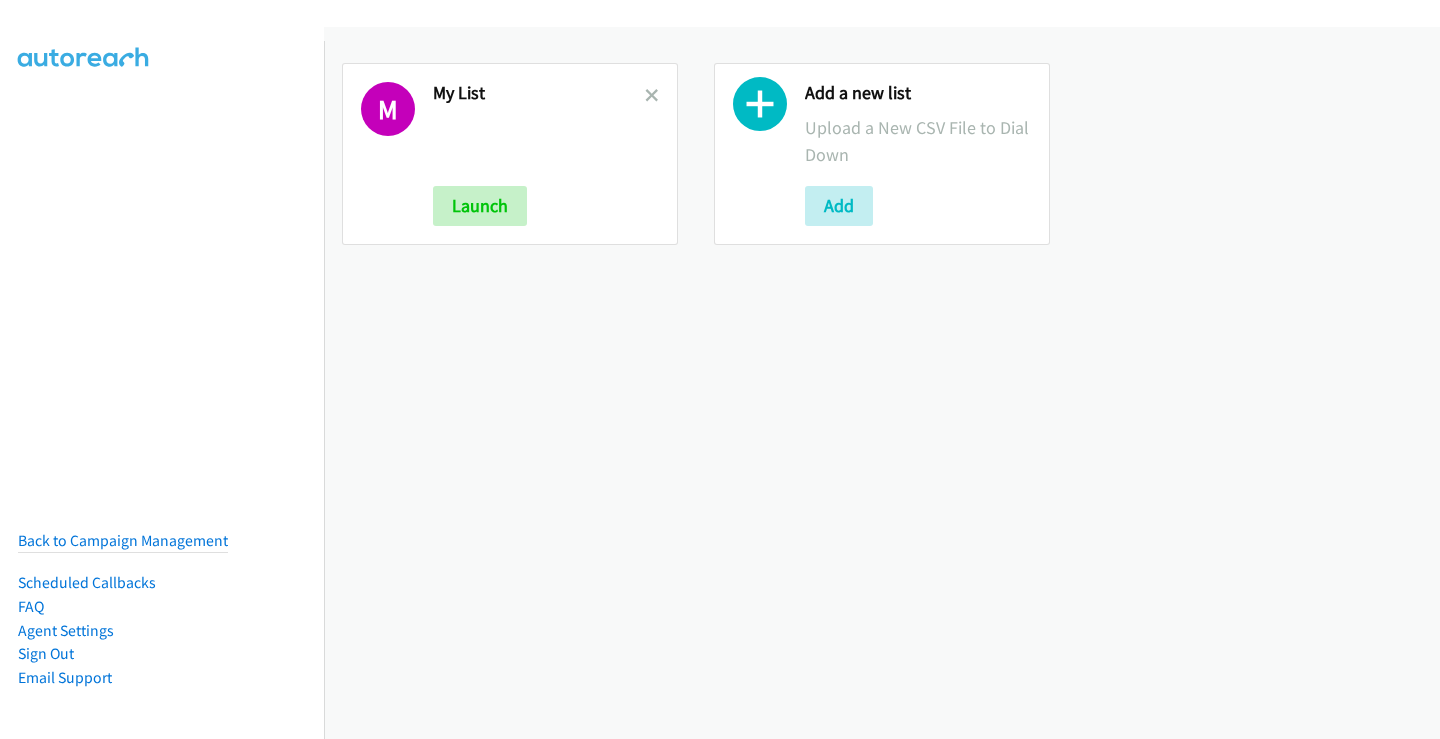 scroll, scrollTop: 0, scrollLeft: 0, axis: both 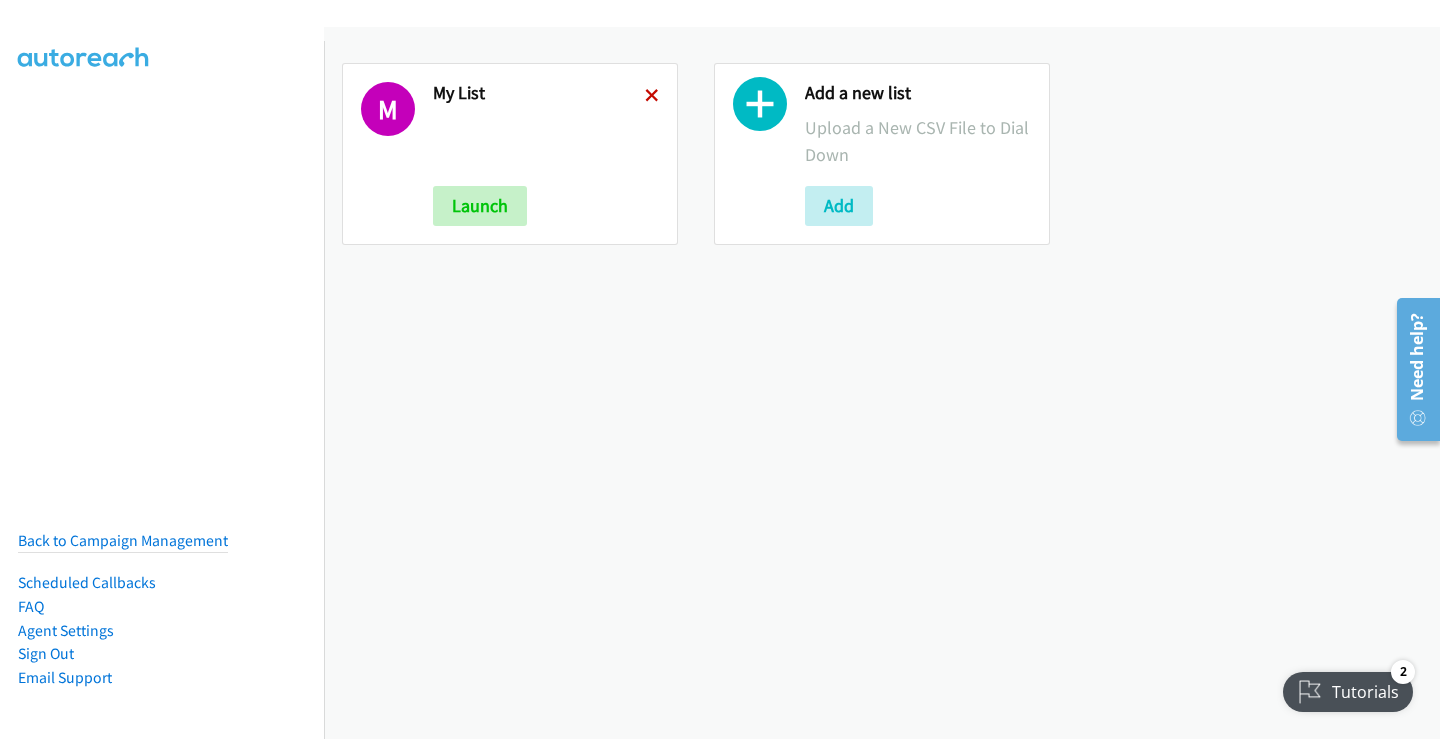 click at bounding box center [652, 97] 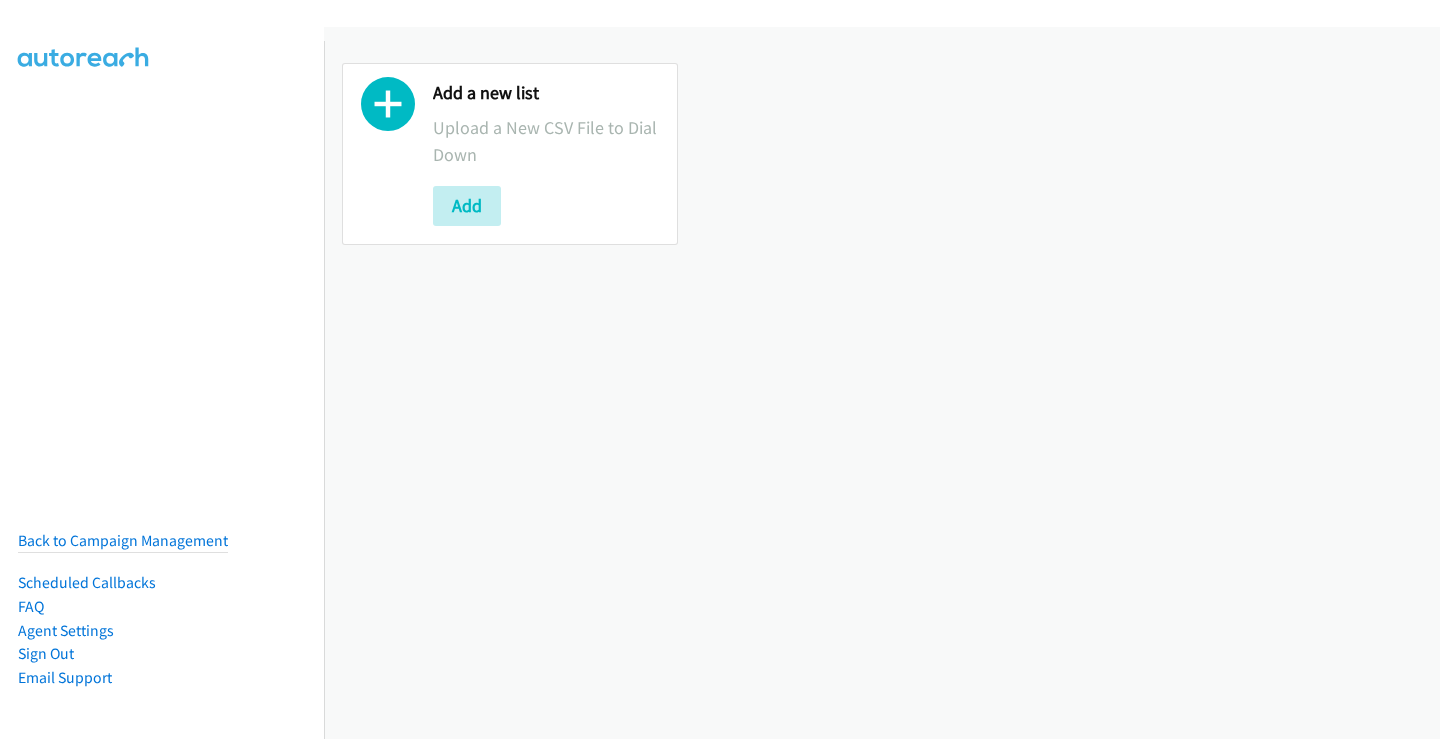 scroll, scrollTop: 0, scrollLeft: 0, axis: both 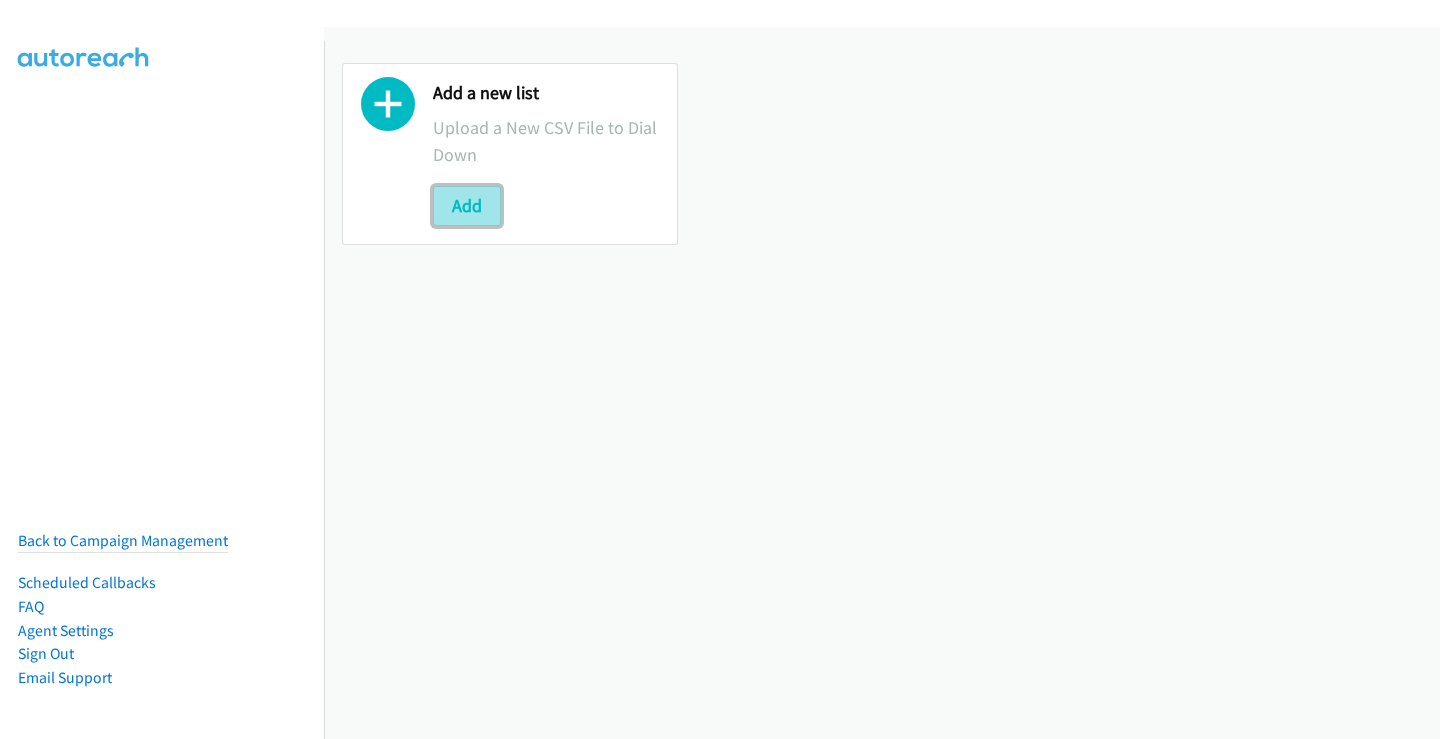 click on "Add" at bounding box center (467, 206) 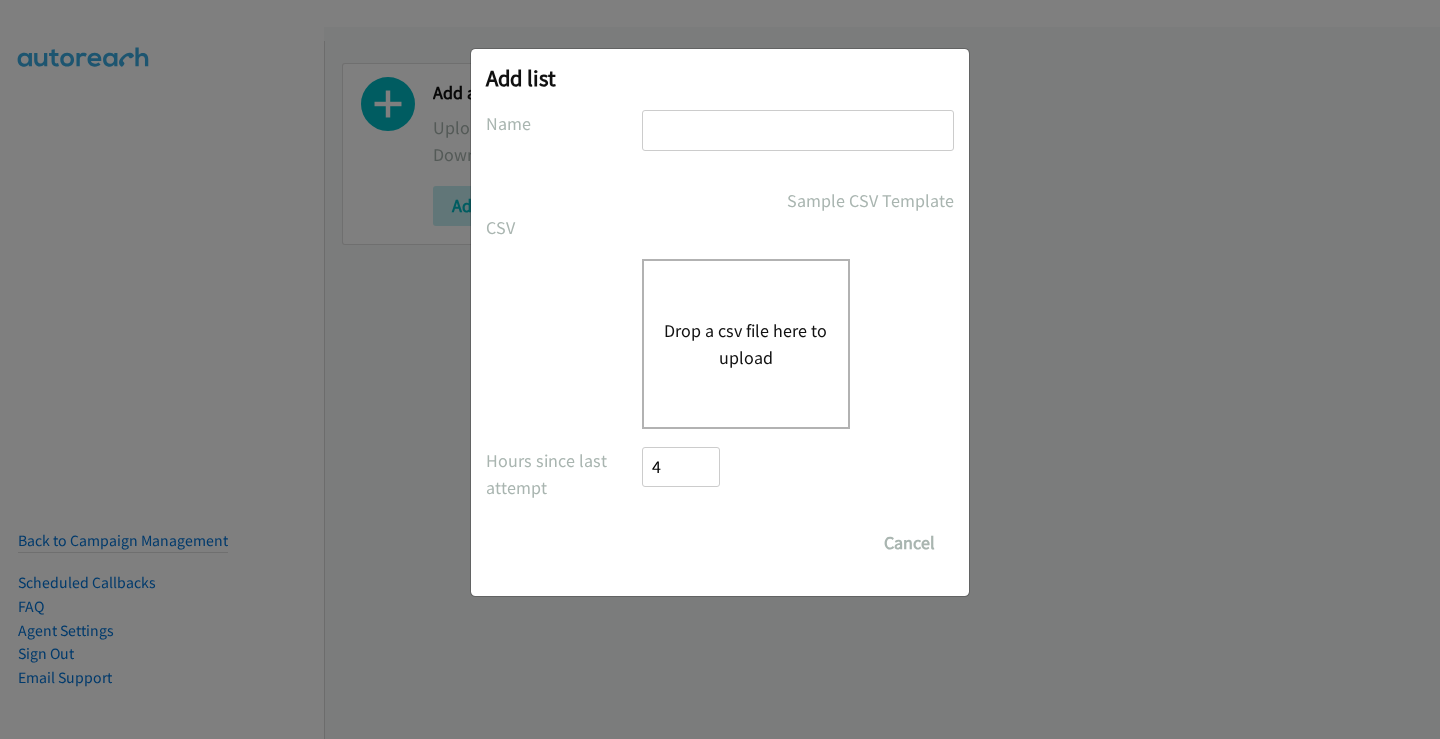 click at bounding box center (798, 130) 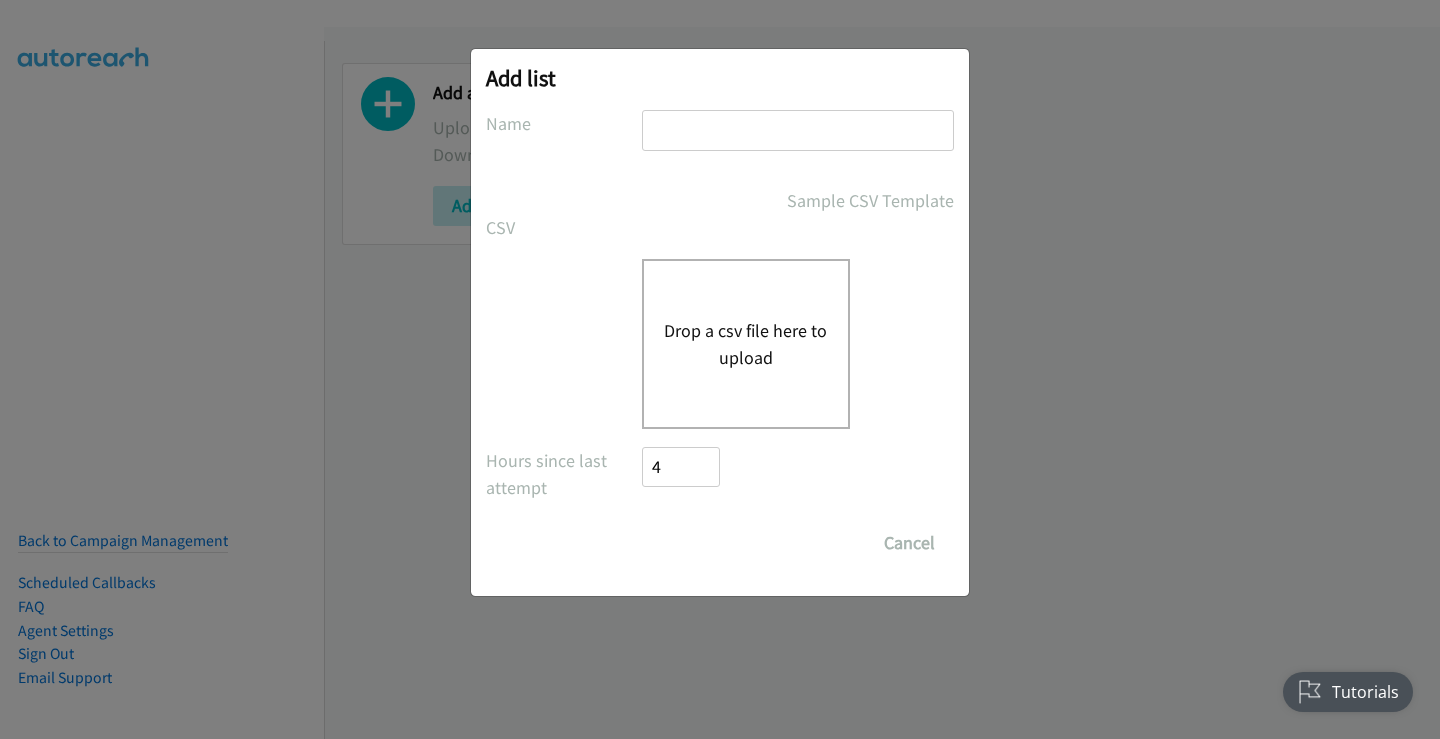 scroll, scrollTop: 0, scrollLeft: 0, axis: both 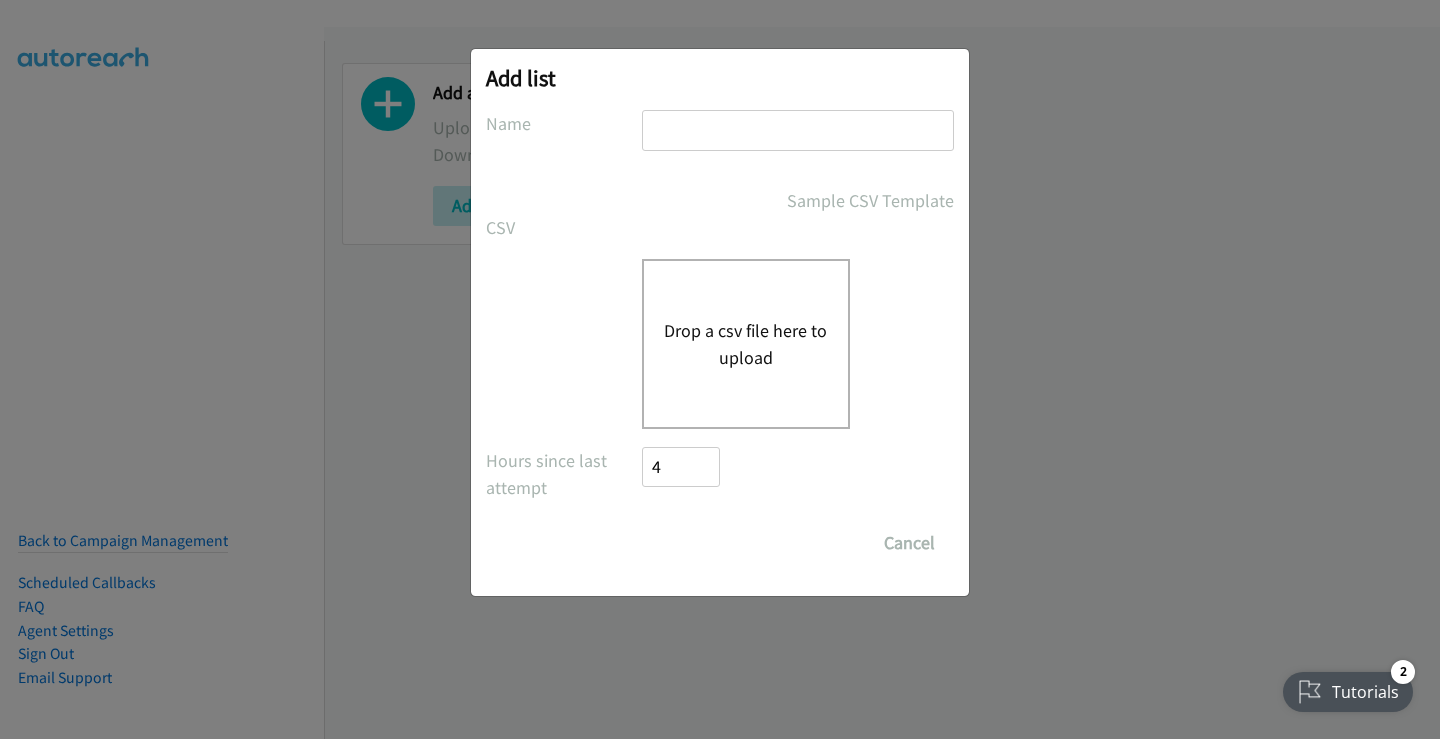 type on "my list" 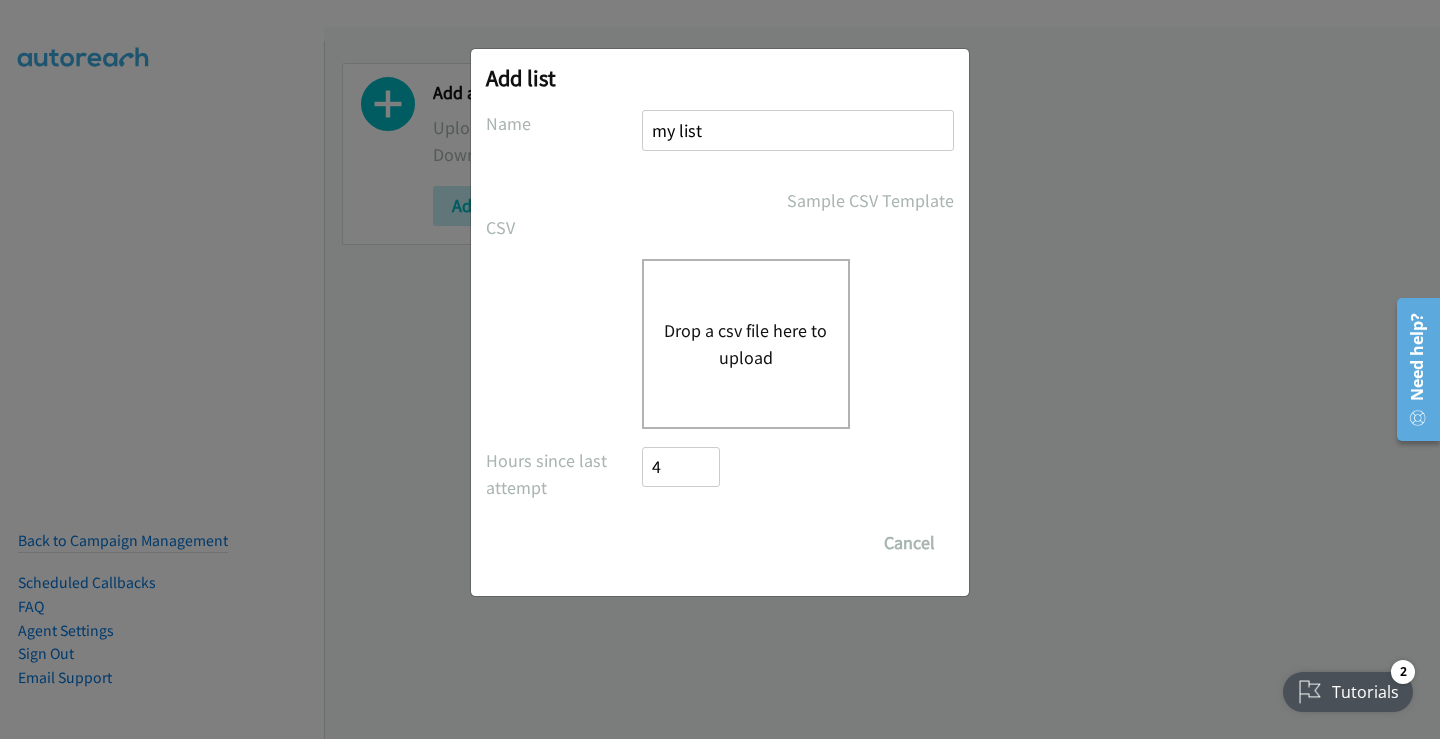 click on "Drop a csv file here to upload" at bounding box center [746, 344] 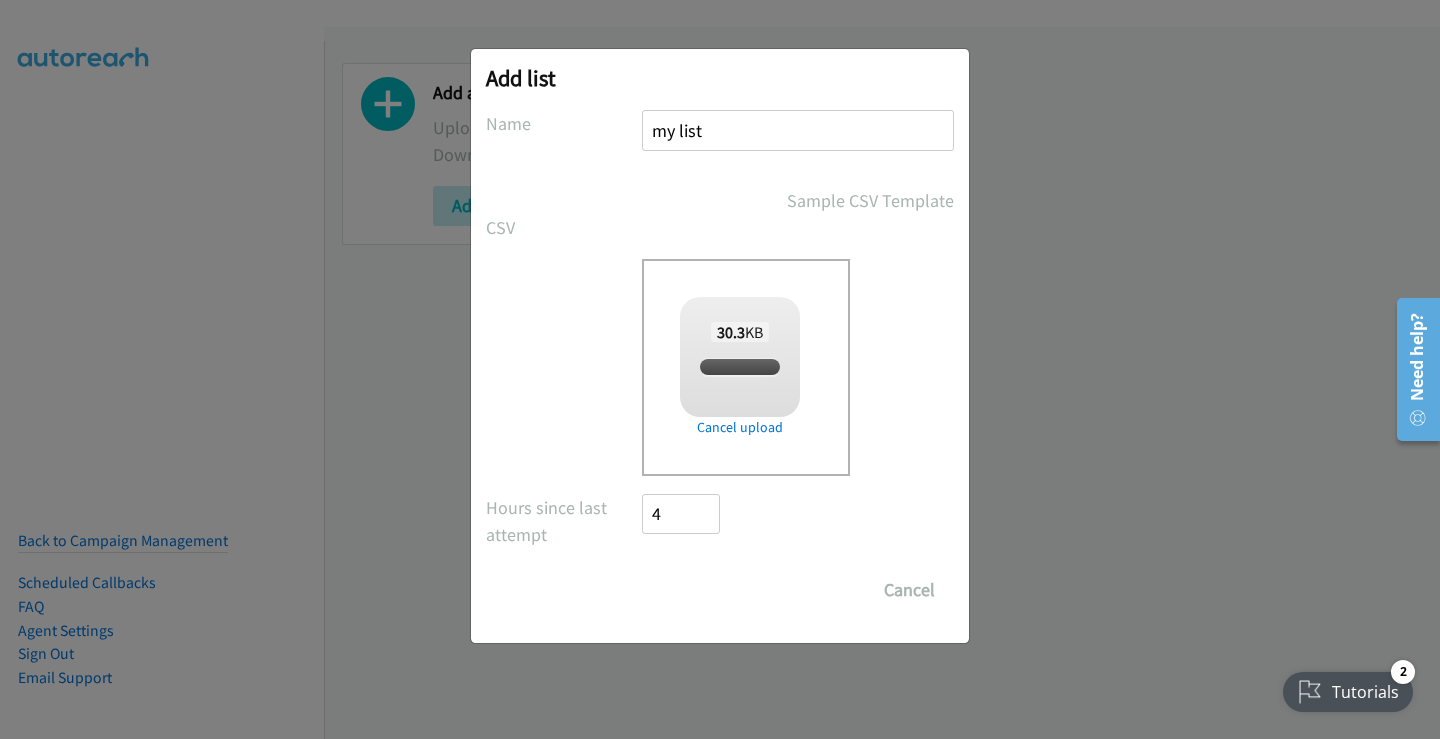 checkbox on "true" 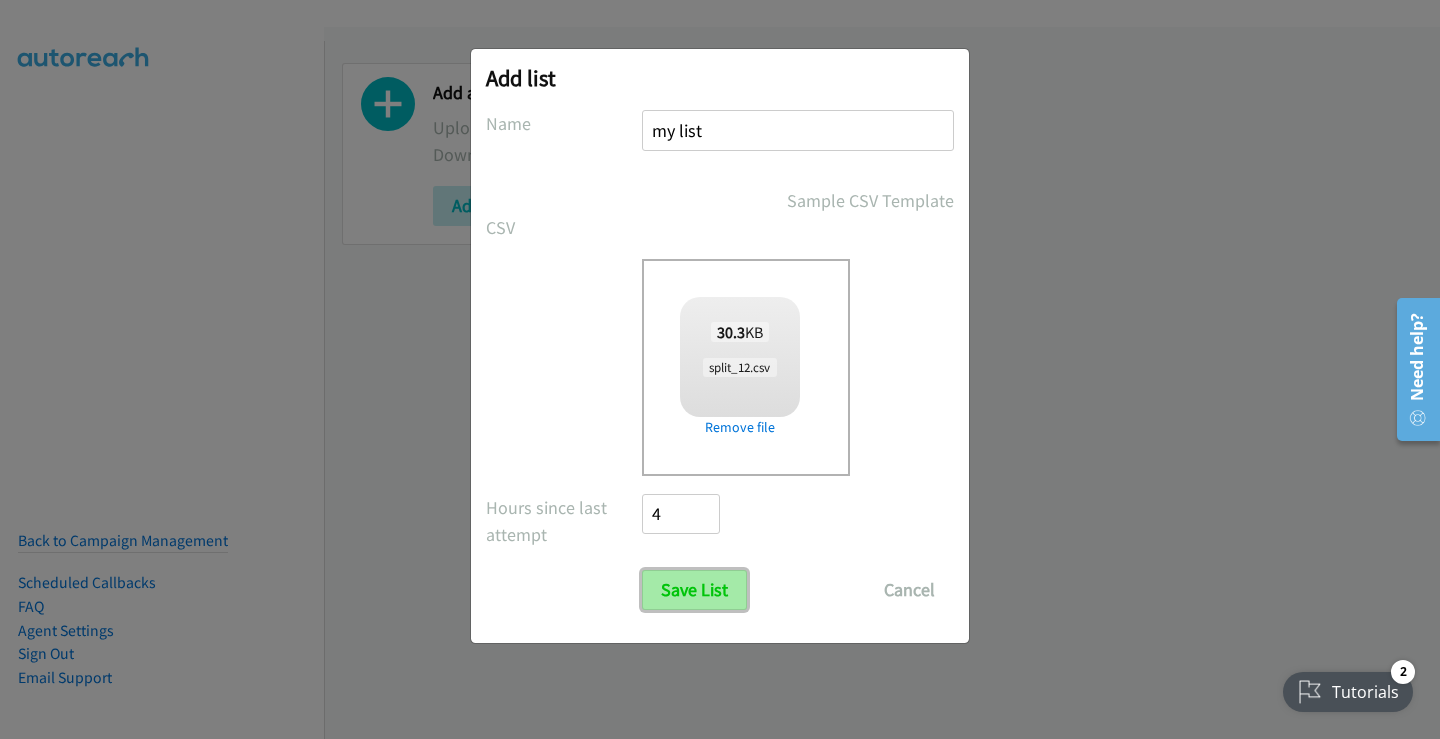 click on "Save List" at bounding box center [694, 590] 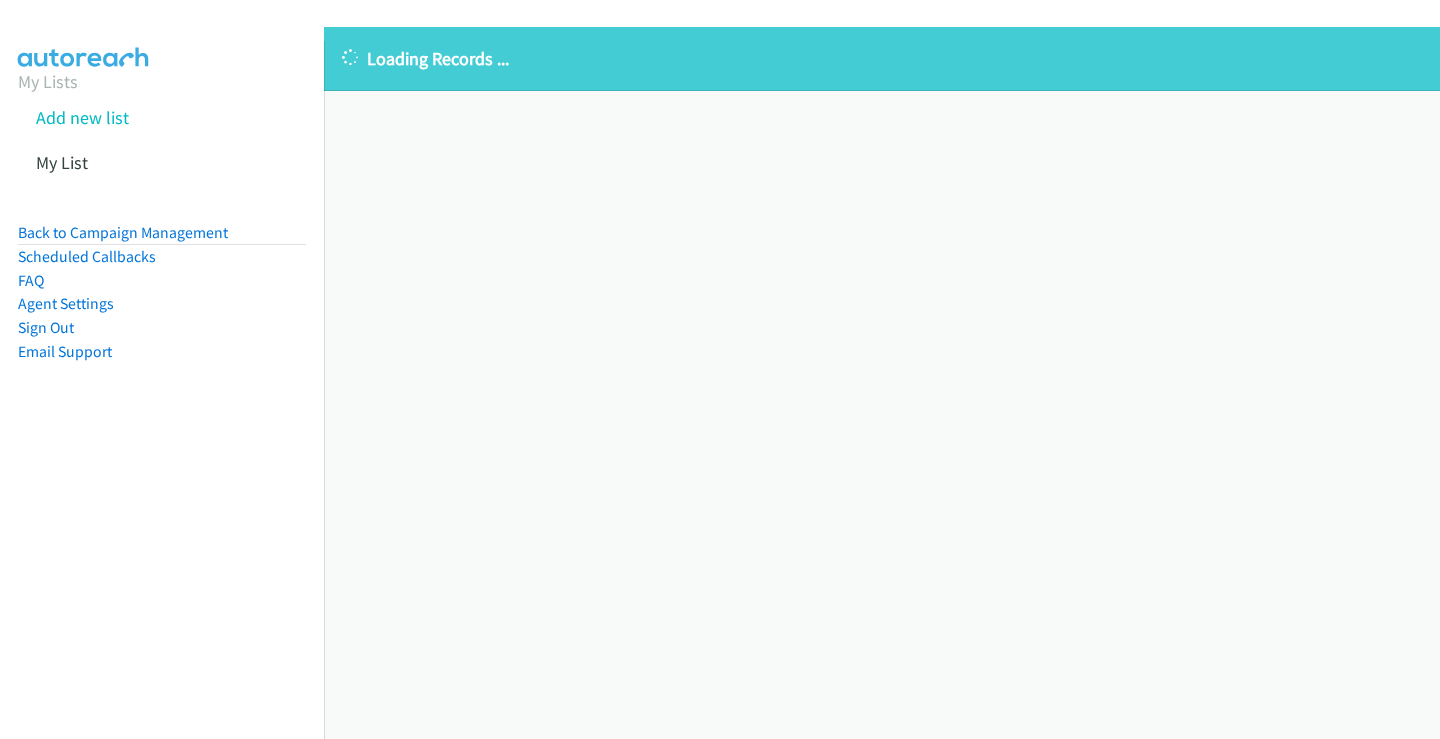 scroll, scrollTop: 0, scrollLeft: 0, axis: both 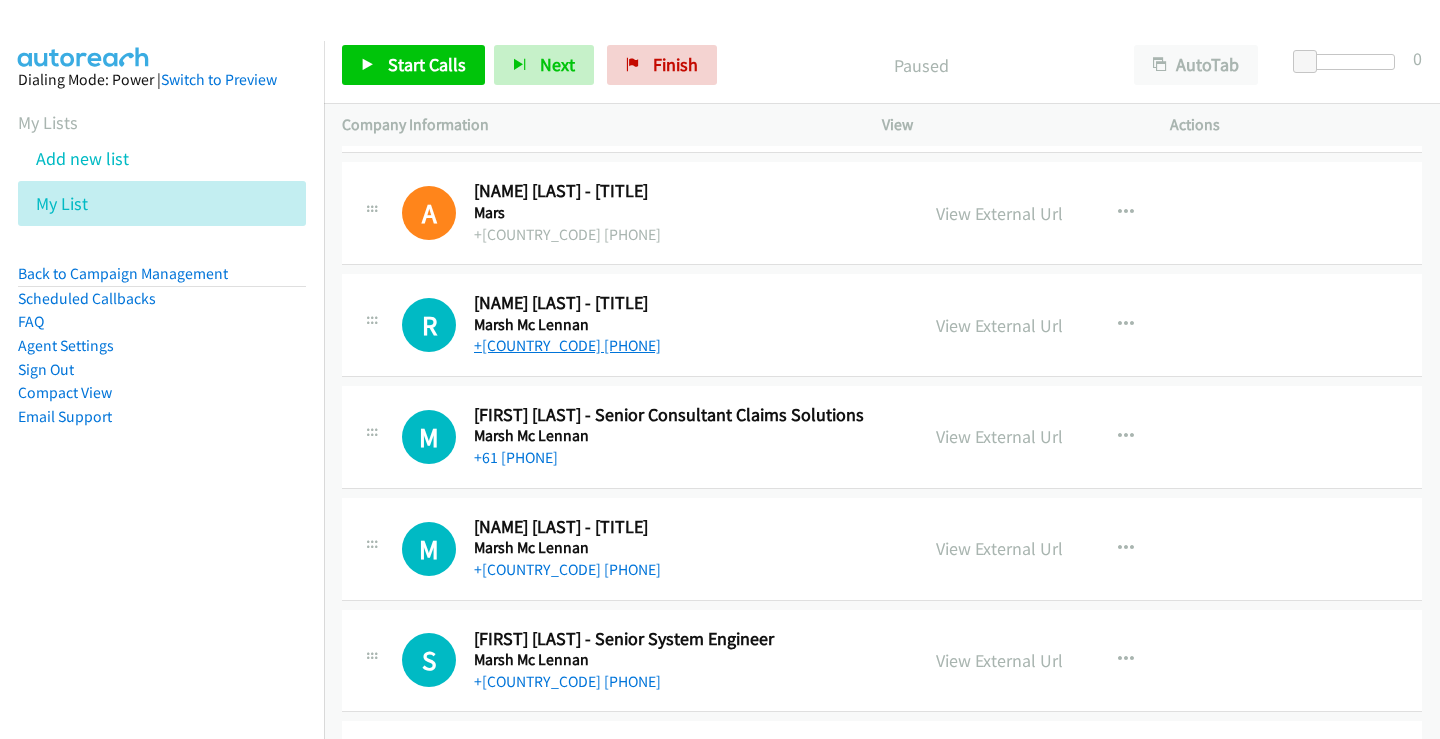 click on "+61 2 9921 0381" at bounding box center (567, 345) 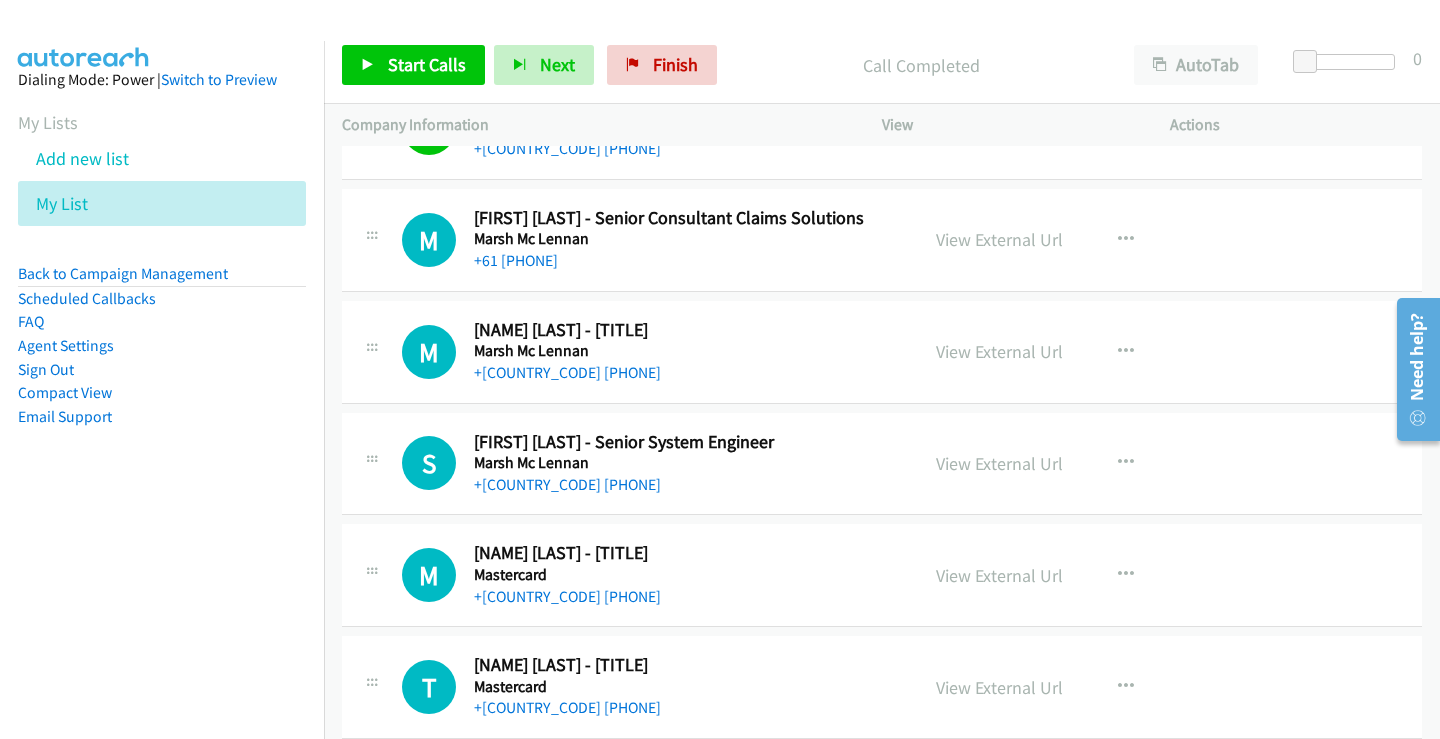 scroll, scrollTop: 300, scrollLeft: 0, axis: vertical 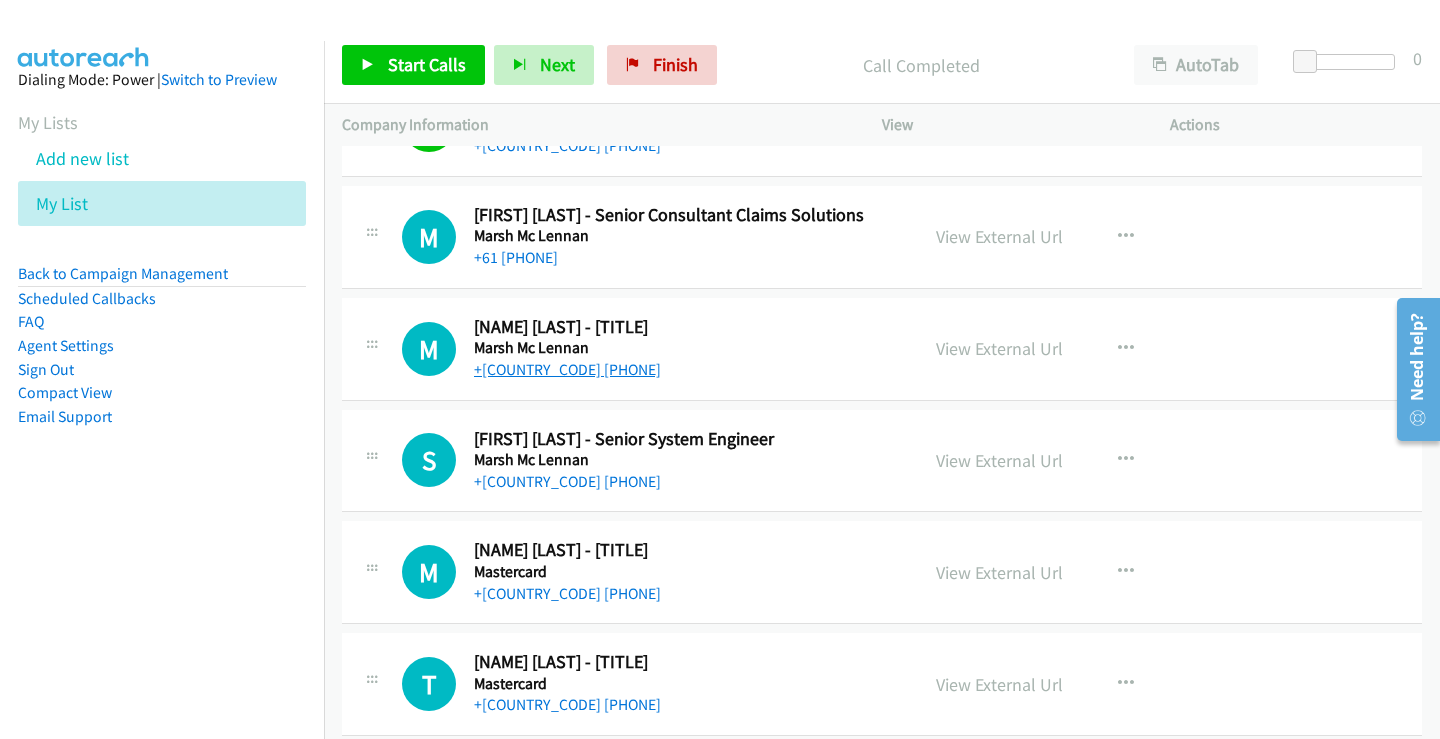 click on "+61 404 861 990" at bounding box center [567, 369] 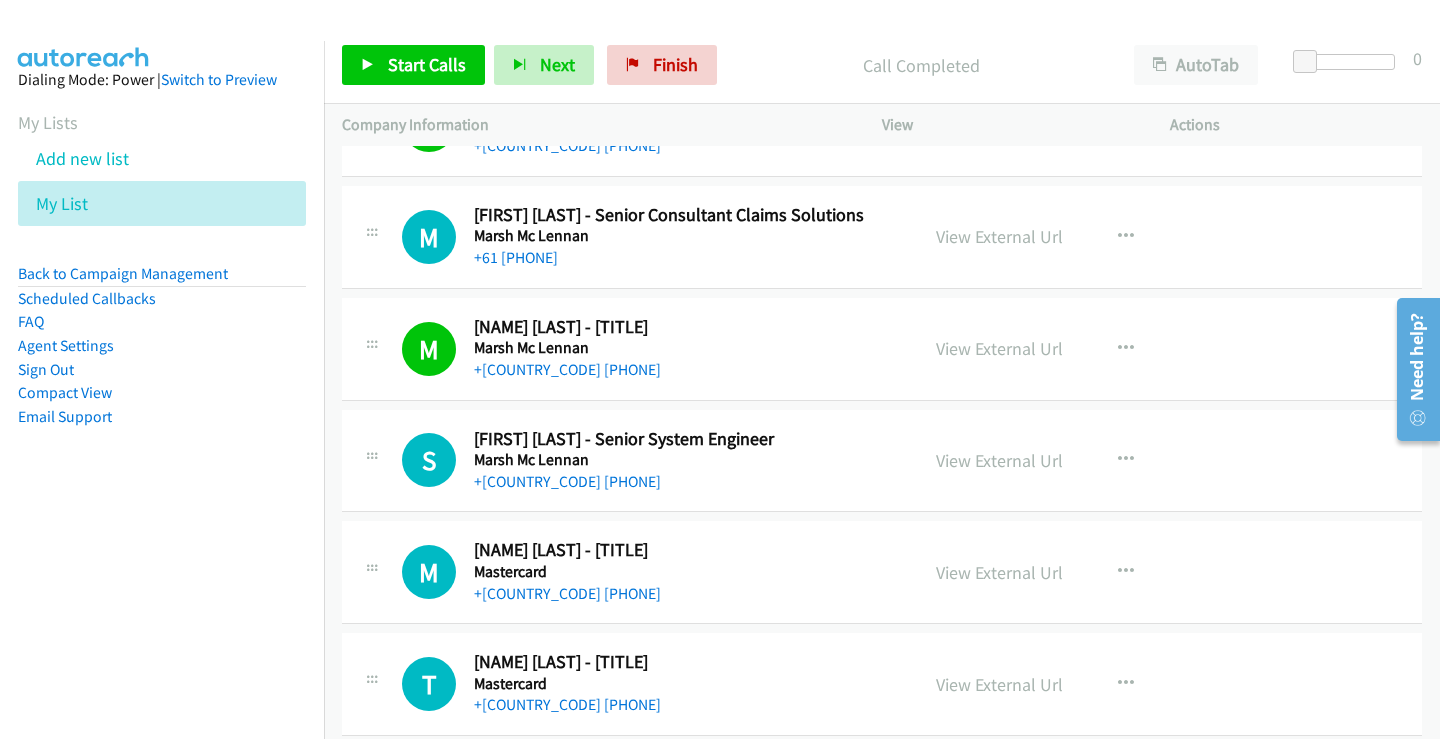 scroll, scrollTop: 400, scrollLeft: 0, axis: vertical 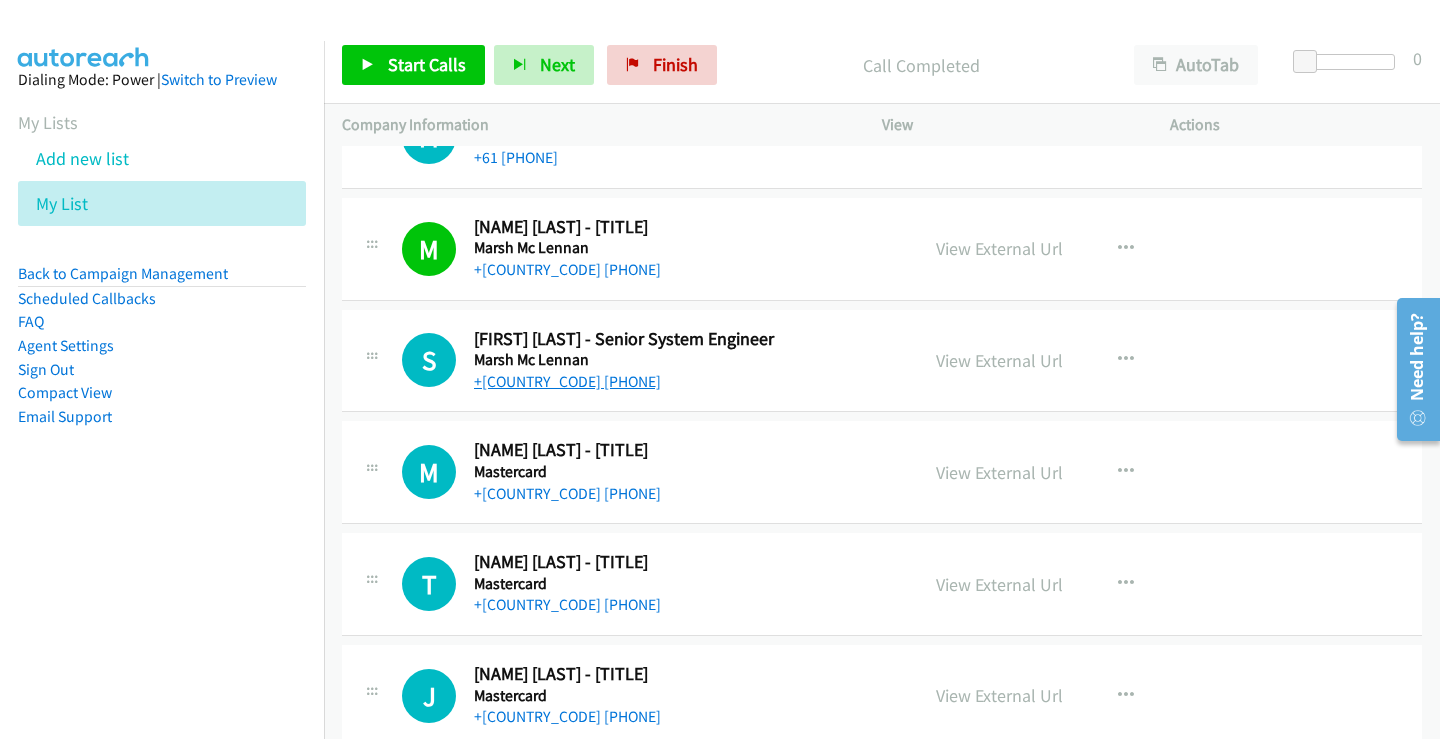 click on "+61 426 436 102" at bounding box center [567, 381] 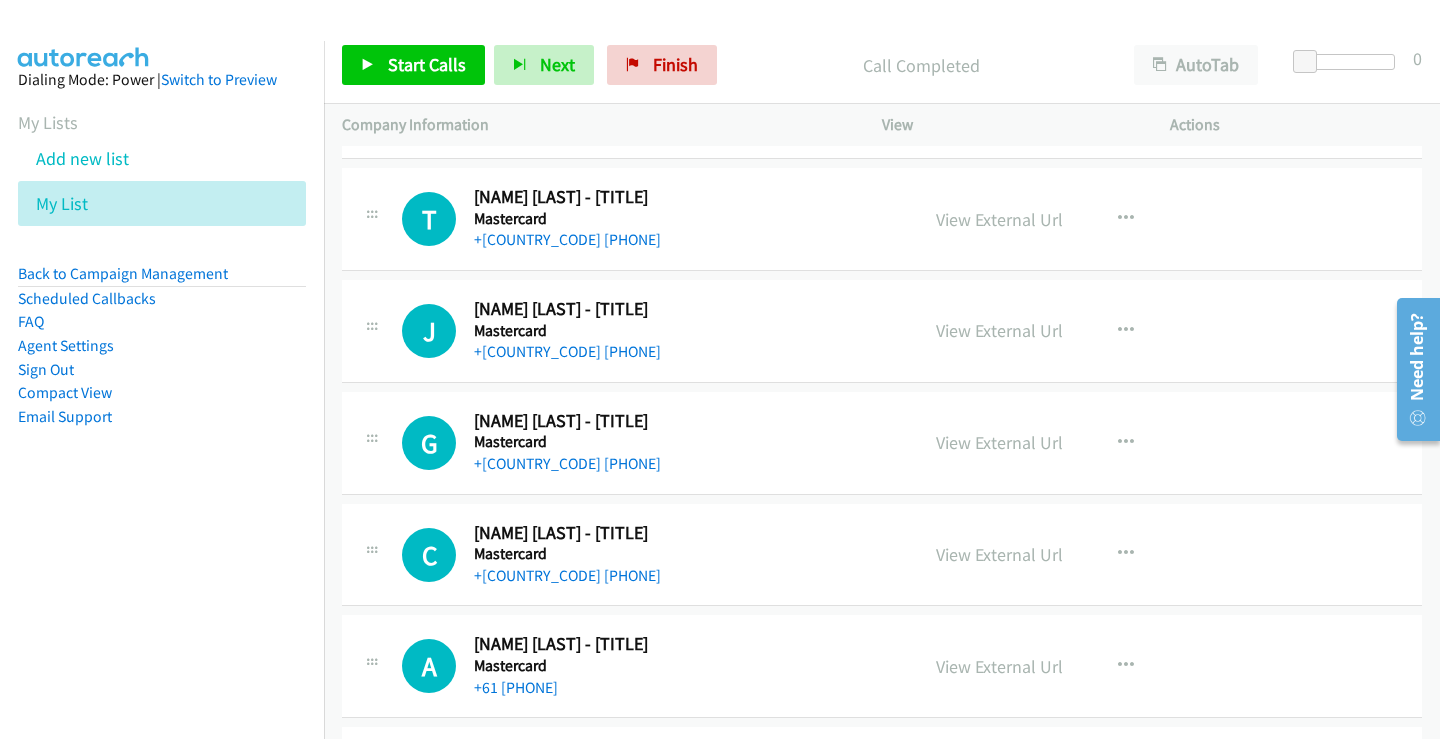 scroll, scrollTop: 800, scrollLeft: 0, axis: vertical 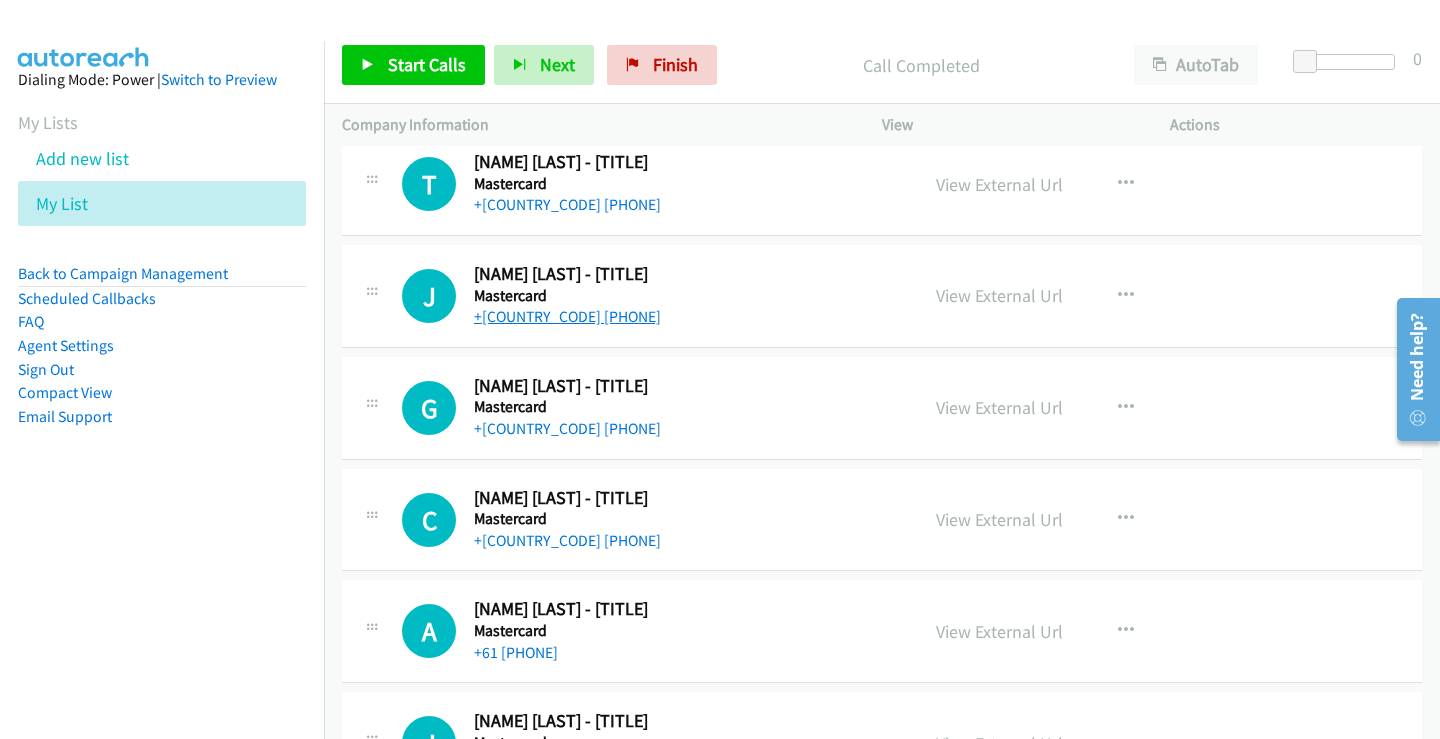 click on "+61 402 514 810" at bounding box center [567, 316] 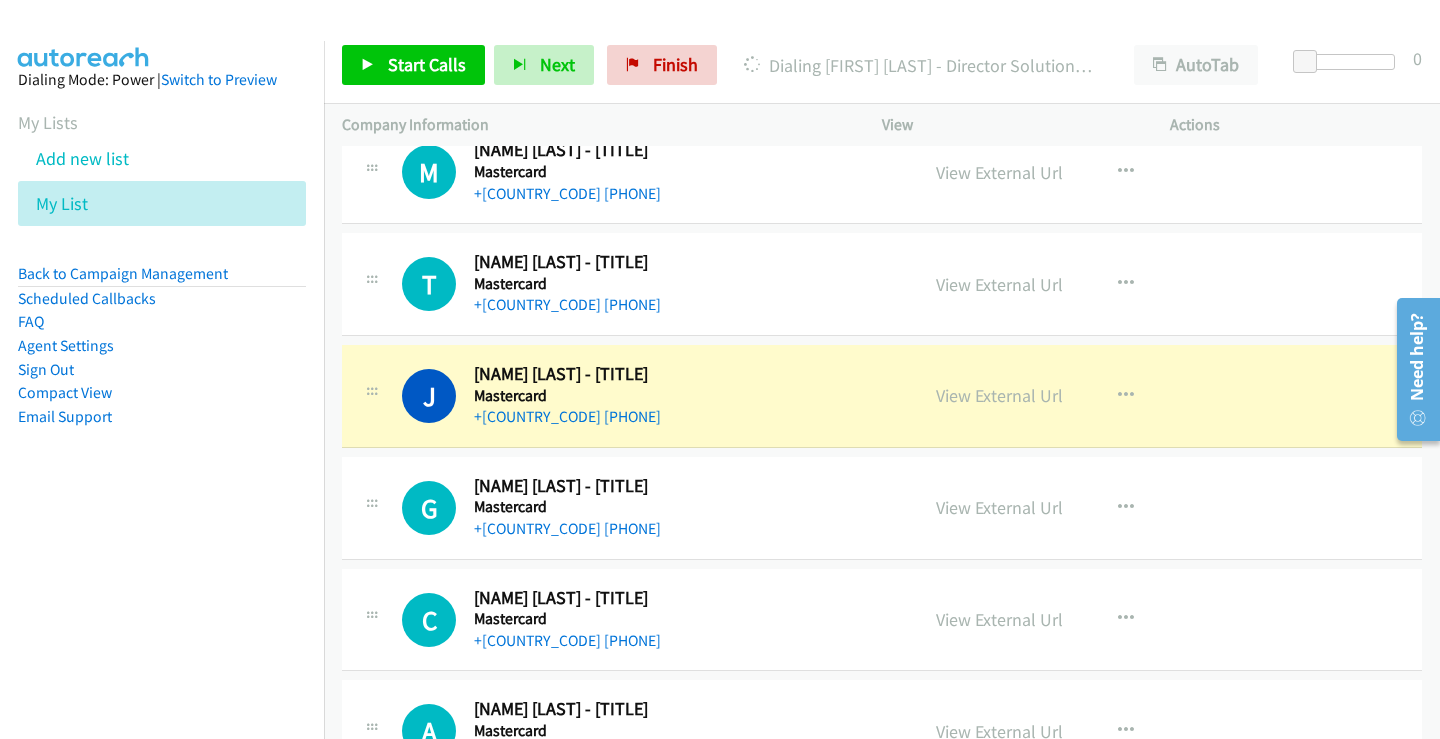 scroll, scrollTop: 800, scrollLeft: 0, axis: vertical 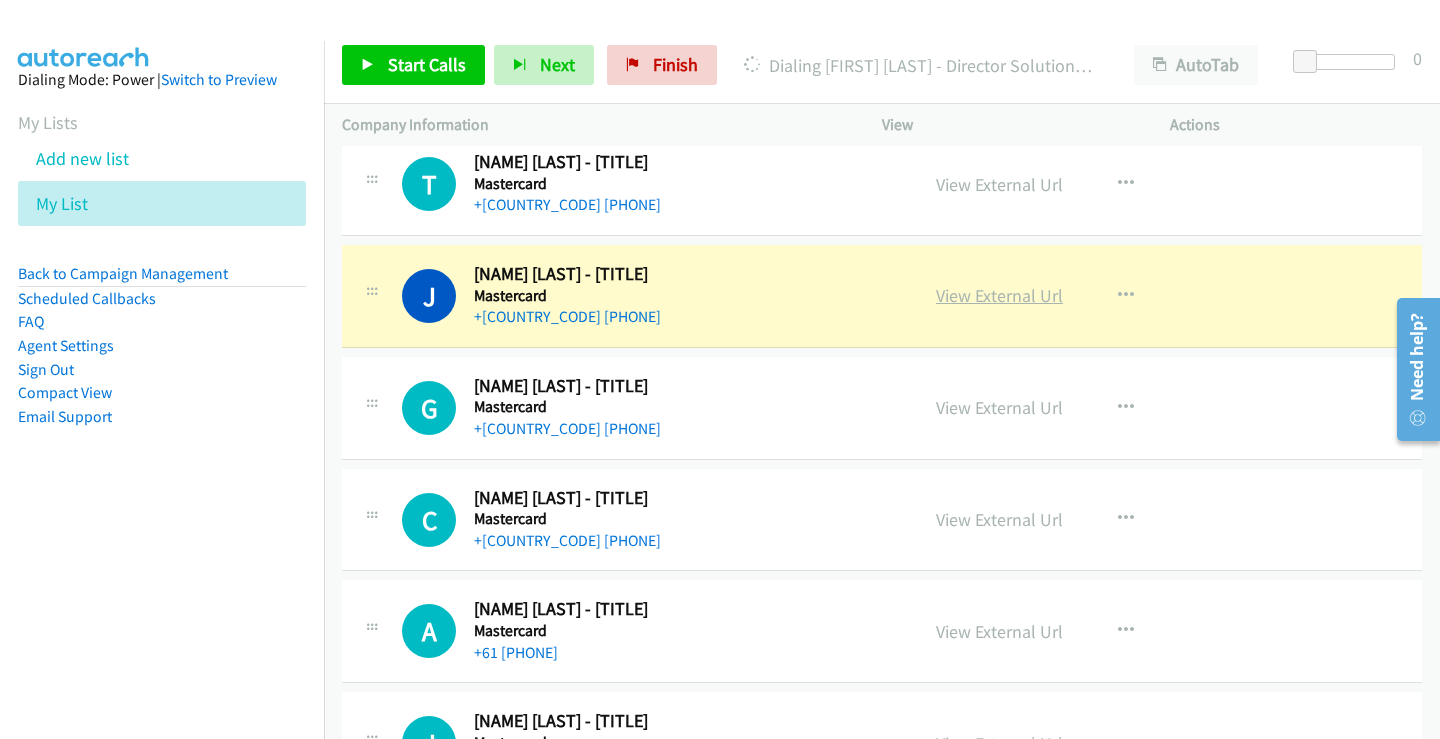 click on "View External Url" at bounding box center (999, 295) 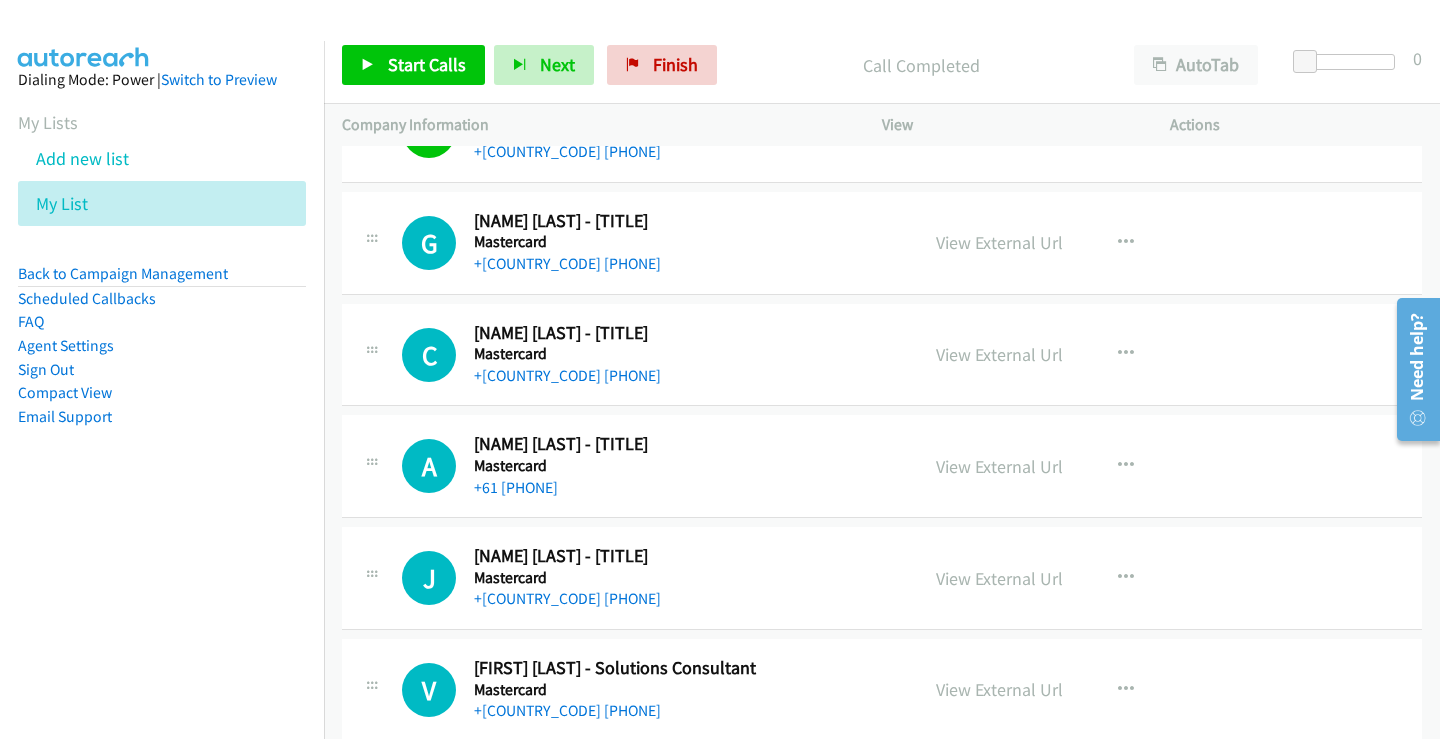 scroll, scrollTop: 1000, scrollLeft: 0, axis: vertical 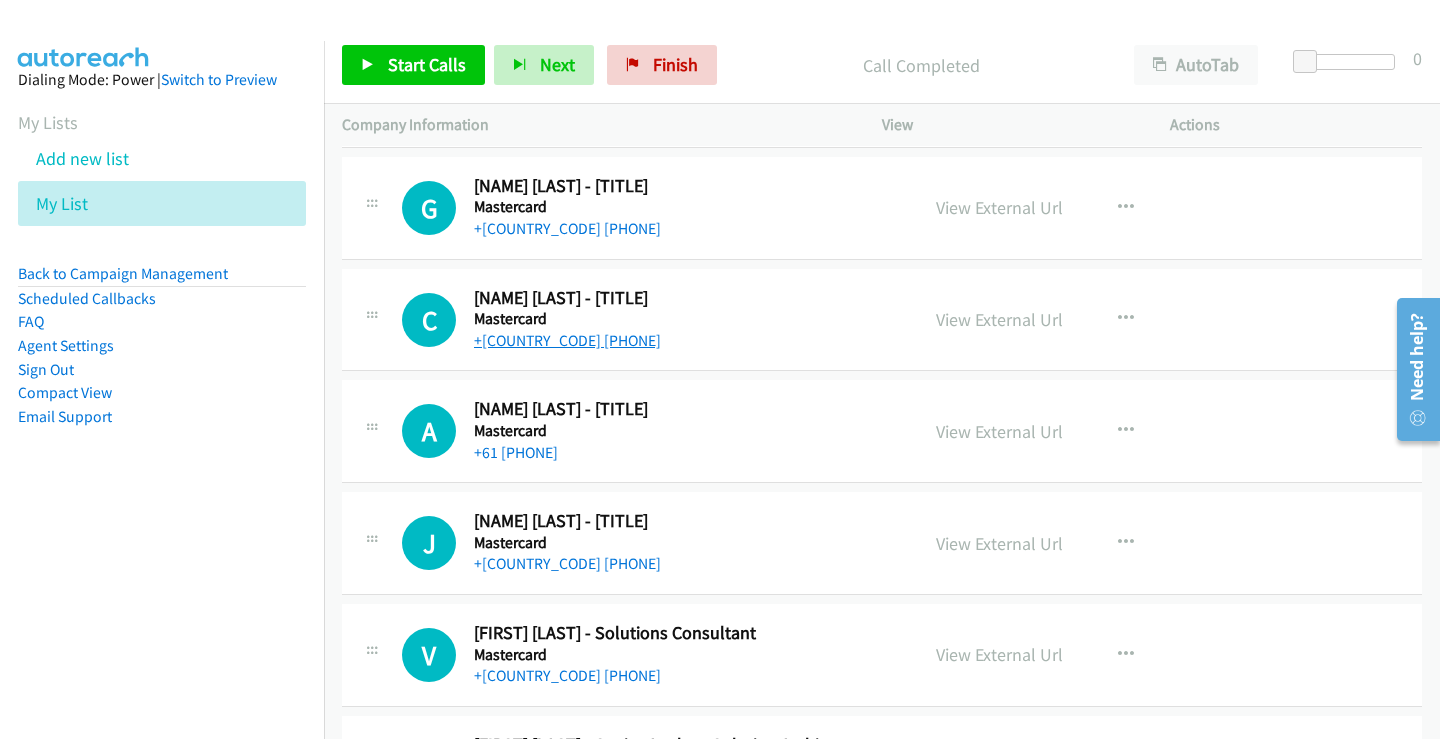 click on "+61 406 238 652" at bounding box center [567, 340] 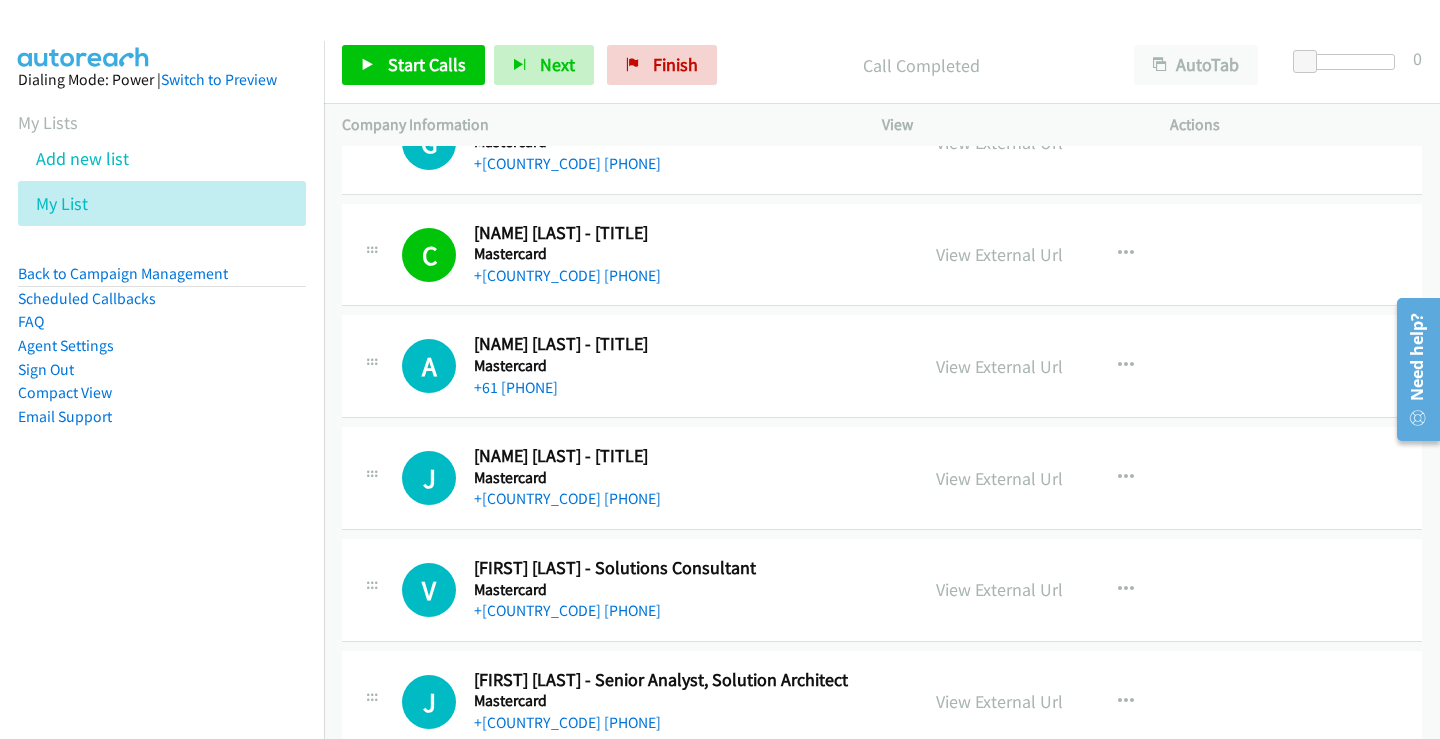 scroll, scrollTop: 1100, scrollLeft: 0, axis: vertical 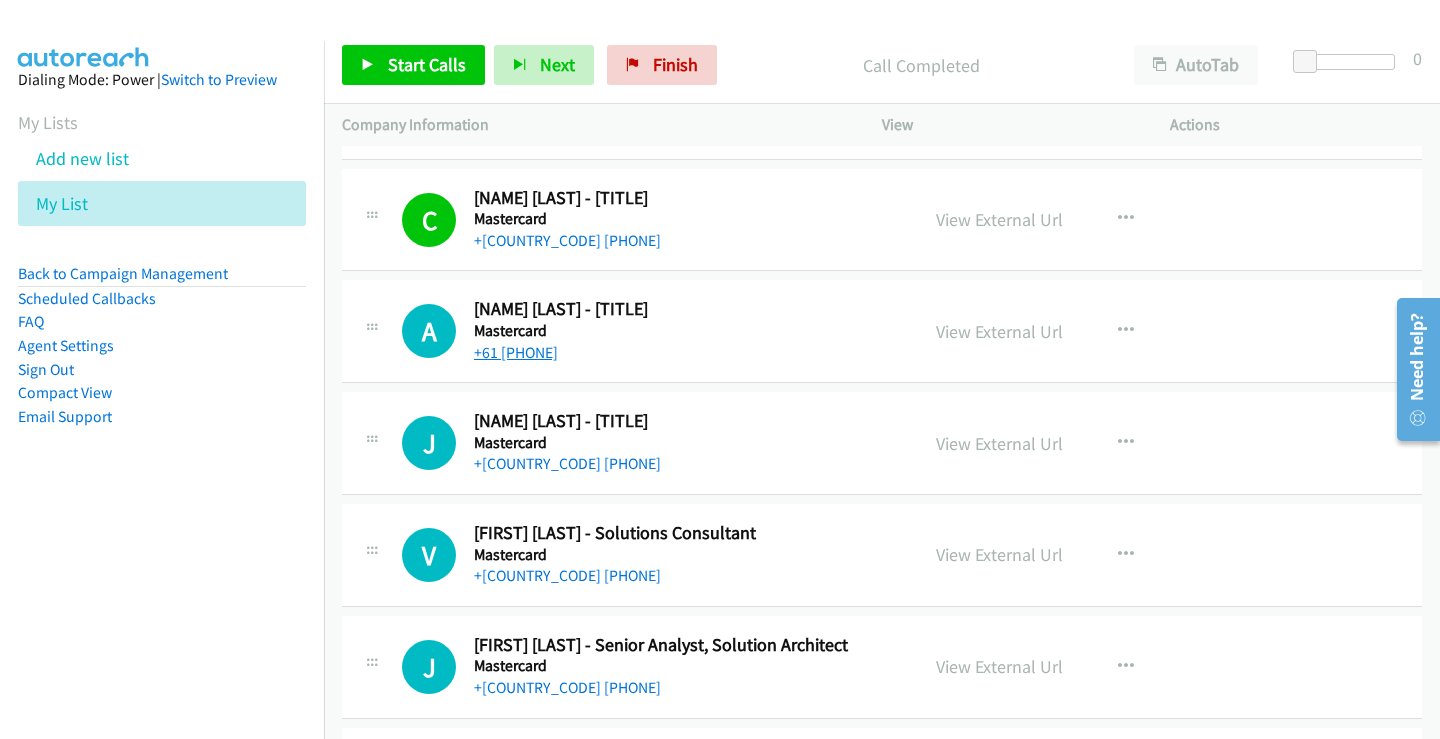 click on "+61 420 859 184" at bounding box center [516, 352] 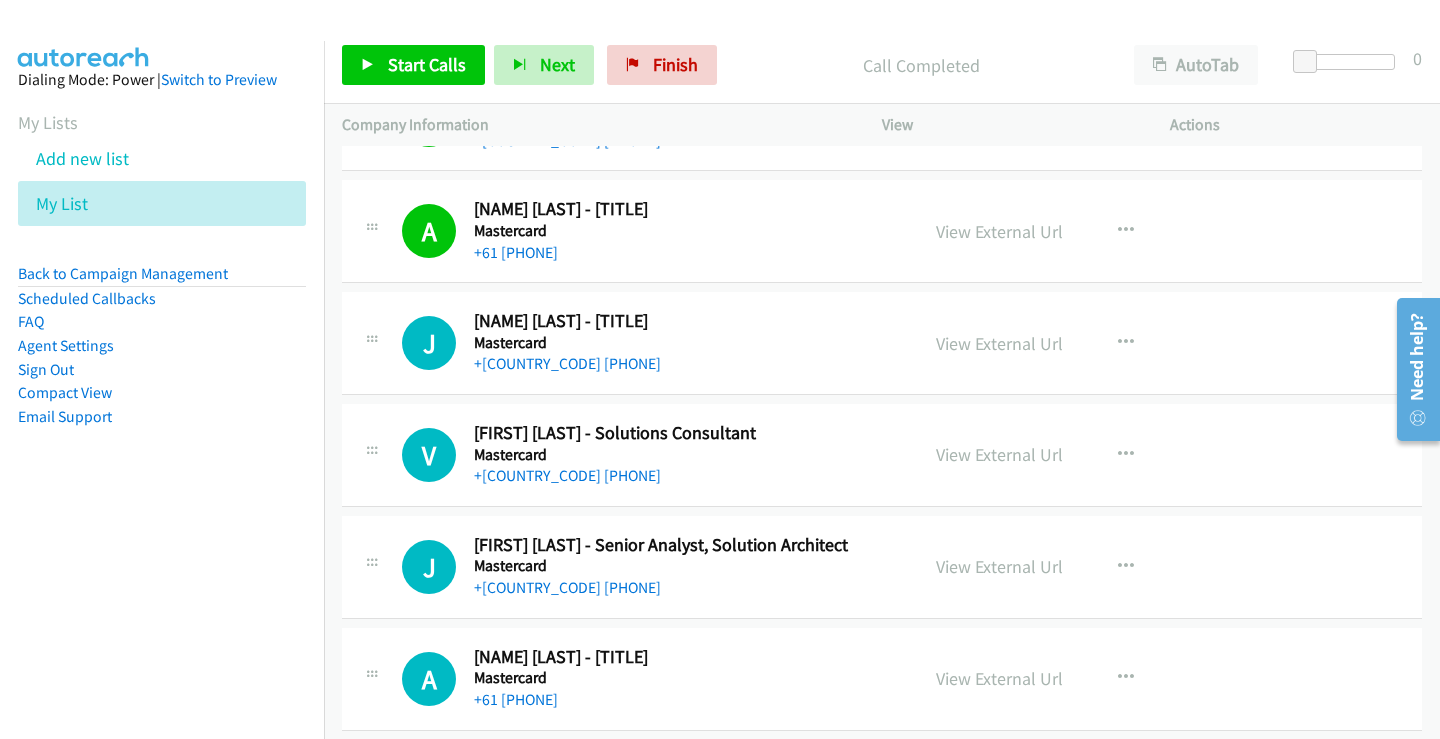 scroll, scrollTop: 1300, scrollLeft: 0, axis: vertical 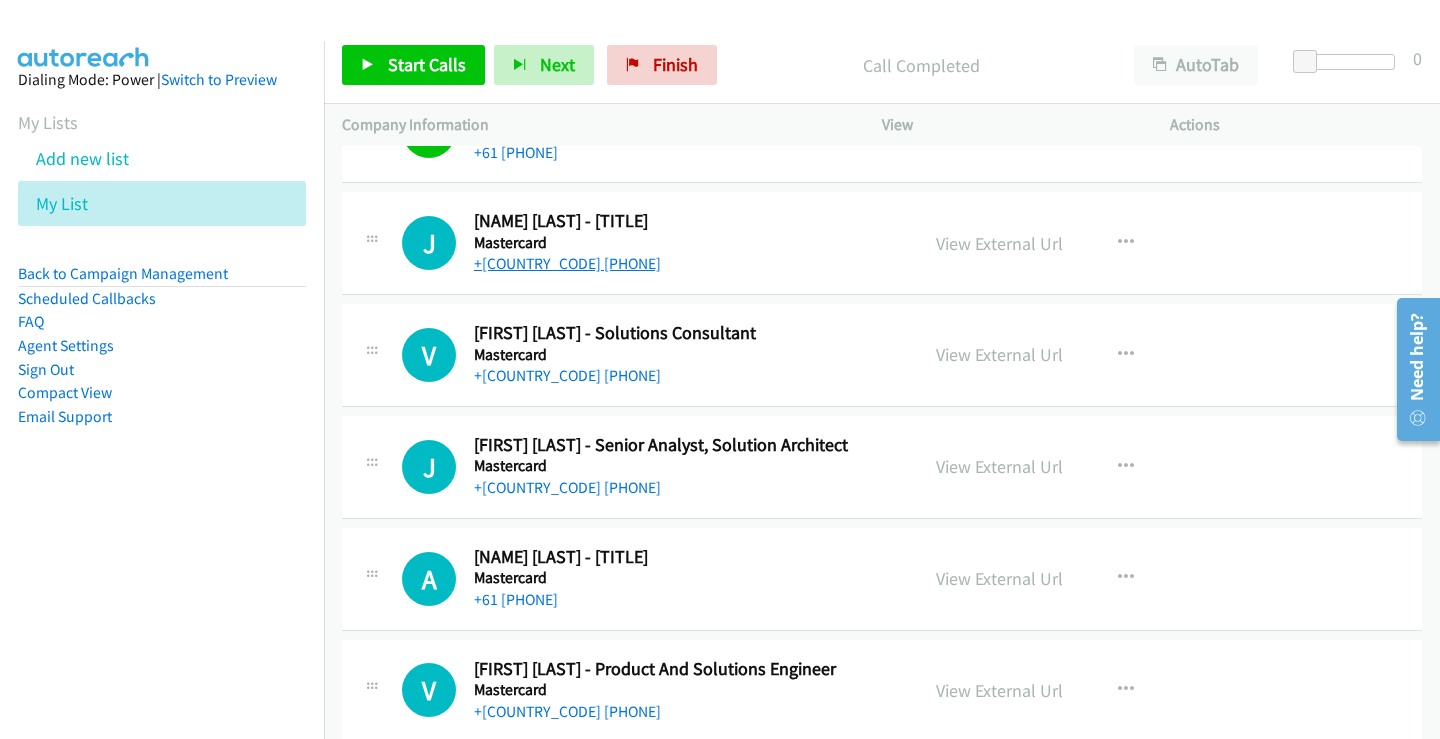 click on "+61 416 600 671" at bounding box center (567, 263) 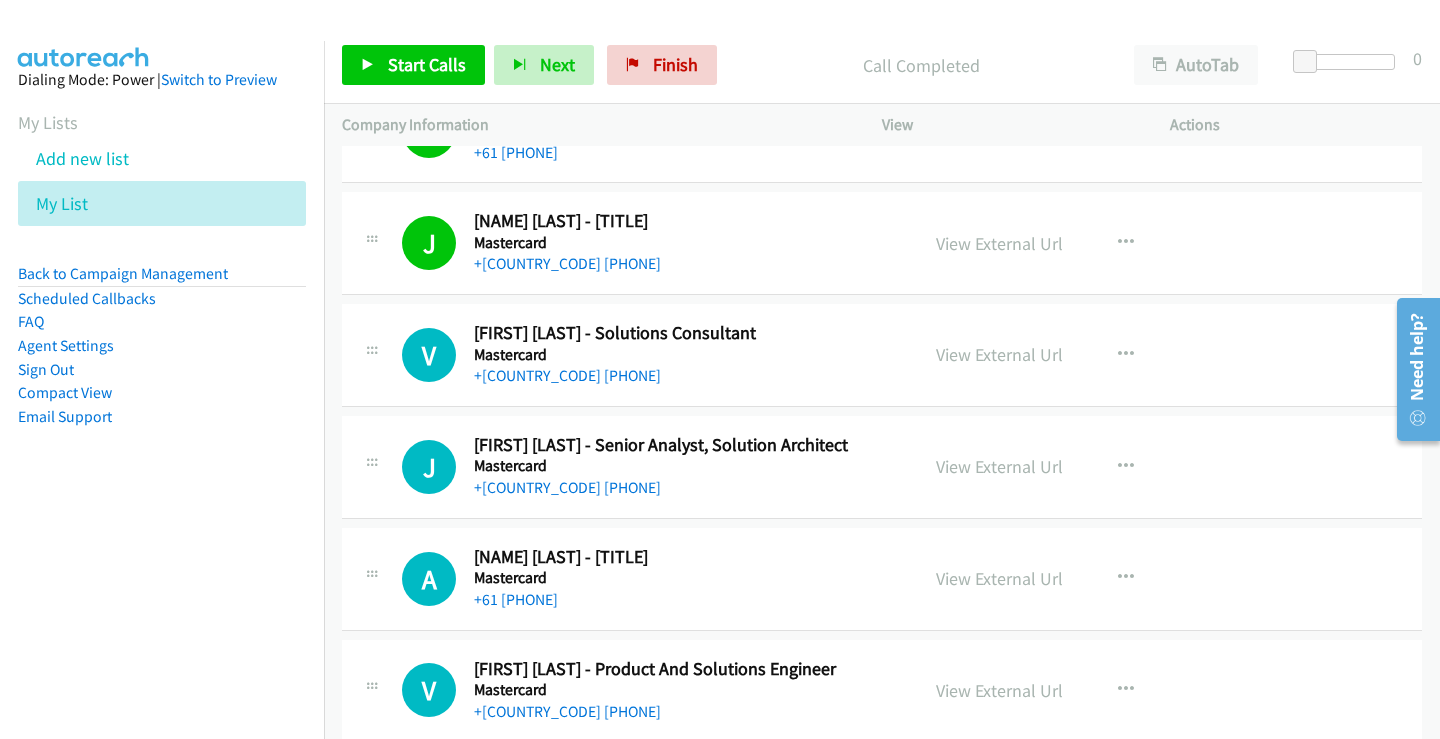 scroll, scrollTop: 1400, scrollLeft: 0, axis: vertical 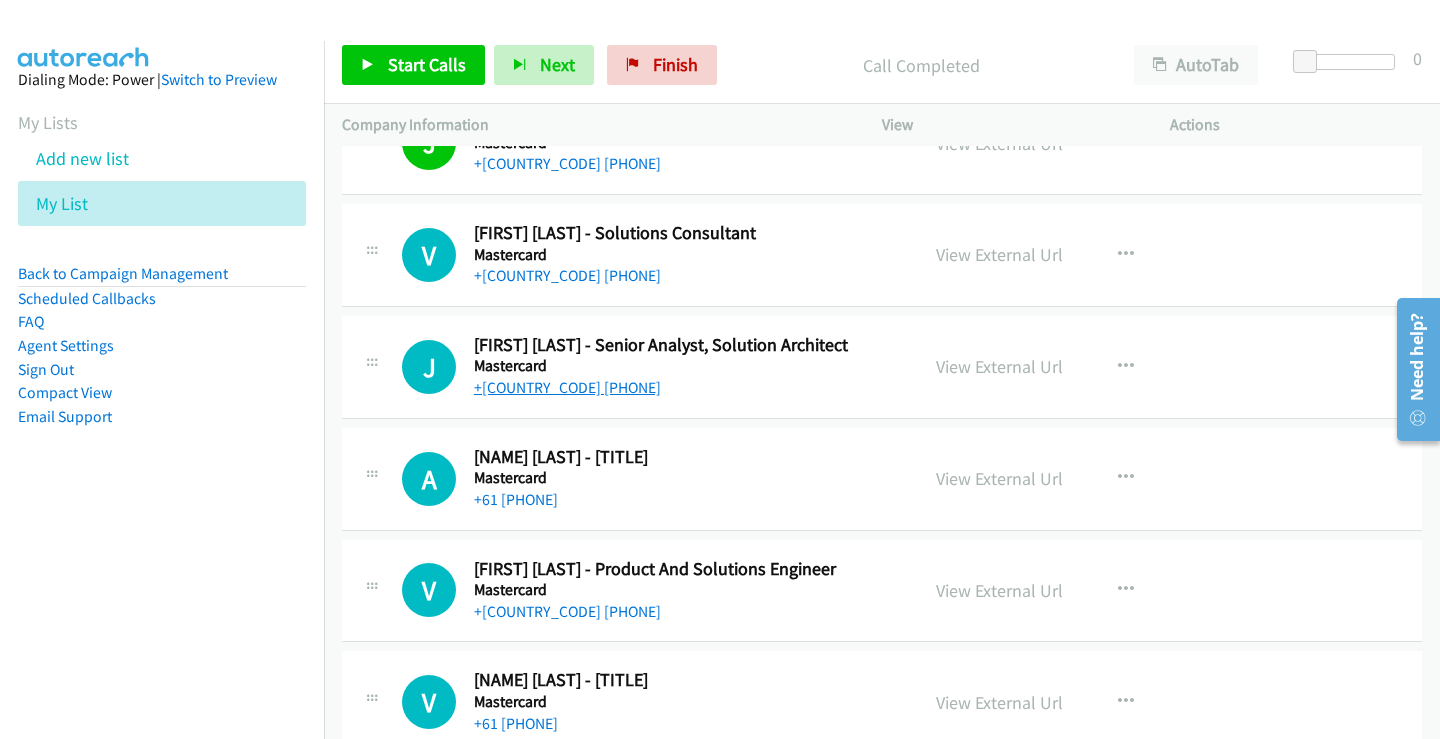 click on "+61 458 786 739" at bounding box center [567, 387] 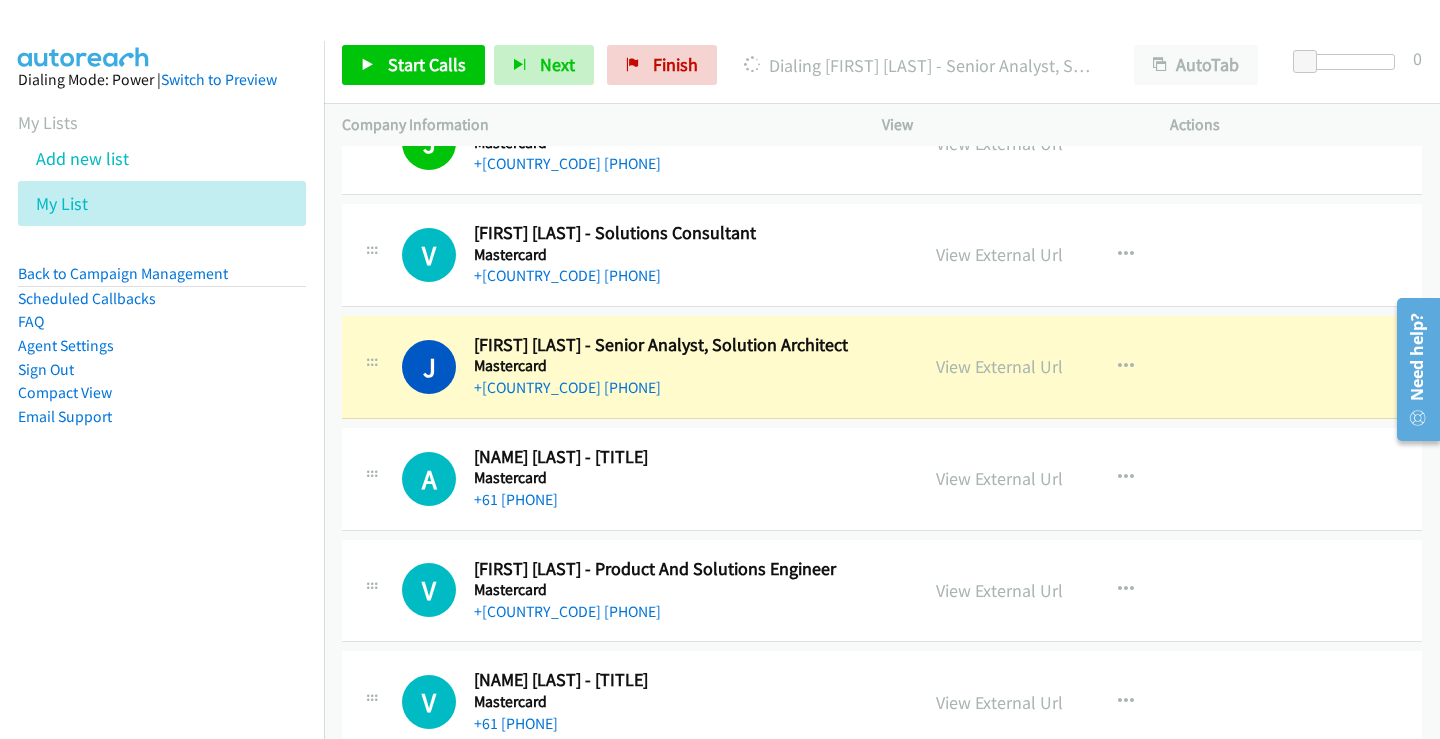 scroll, scrollTop: 1500, scrollLeft: 0, axis: vertical 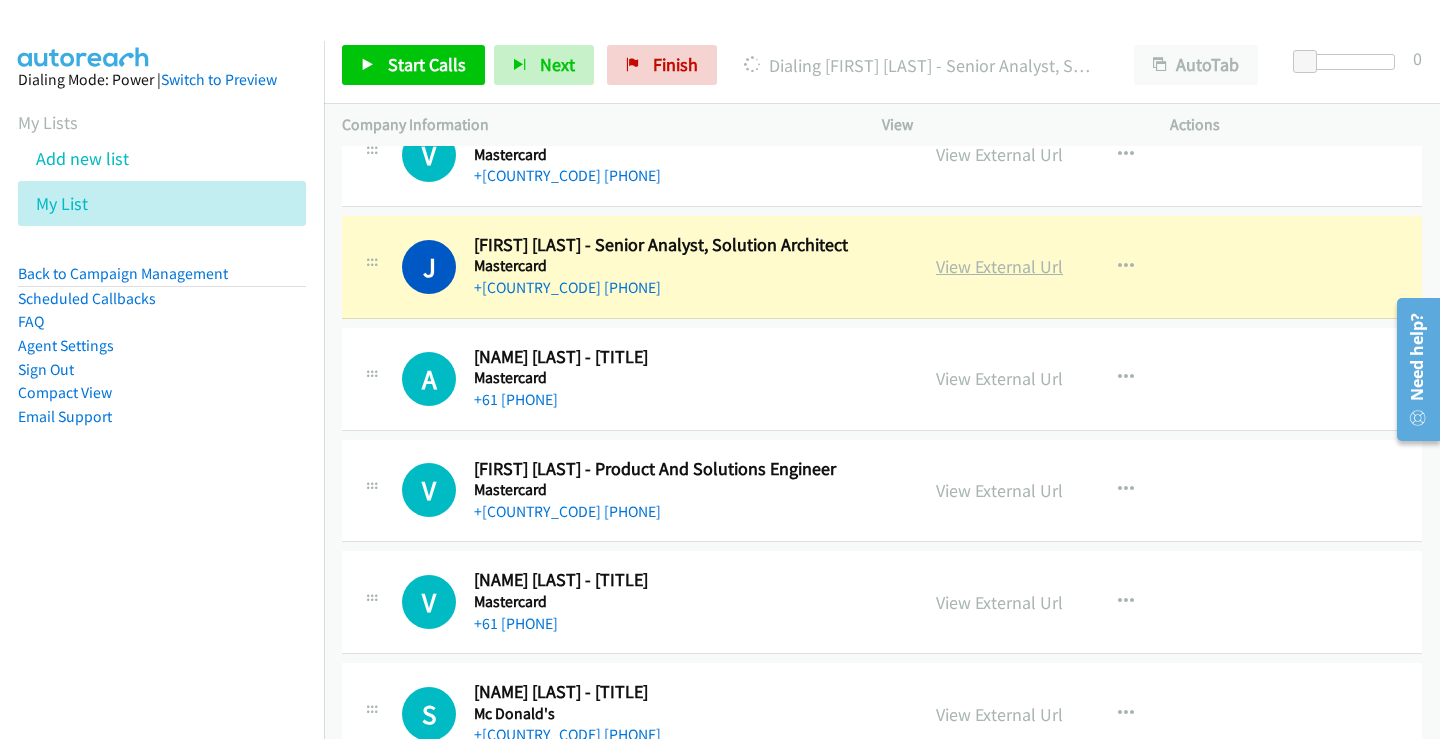 click on "View External Url" at bounding box center [999, 266] 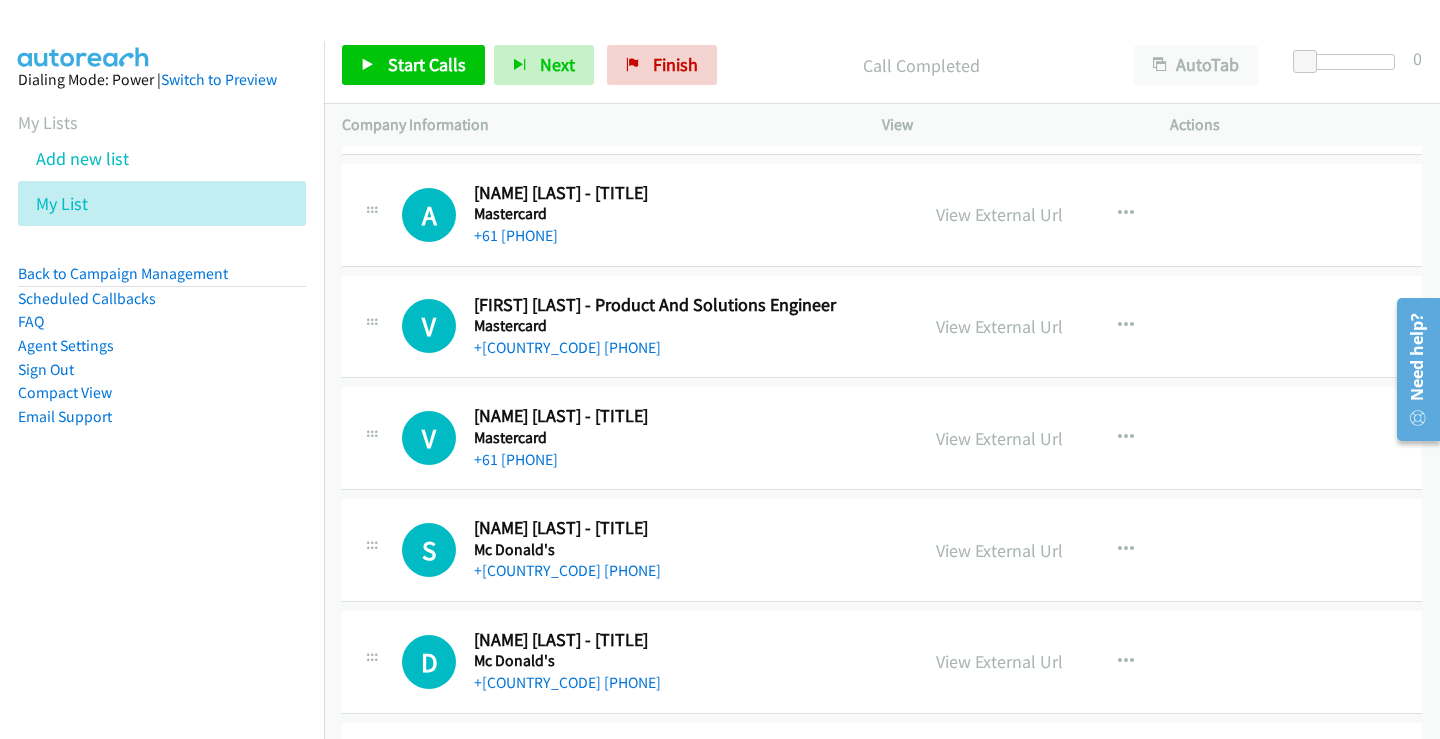 scroll, scrollTop: 1700, scrollLeft: 0, axis: vertical 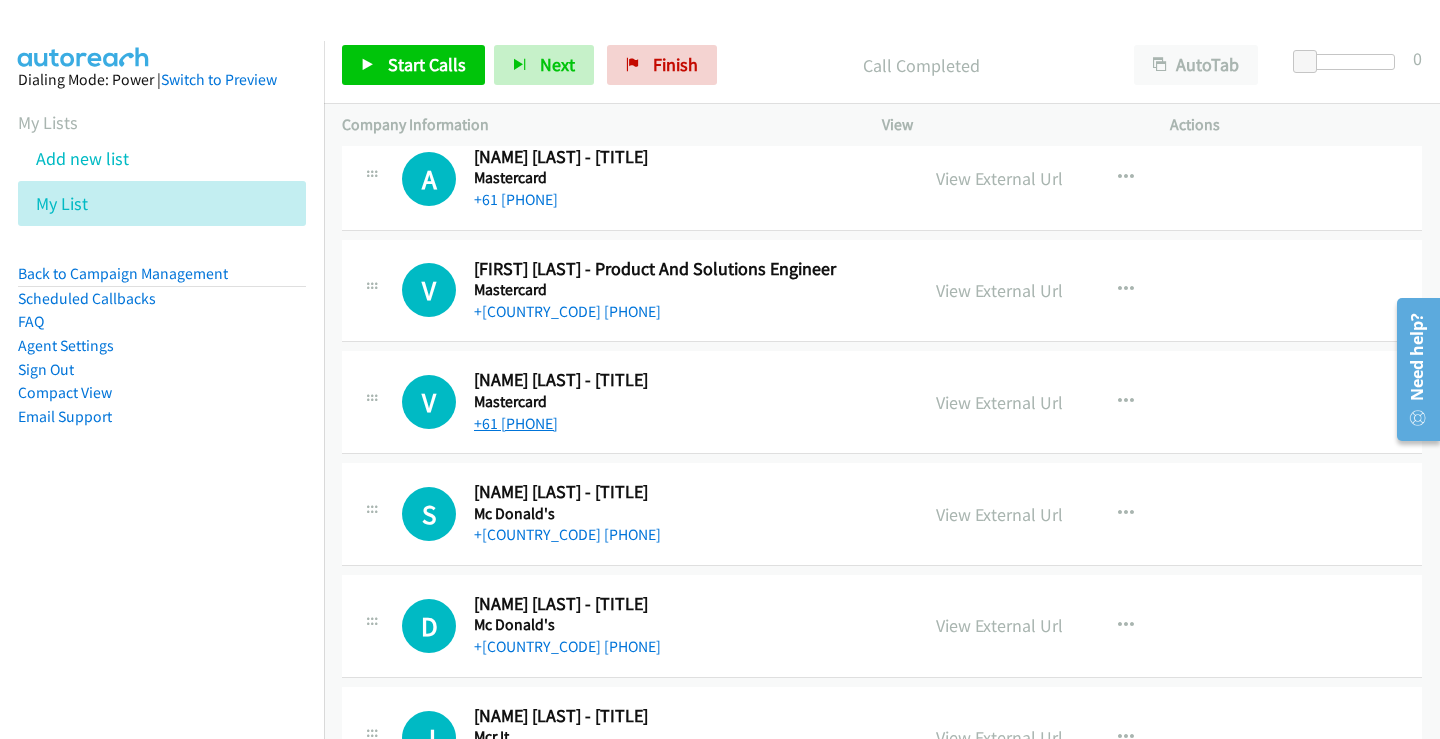 click on "+61 404 561 122" at bounding box center [516, 423] 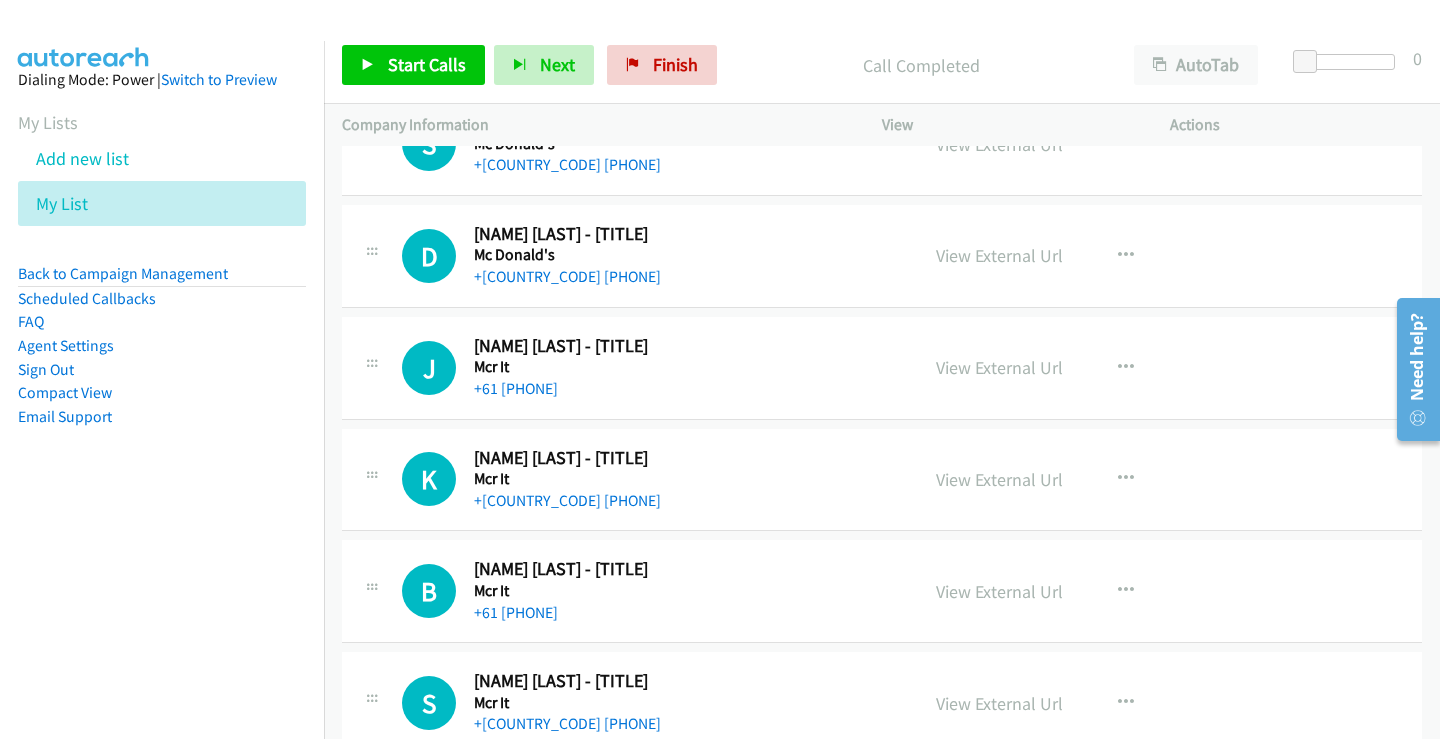 scroll, scrollTop: 2100, scrollLeft: 0, axis: vertical 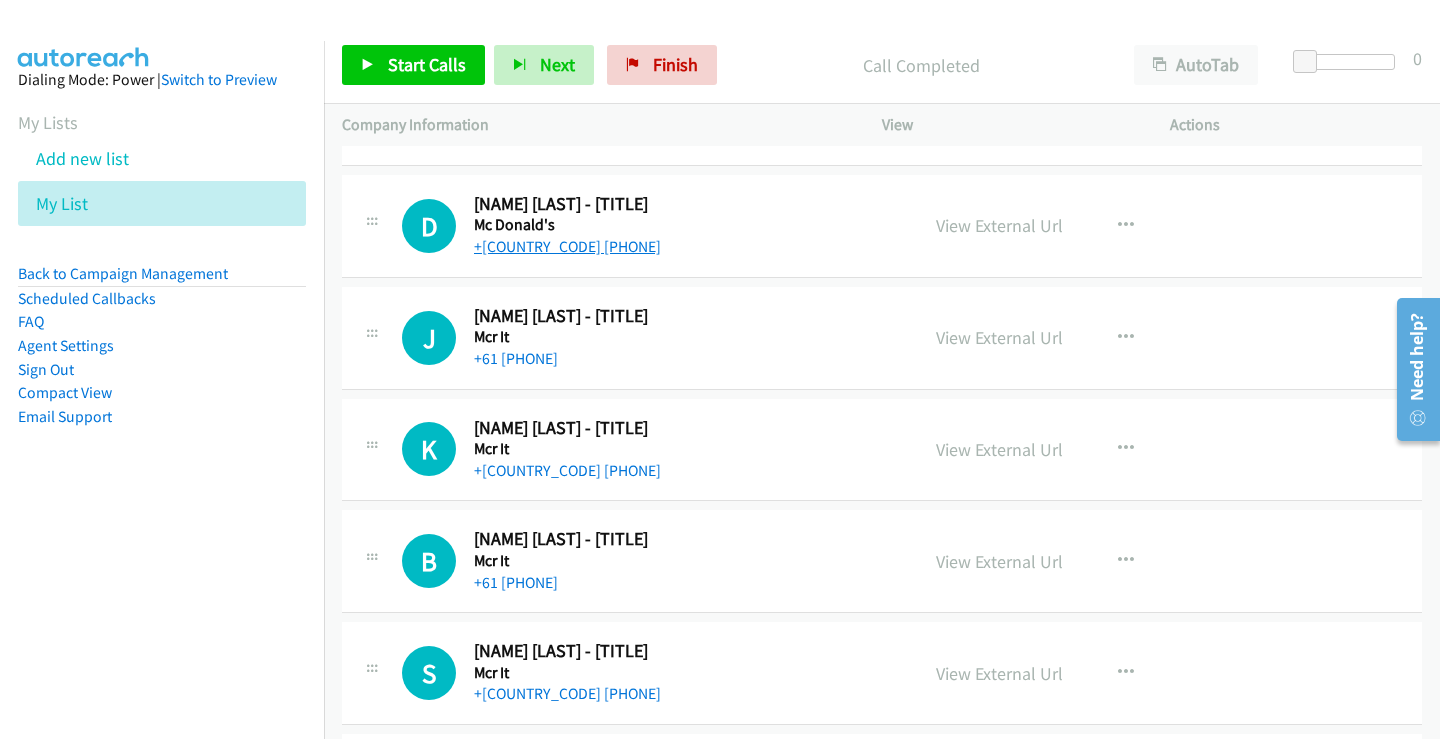 click on "+61 449 588 658" at bounding box center (567, 246) 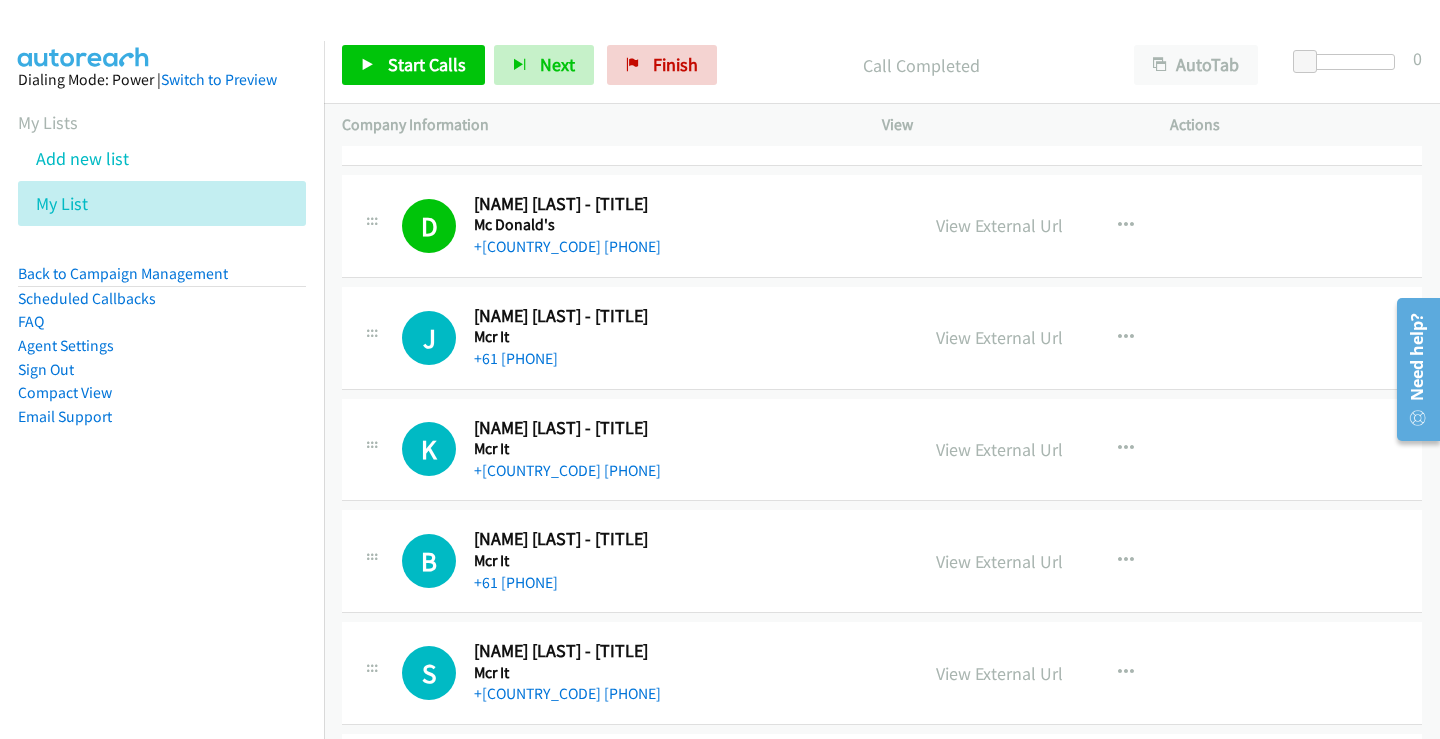 scroll, scrollTop: 2200, scrollLeft: 0, axis: vertical 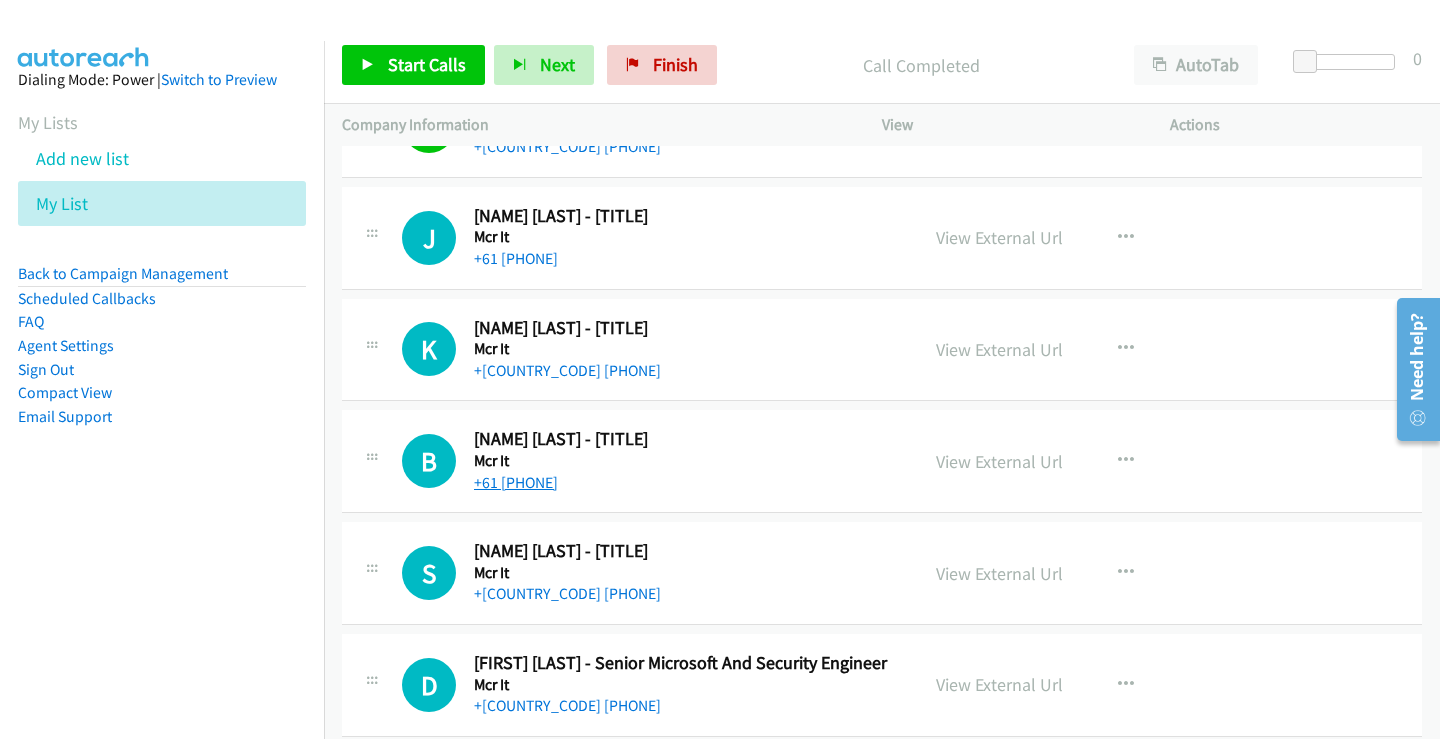 click on "+61 449 207 772" at bounding box center [516, 482] 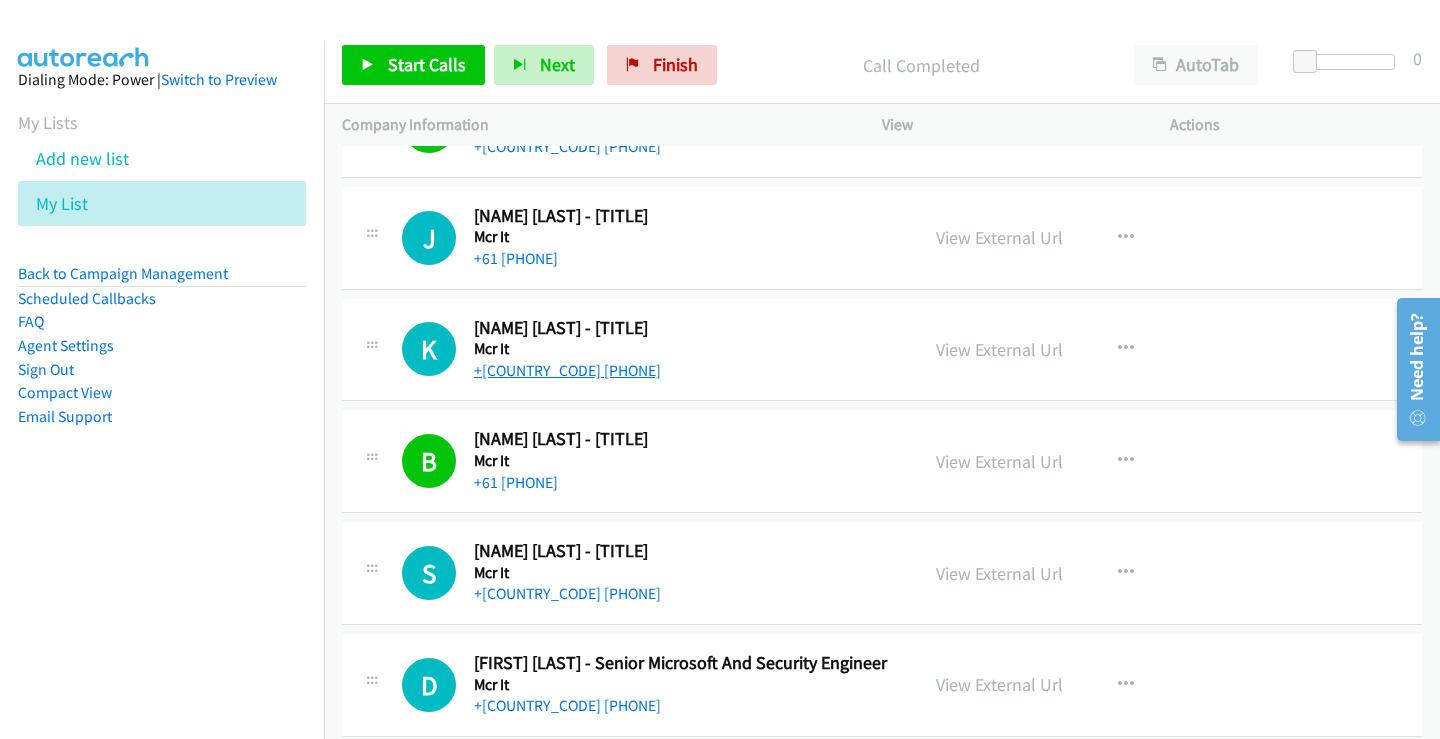 scroll, scrollTop: 2100, scrollLeft: 0, axis: vertical 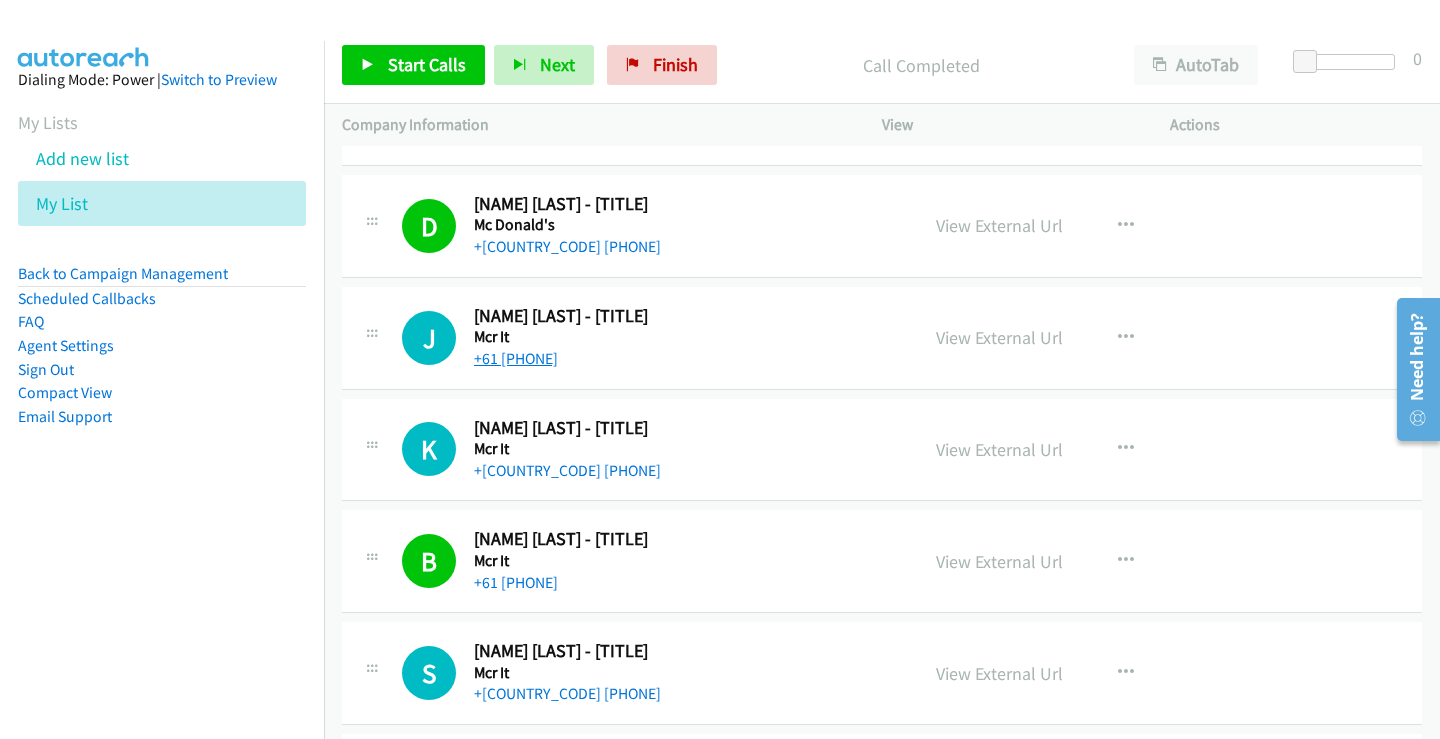 click on "+61 401 688 299" at bounding box center (516, 358) 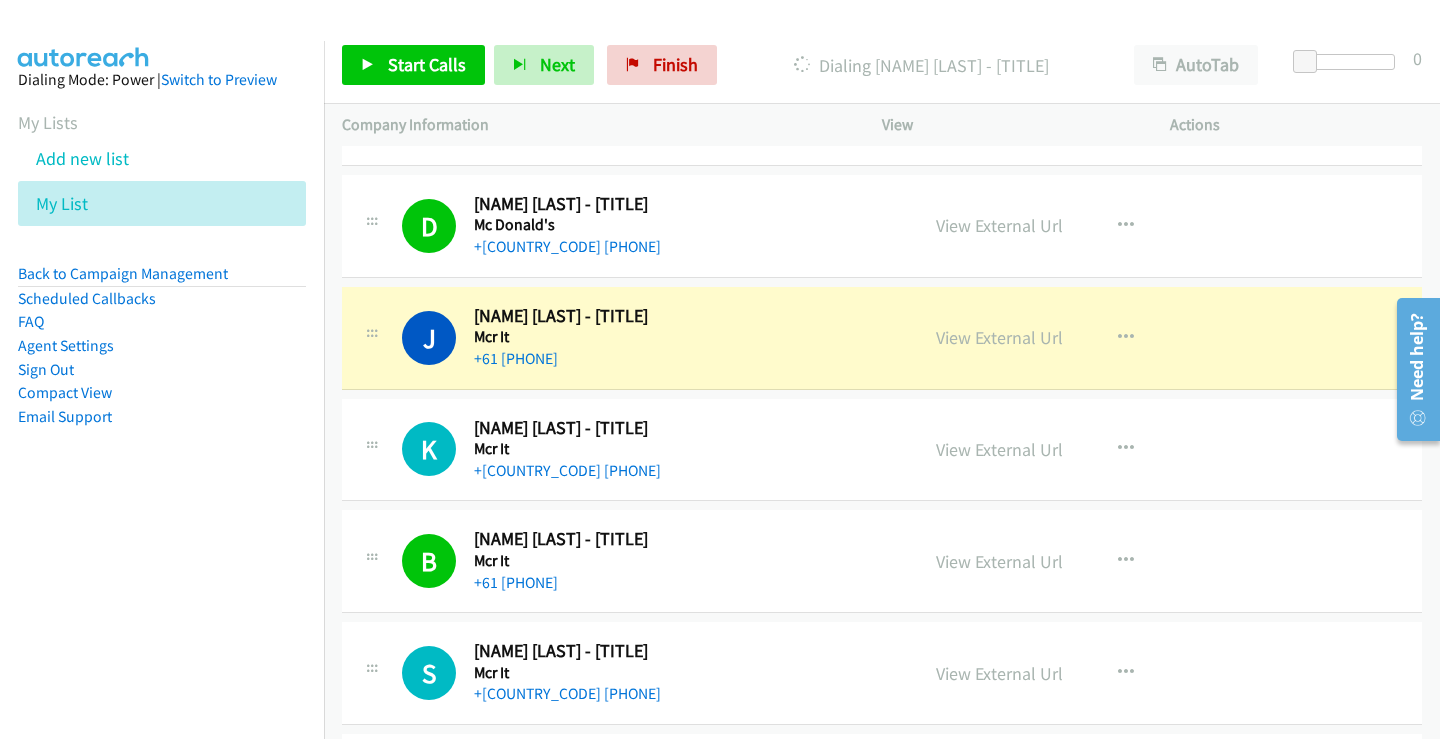 scroll, scrollTop: 2200, scrollLeft: 0, axis: vertical 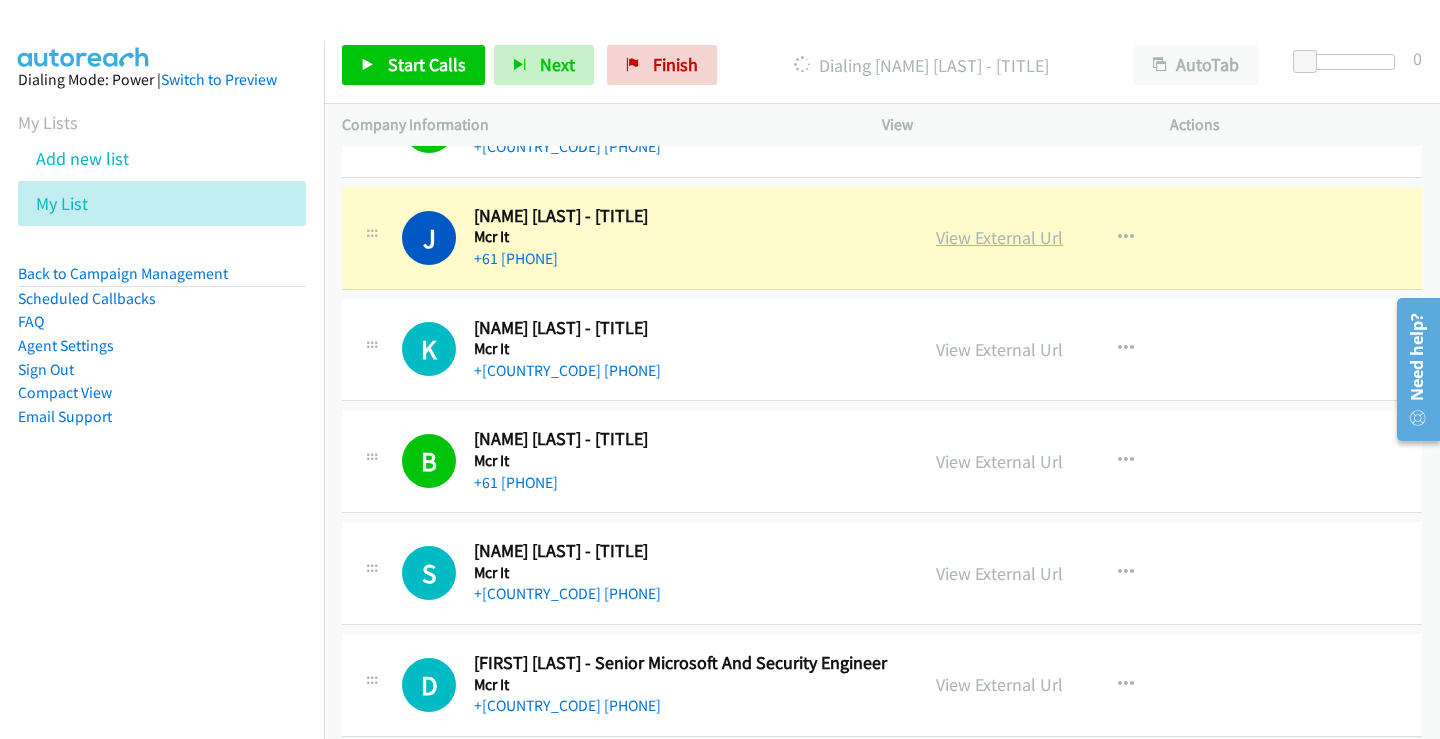 click on "View External Url" at bounding box center [999, 237] 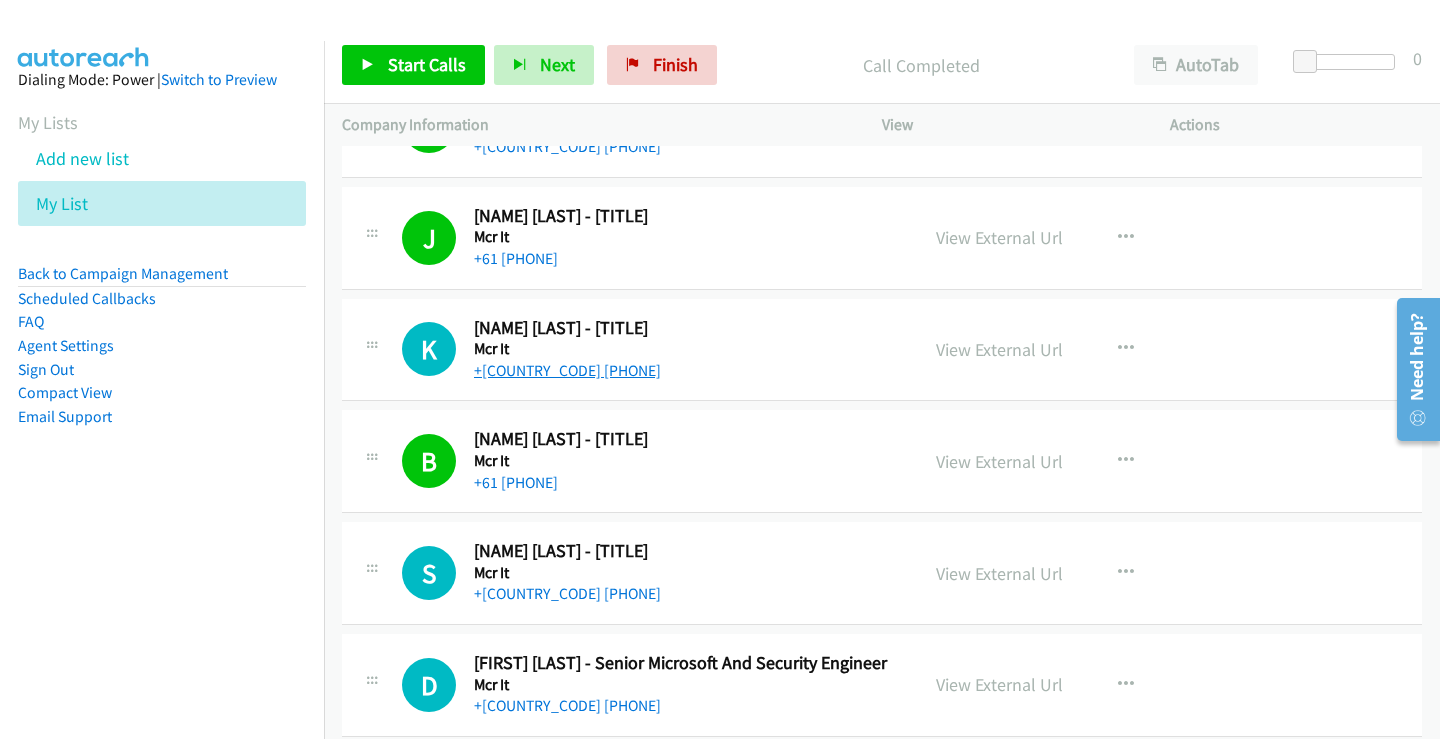 click on "+61 451 228 143" at bounding box center [567, 370] 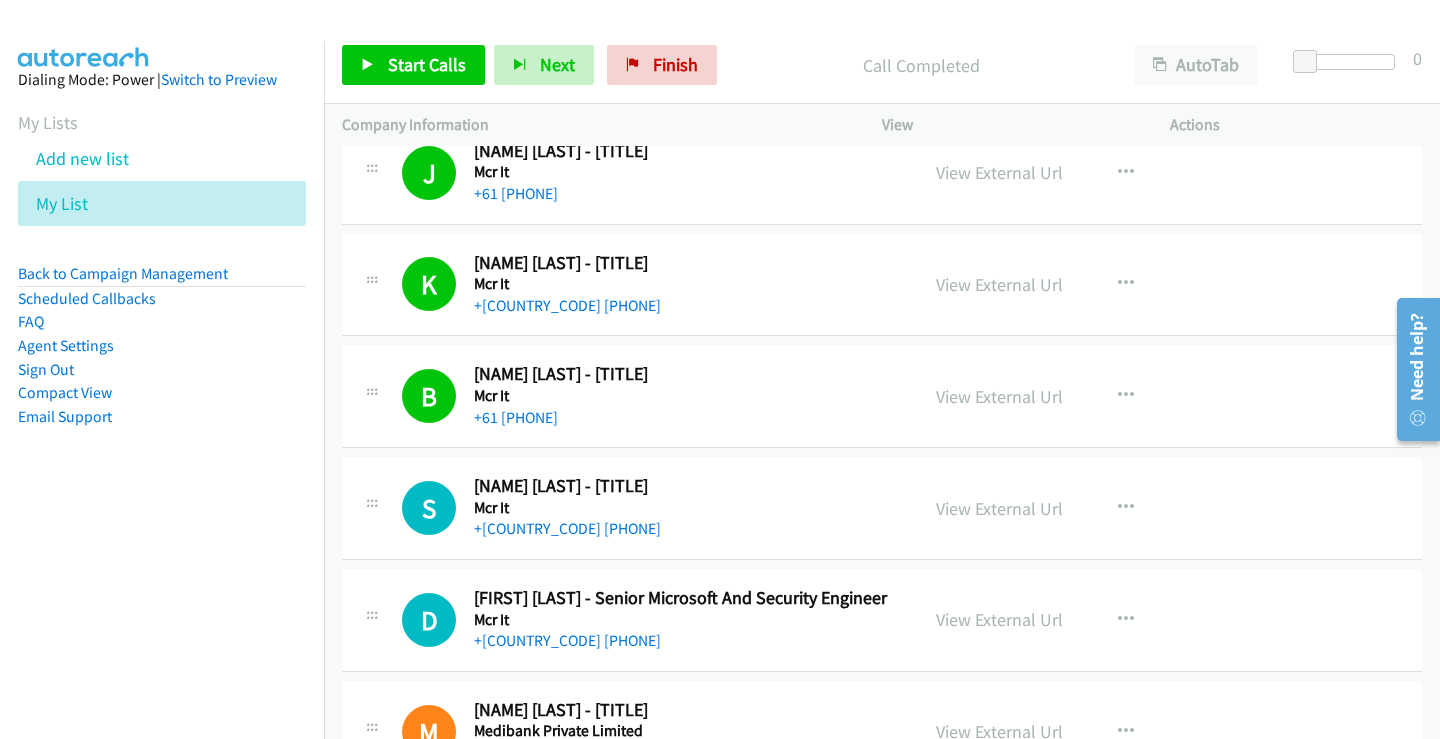 scroll, scrollTop: 2300, scrollLeft: 0, axis: vertical 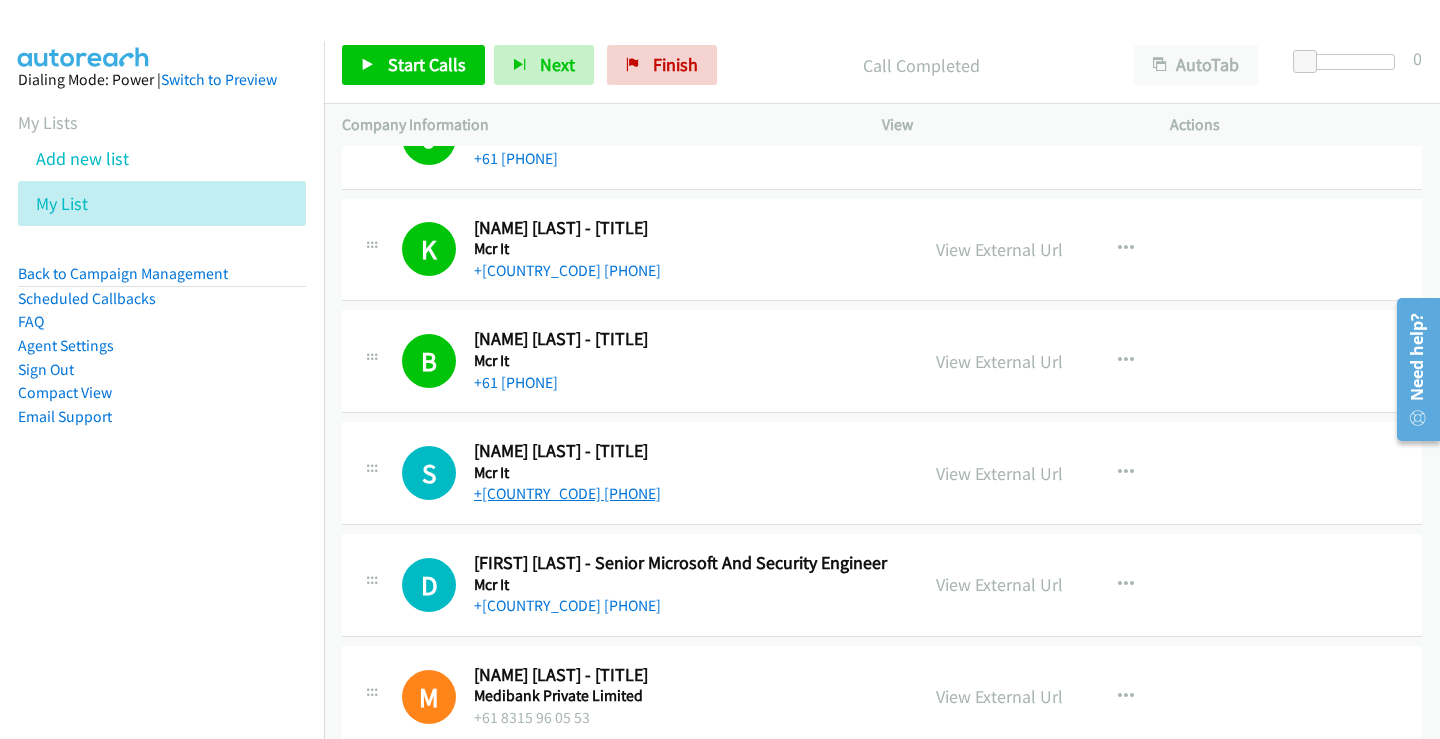 click on "+61 424 430 010" at bounding box center (567, 493) 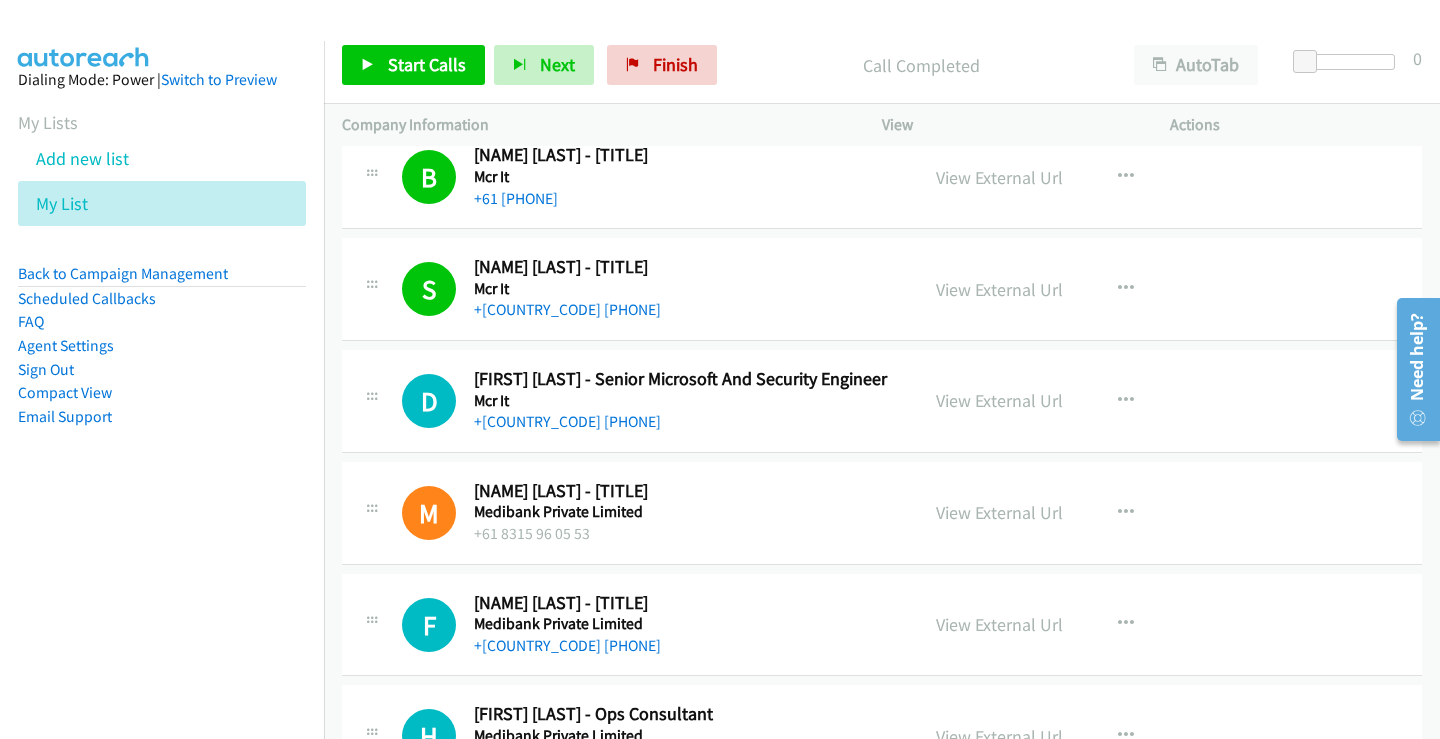 scroll, scrollTop: 2500, scrollLeft: 0, axis: vertical 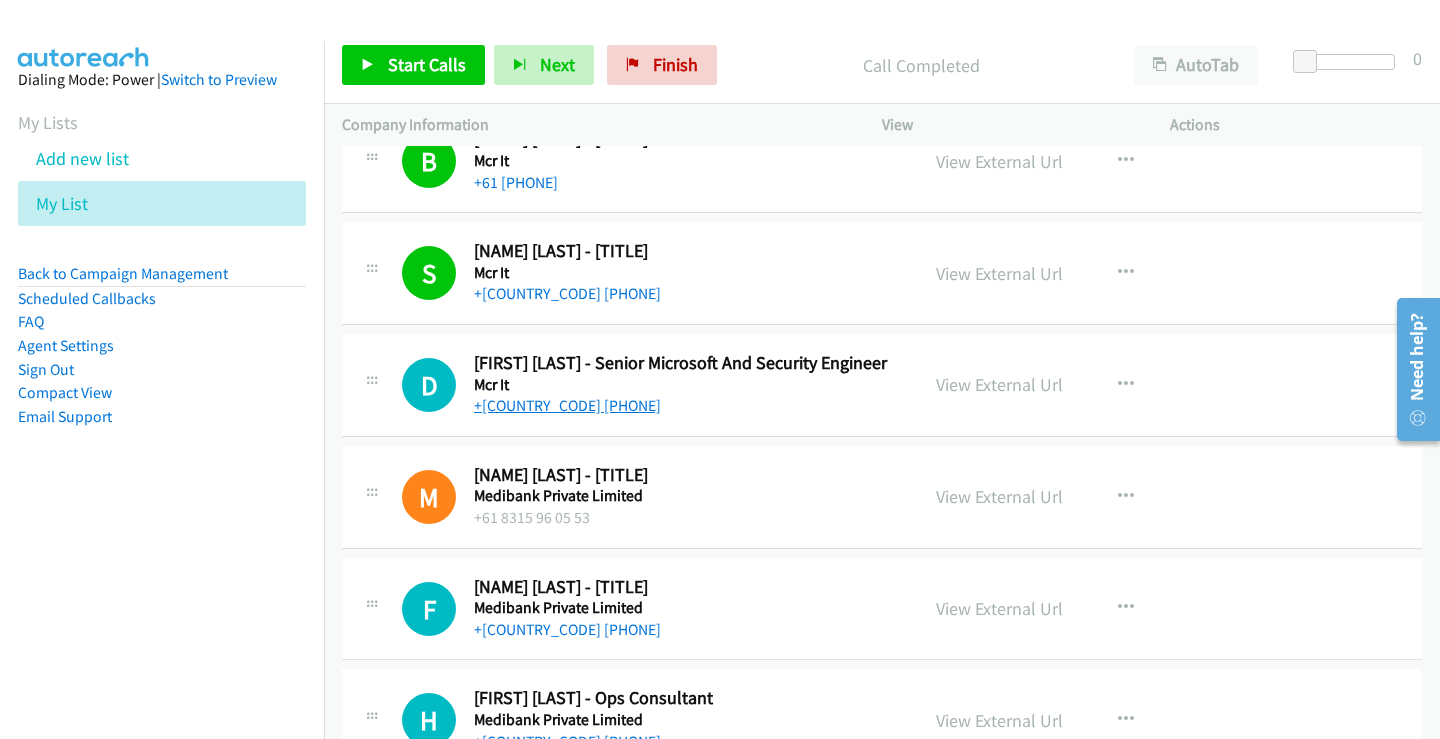 click on "+61 401 043 123" at bounding box center (567, 405) 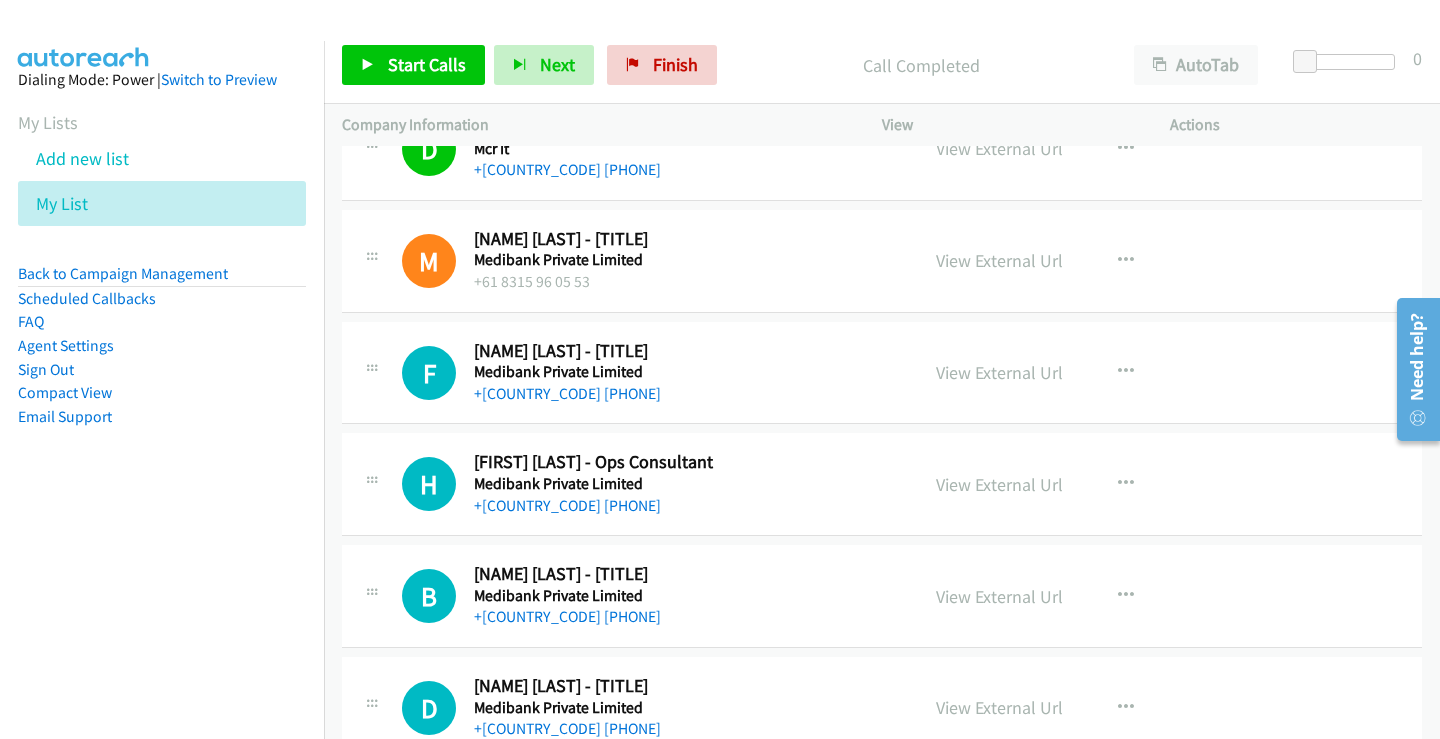 scroll, scrollTop: 2800, scrollLeft: 0, axis: vertical 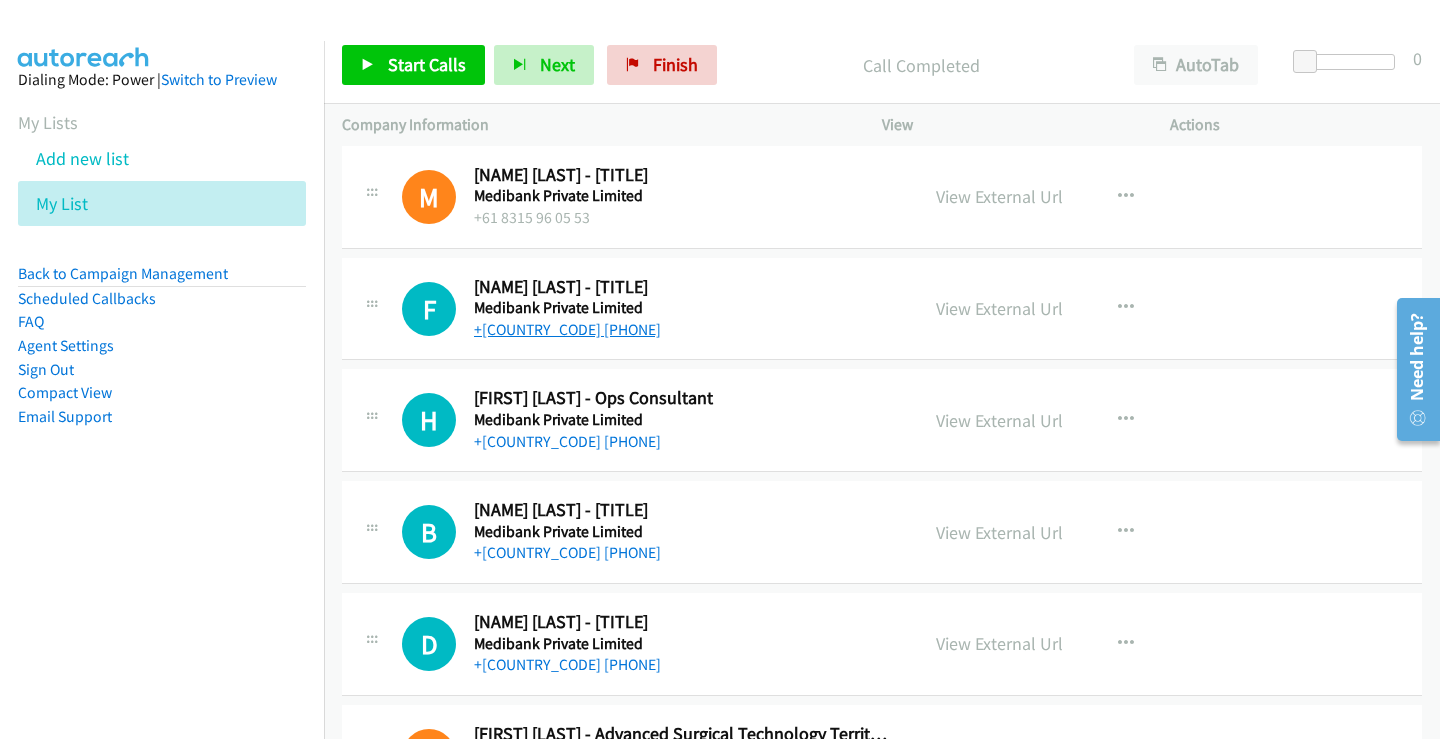 click on "+61 412 936 627" at bounding box center [567, 329] 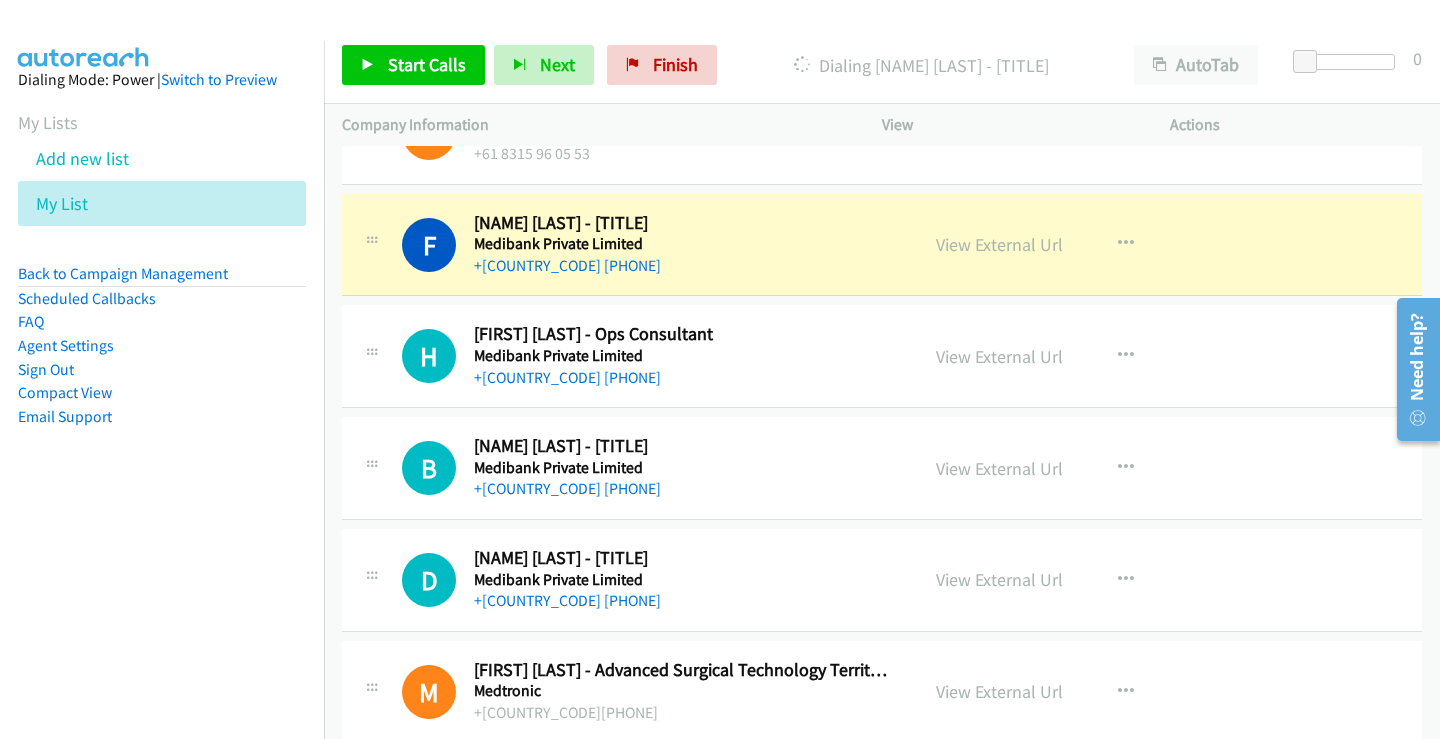 scroll, scrollTop: 2900, scrollLeft: 0, axis: vertical 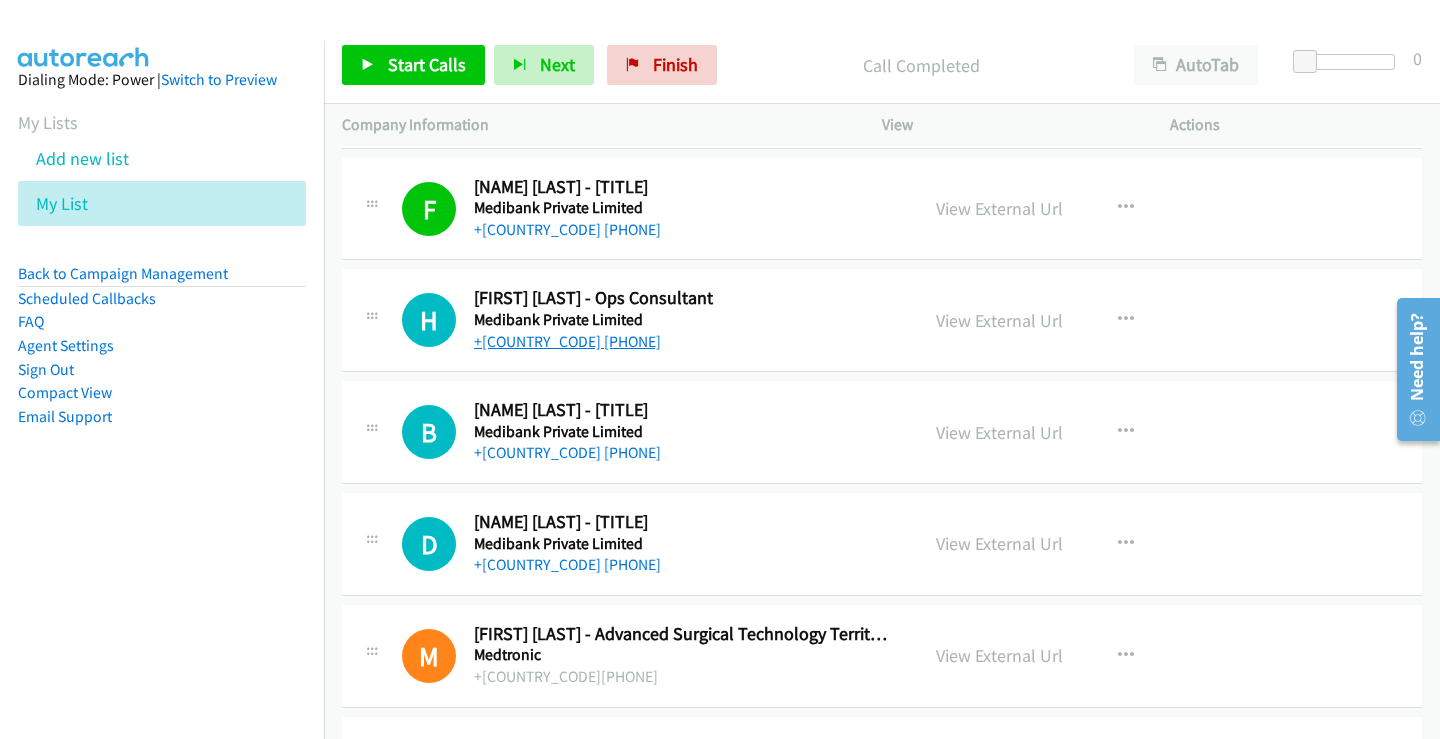 click on "+61 478 747 012" at bounding box center [567, 341] 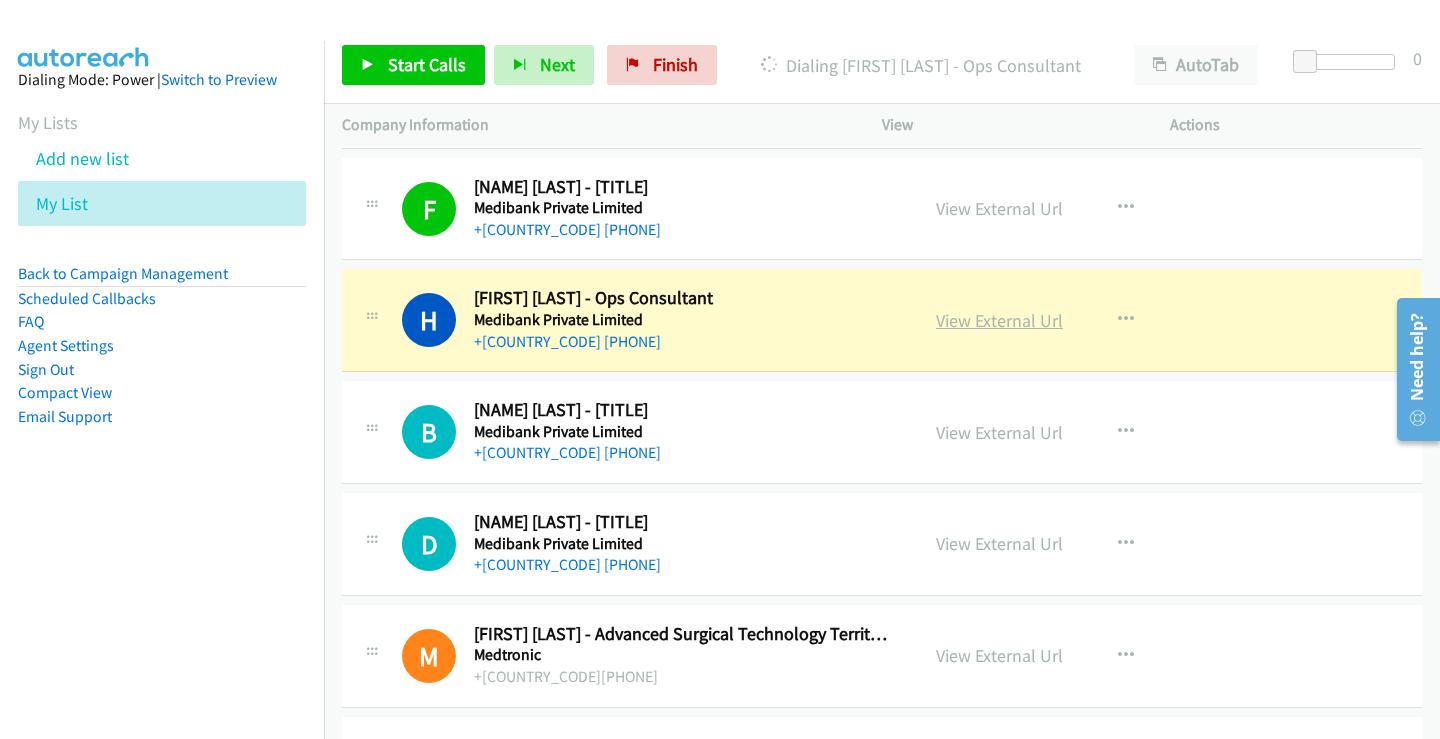 click on "View External Url" at bounding box center [999, 320] 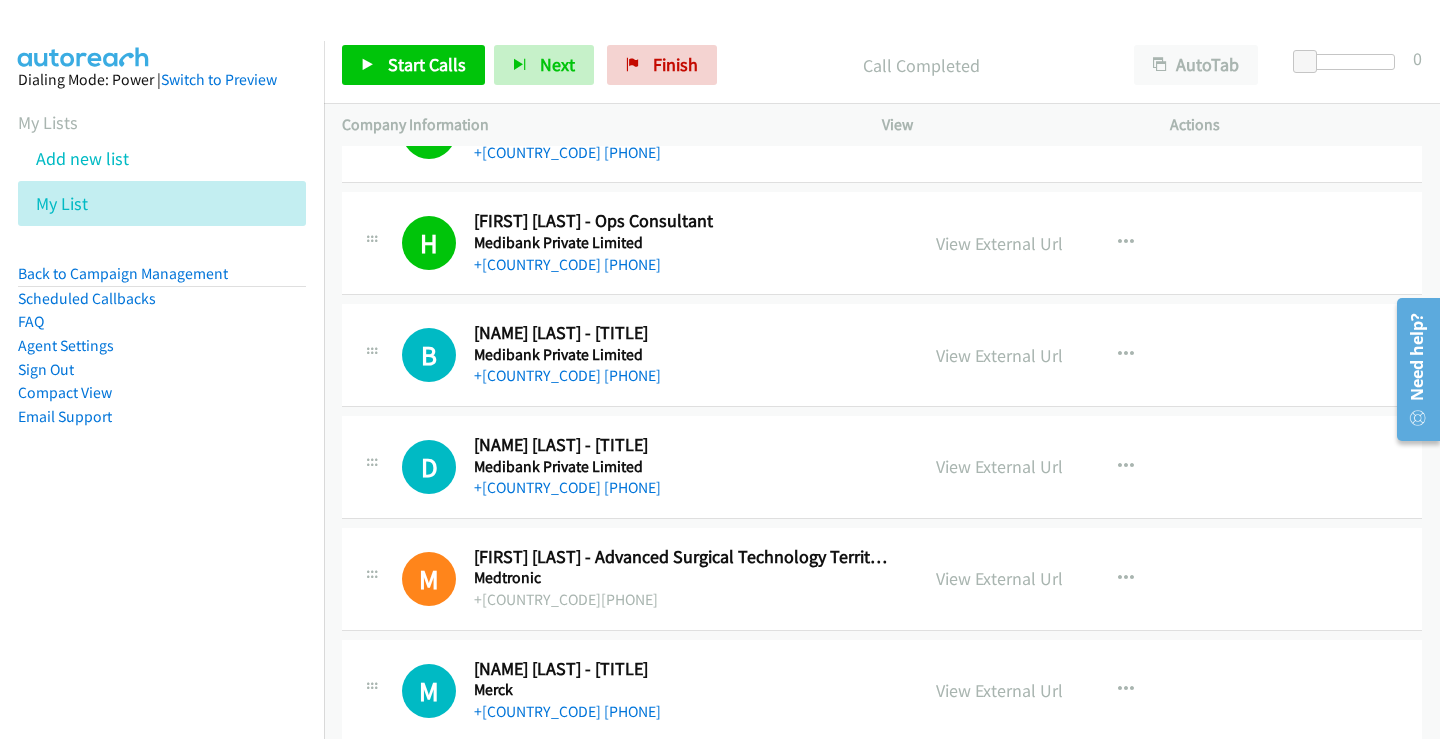scroll, scrollTop: 3000, scrollLeft: 0, axis: vertical 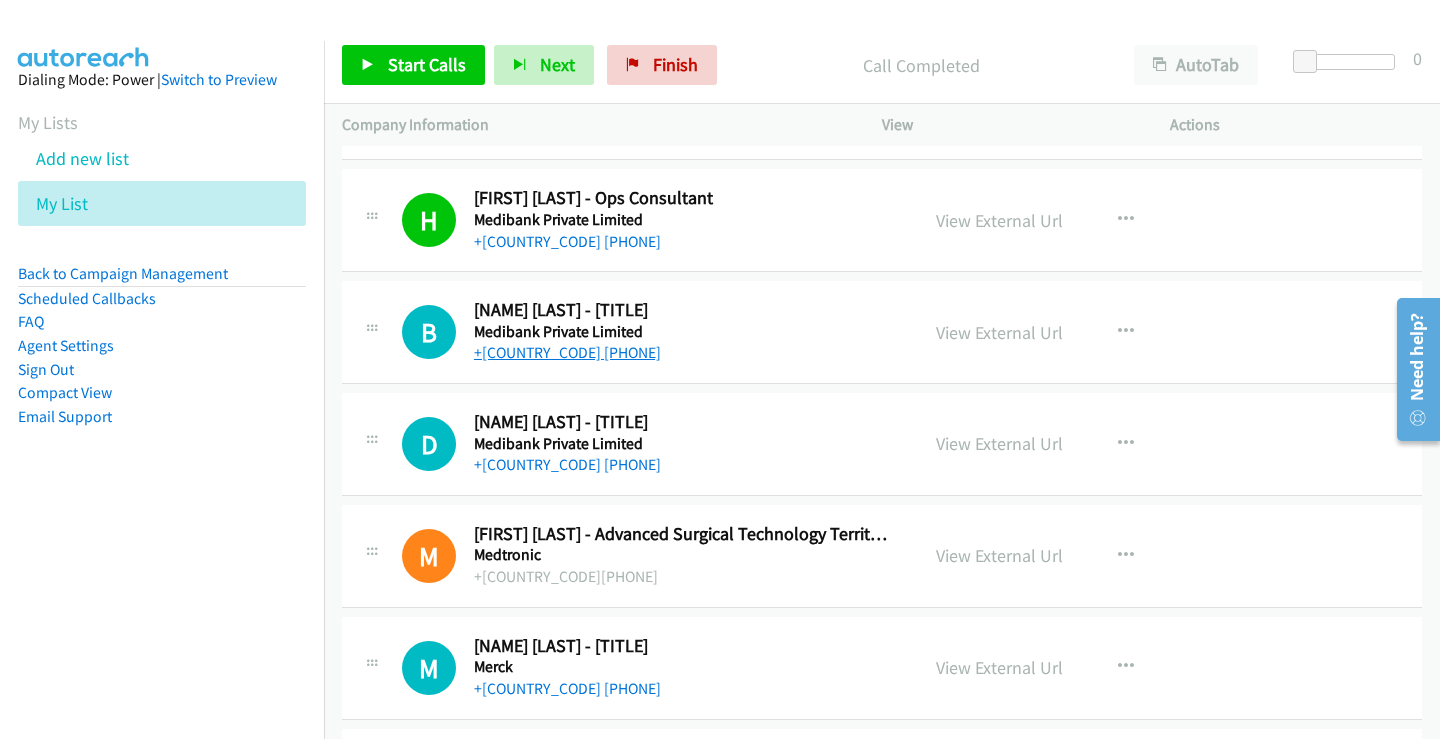 click on "+61 410 322 219" at bounding box center [567, 352] 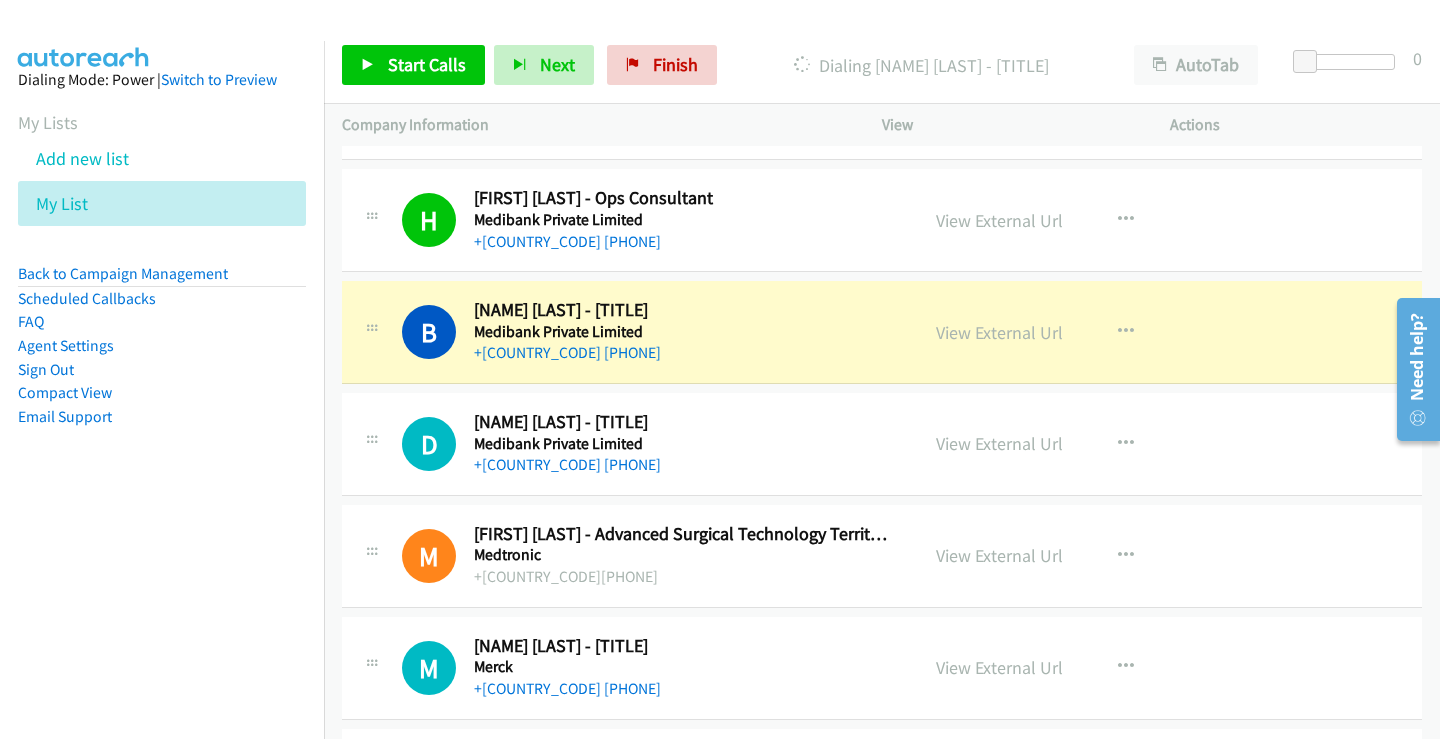 scroll, scrollTop: 3100, scrollLeft: 0, axis: vertical 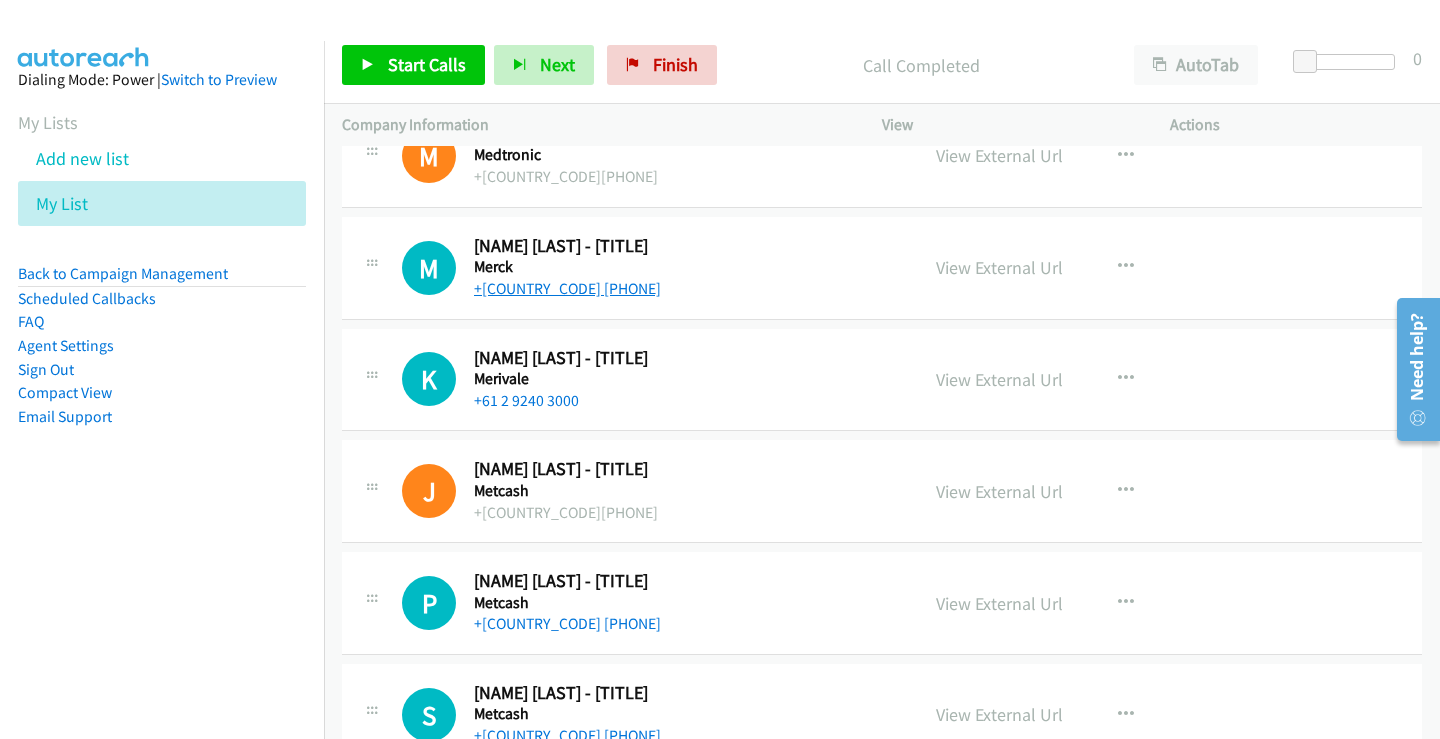 click on "+61 416 228 068" at bounding box center (567, 288) 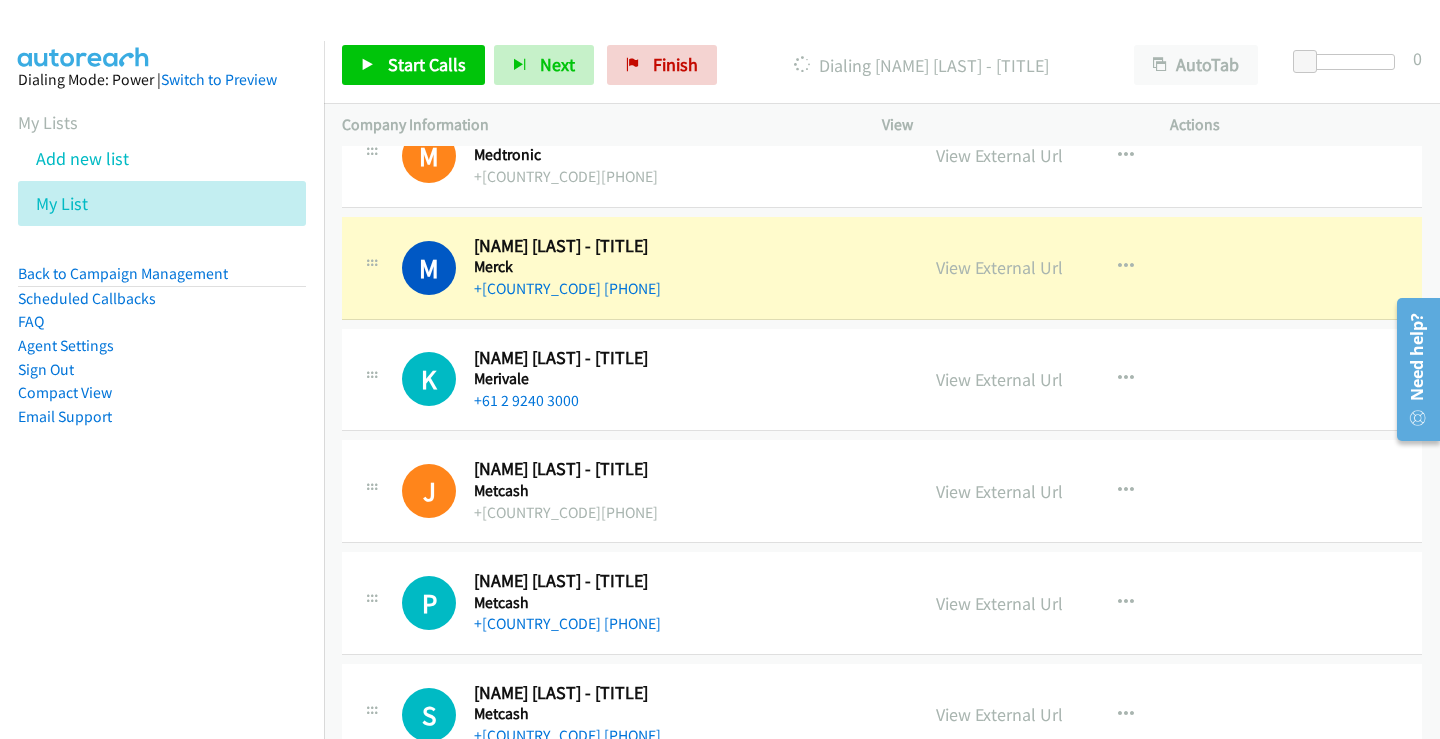drag, startPoint x: 505, startPoint y: 286, endPoint x: 770, endPoint y: 519, distance: 352.86542 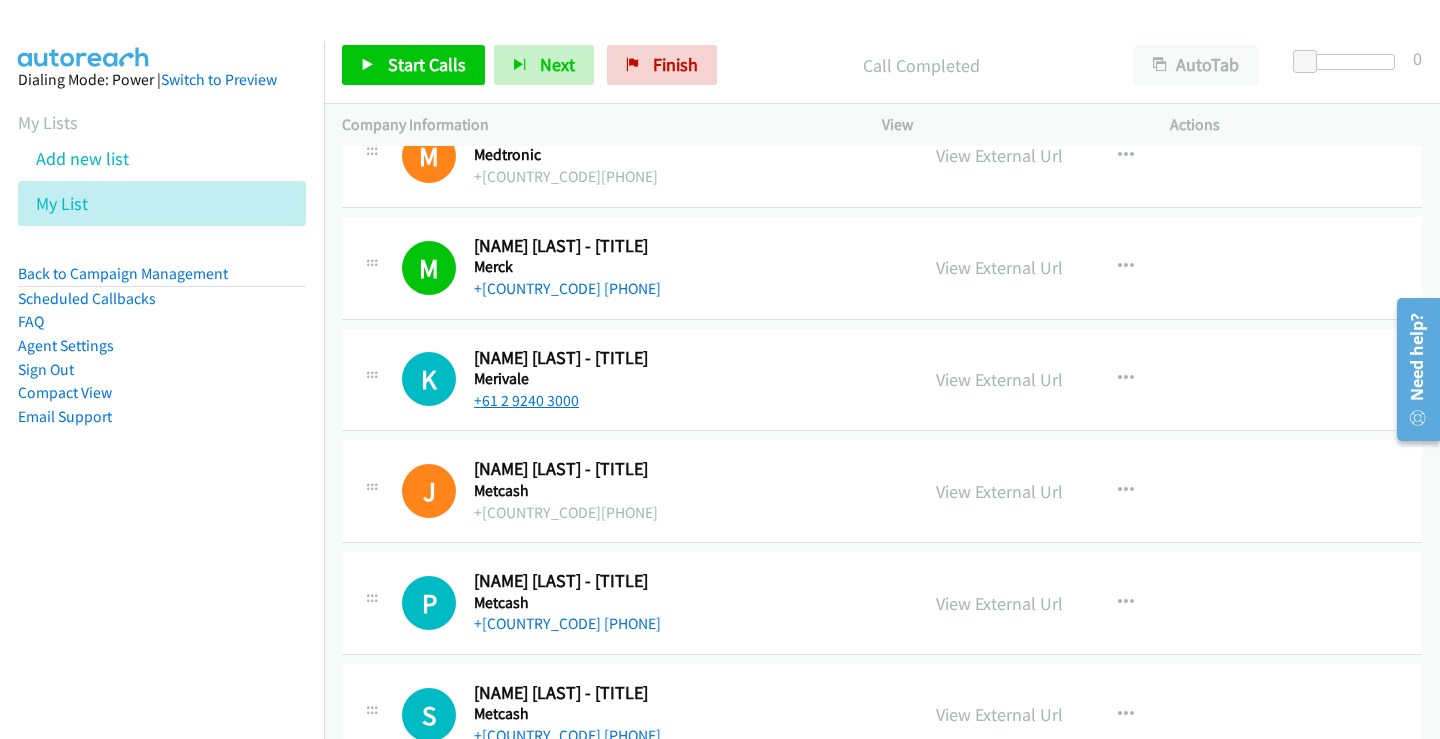 click on "+61 2 9240 3000" at bounding box center [526, 400] 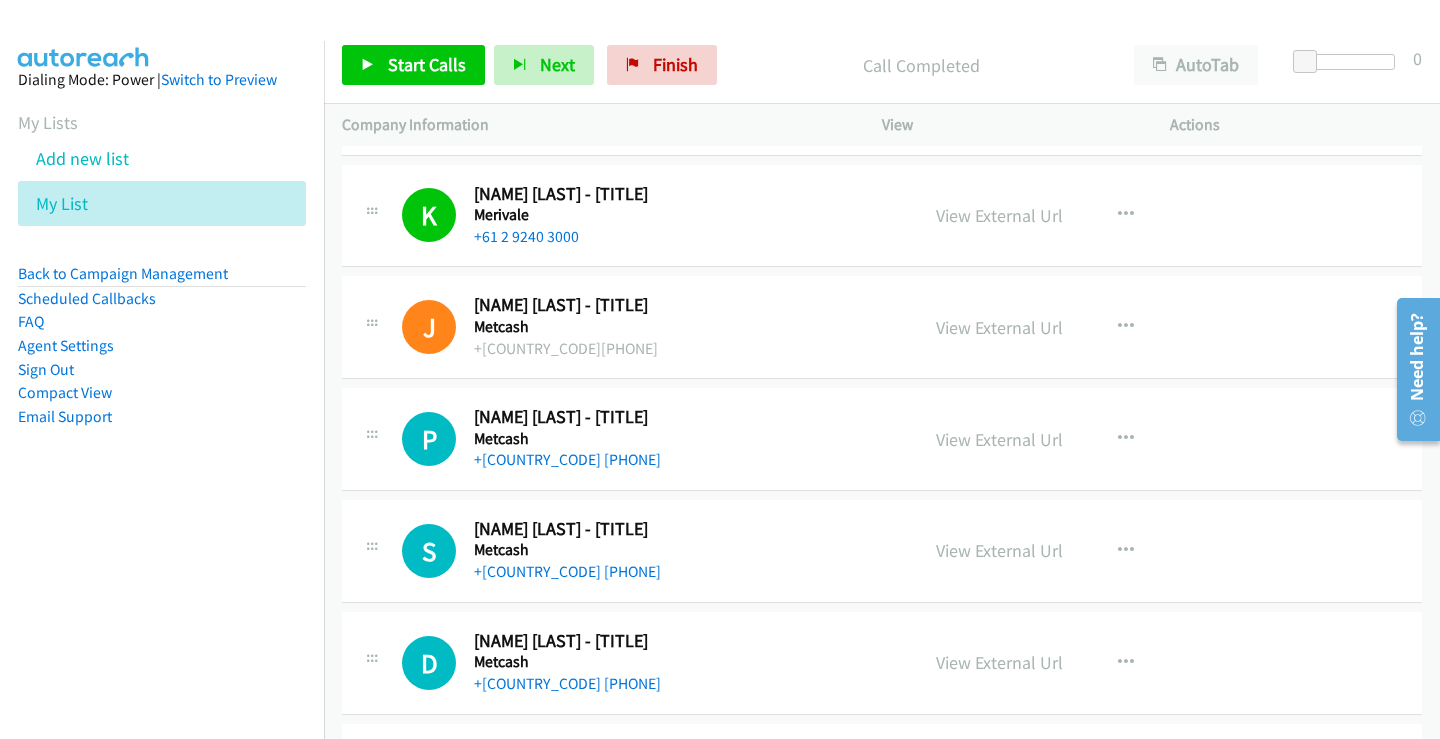 scroll, scrollTop: 3600, scrollLeft: 0, axis: vertical 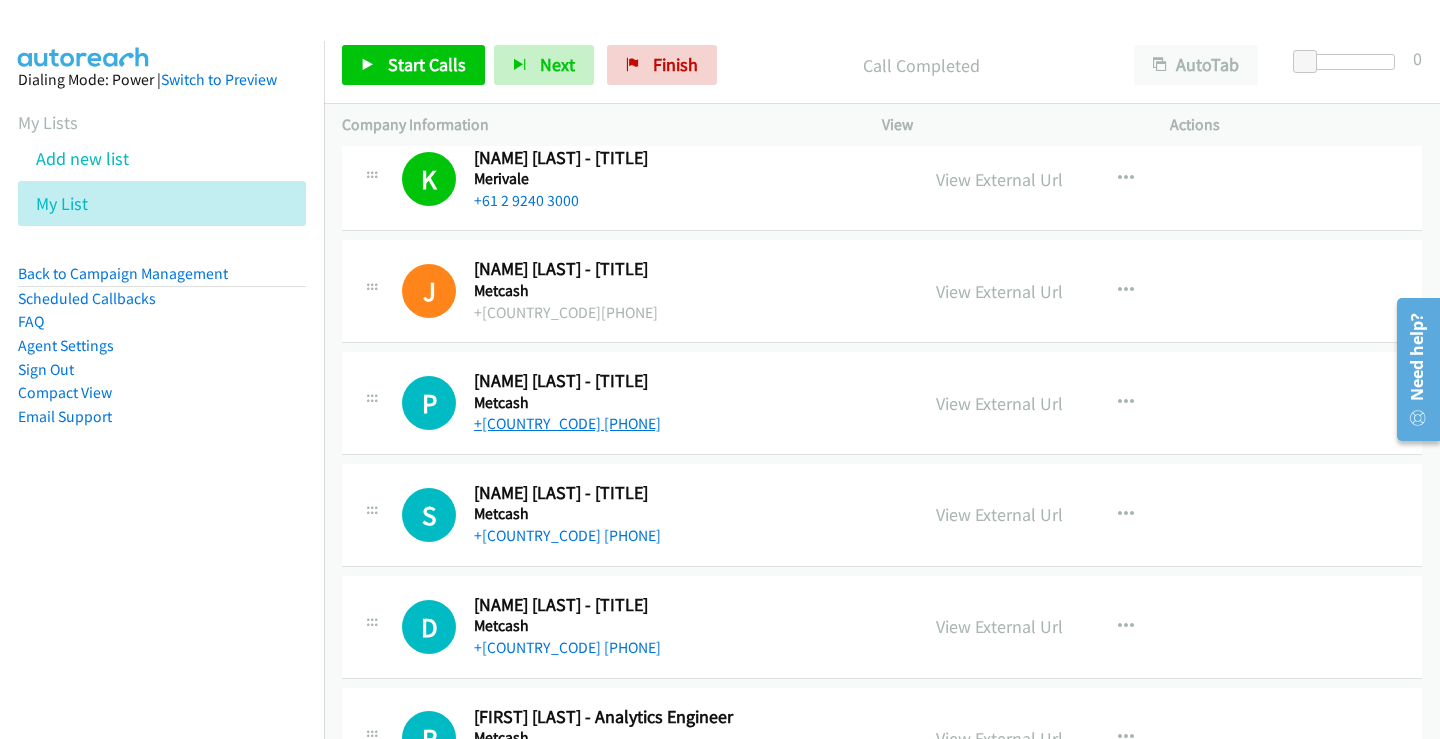 click on "+61 426 102 714" at bounding box center (567, 423) 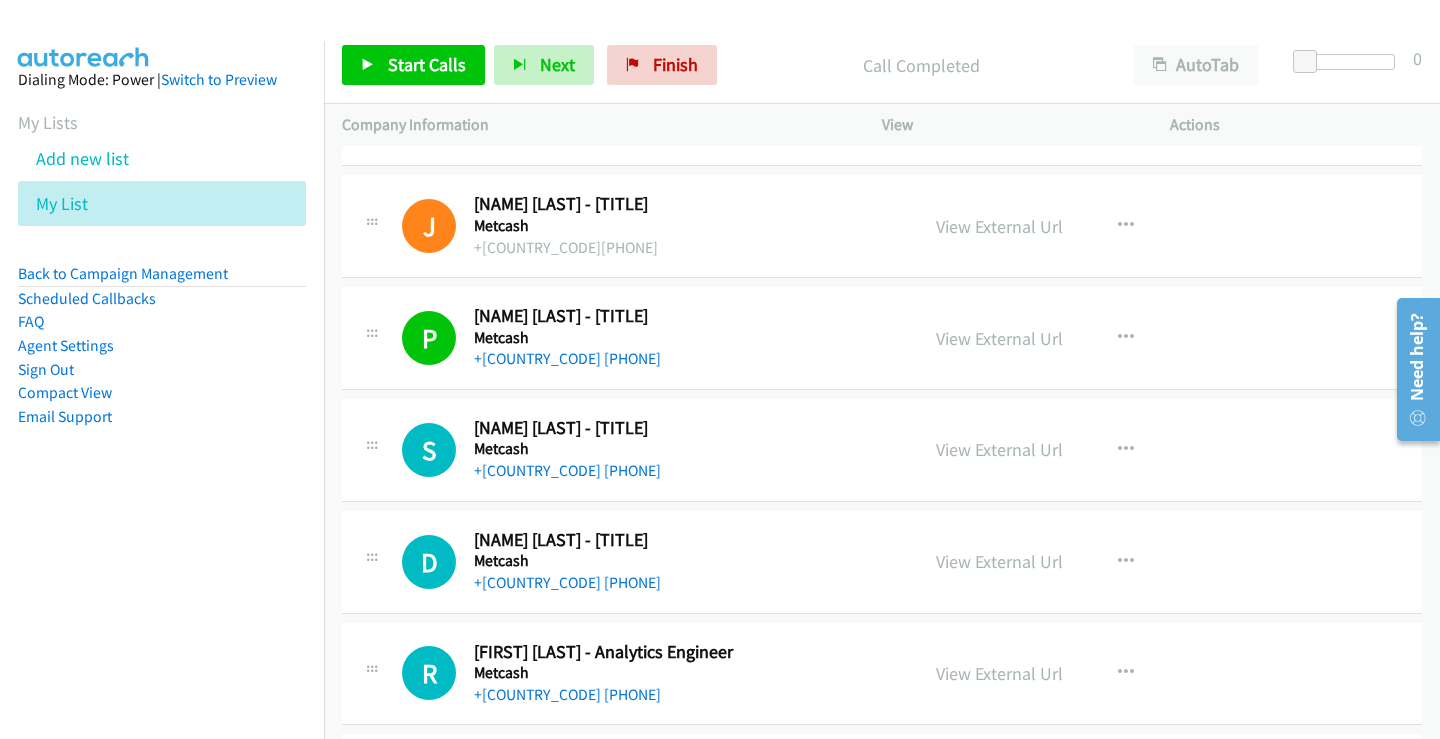 scroll, scrollTop: 3700, scrollLeft: 0, axis: vertical 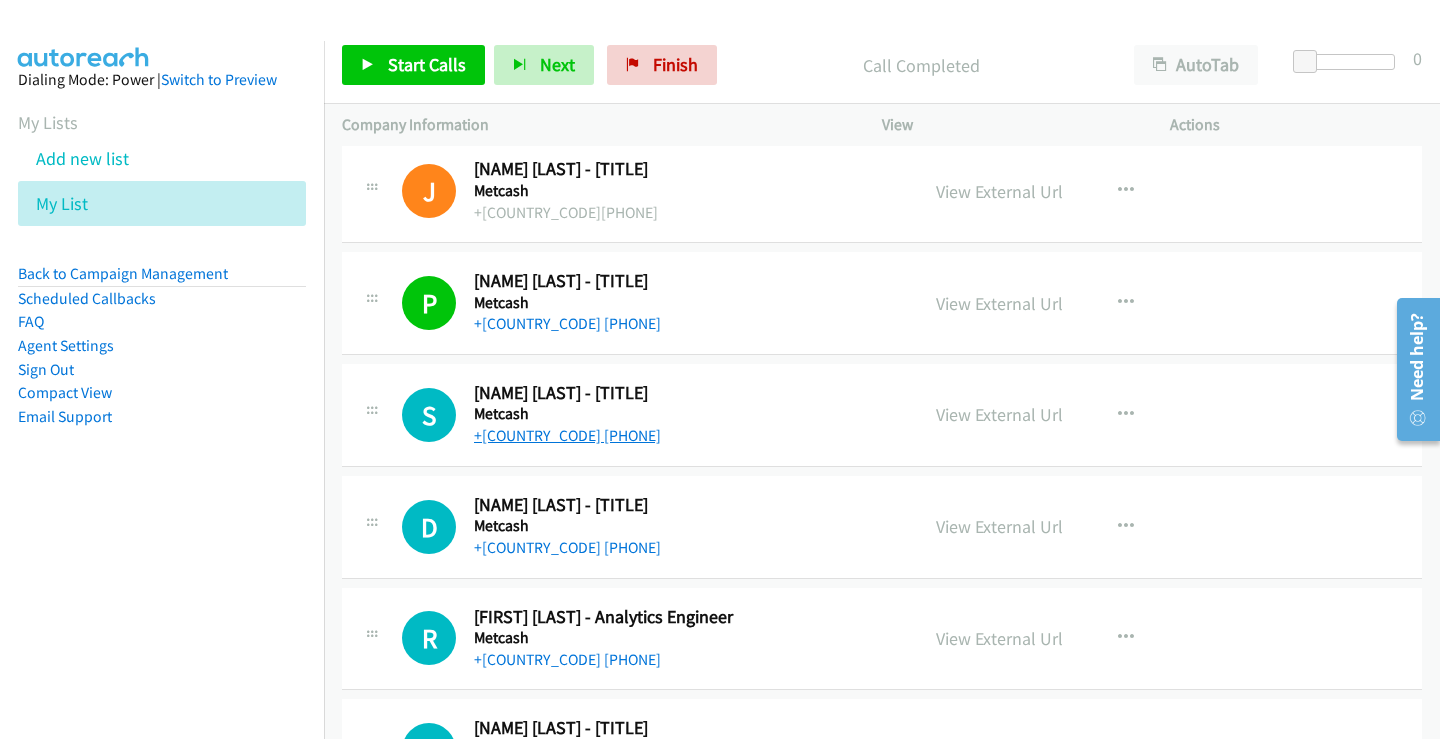 click on "+61 479 036 931" at bounding box center [567, 435] 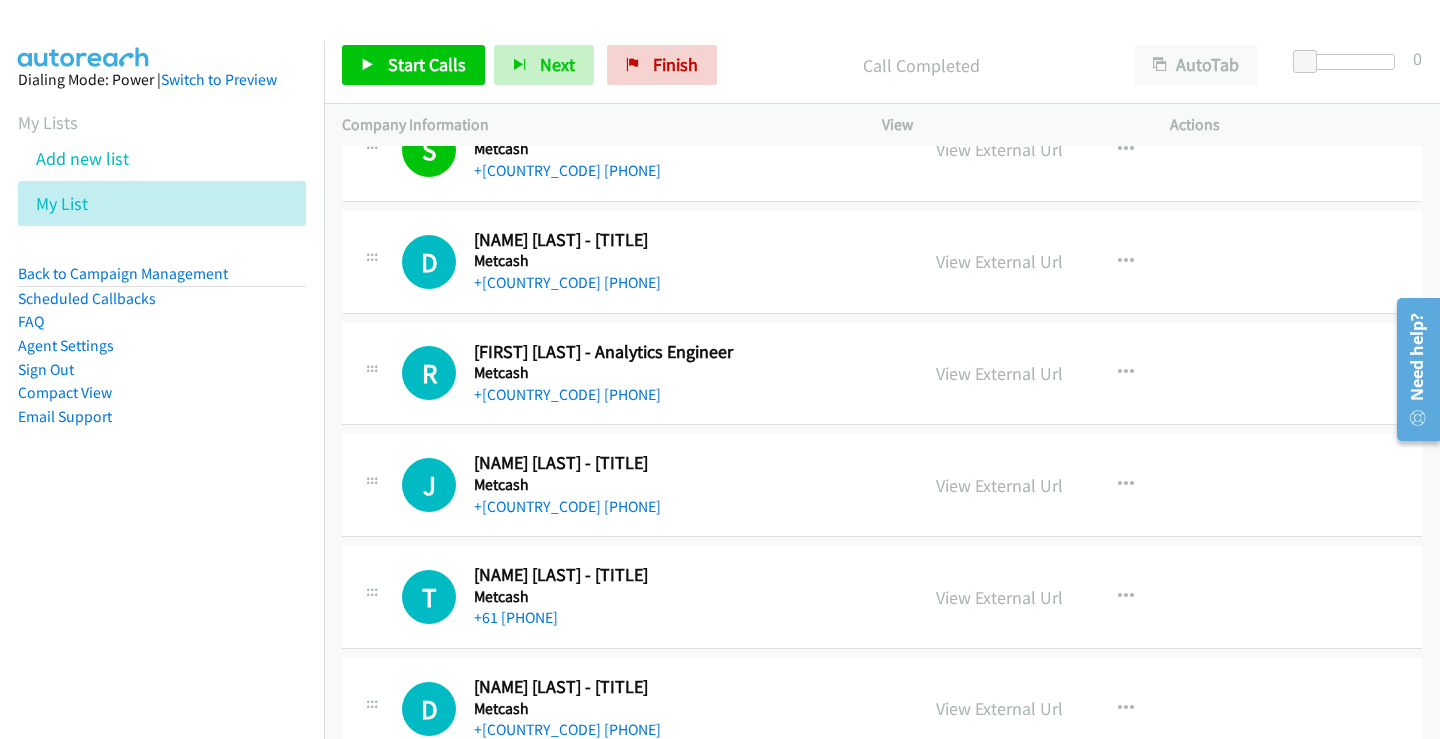 scroll, scrollTop: 4000, scrollLeft: 0, axis: vertical 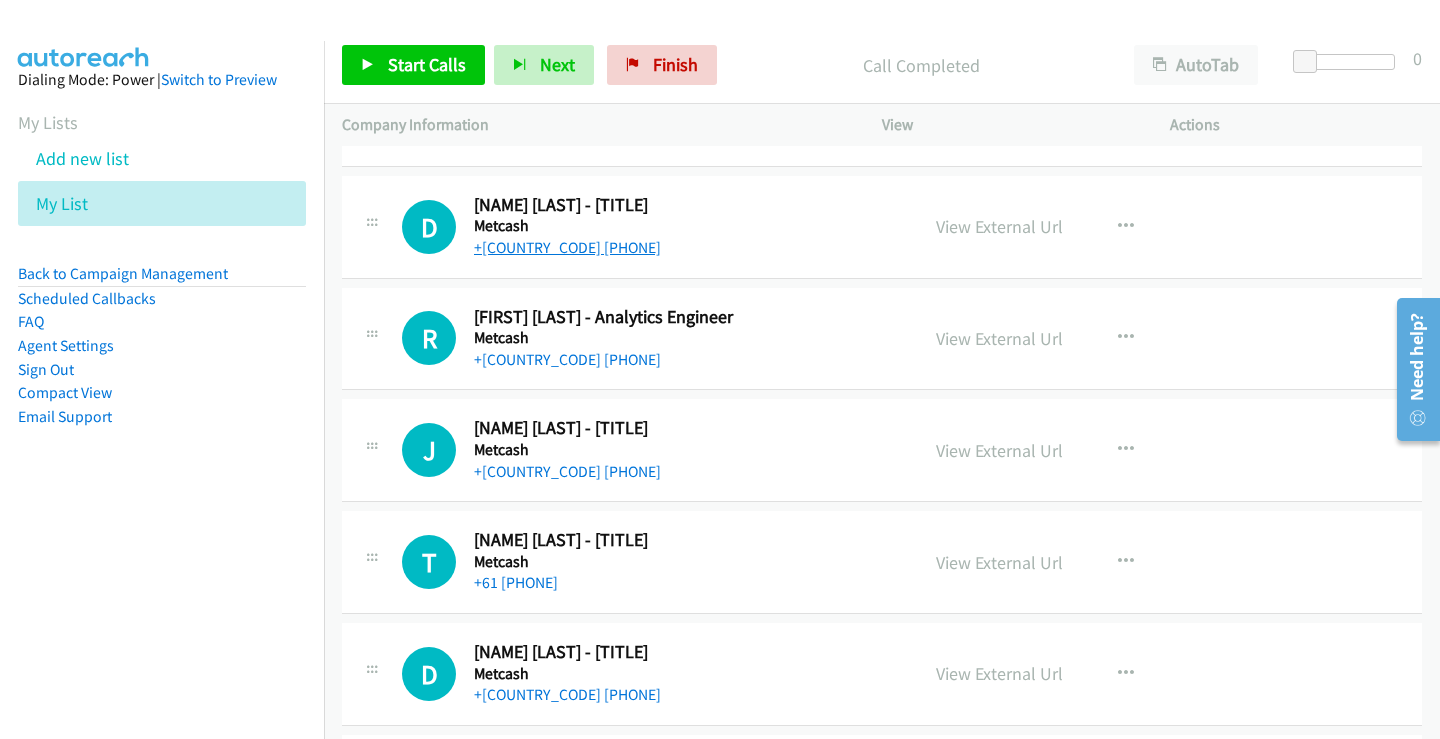 click on "+61 470 200 745" at bounding box center (567, 247) 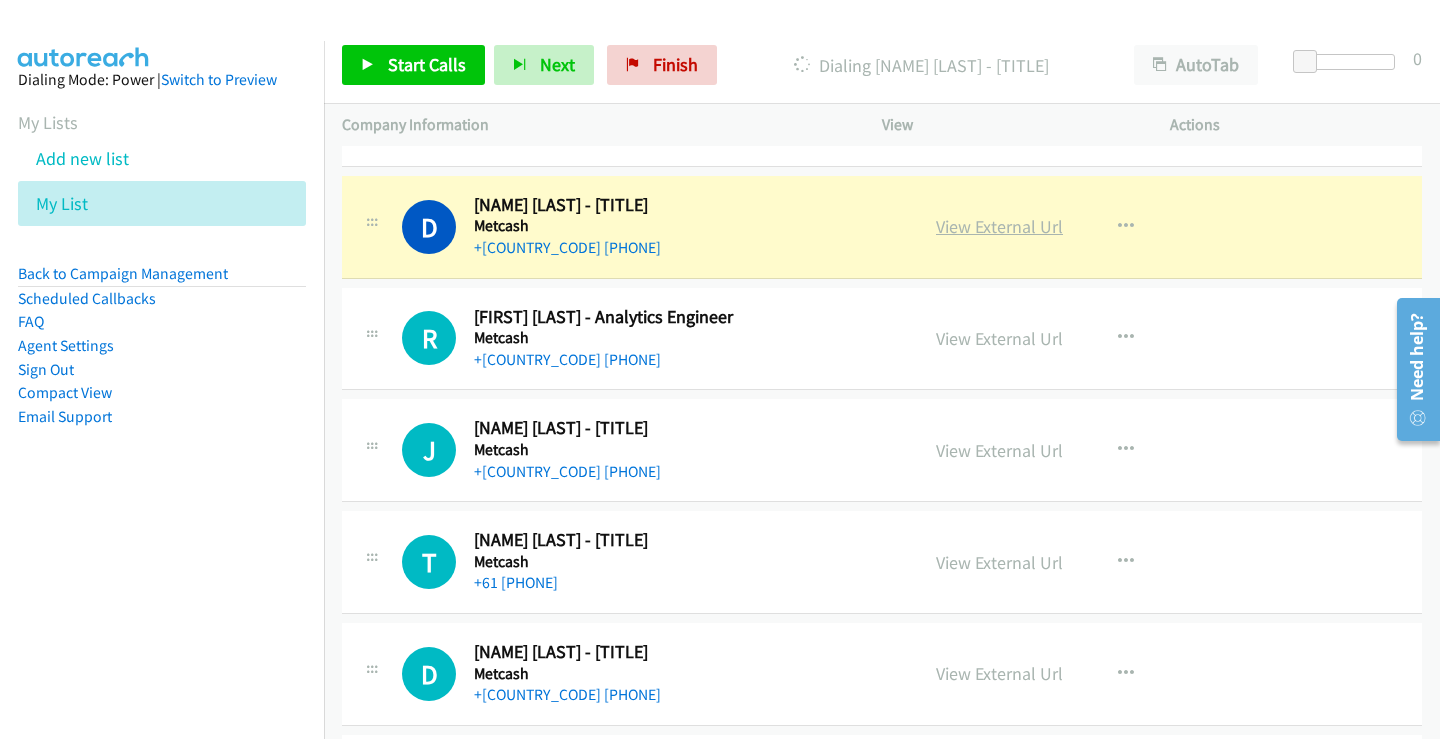 click on "View External Url" at bounding box center (999, 226) 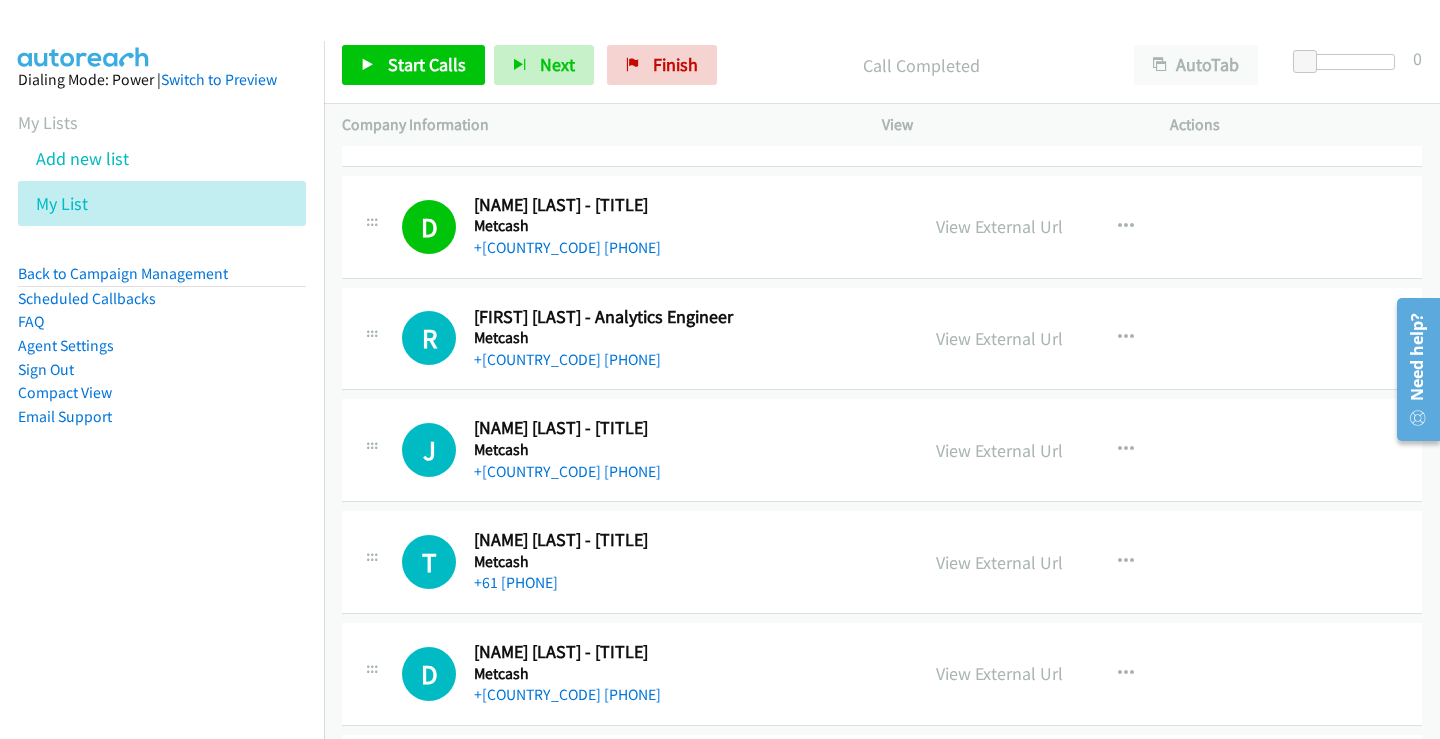 scroll, scrollTop: 3900, scrollLeft: 0, axis: vertical 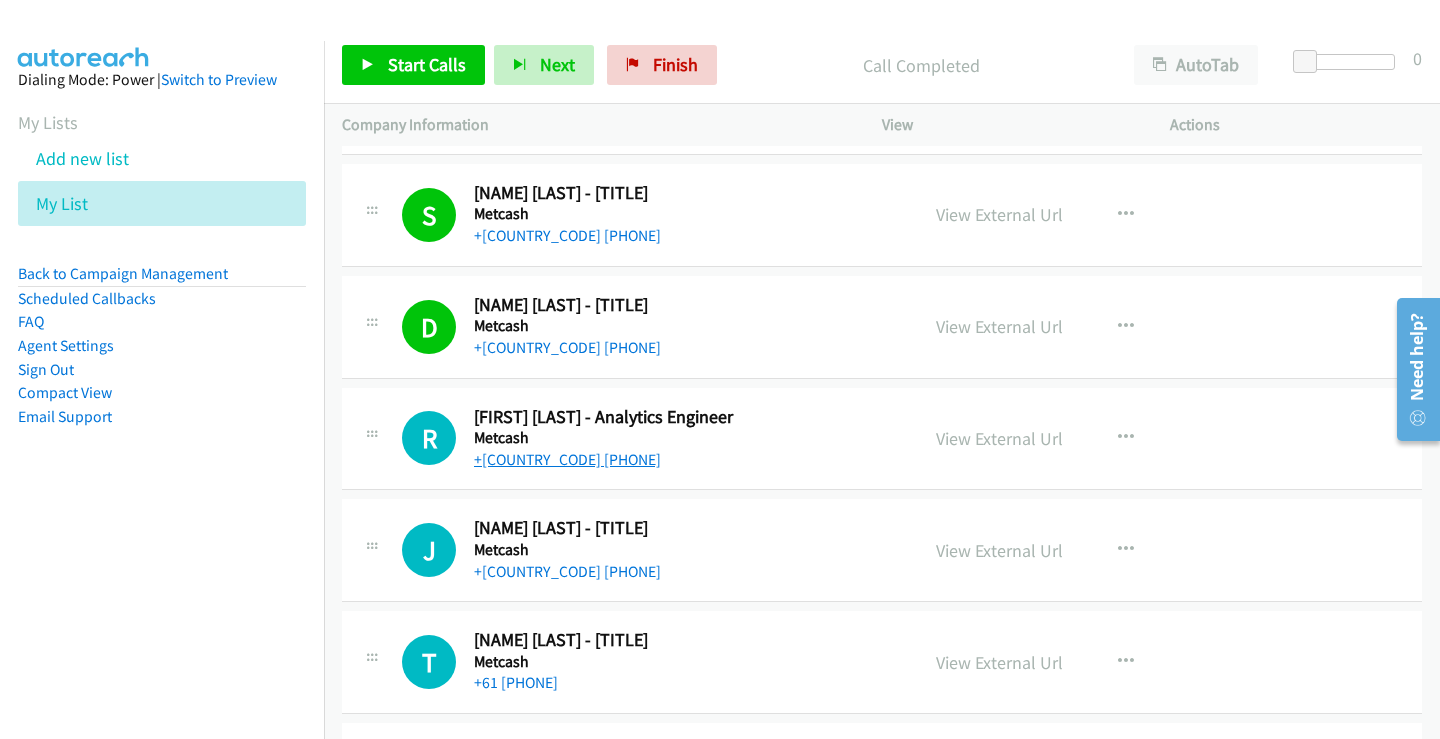 click on "+61 451 499 912" at bounding box center (567, 459) 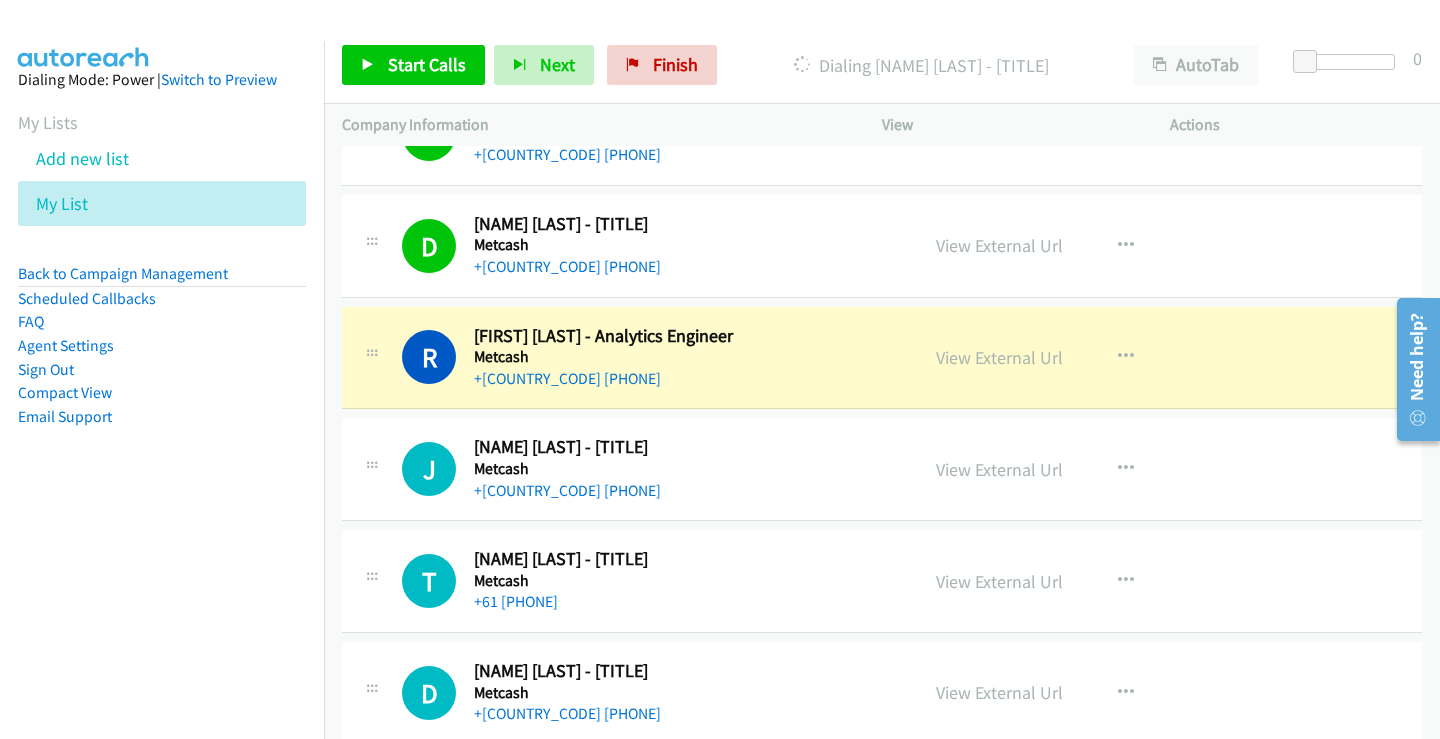 scroll, scrollTop: 4100, scrollLeft: 0, axis: vertical 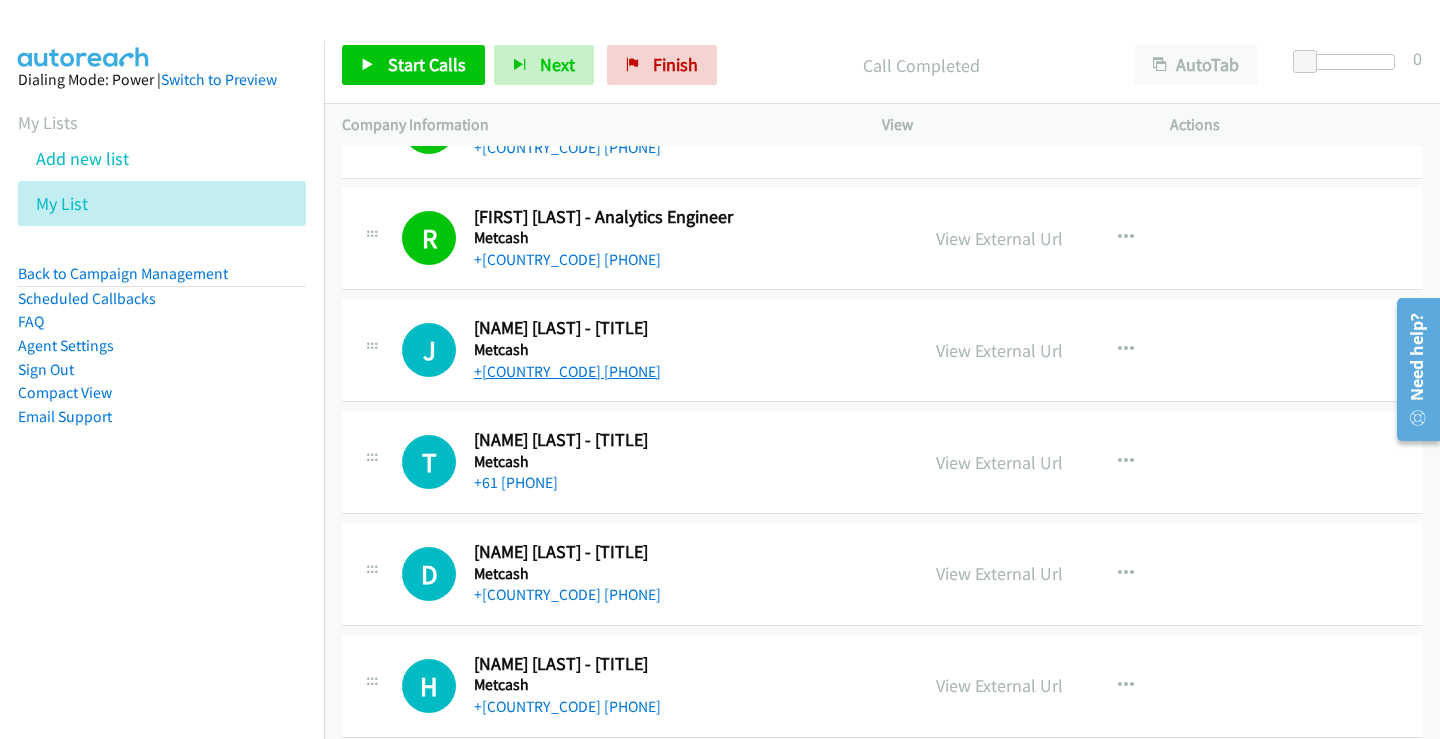 click on "+61 435 002 661" at bounding box center (567, 371) 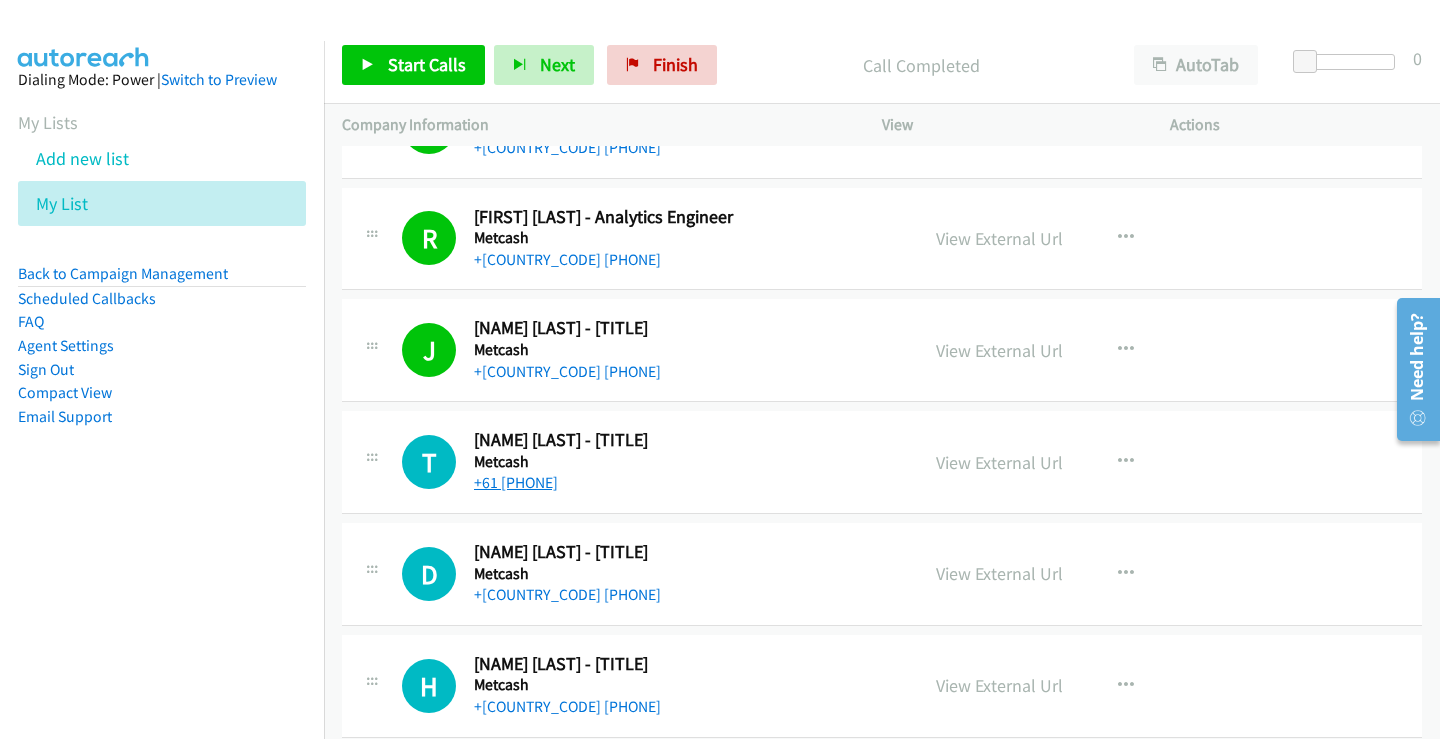 click on "+61 412 538 285" at bounding box center (516, 482) 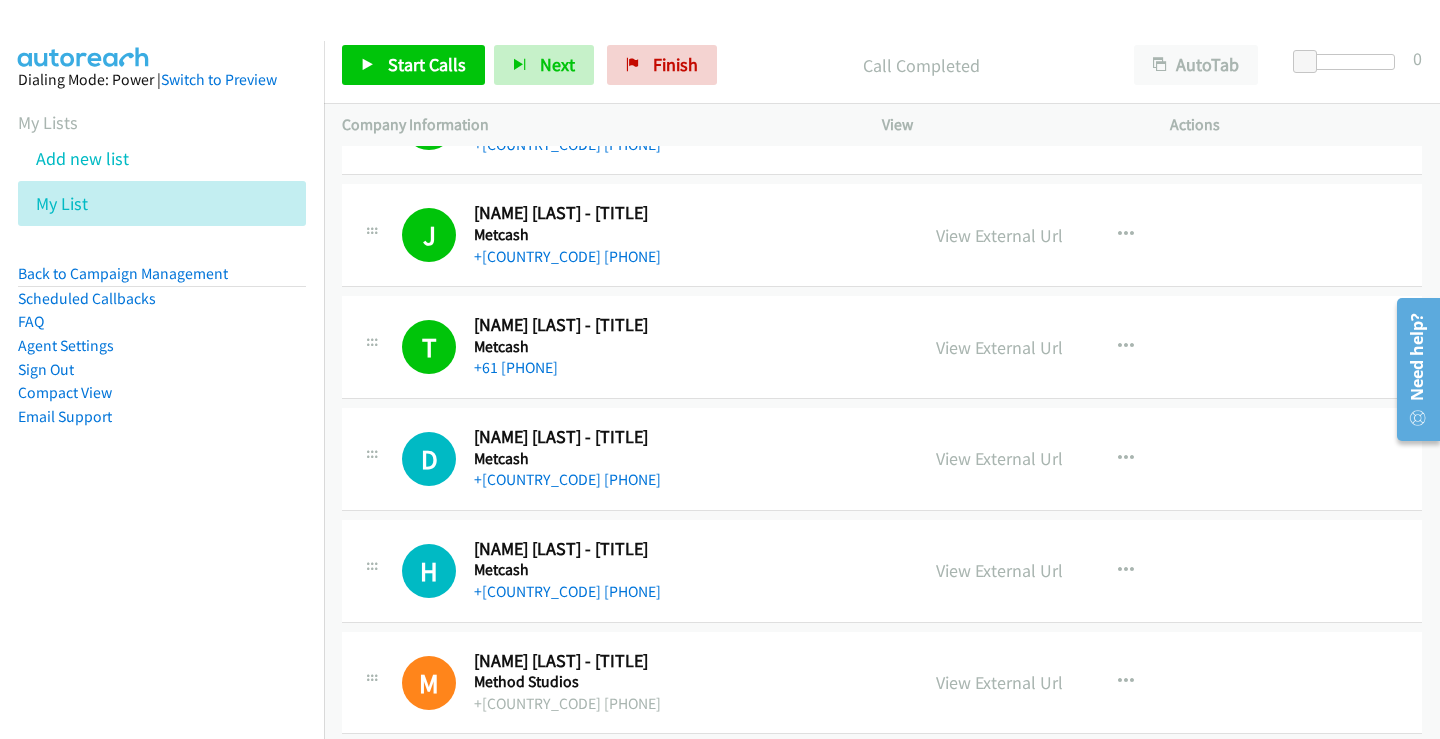 scroll, scrollTop: 4400, scrollLeft: 0, axis: vertical 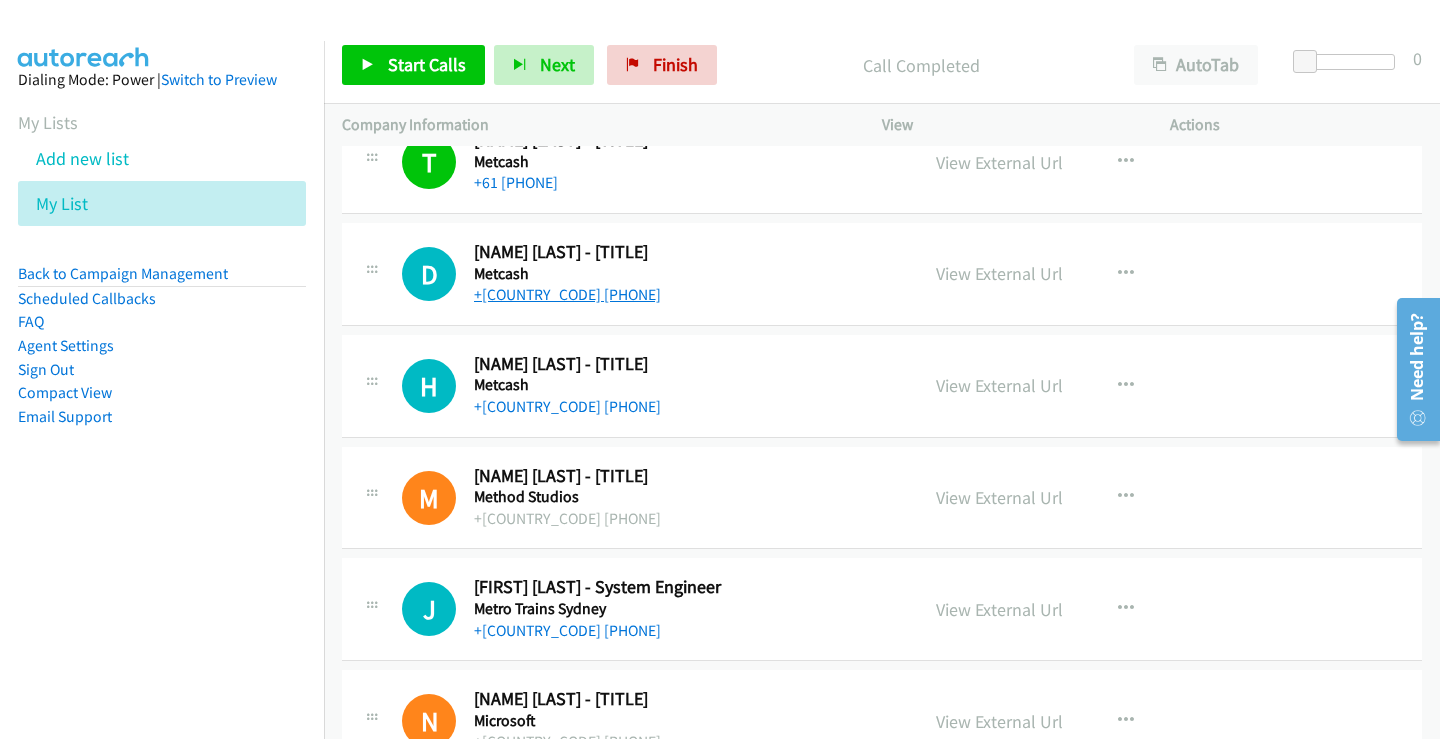 click on "+61 466 585 309" at bounding box center [567, 294] 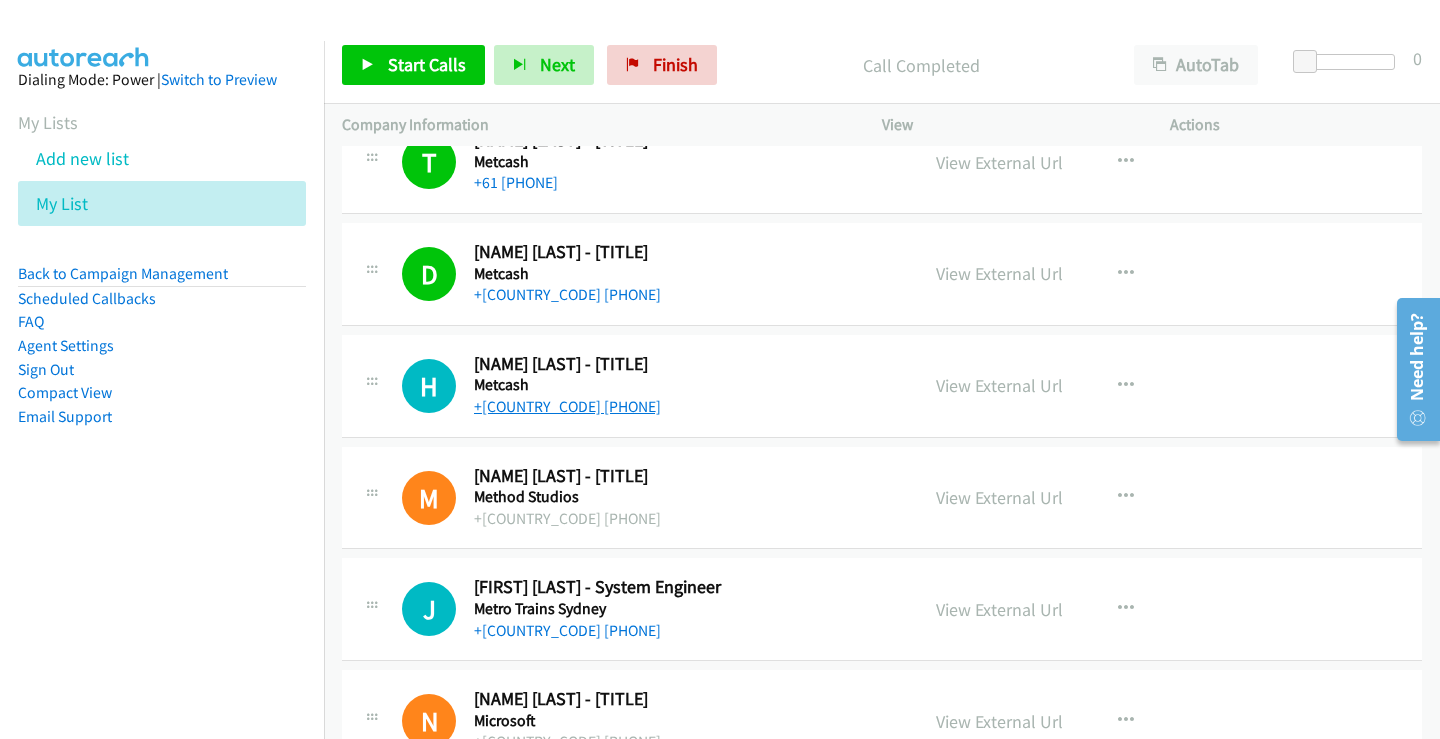 click on "+61 421 183 479" at bounding box center [567, 406] 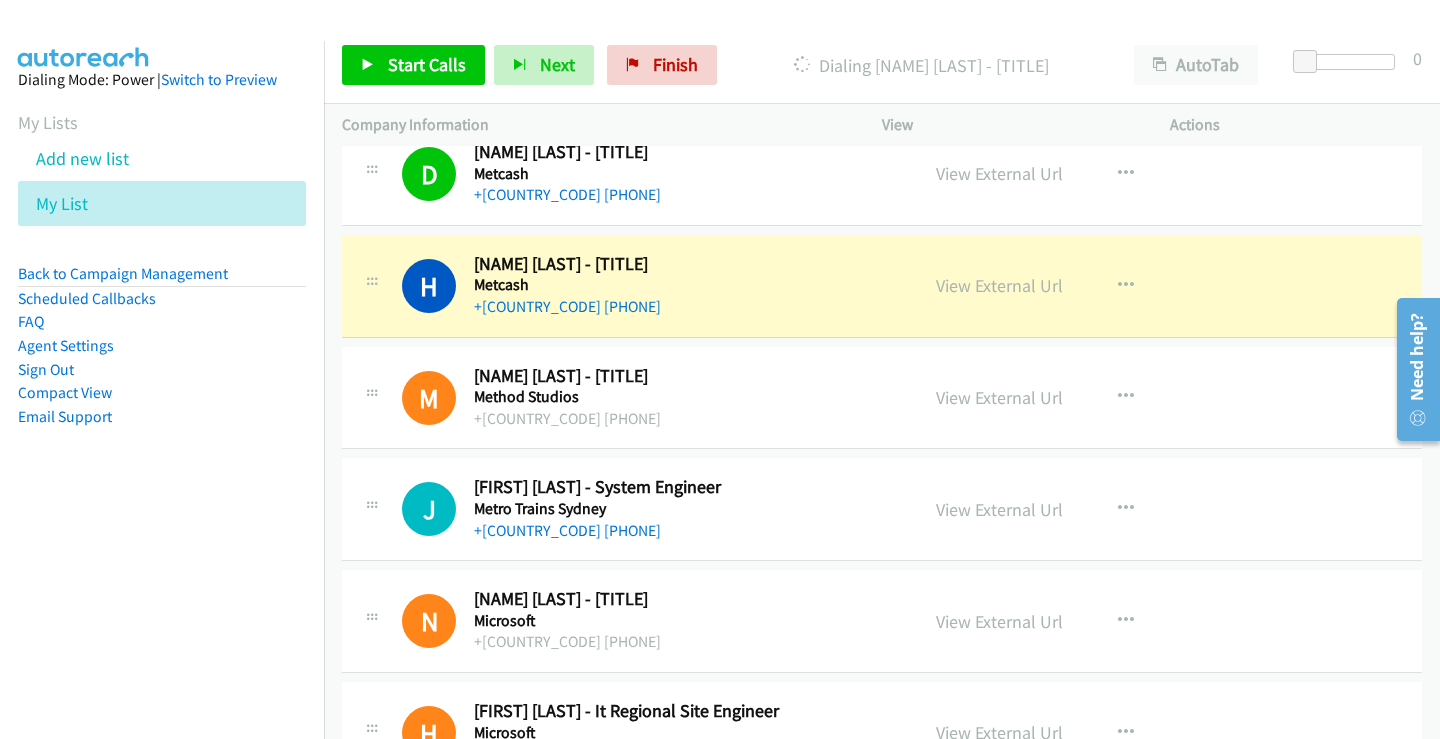 scroll, scrollTop: 4600, scrollLeft: 0, axis: vertical 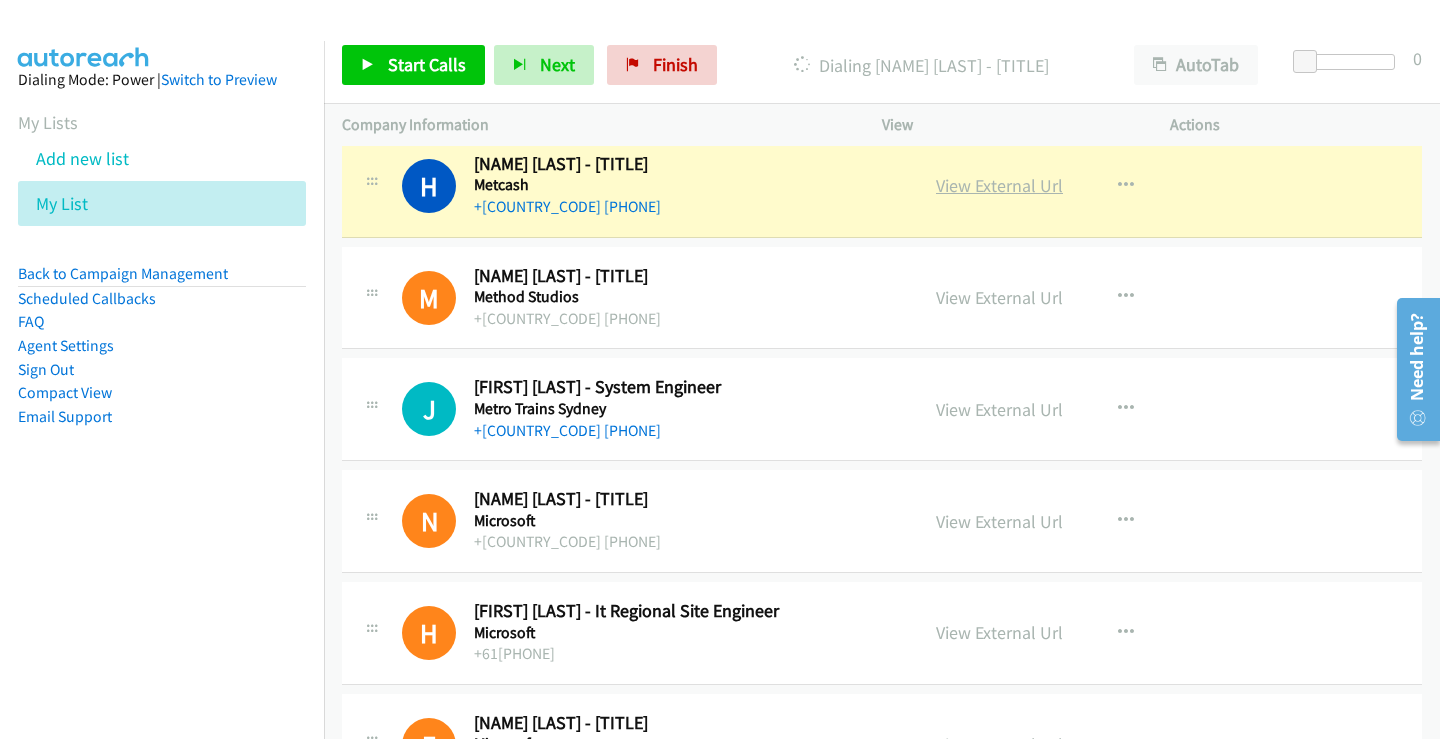 click on "View External Url" at bounding box center (999, 185) 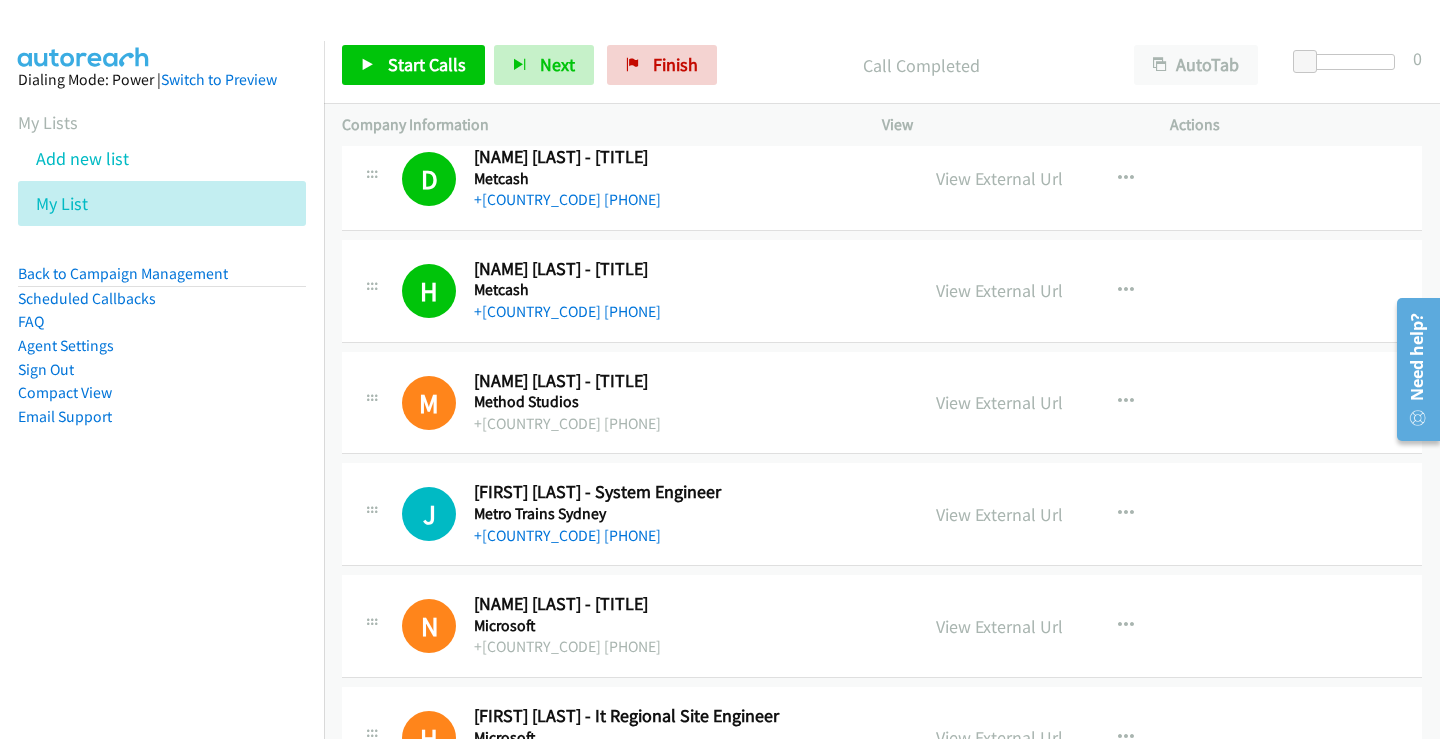 scroll, scrollTop: 4600, scrollLeft: 0, axis: vertical 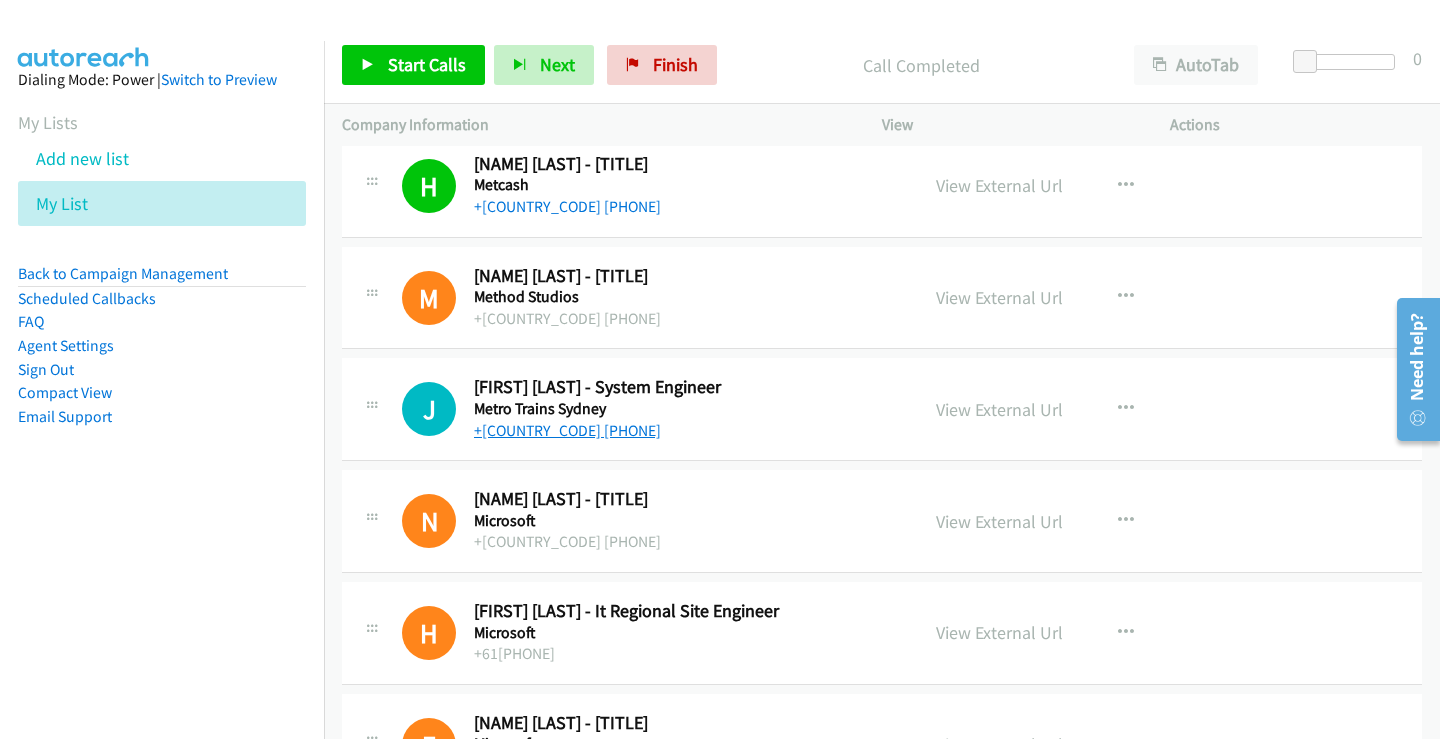 click on "+61 432 991 904" at bounding box center (567, 430) 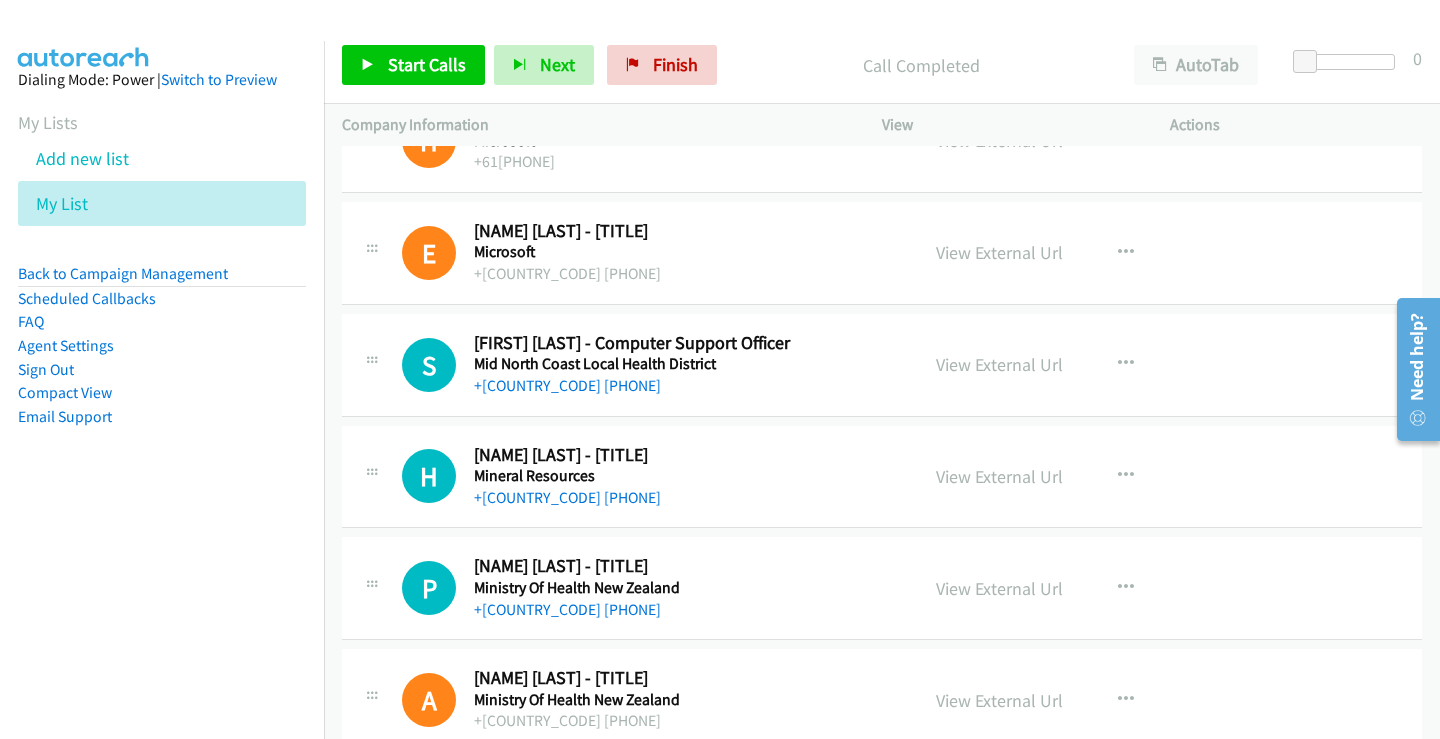 scroll, scrollTop: 5100, scrollLeft: 0, axis: vertical 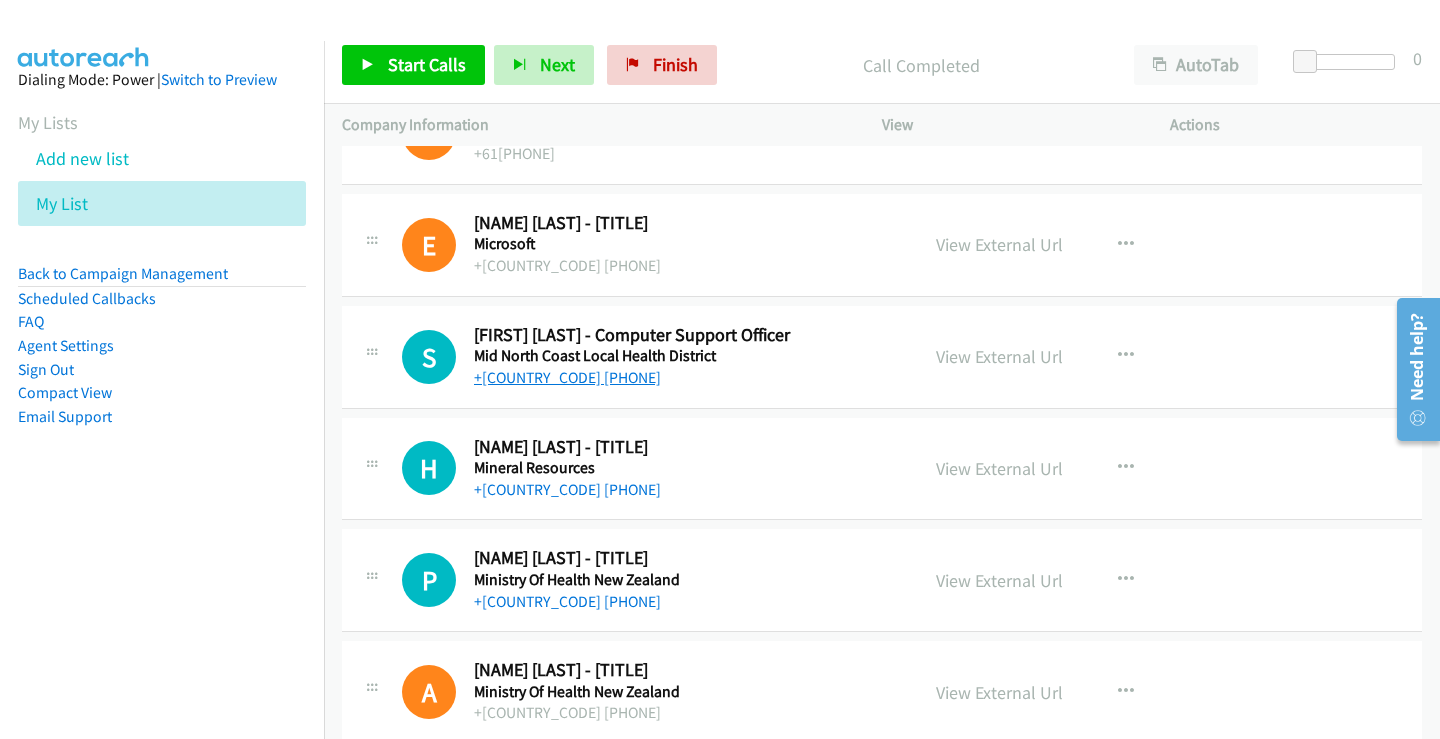 click on "+61 449 929 059" at bounding box center [567, 377] 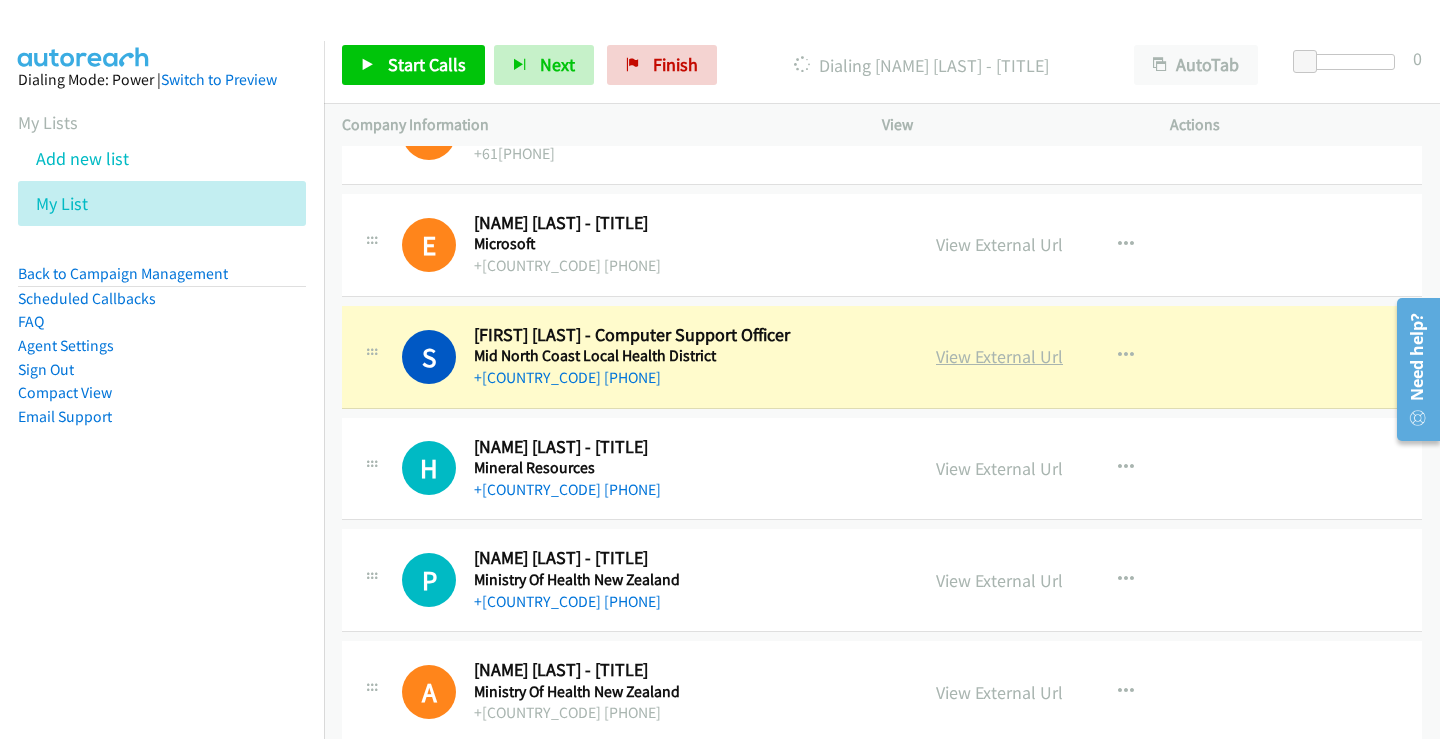click on "View External Url" at bounding box center [999, 356] 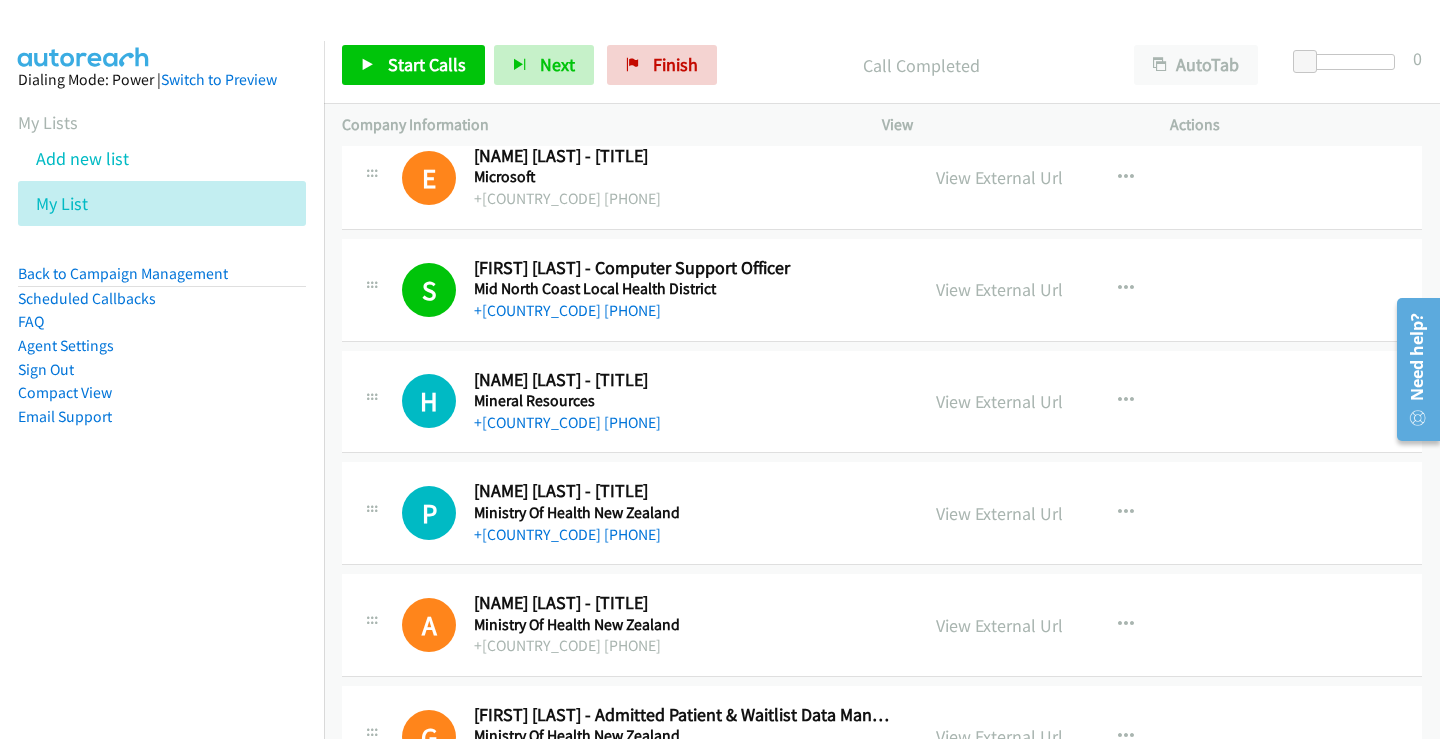 scroll, scrollTop: 5300, scrollLeft: 0, axis: vertical 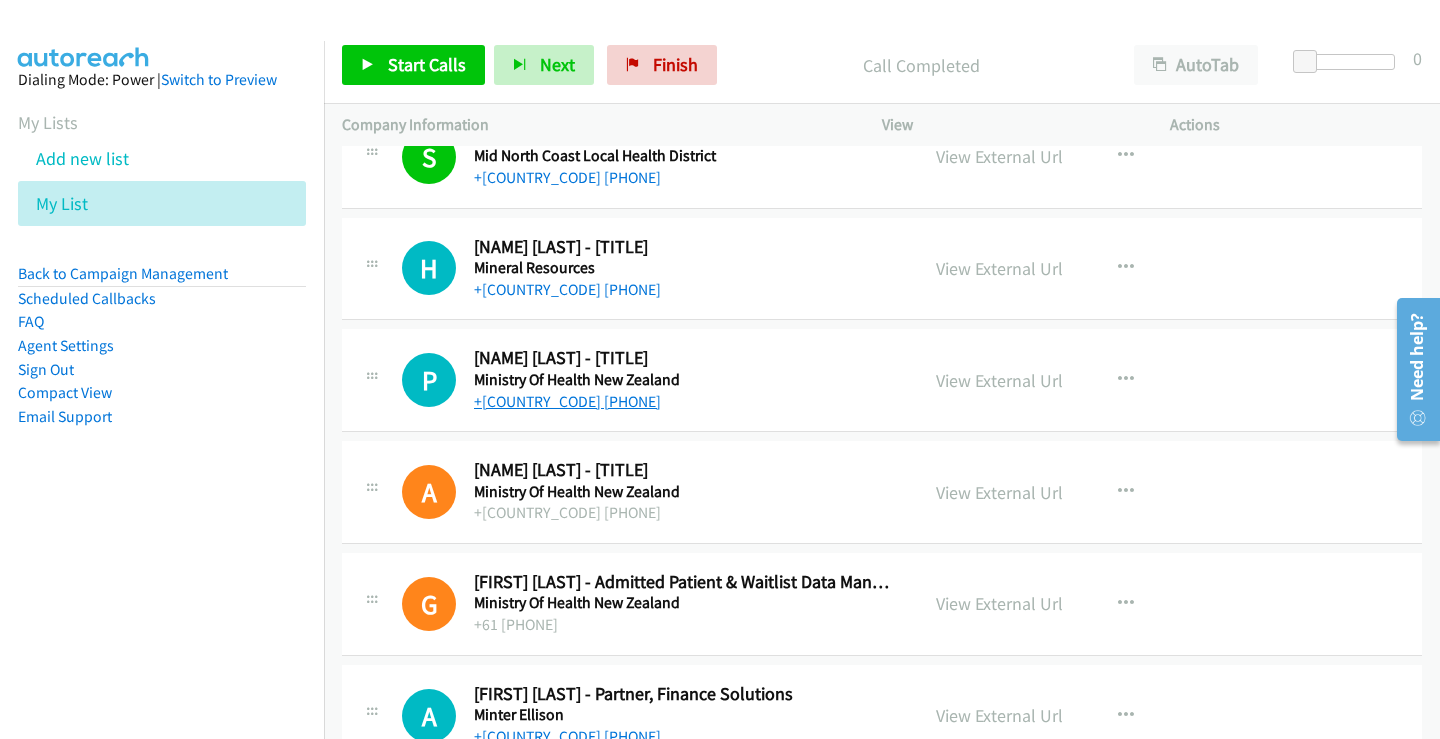 click on "+61 2 8738 3935" at bounding box center [567, 401] 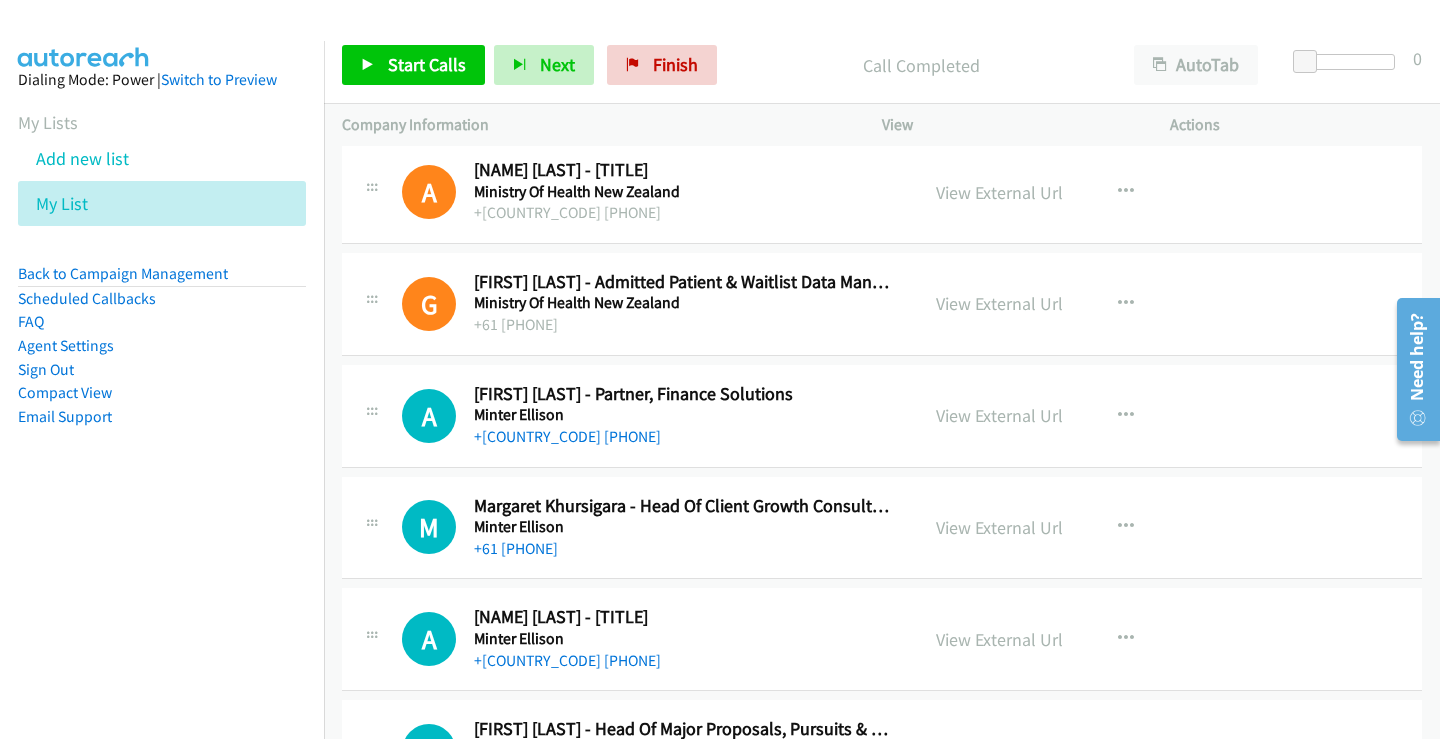 scroll, scrollTop: 5700, scrollLeft: 0, axis: vertical 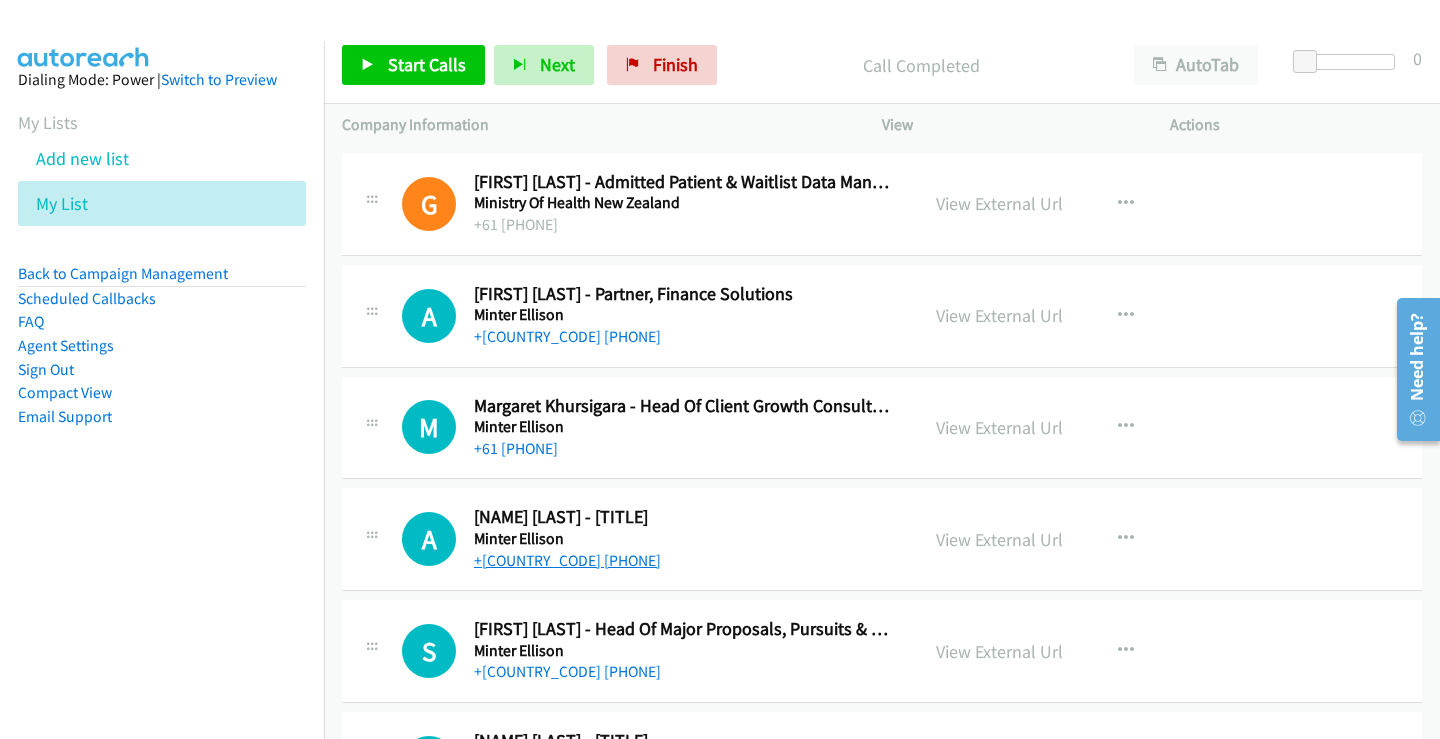 click on "+61 431 690 310" at bounding box center [567, 560] 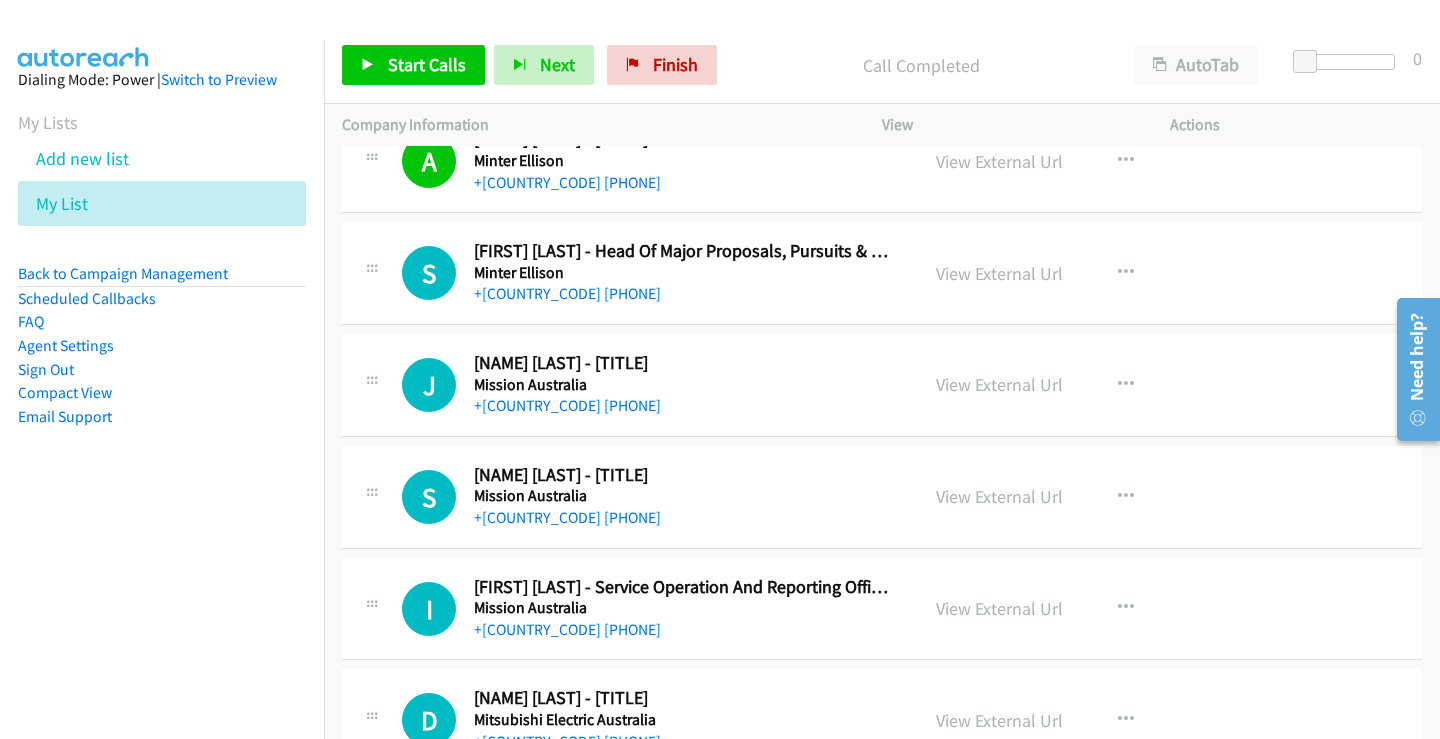 scroll, scrollTop: 6100, scrollLeft: 0, axis: vertical 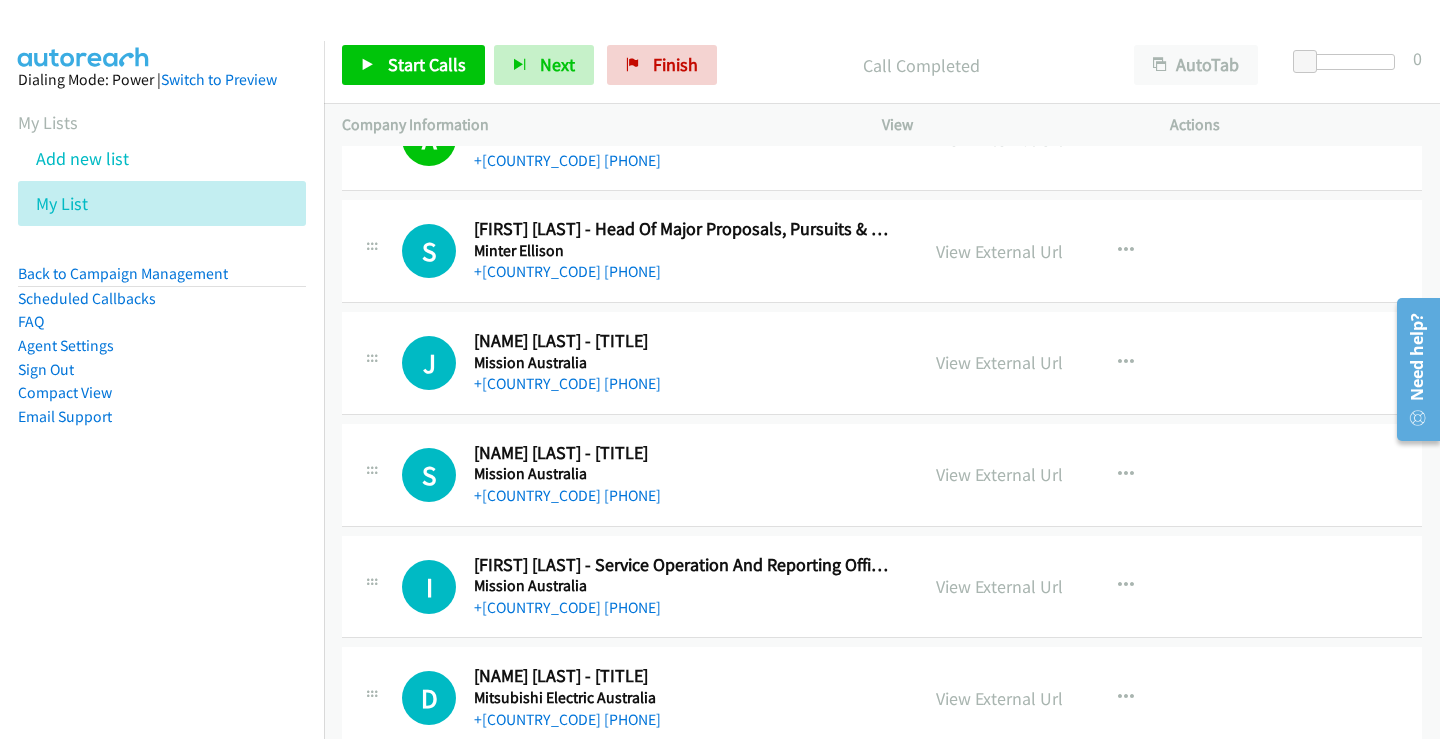 drag, startPoint x: 565, startPoint y: 392, endPoint x: 573, endPoint y: 399, distance: 10.630146 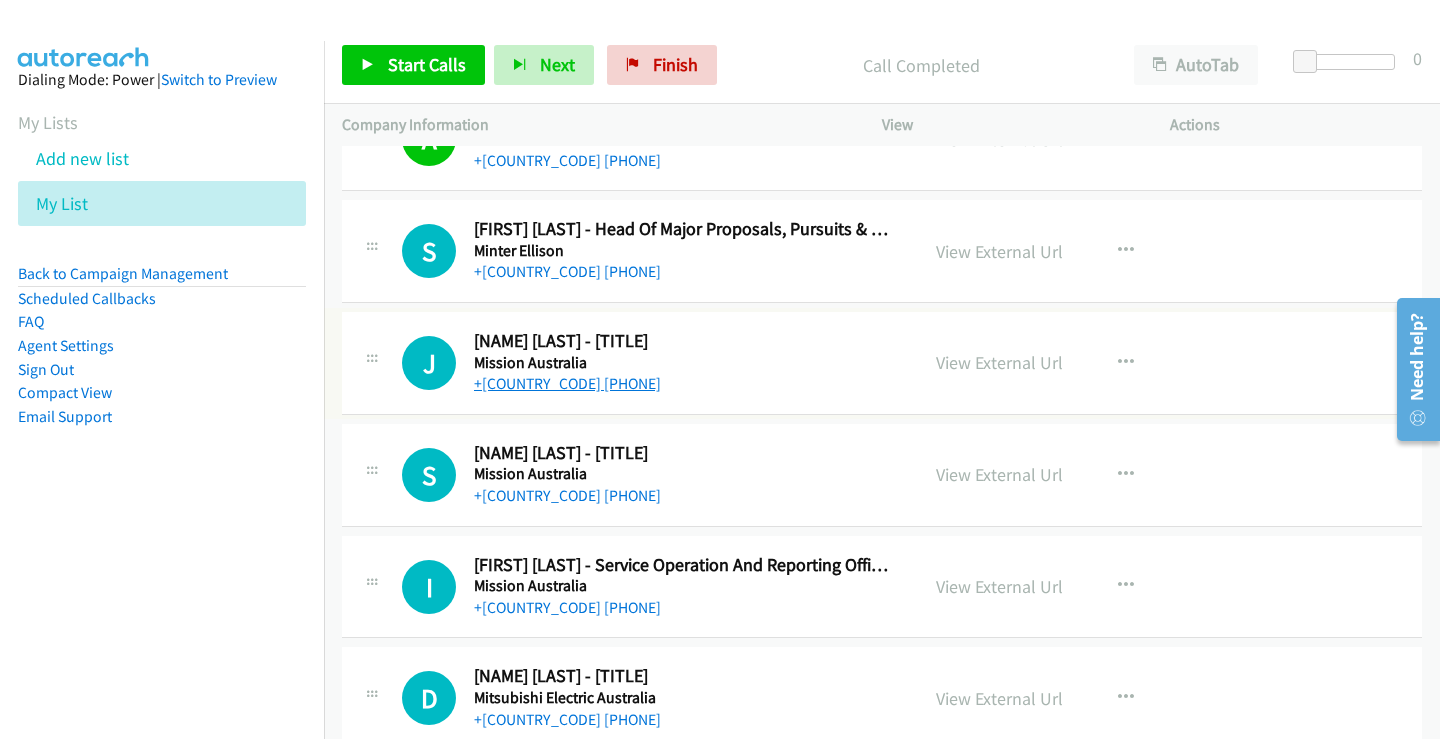 click on "+61 436 114 733" at bounding box center (567, 383) 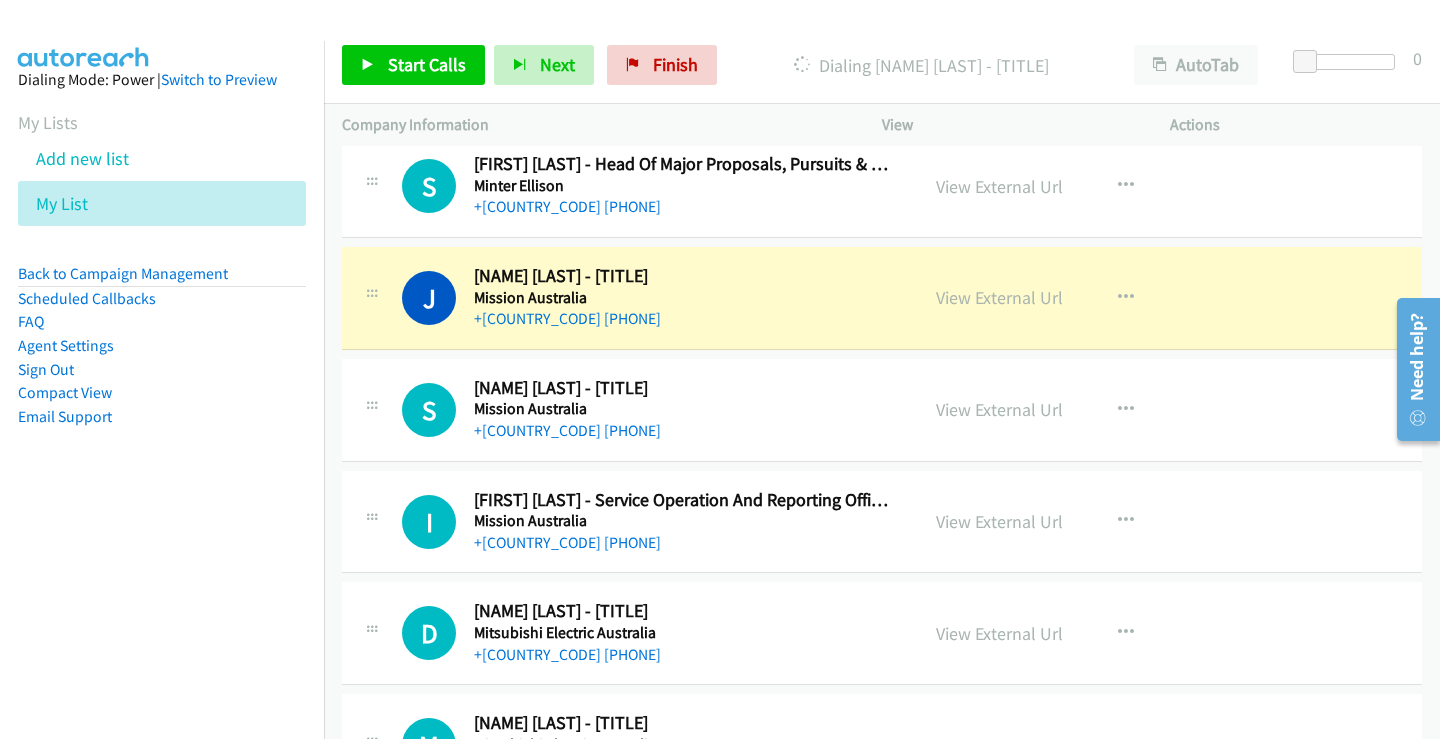 scroll, scrollTop: 6200, scrollLeft: 0, axis: vertical 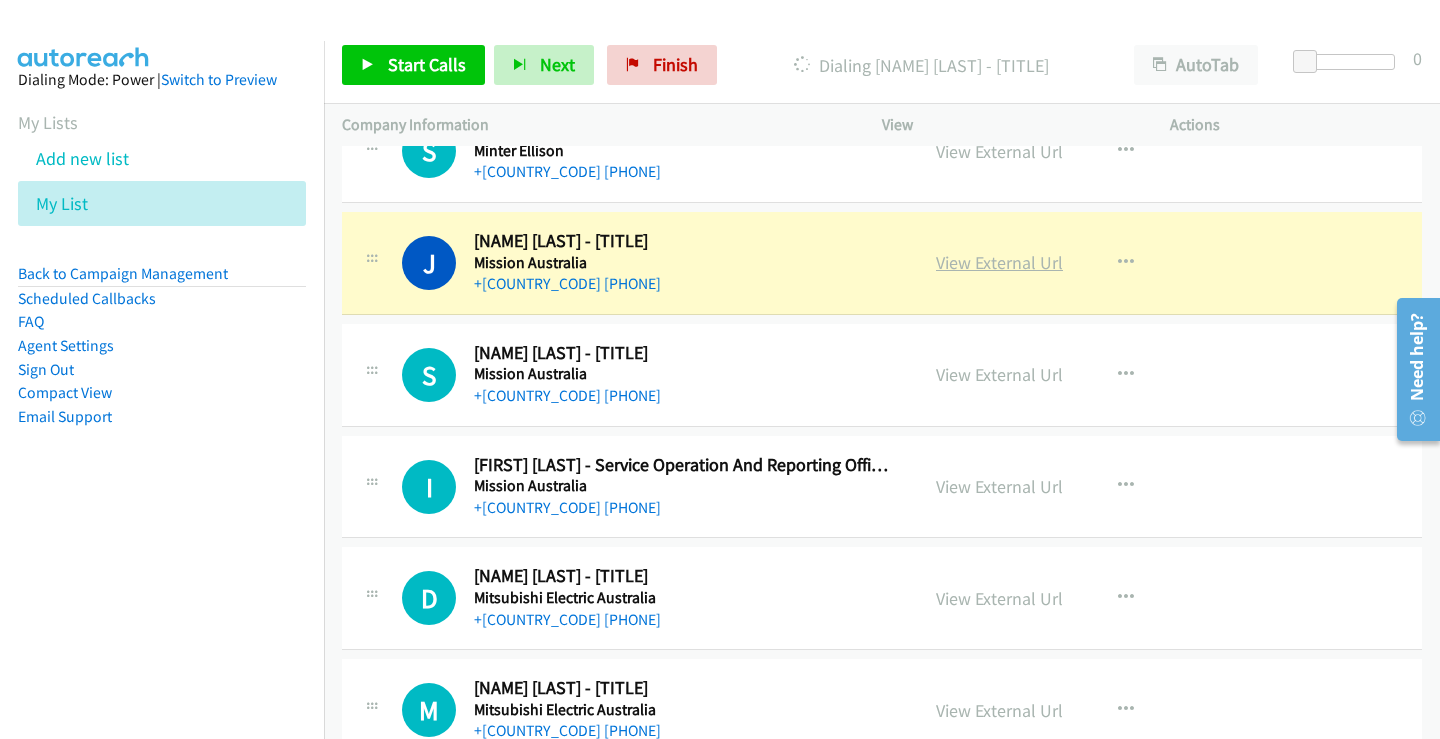 click on "View External Url" at bounding box center [999, 262] 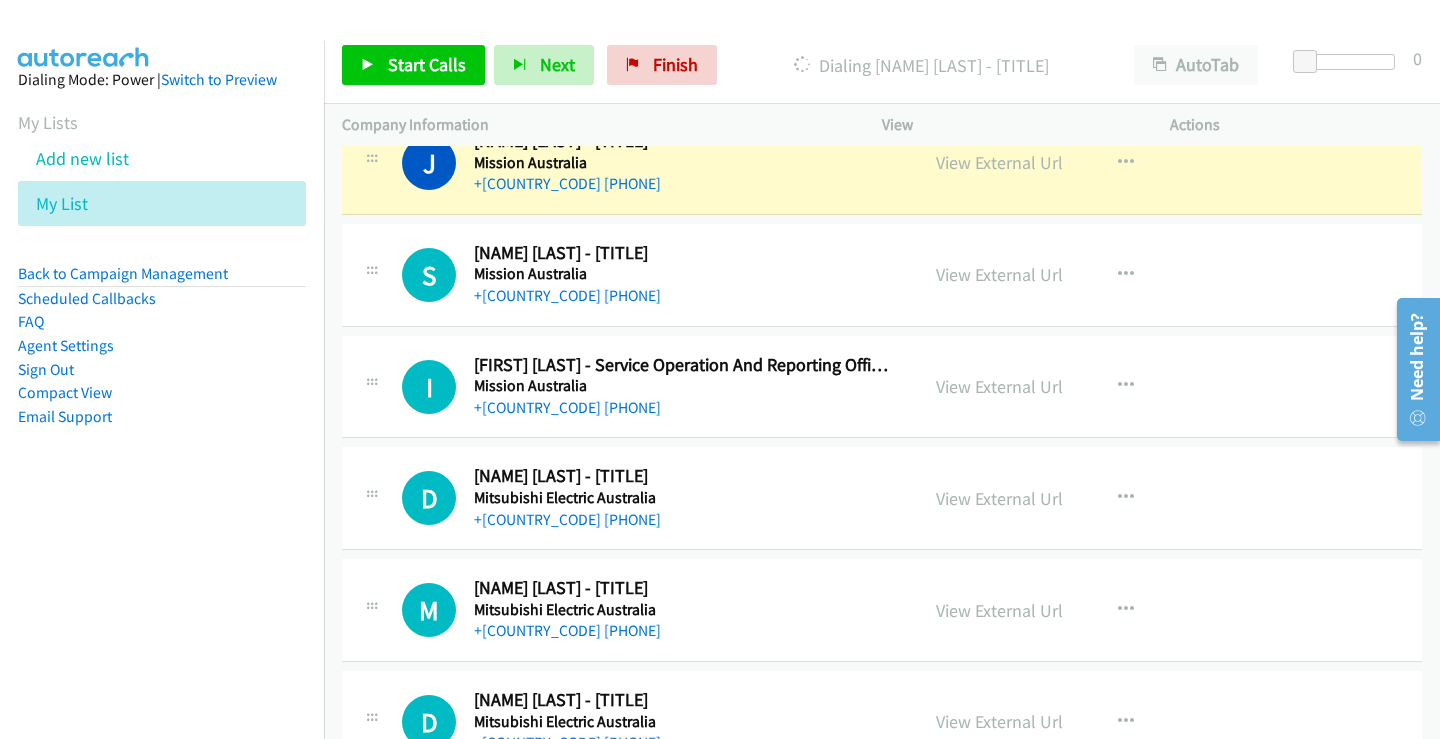 scroll, scrollTop: 6200, scrollLeft: 0, axis: vertical 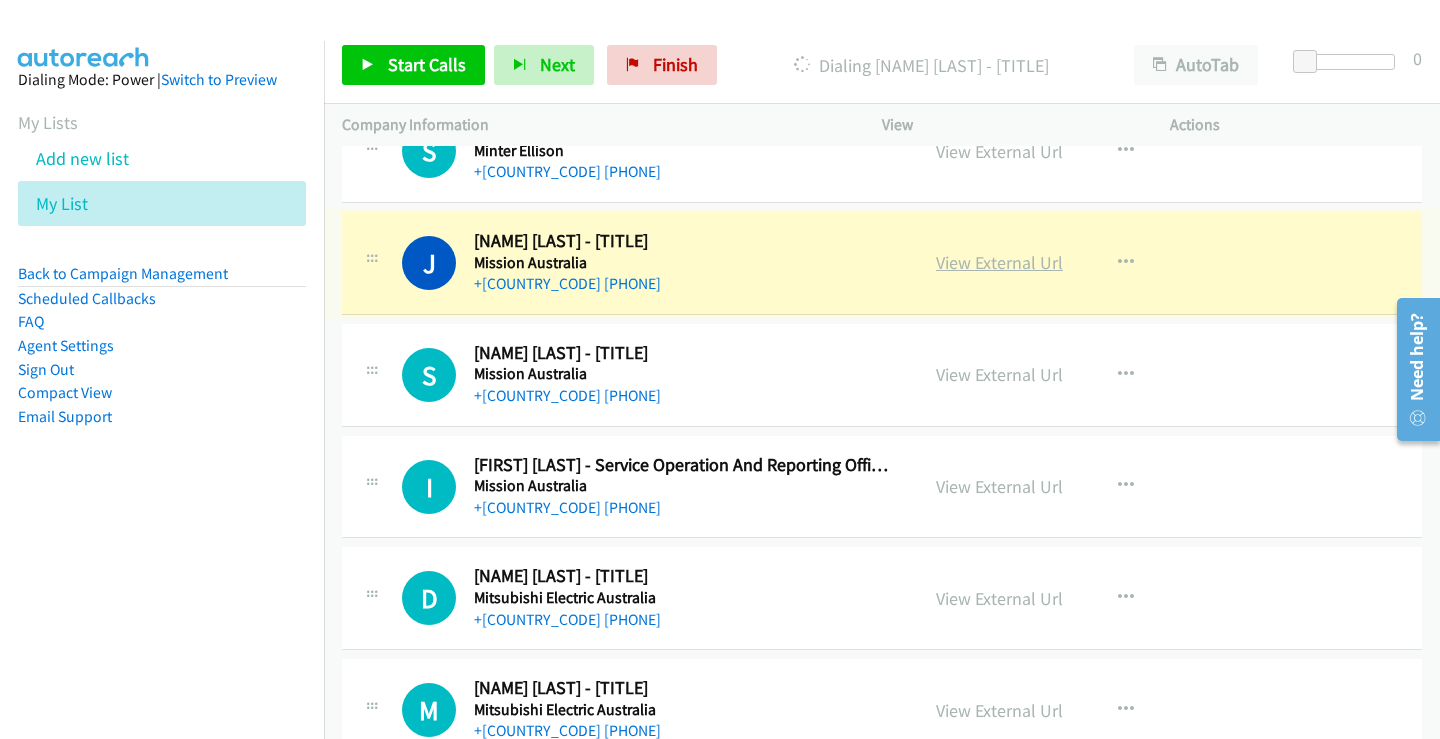 click on "View External Url" at bounding box center [999, 262] 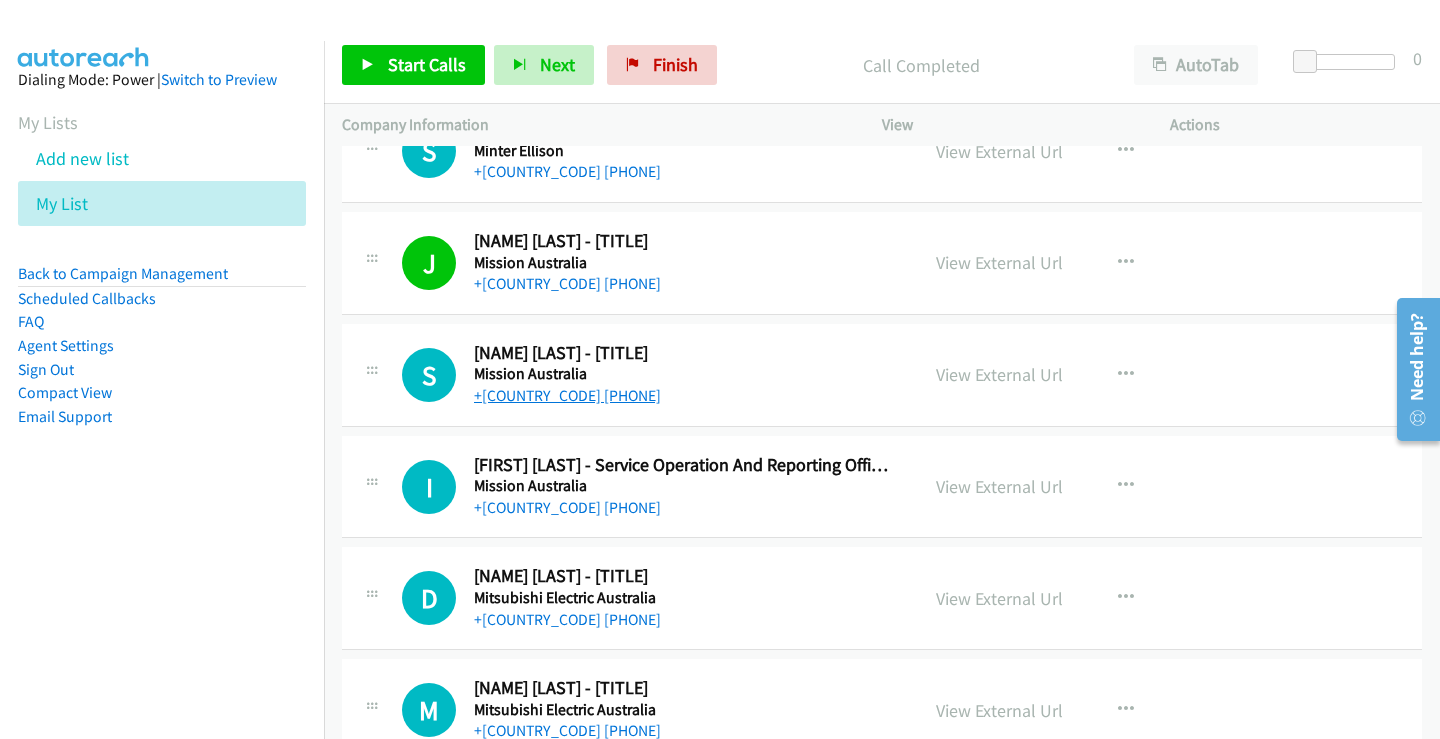 click on "+61 410 110 155" at bounding box center [567, 395] 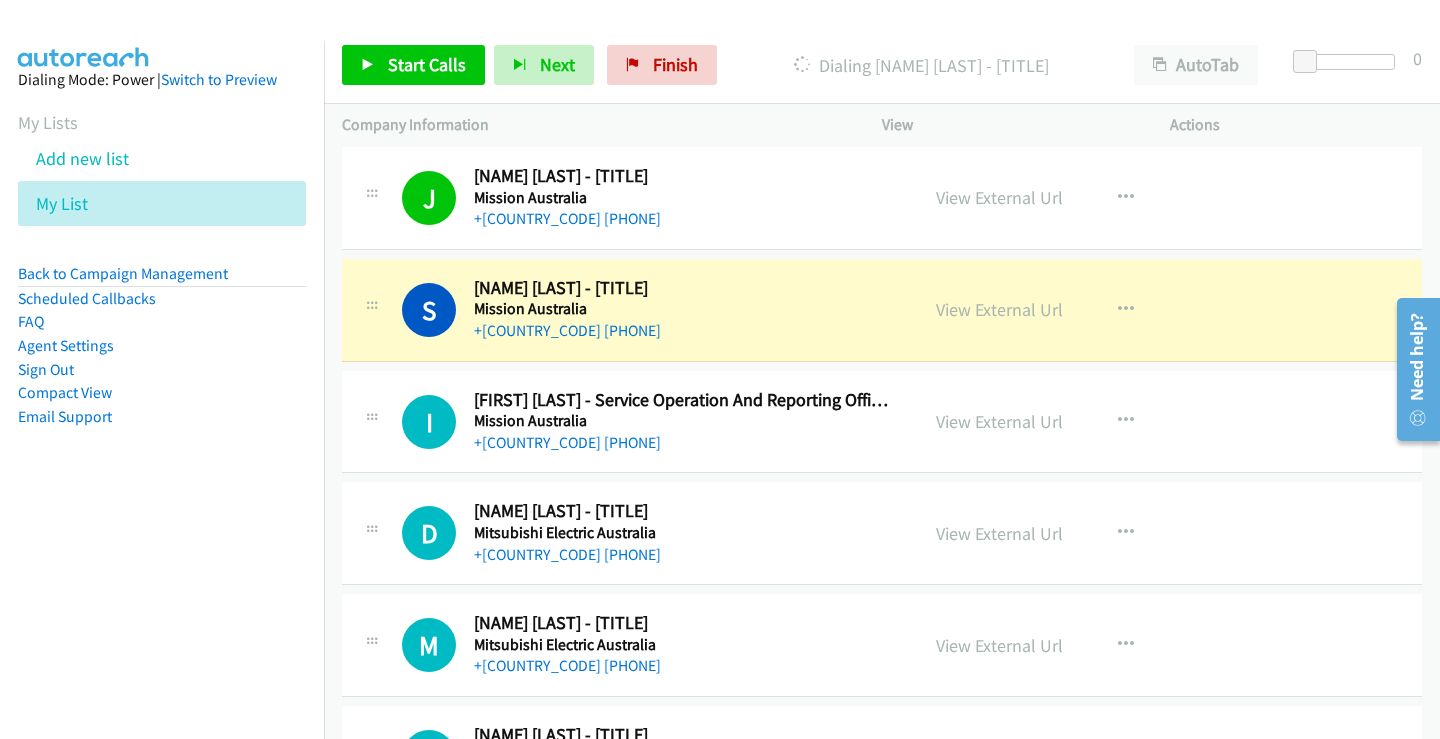 scroll, scrollTop: 6300, scrollLeft: 0, axis: vertical 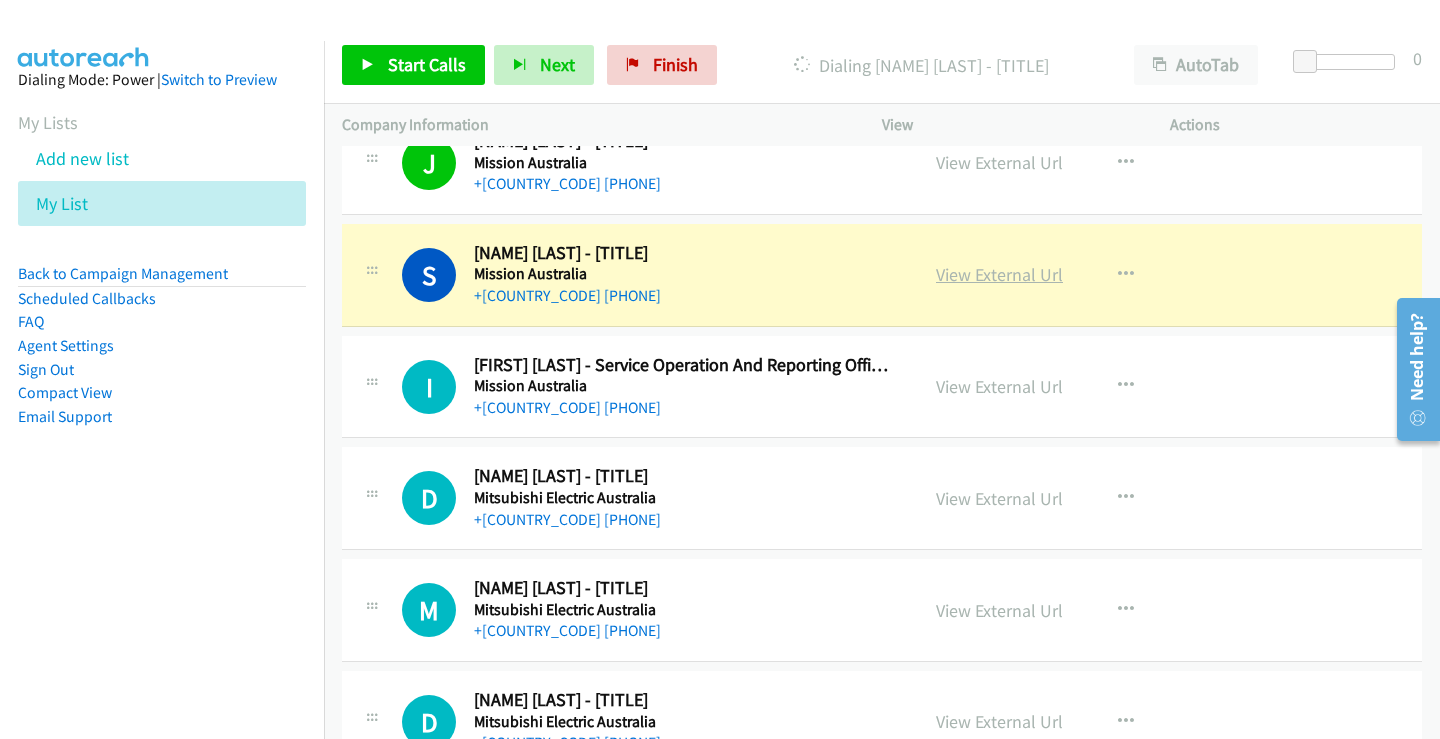 click on "View External Url" at bounding box center [999, 274] 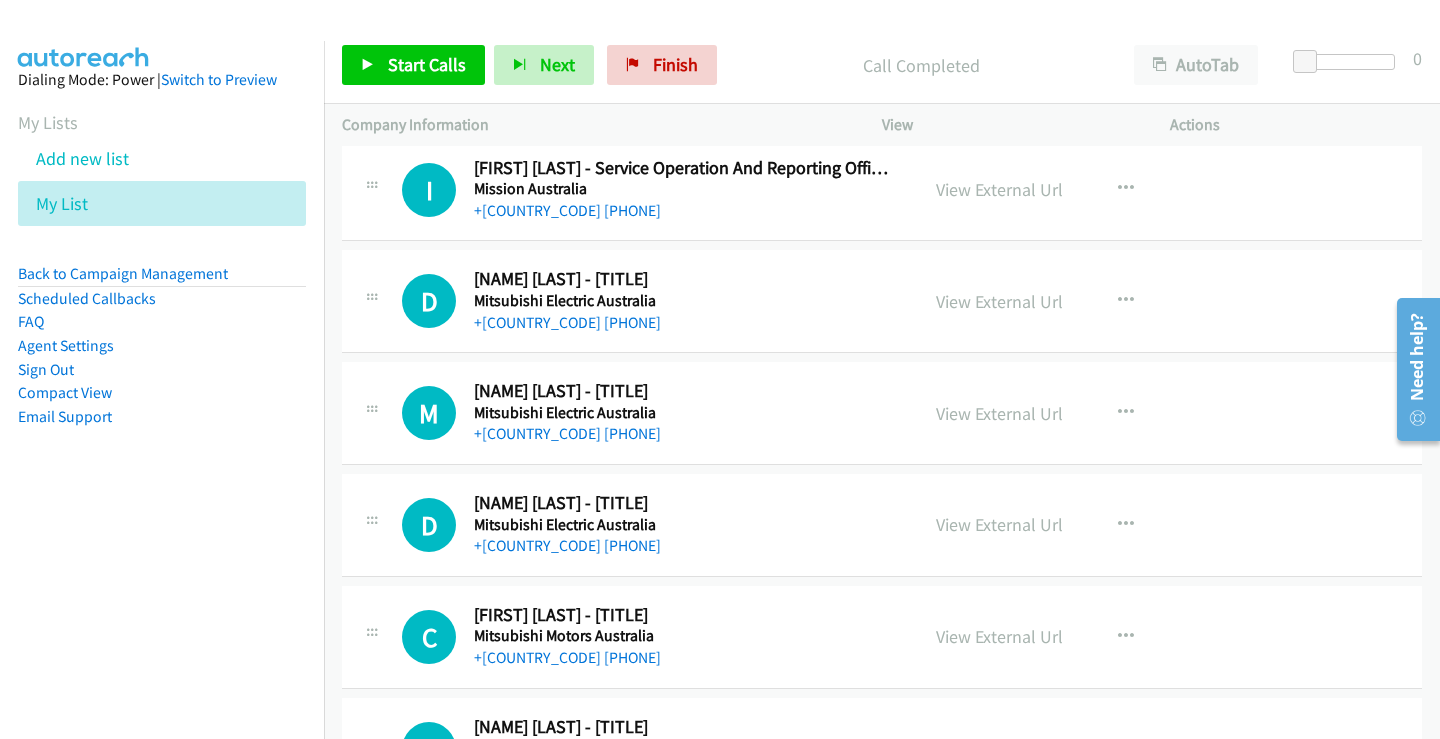 scroll, scrollTop: 6500, scrollLeft: 0, axis: vertical 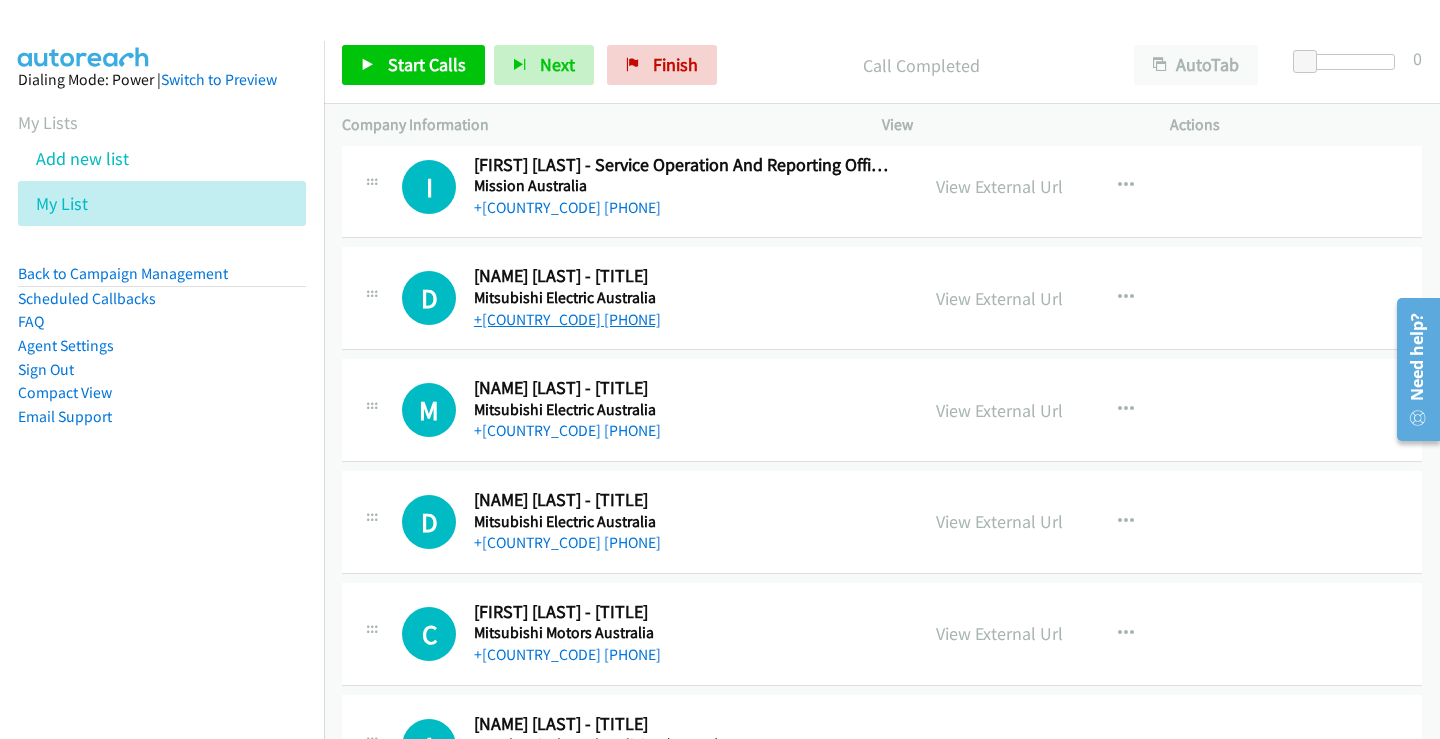 click on "+61 432 653 555" at bounding box center [567, 319] 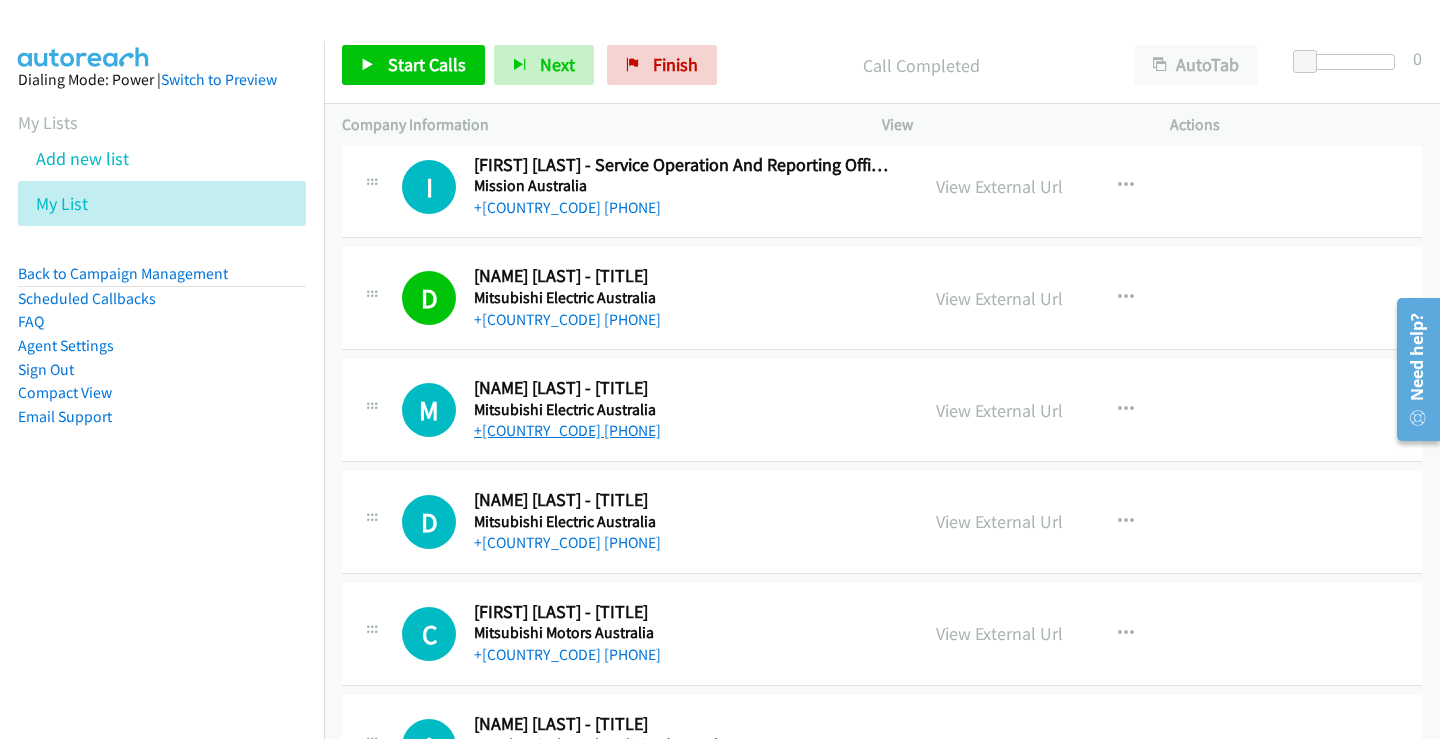 click on "+61 421 047 231" at bounding box center [567, 430] 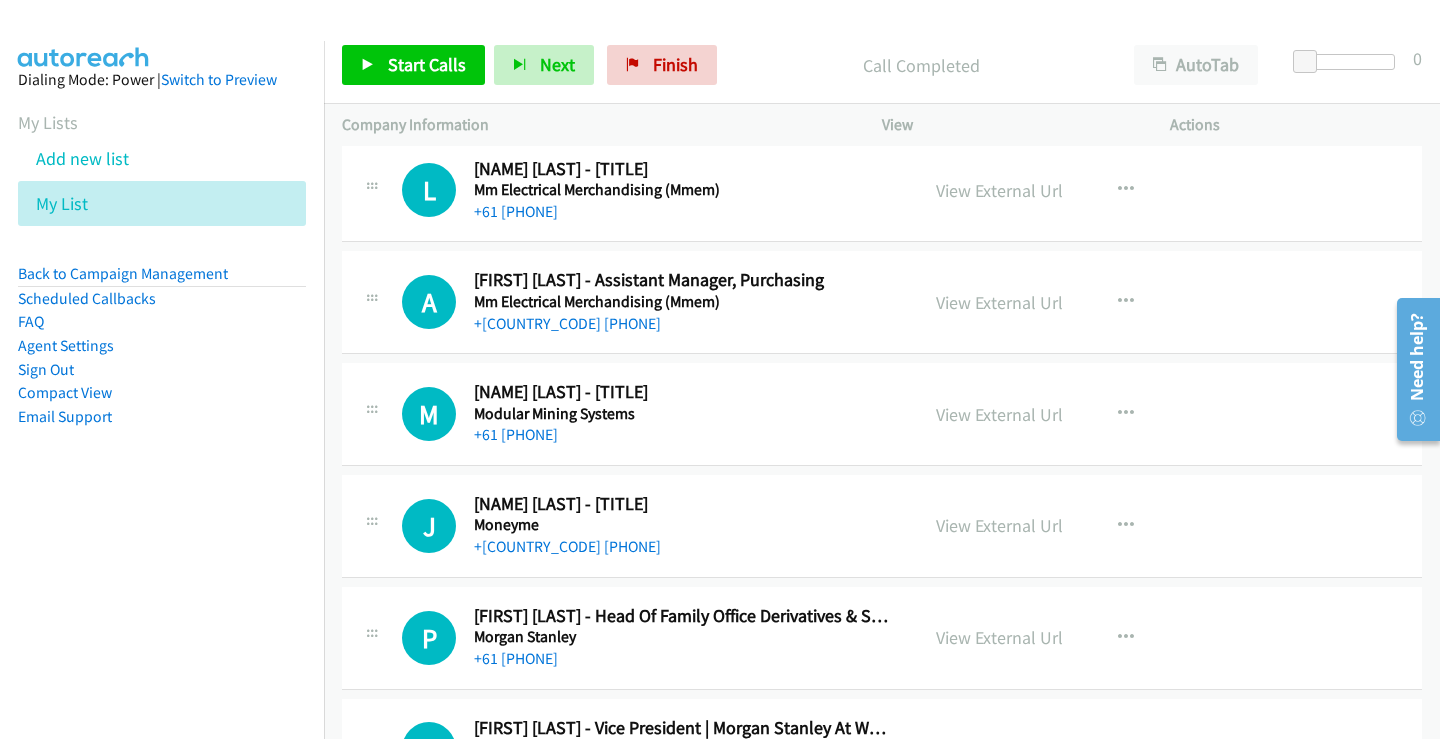 scroll, scrollTop: 7200, scrollLeft: 0, axis: vertical 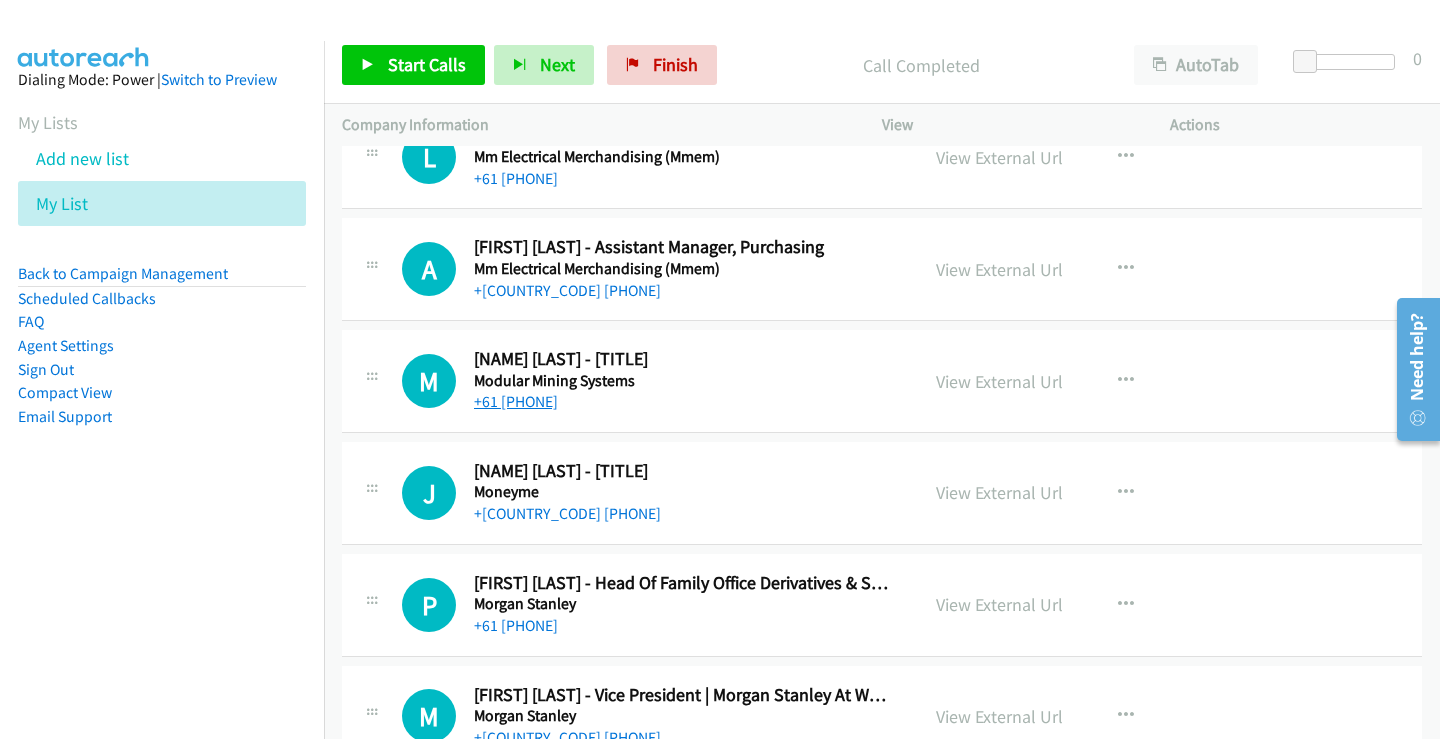click on "+61 405 939 934" at bounding box center [516, 401] 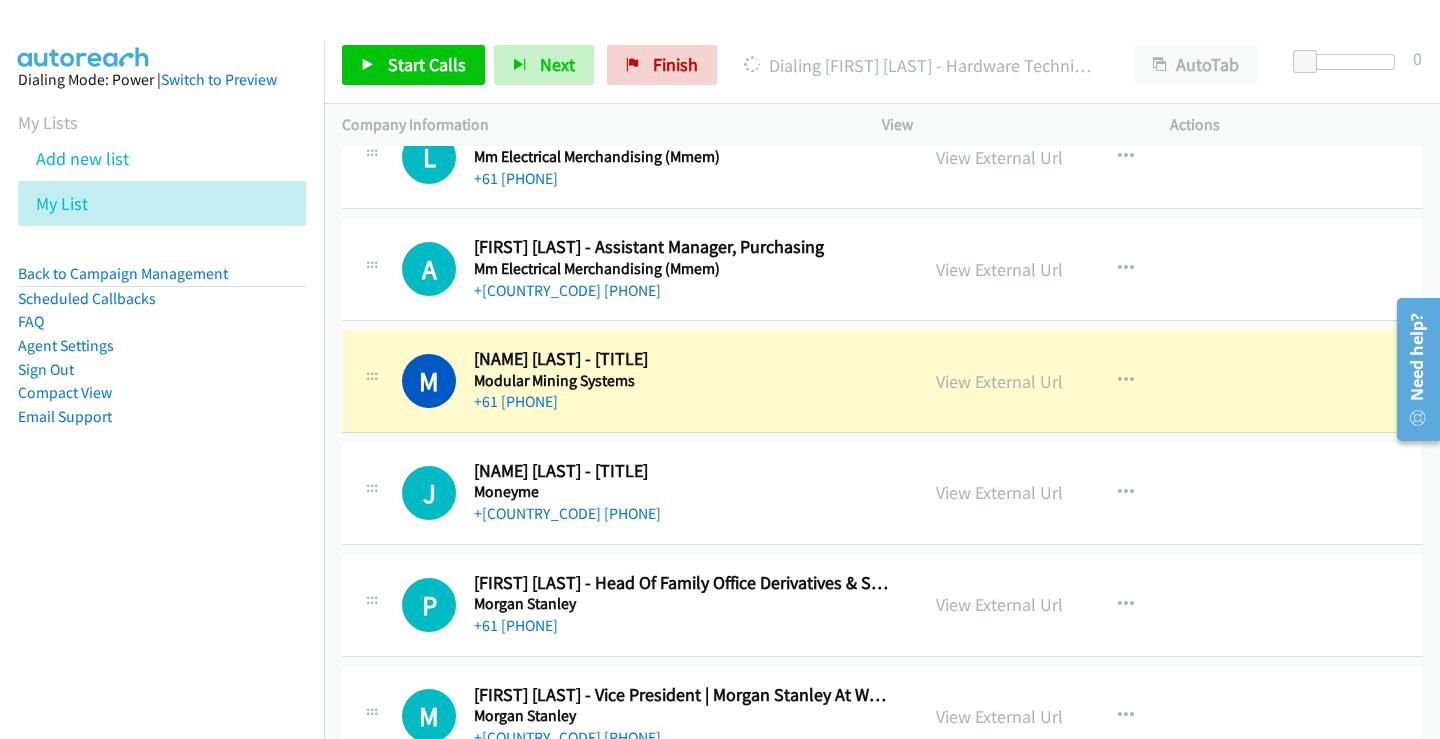 scroll, scrollTop: 7300, scrollLeft: 0, axis: vertical 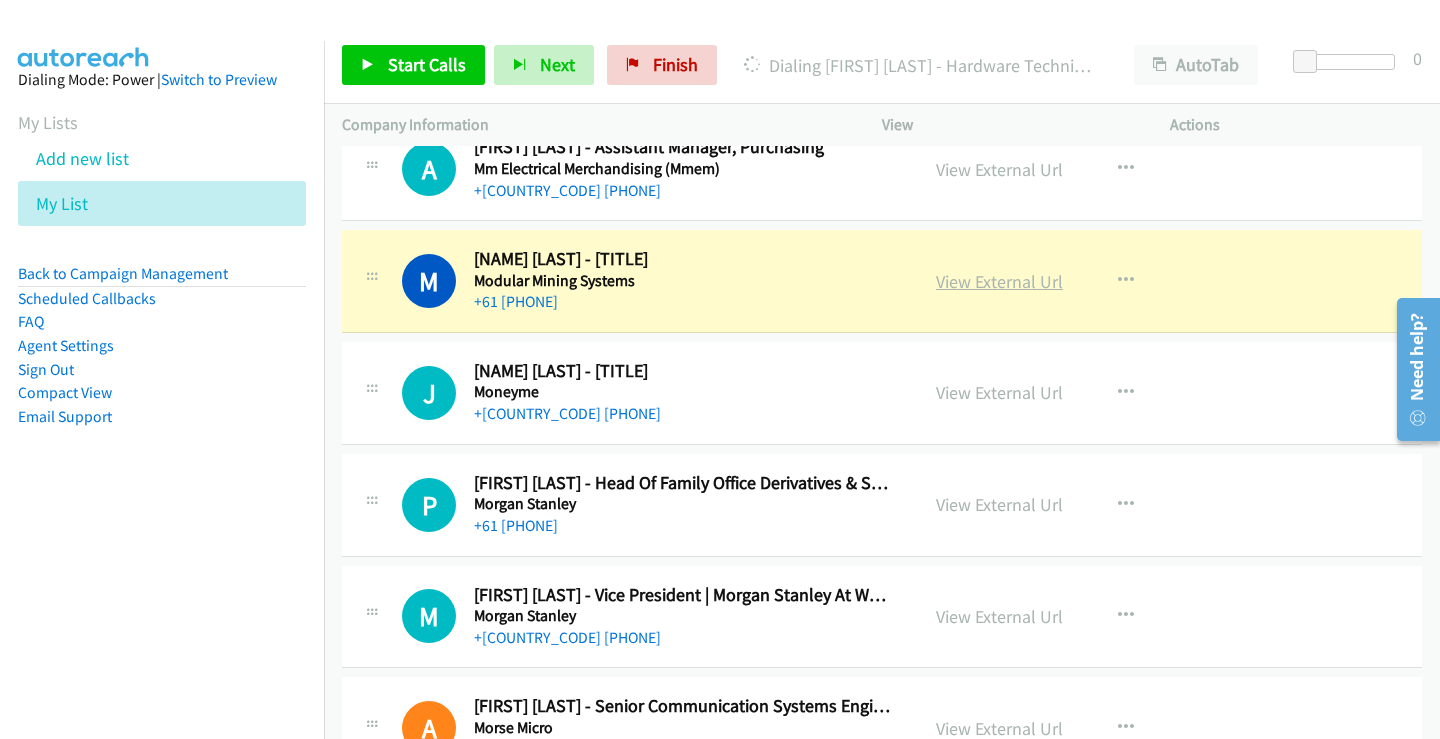 click on "View External Url" at bounding box center [999, 281] 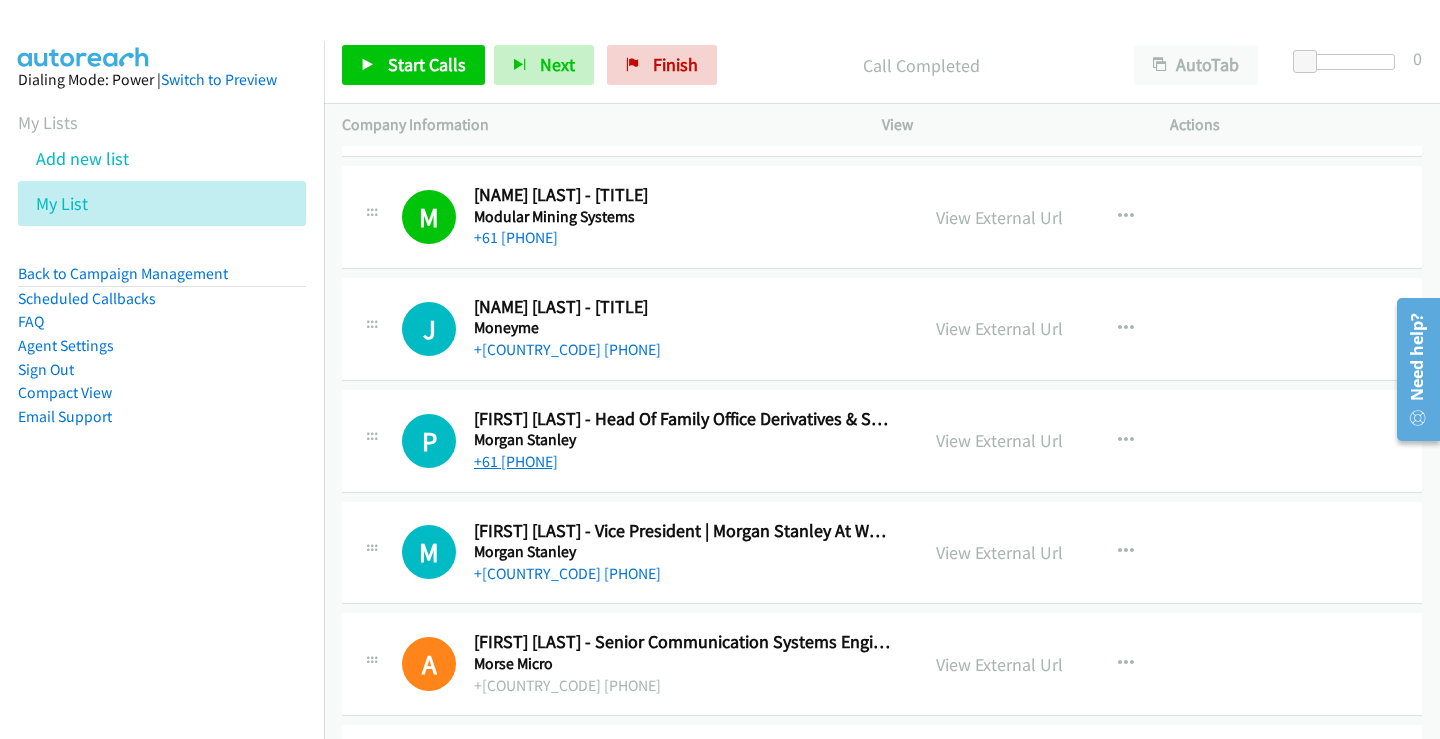 scroll, scrollTop: 7400, scrollLeft: 0, axis: vertical 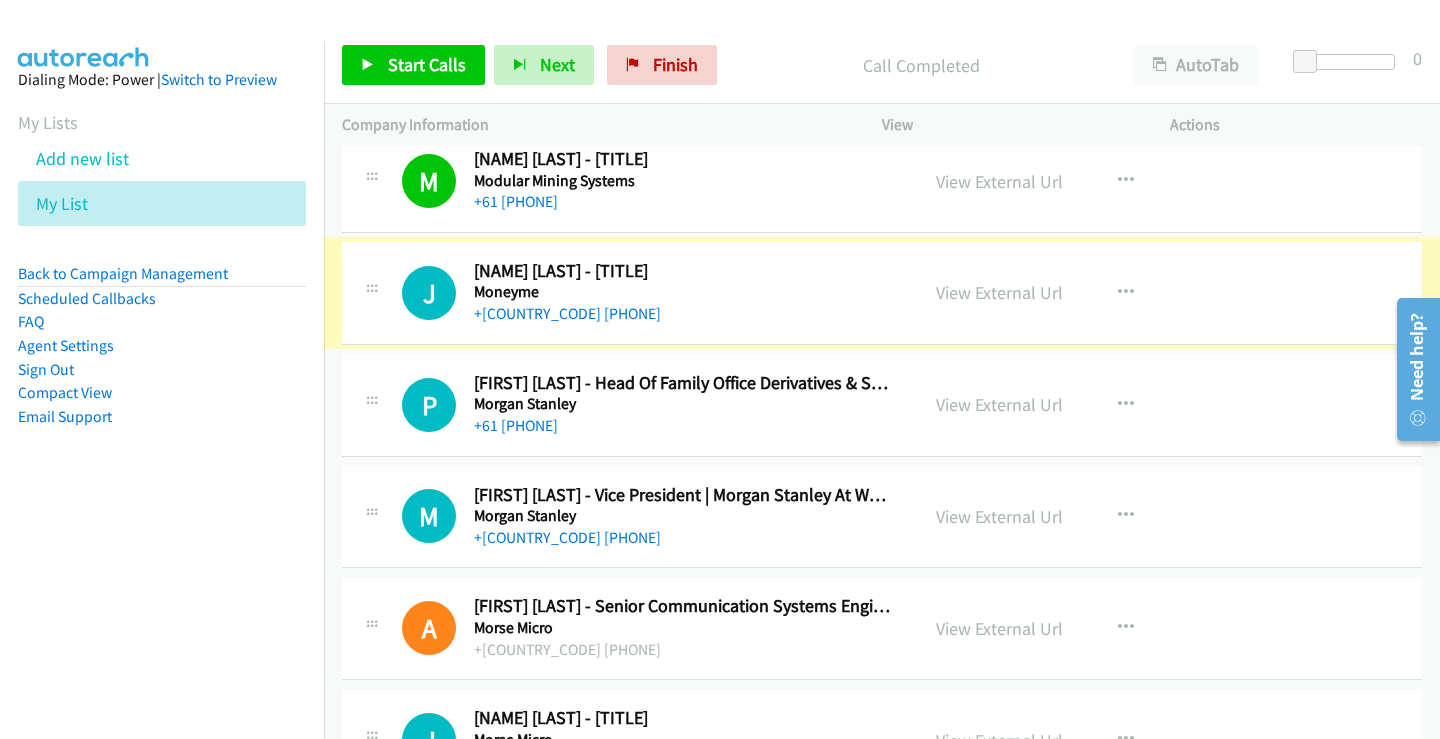 click on "+61 402 853 205" at bounding box center [567, 313] 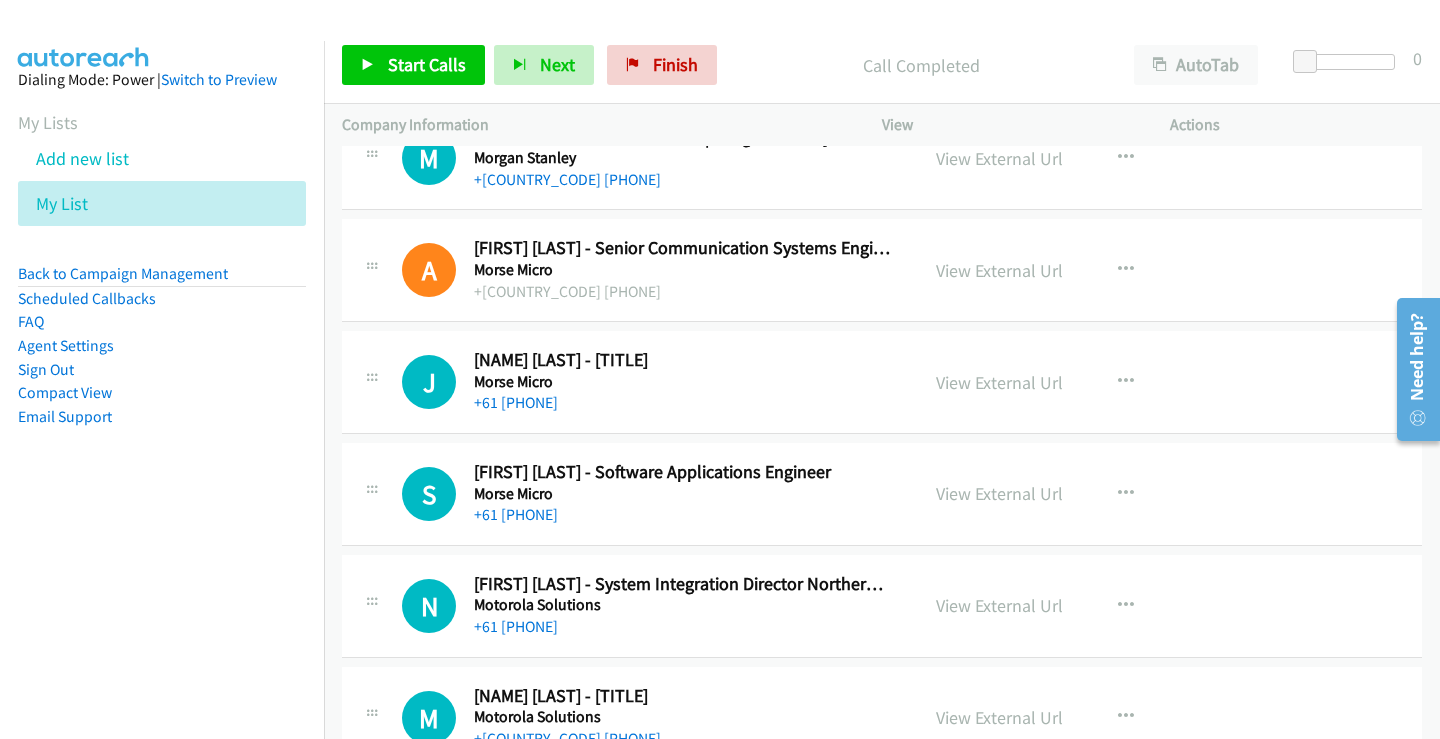 scroll, scrollTop: 7800, scrollLeft: 0, axis: vertical 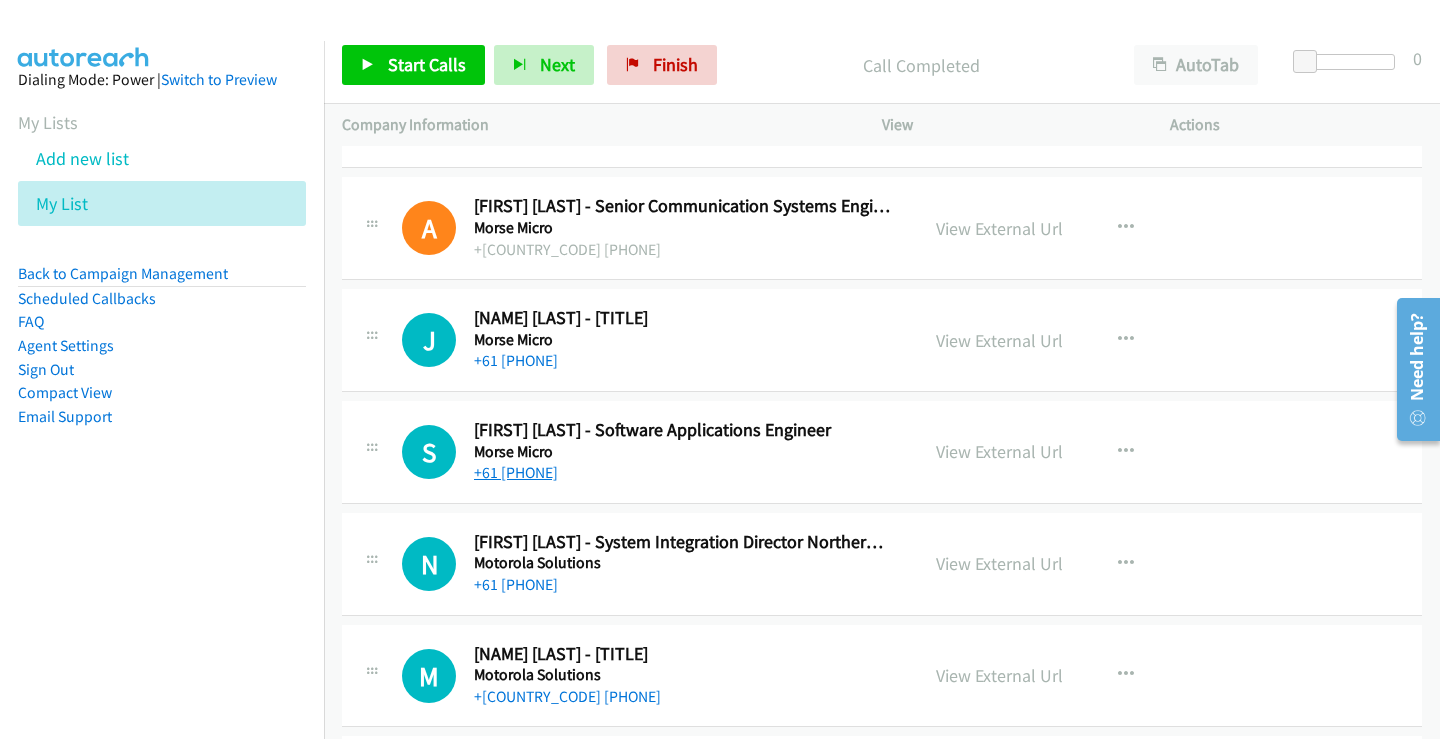 click on "+61 467 352 310" at bounding box center (516, 472) 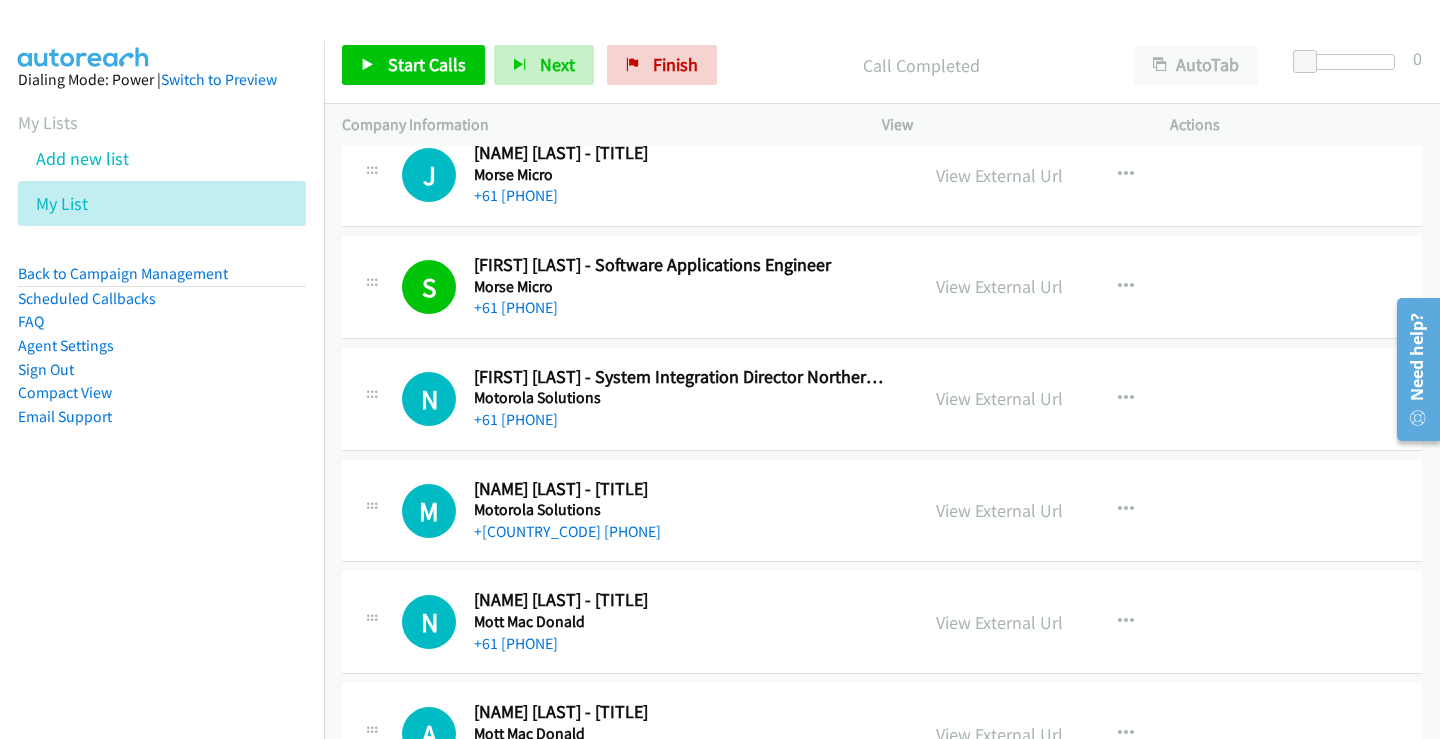 scroll, scrollTop: 8000, scrollLeft: 0, axis: vertical 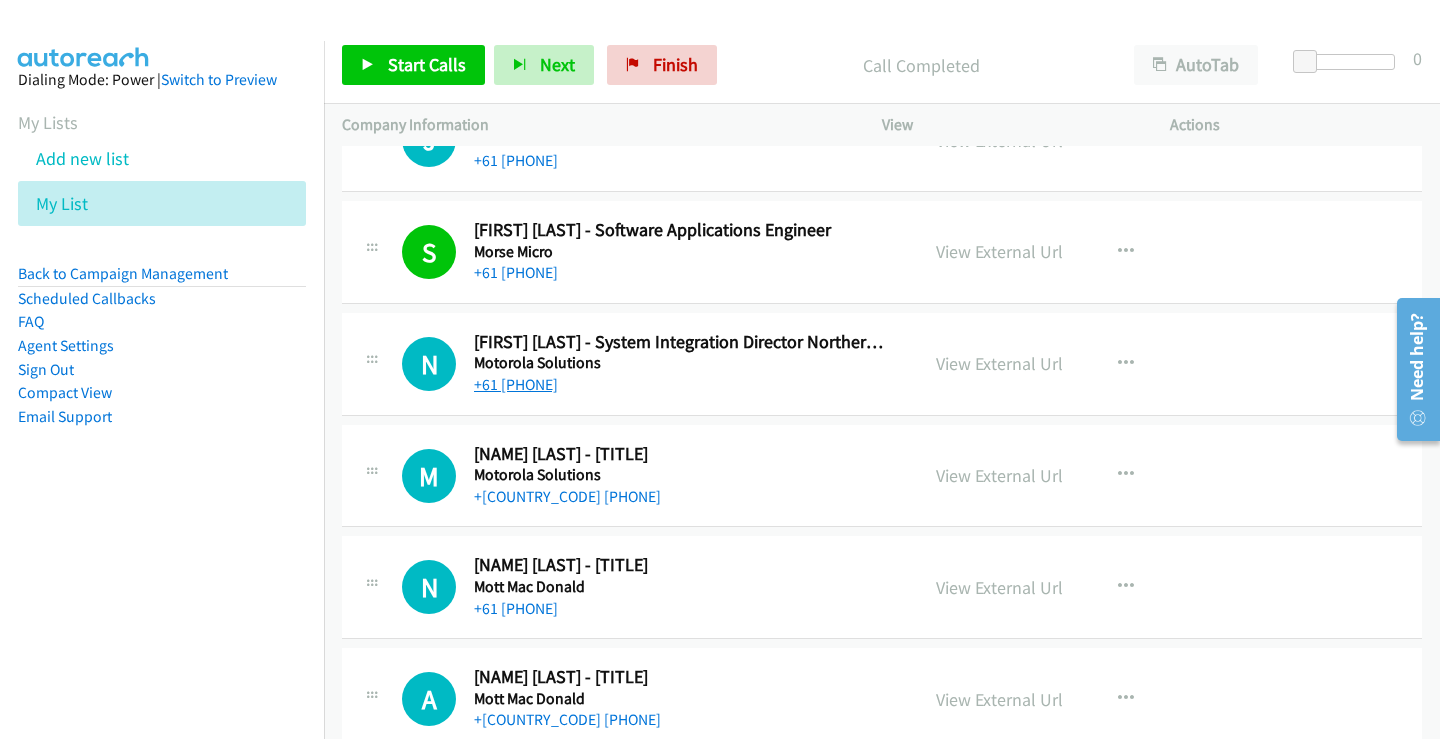 click on "+61 403 396 569" at bounding box center [516, 384] 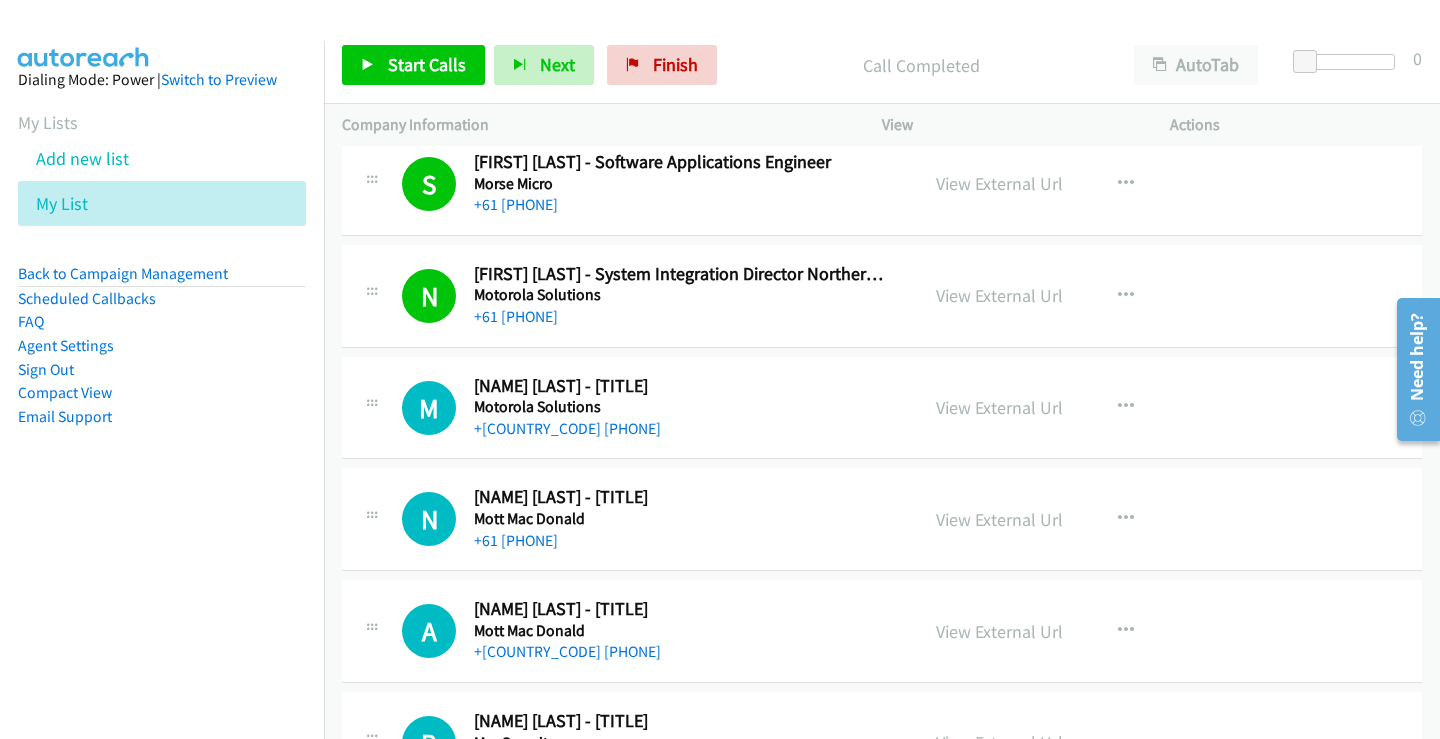 scroll, scrollTop: 8200, scrollLeft: 0, axis: vertical 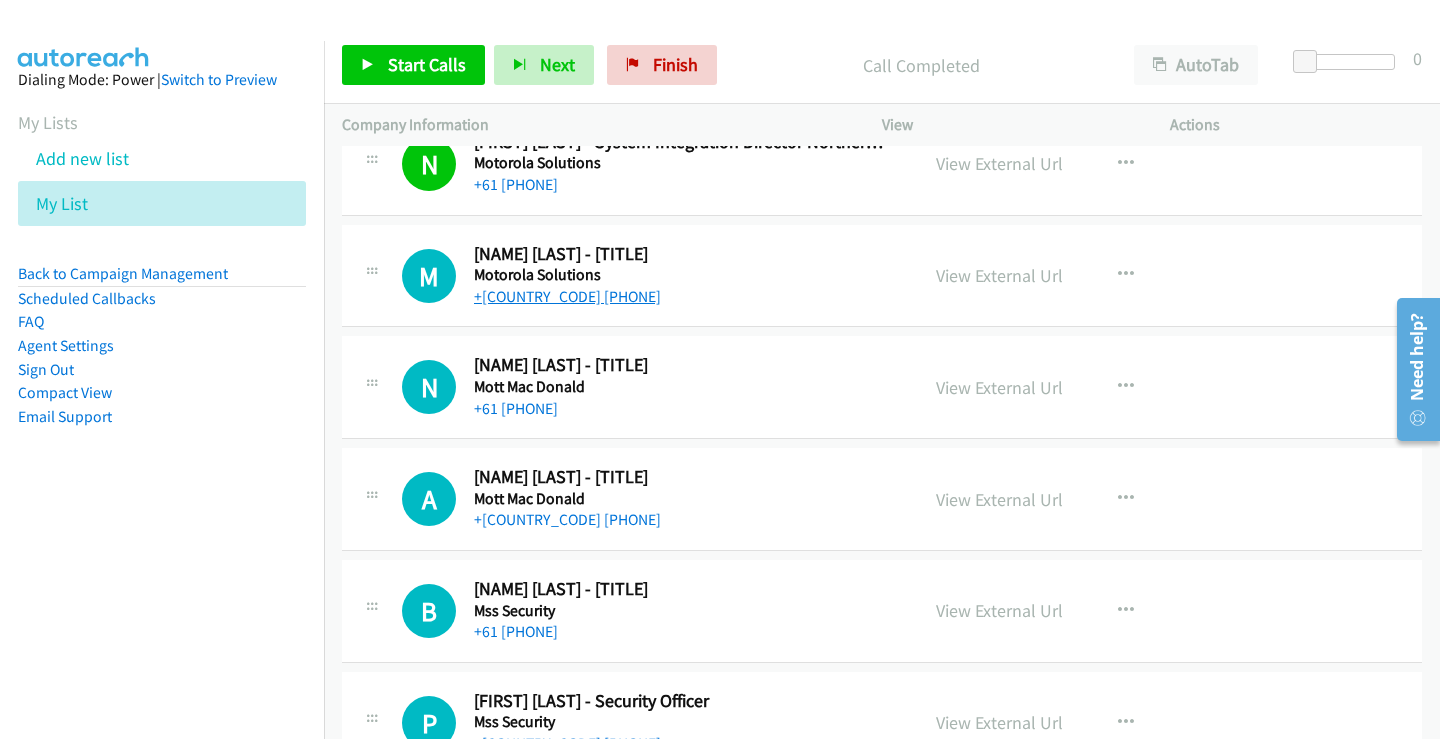 click on "+61 416 328 989" at bounding box center (567, 296) 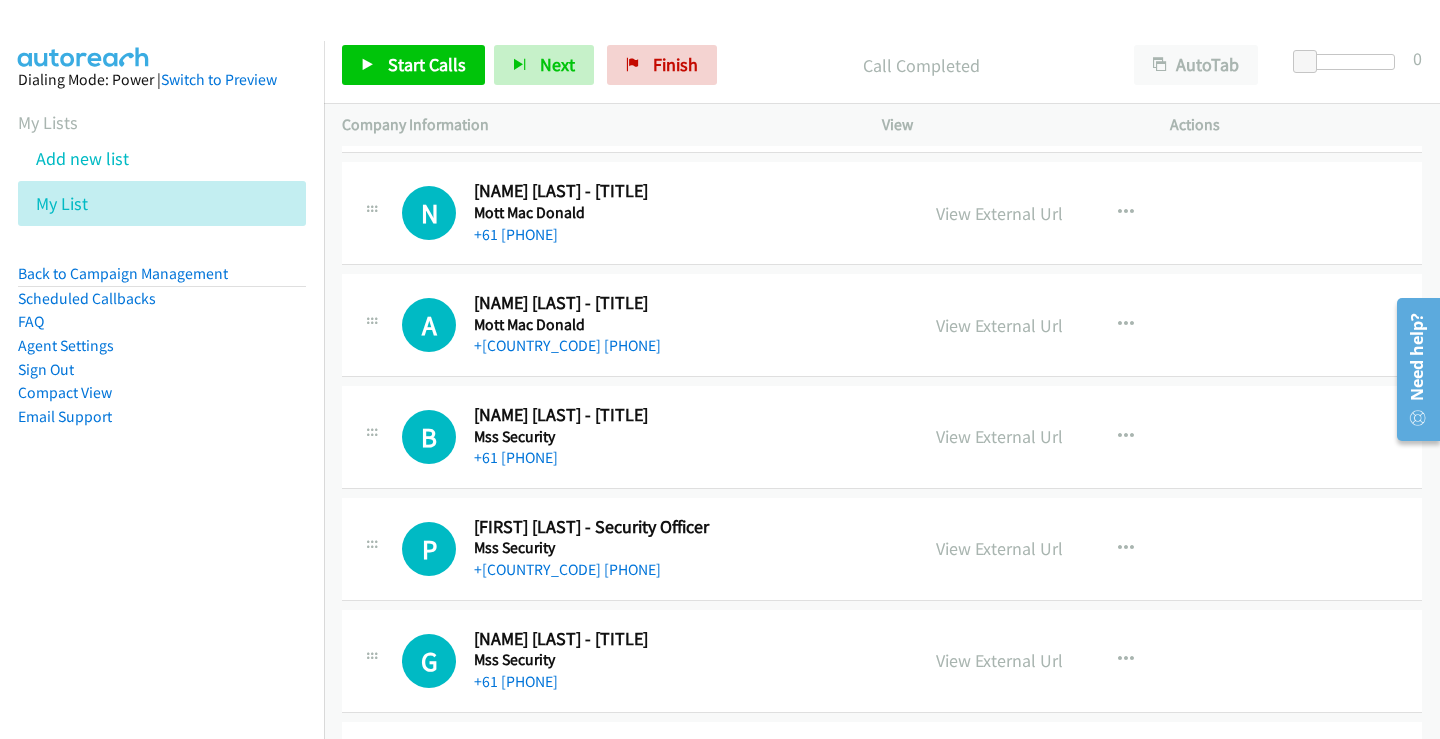 scroll, scrollTop: 8400, scrollLeft: 0, axis: vertical 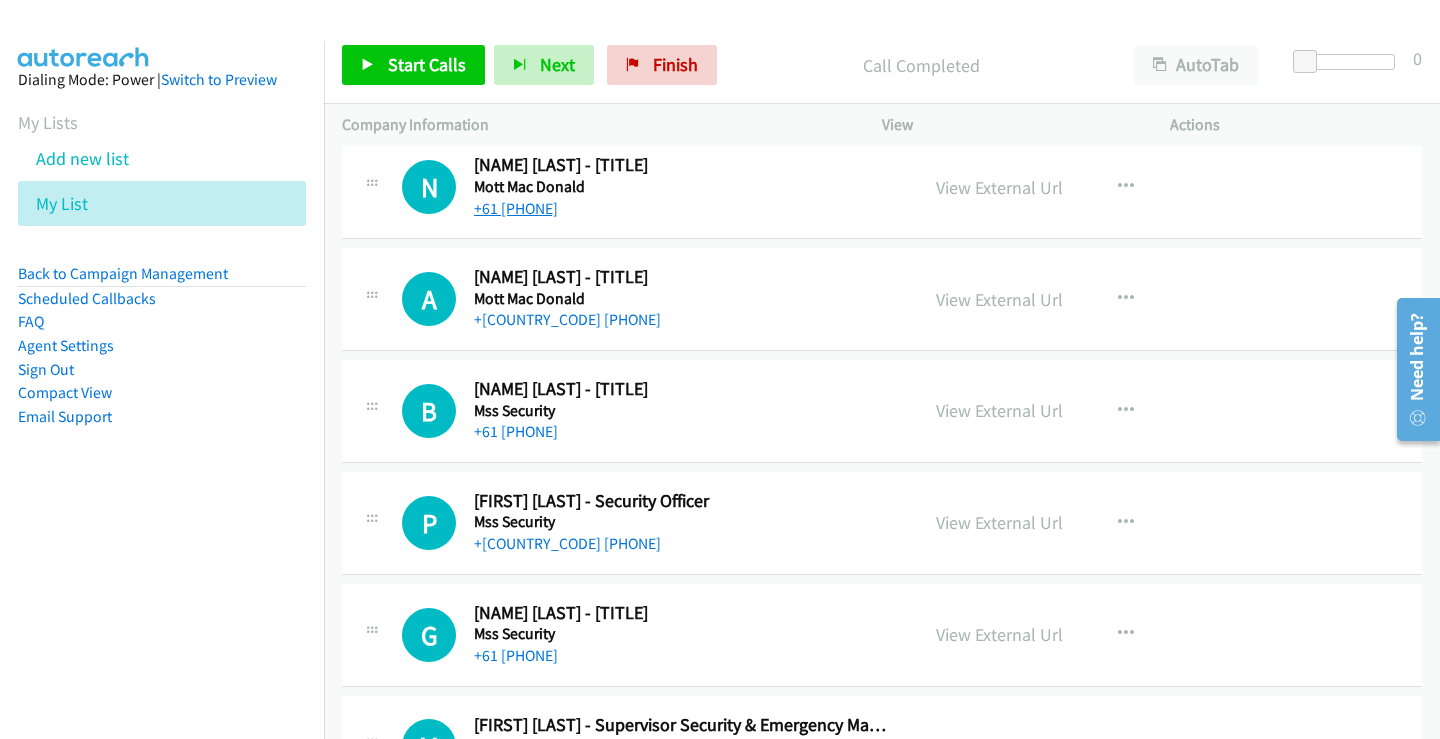 click on "+61 403 034 733" at bounding box center (516, 208) 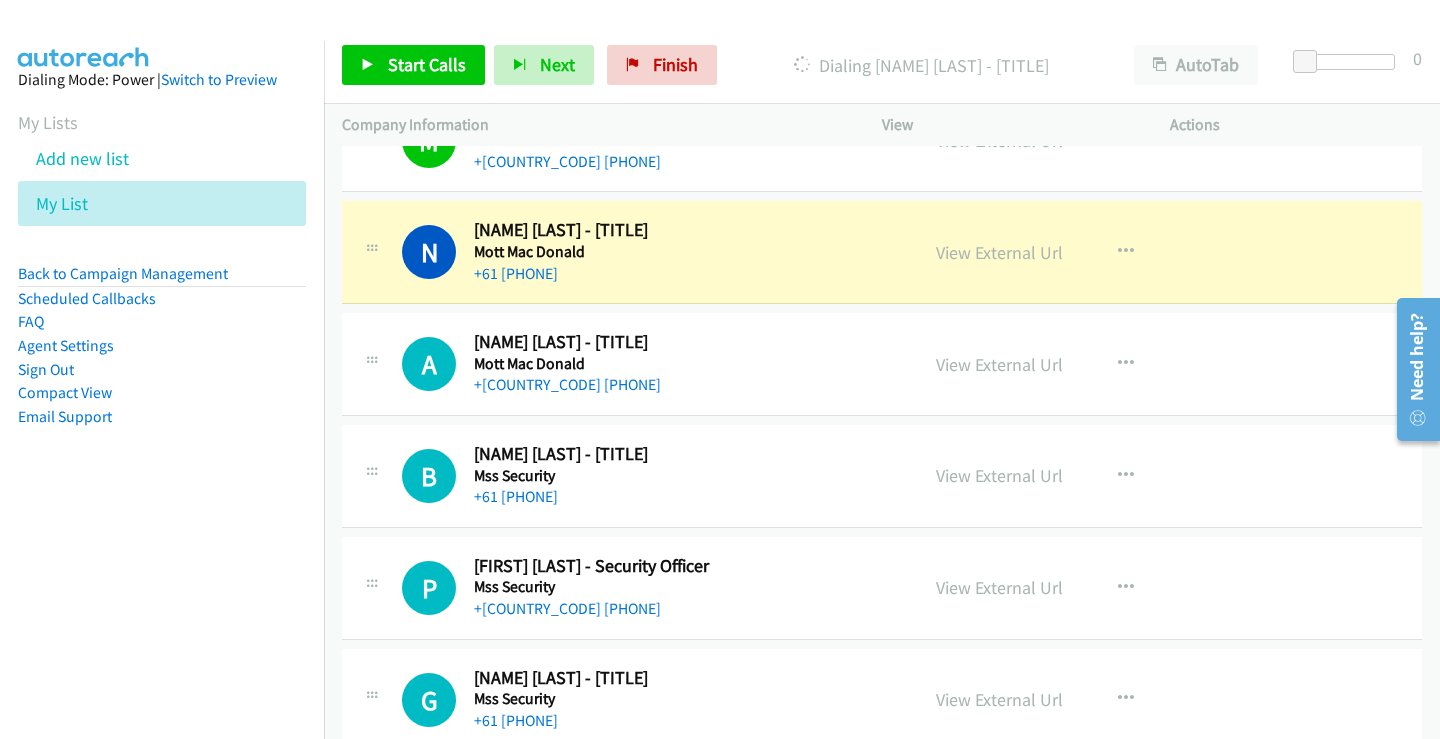 scroll, scrollTop: 8300, scrollLeft: 0, axis: vertical 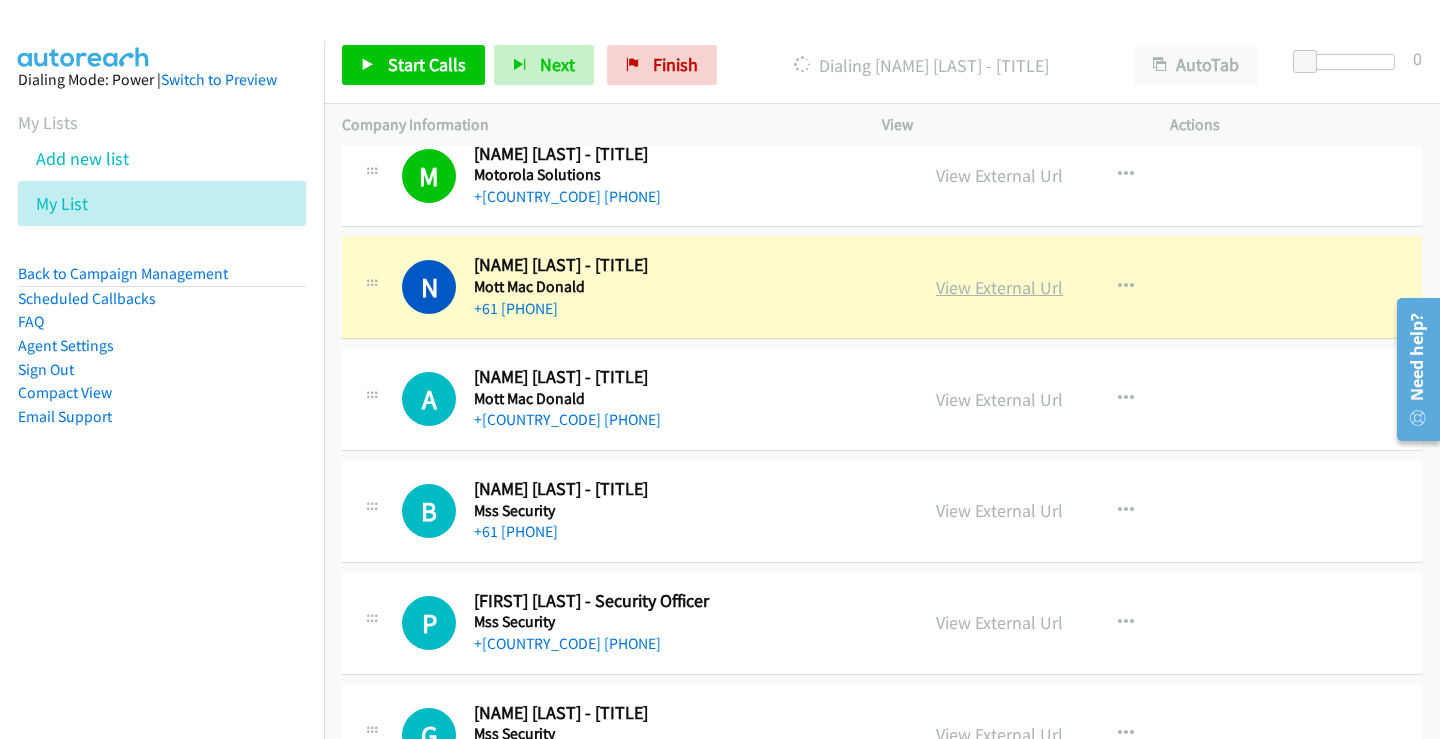 click on "View External Url" at bounding box center (999, 287) 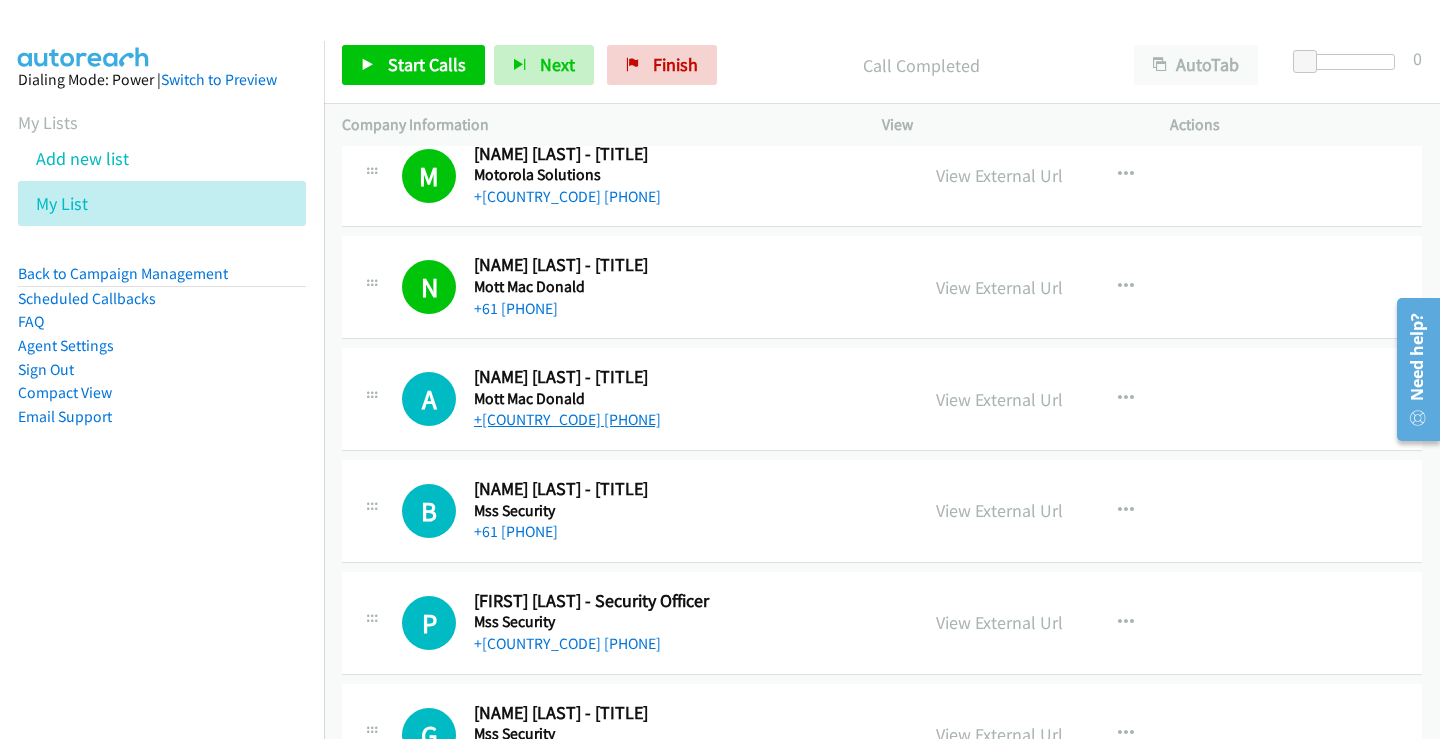 click on "+61 413 451 225" at bounding box center [567, 419] 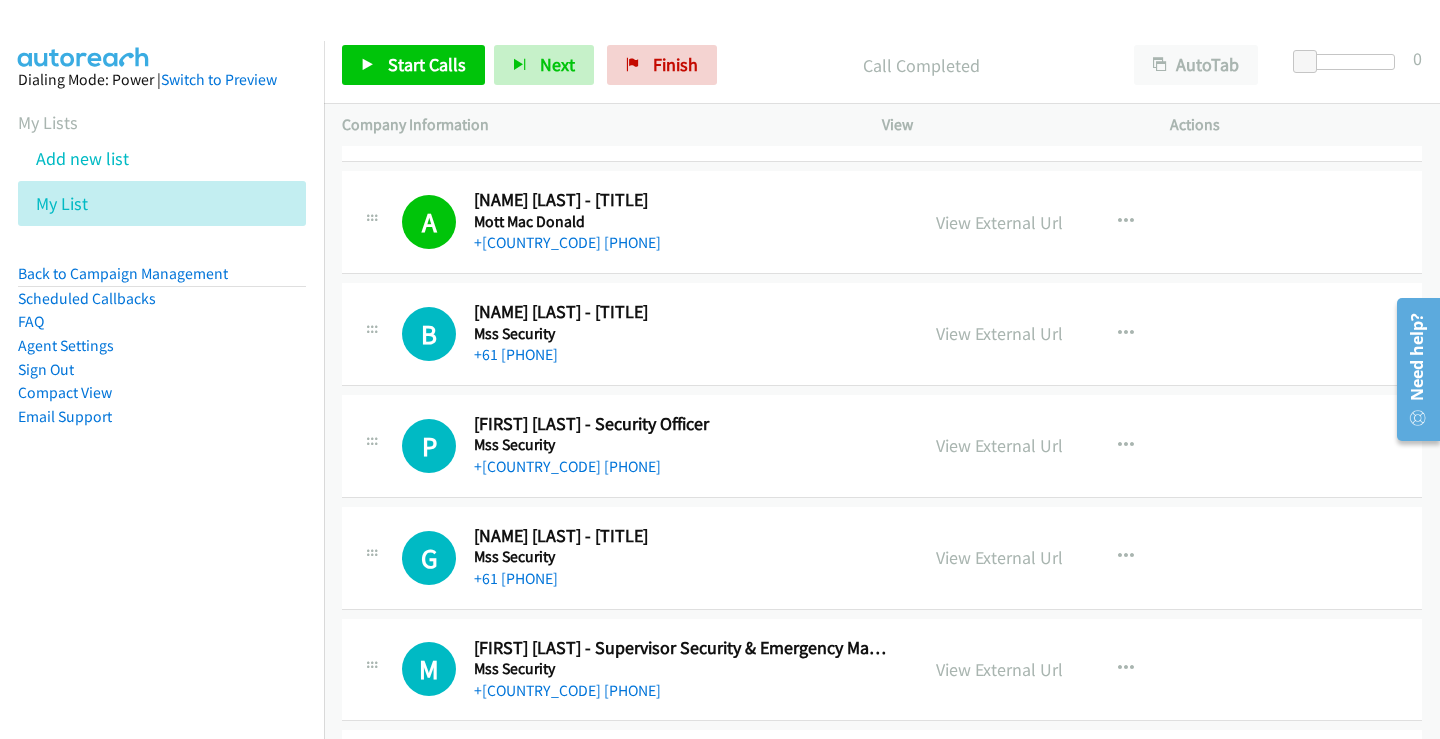 scroll, scrollTop: 8500, scrollLeft: 0, axis: vertical 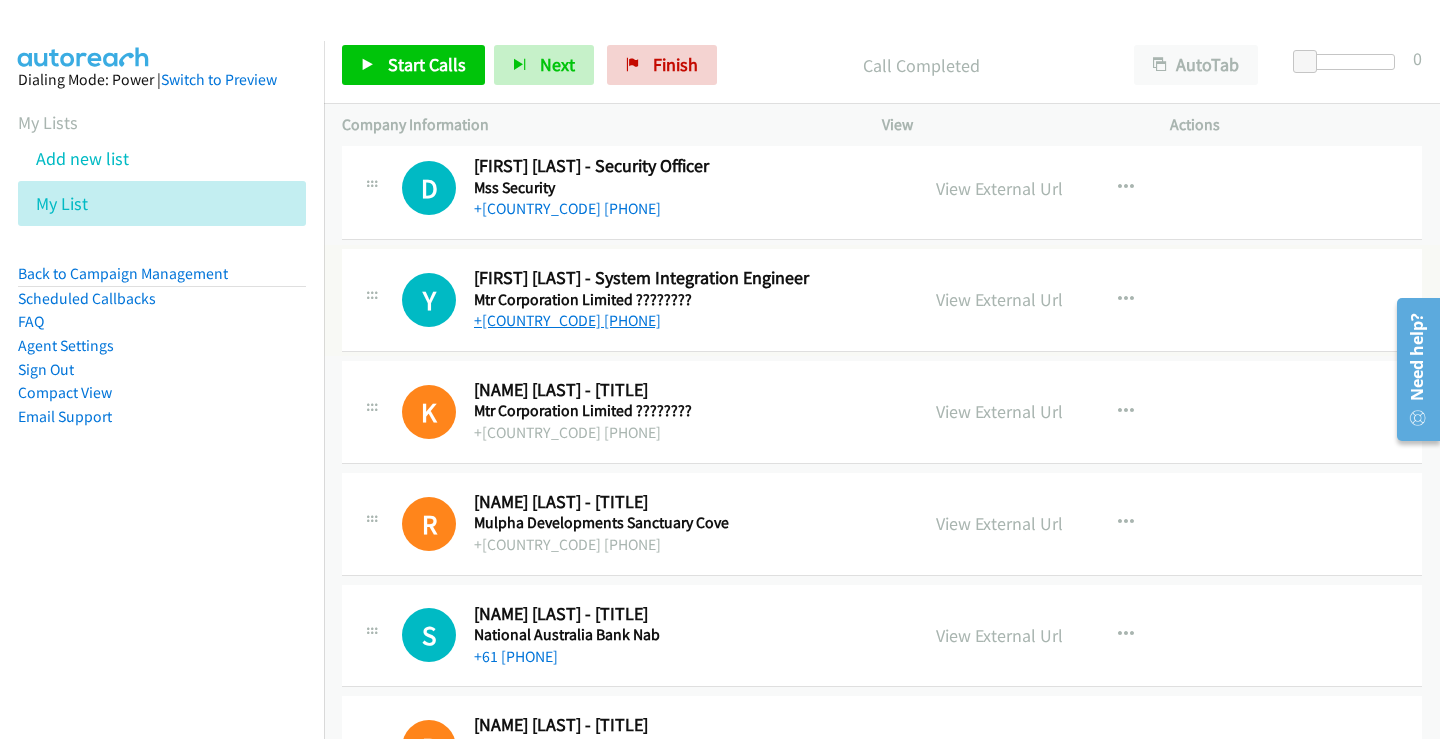 click on "+61 405 071 601" at bounding box center [567, 320] 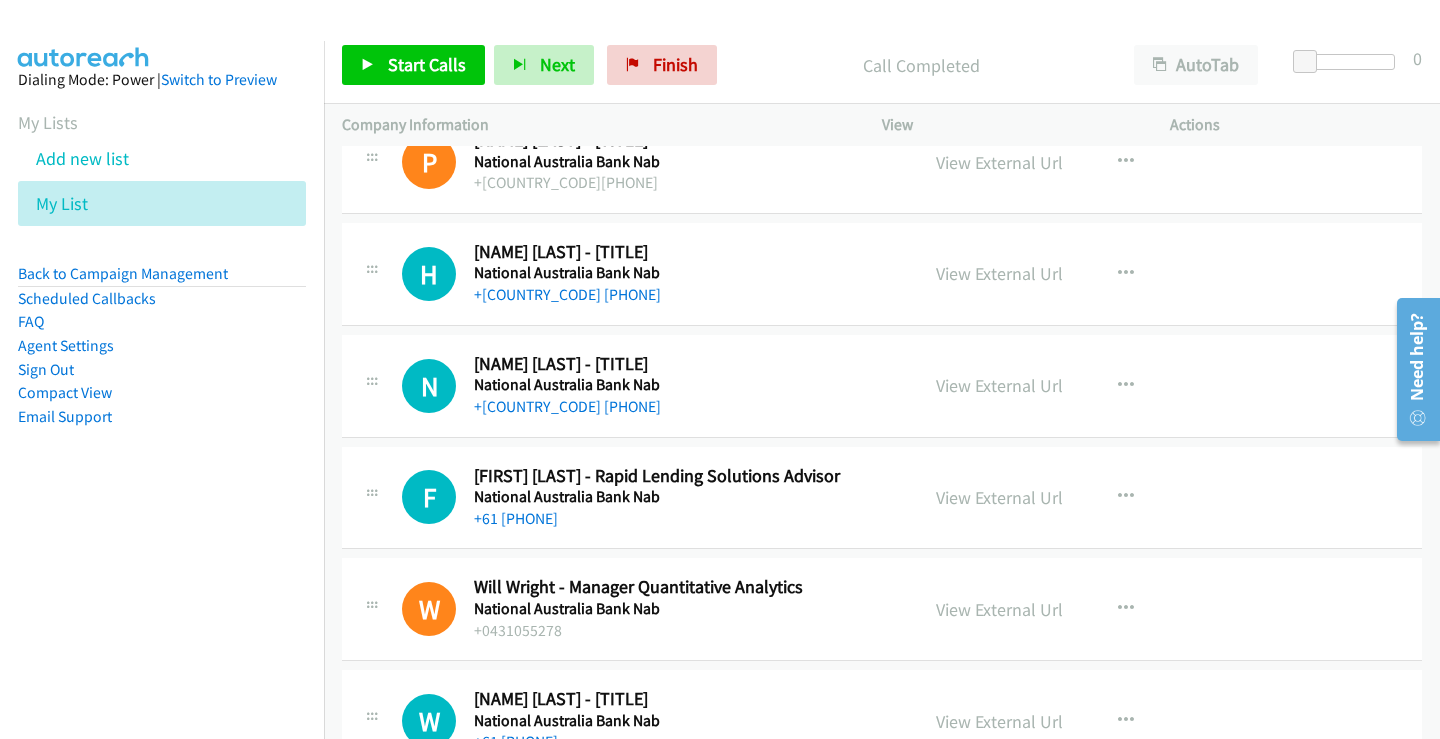 scroll, scrollTop: 11000, scrollLeft: 0, axis: vertical 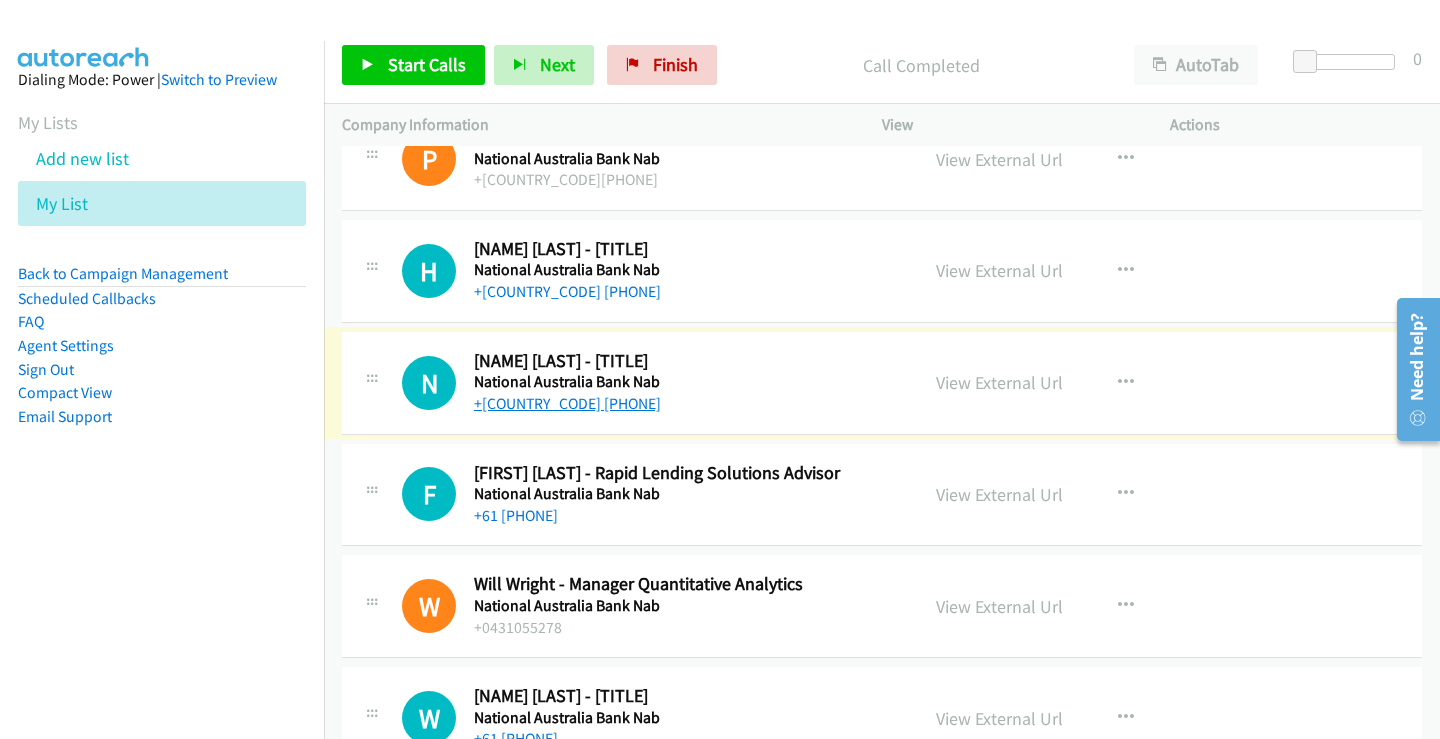 click on "+61 2 9054 3207" at bounding box center [567, 403] 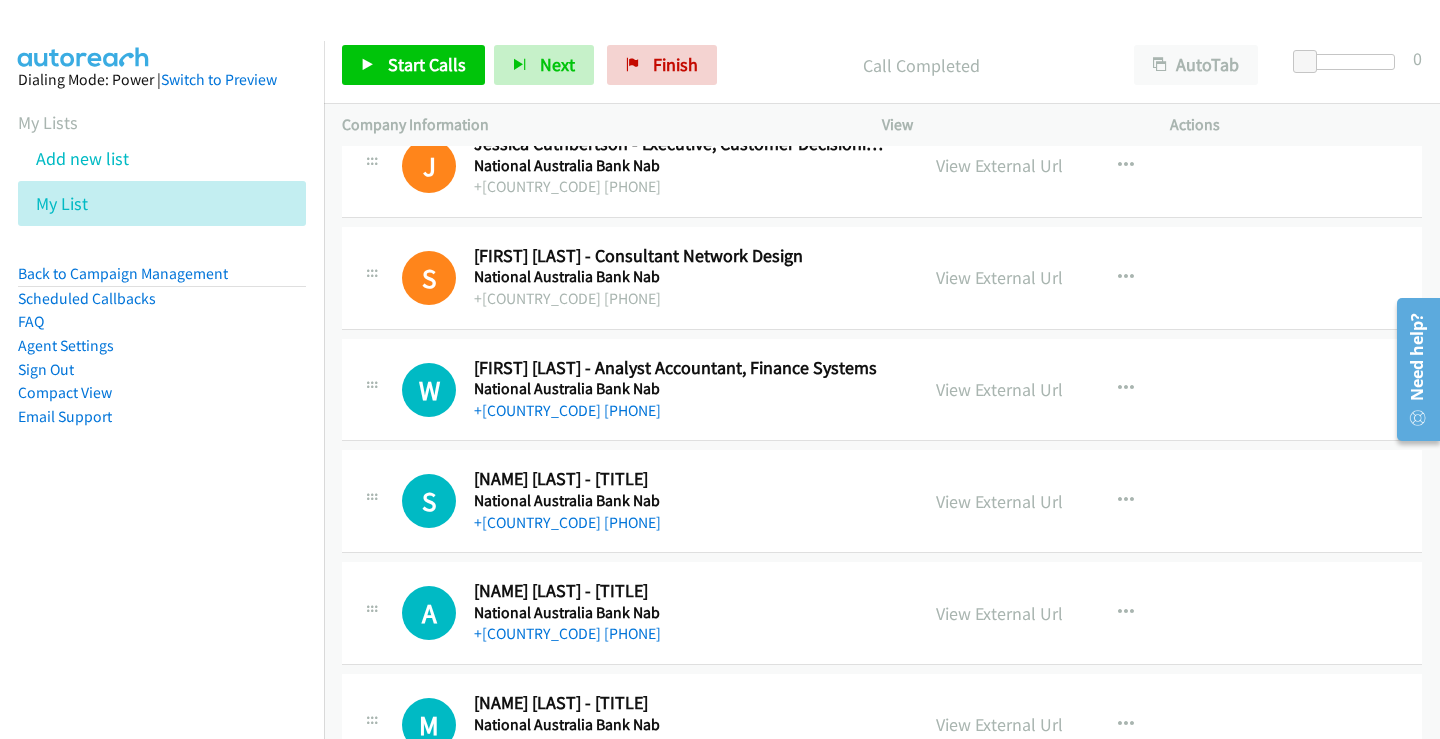 scroll, scrollTop: 11700, scrollLeft: 0, axis: vertical 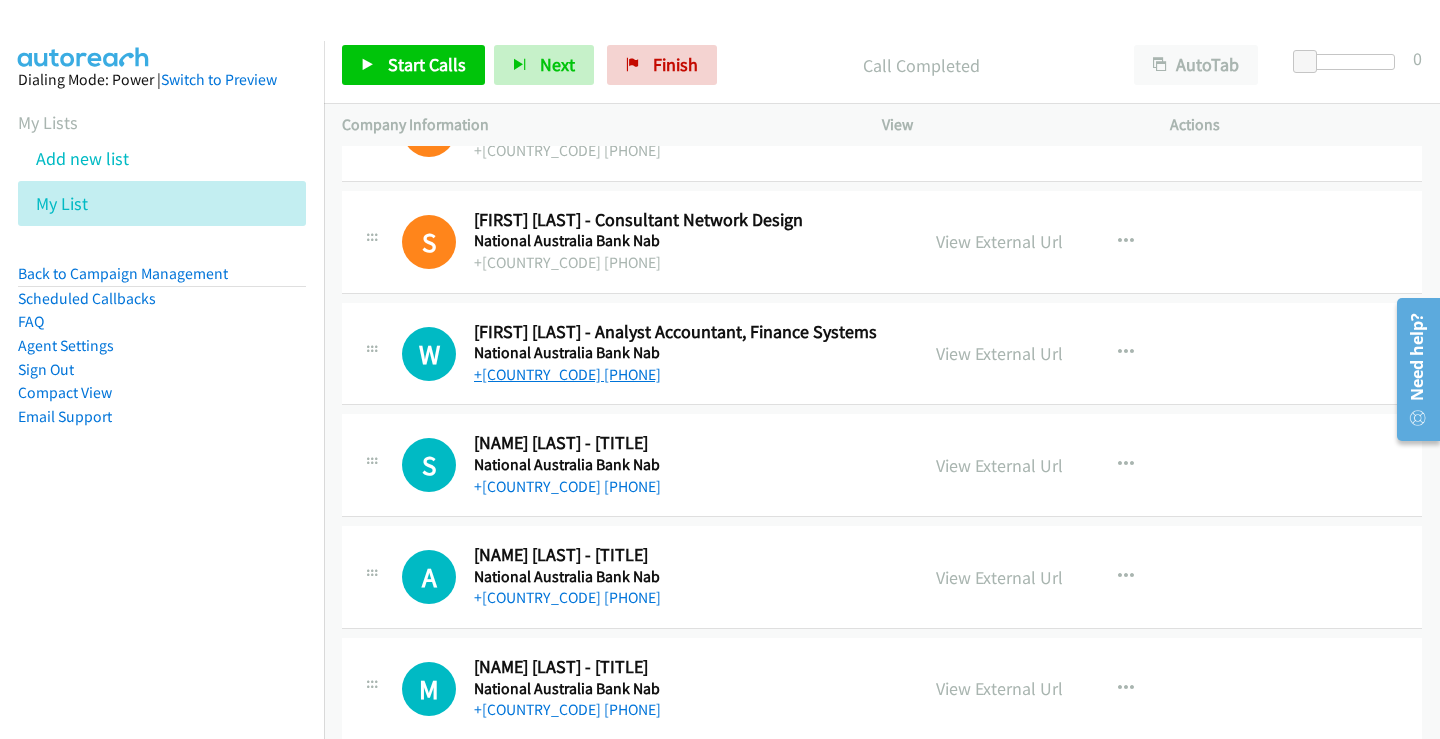 click on "+61 430 866 298" at bounding box center [567, 374] 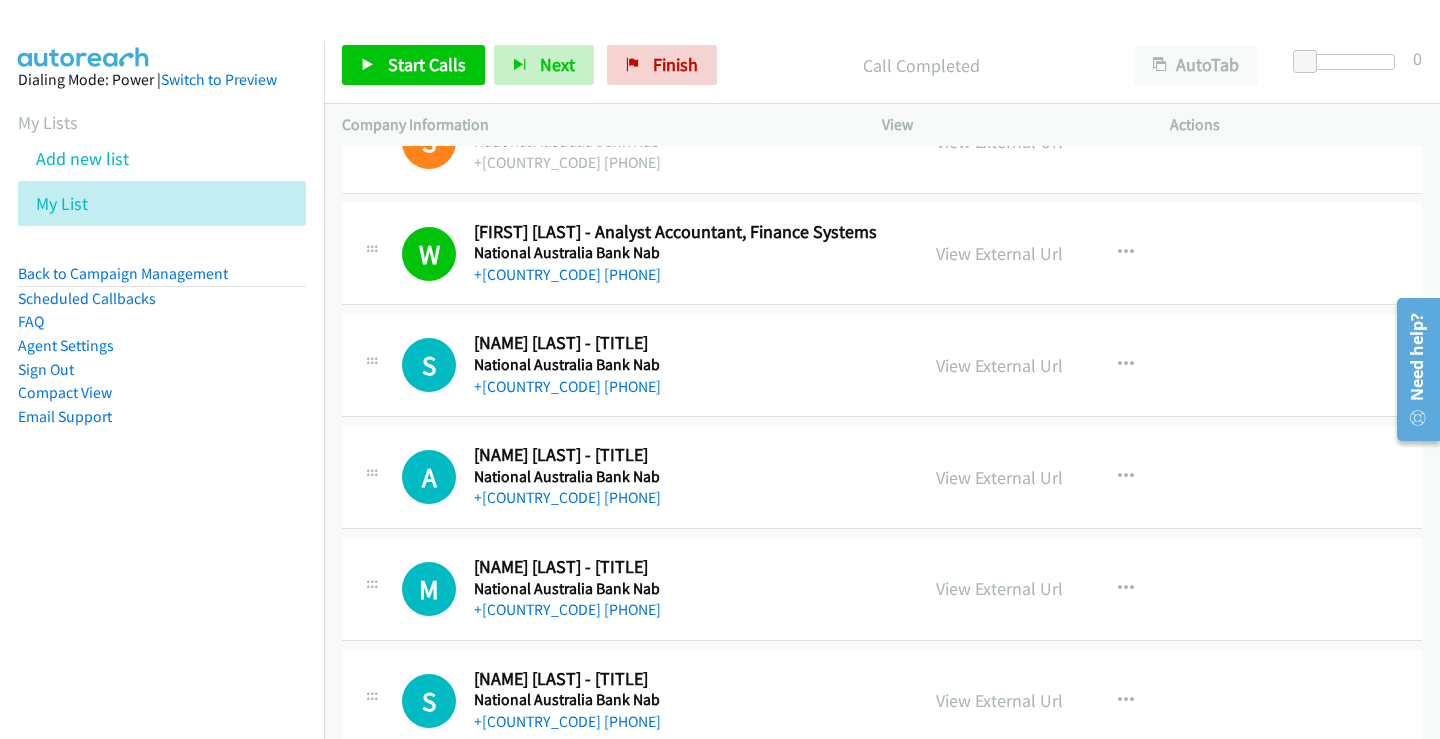 scroll, scrollTop: 11900, scrollLeft: 0, axis: vertical 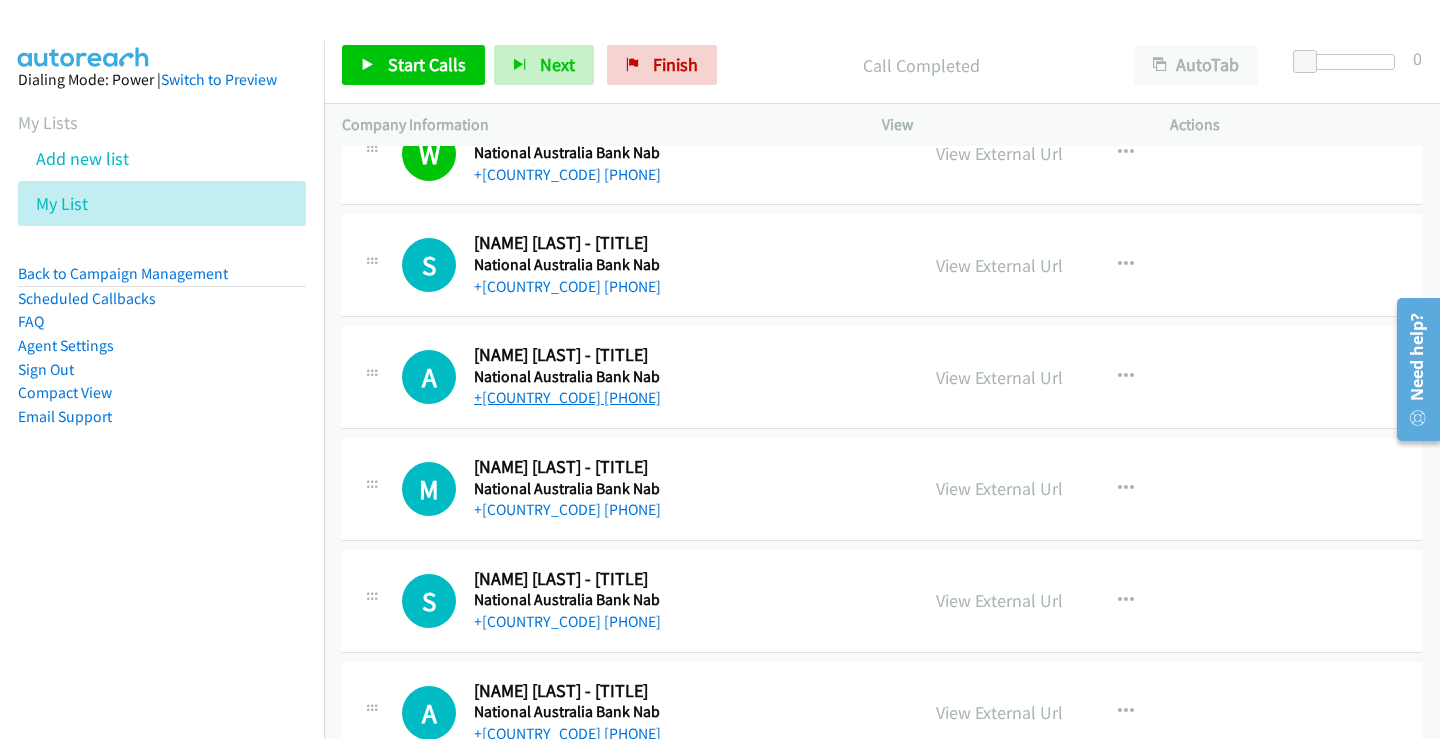 click on "+61 469 899 330" at bounding box center [567, 397] 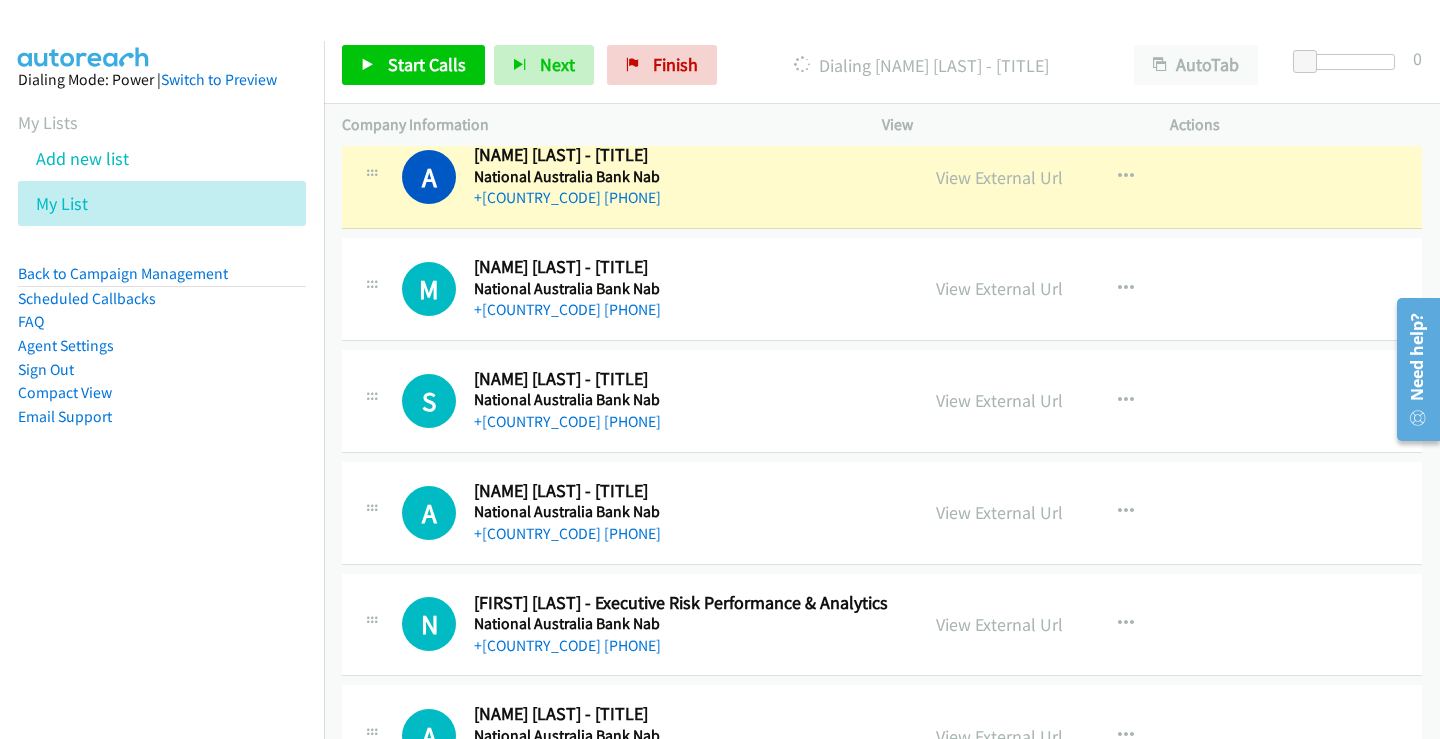 scroll, scrollTop: 12000, scrollLeft: 0, axis: vertical 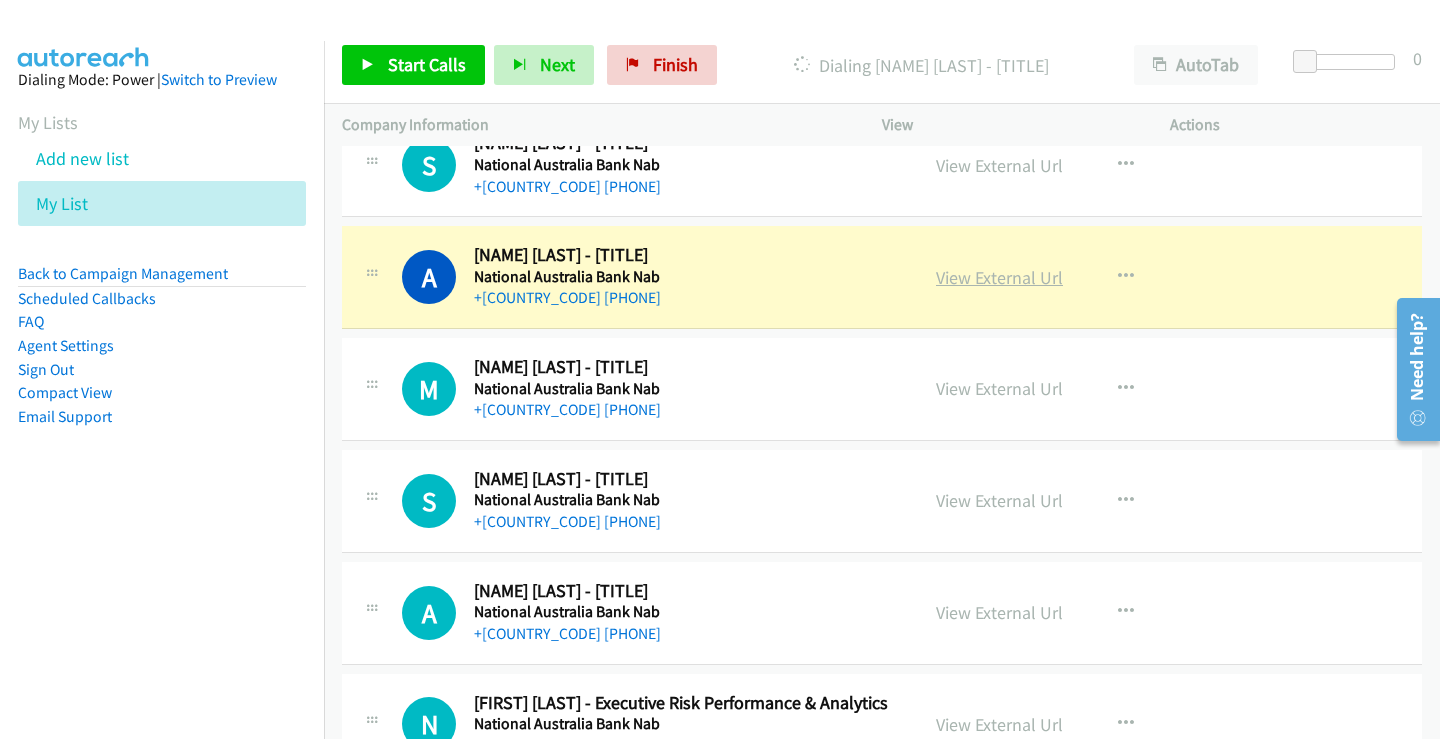 click on "View External Url" at bounding box center (999, 277) 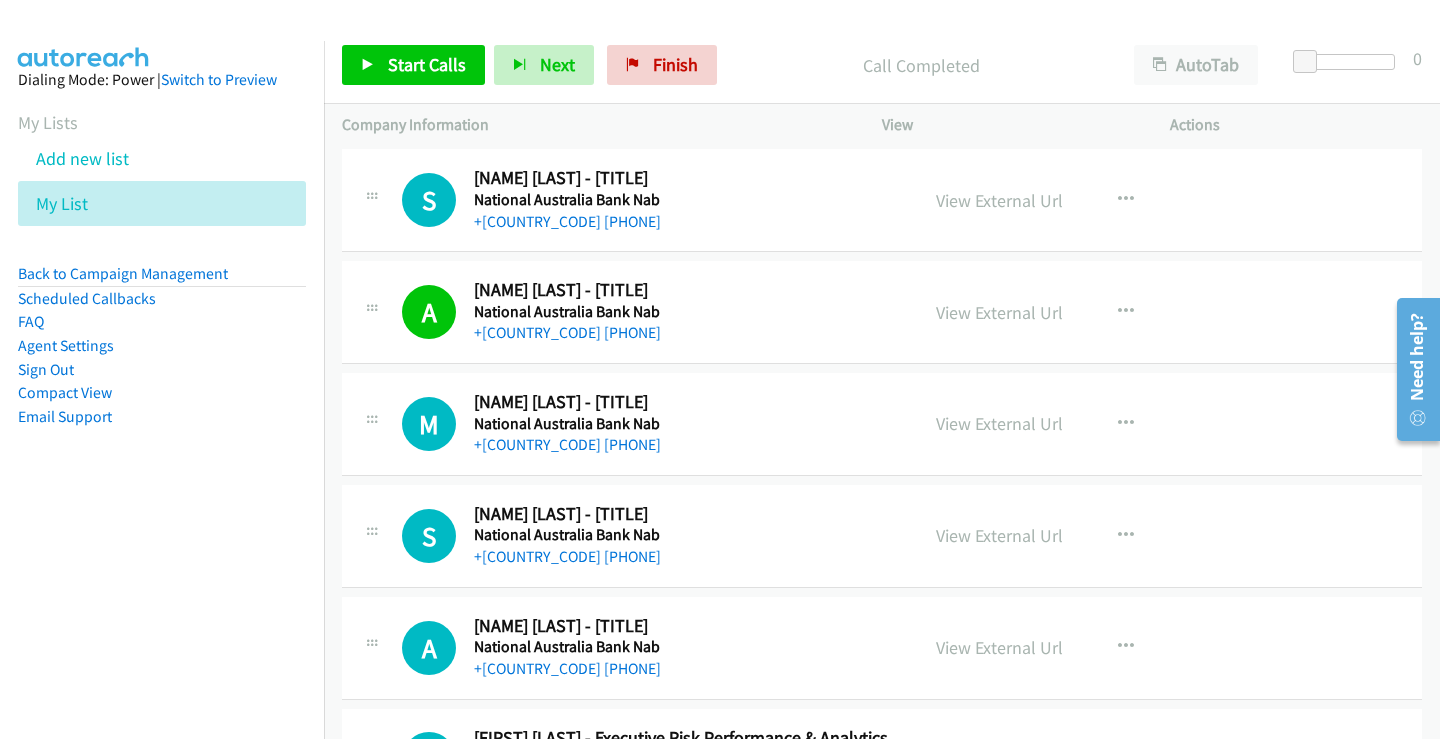 scroll, scrollTop: 12000, scrollLeft: 0, axis: vertical 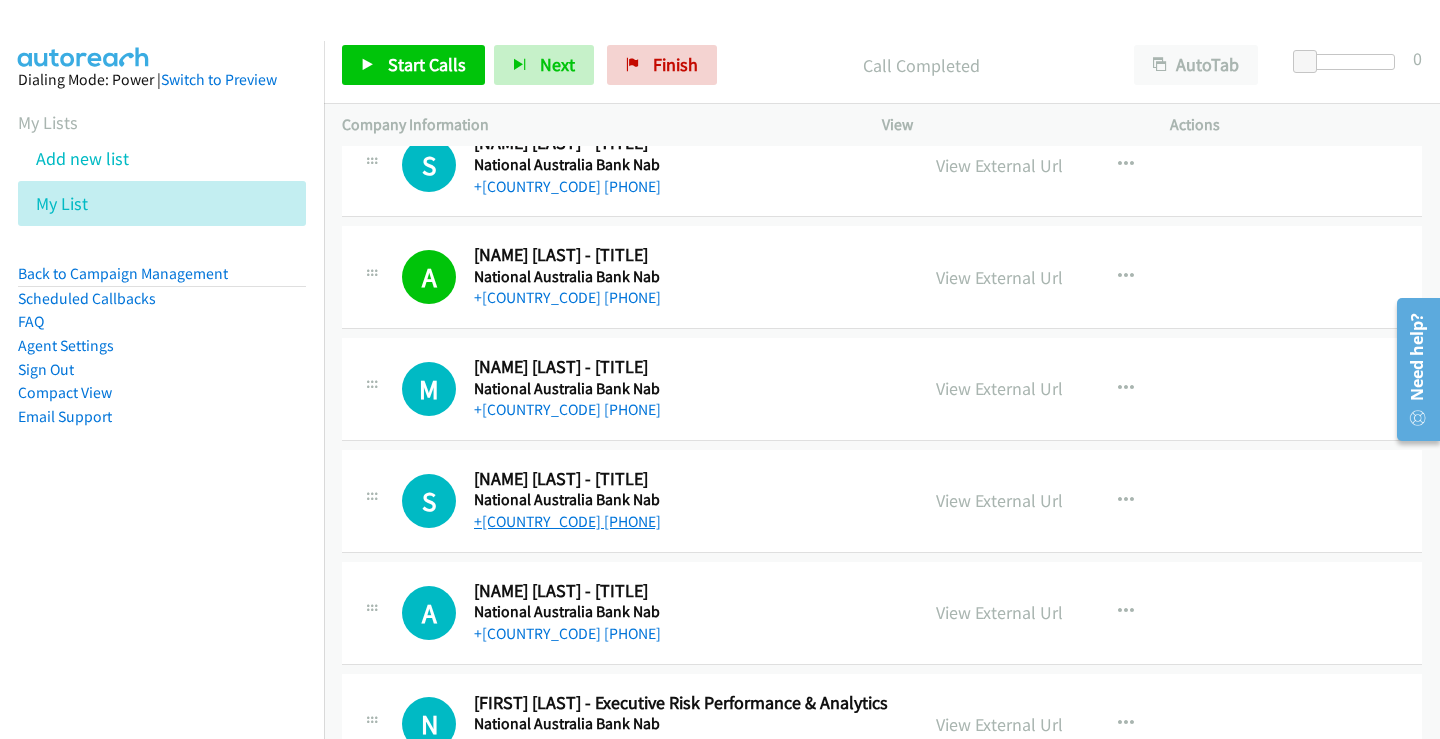 click on "+61 450 965 354" at bounding box center [567, 521] 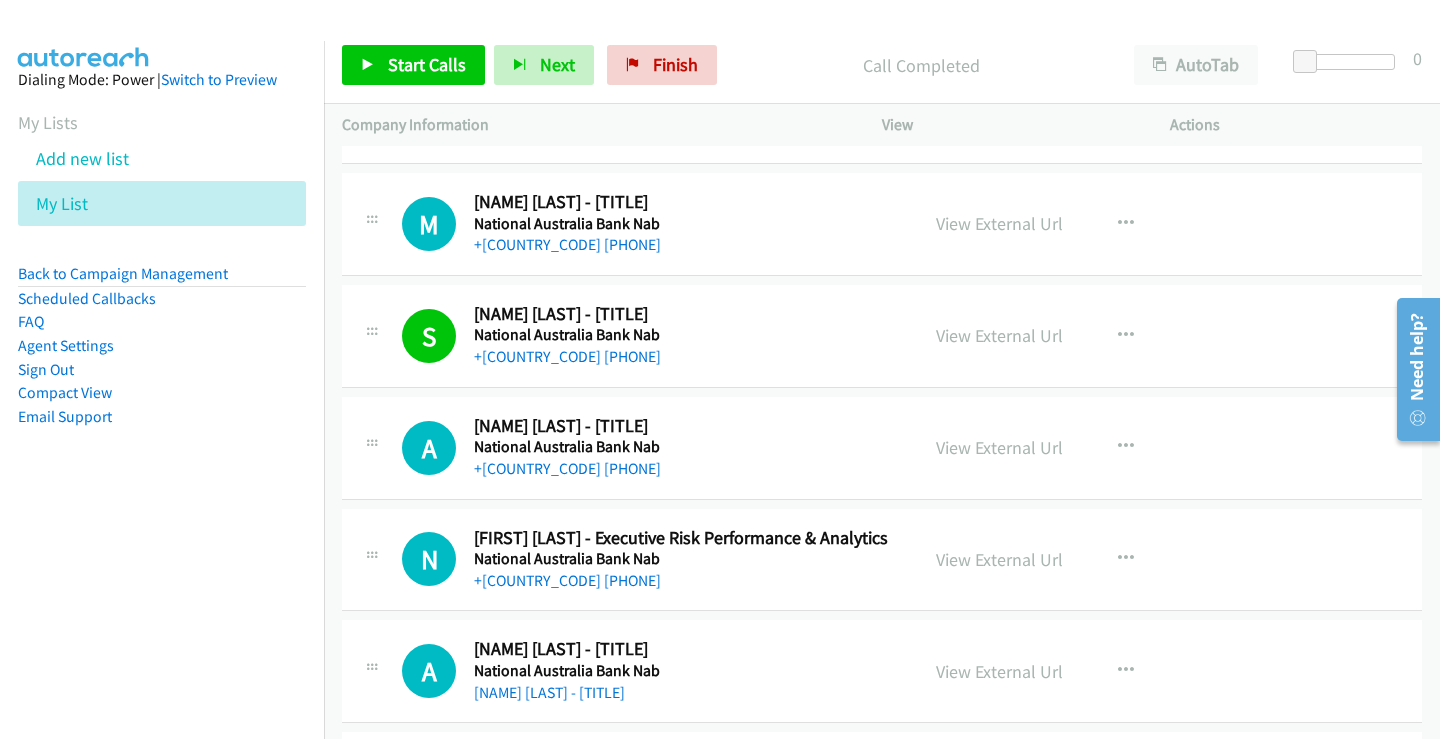 scroll, scrollTop: 12200, scrollLeft: 0, axis: vertical 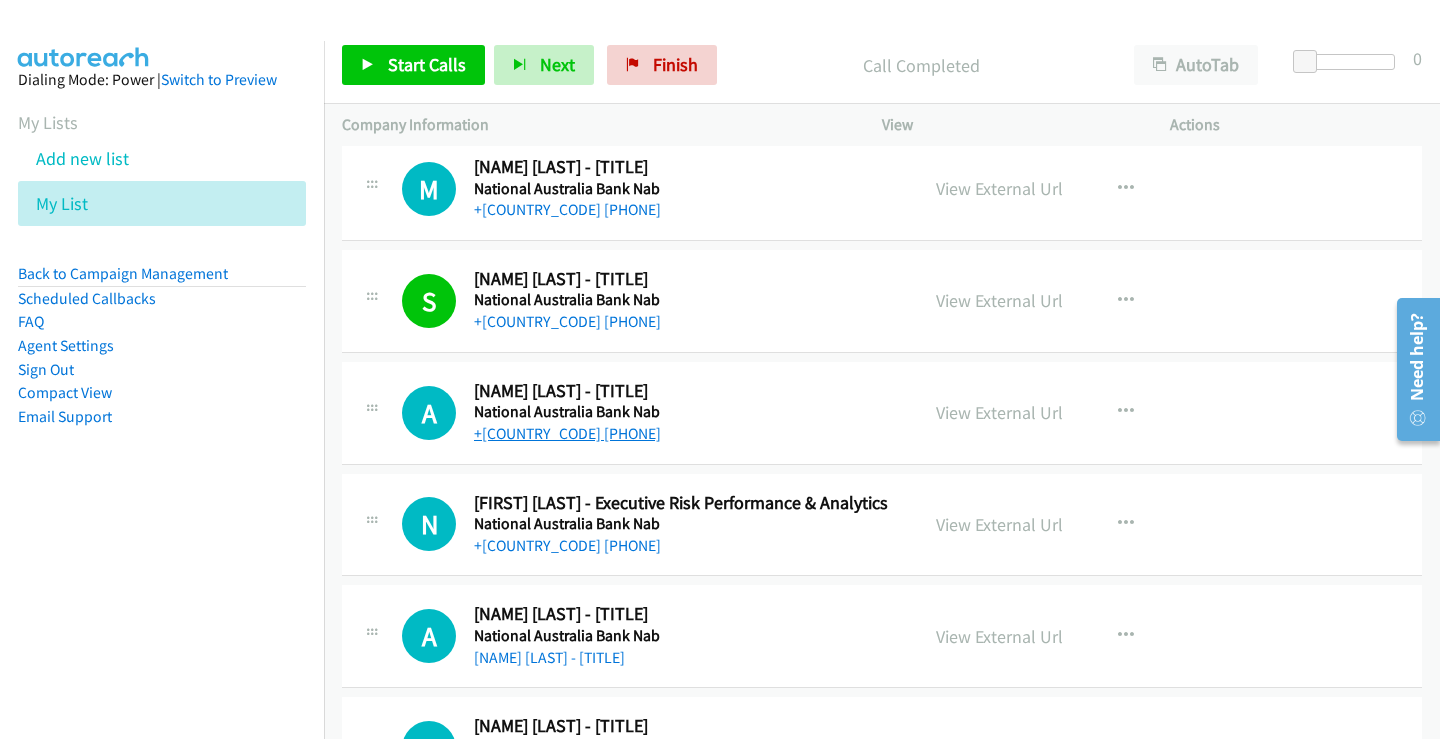 click on "+61 424 622 106" at bounding box center [567, 433] 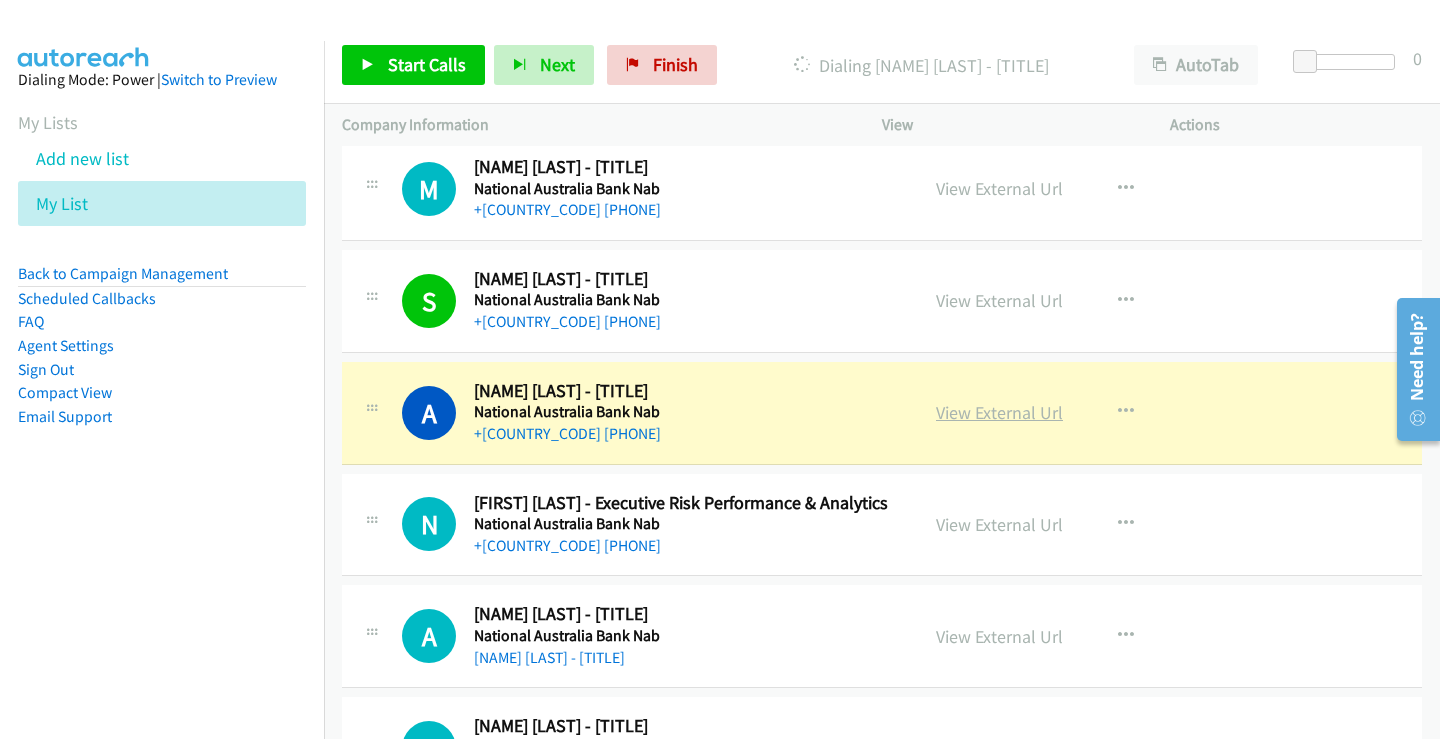 click on "View External Url" at bounding box center (999, 412) 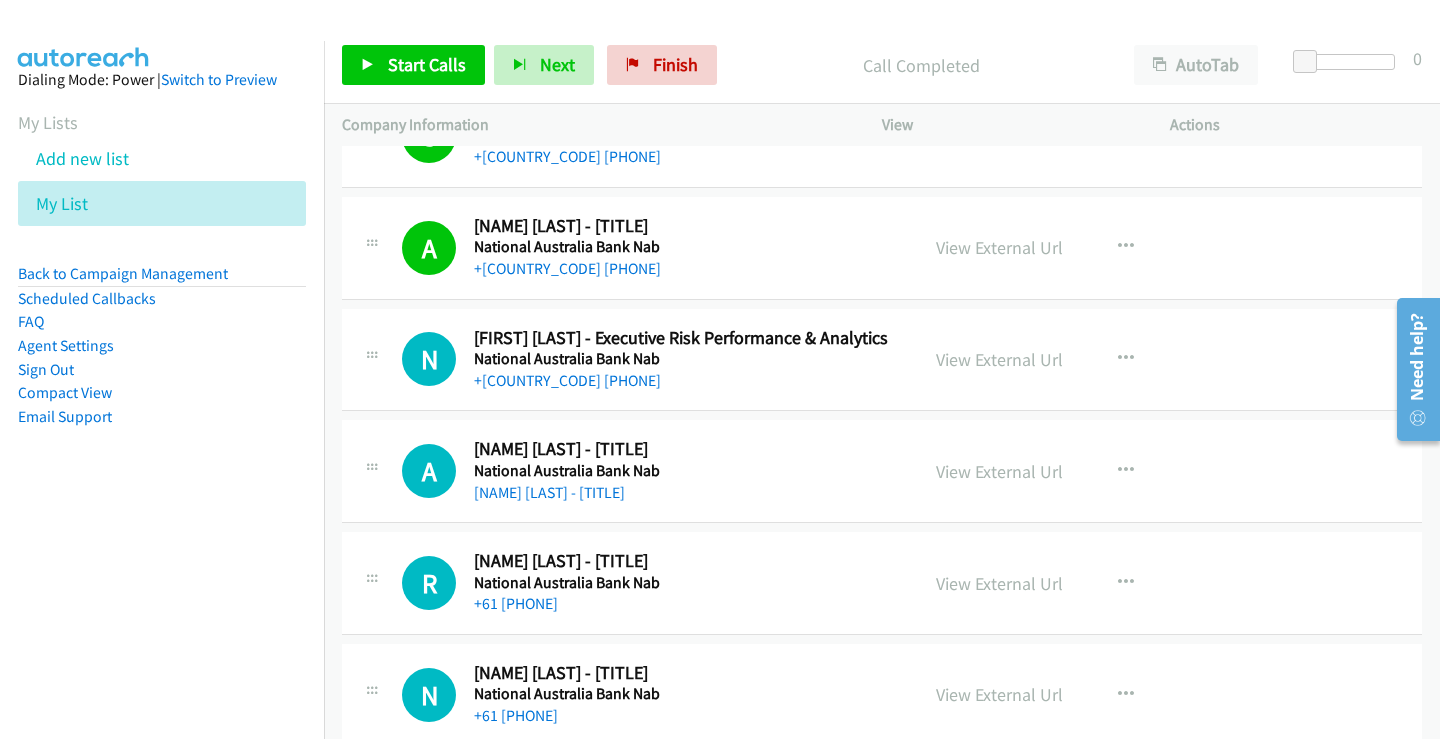 scroll, scrollTop: 12400, scrollLeft: 0, axis: vertical 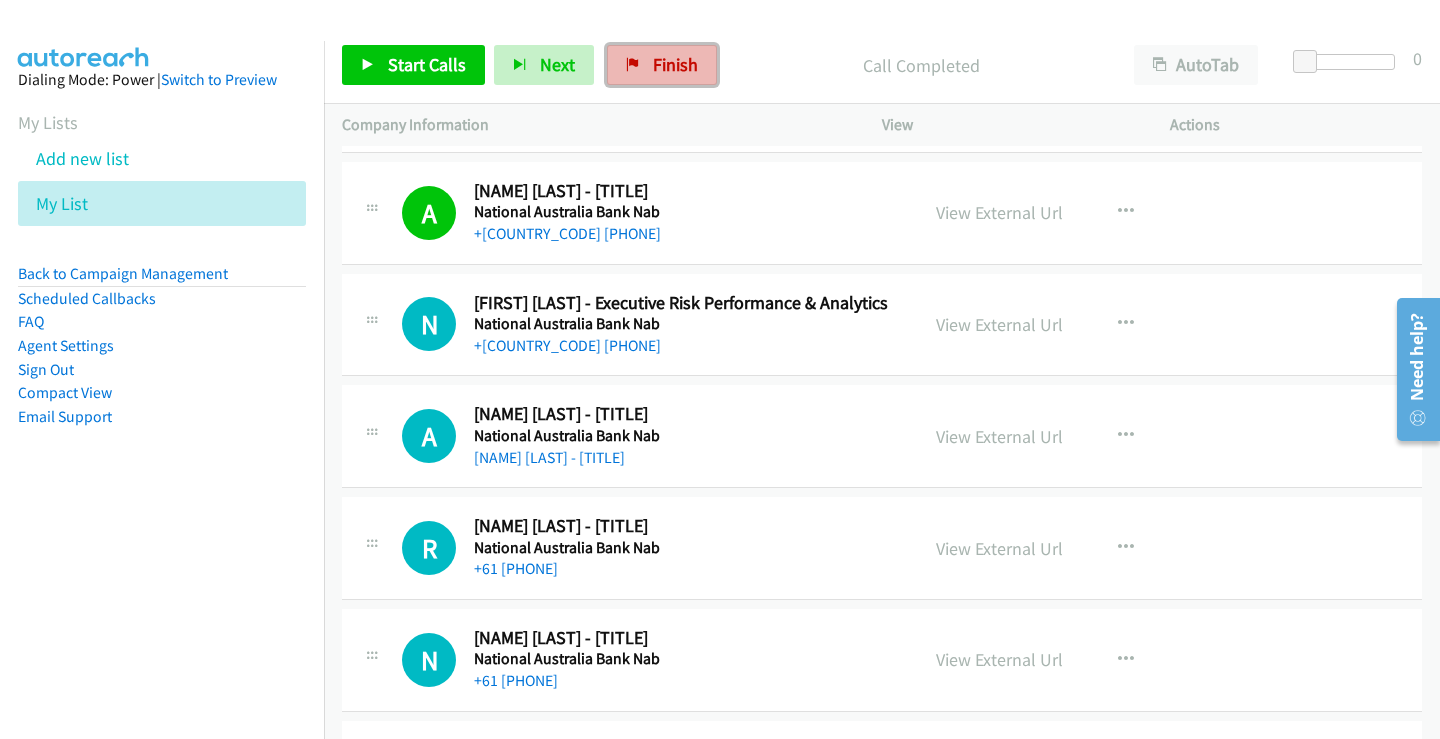click on "Finish" at bounding box center (662, 65) 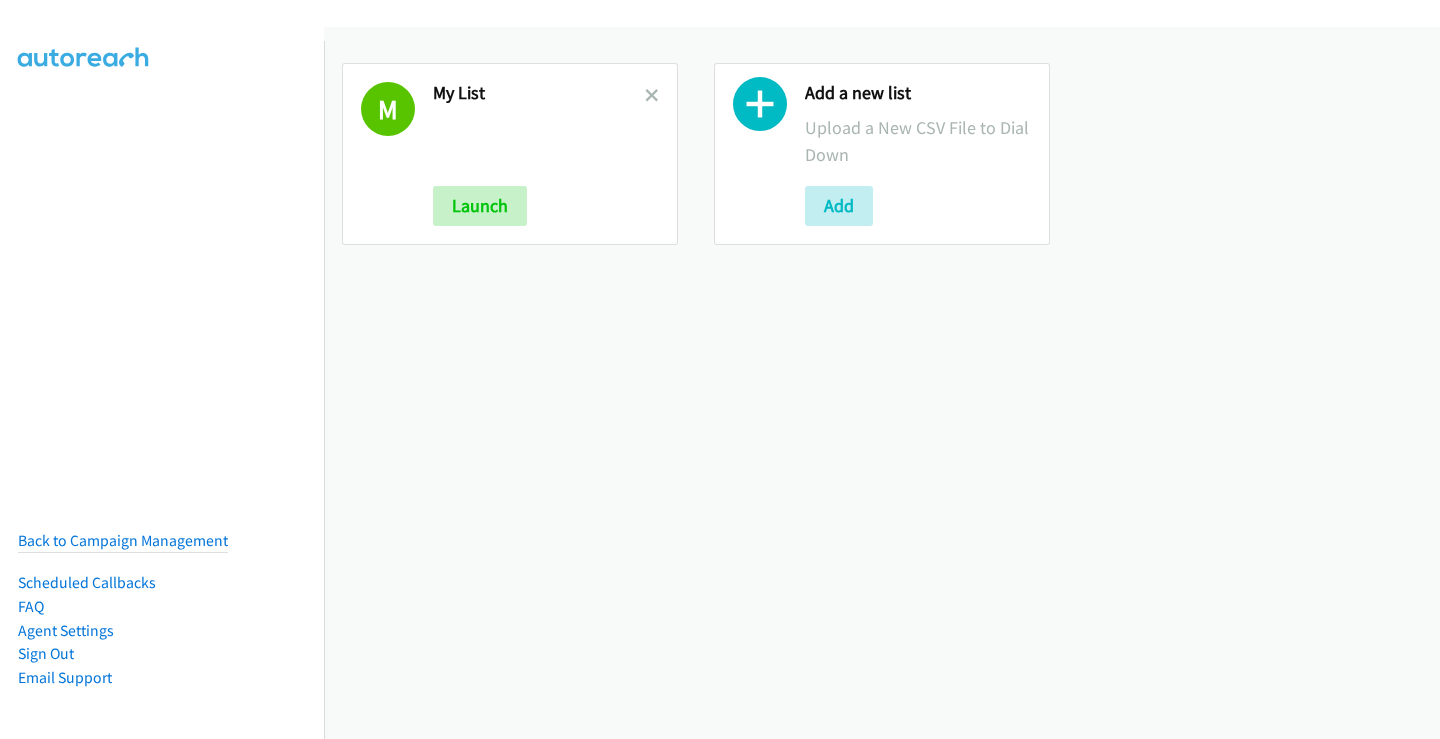 scroll, scrollTop: 0, scrollLeft: 0, axis: both 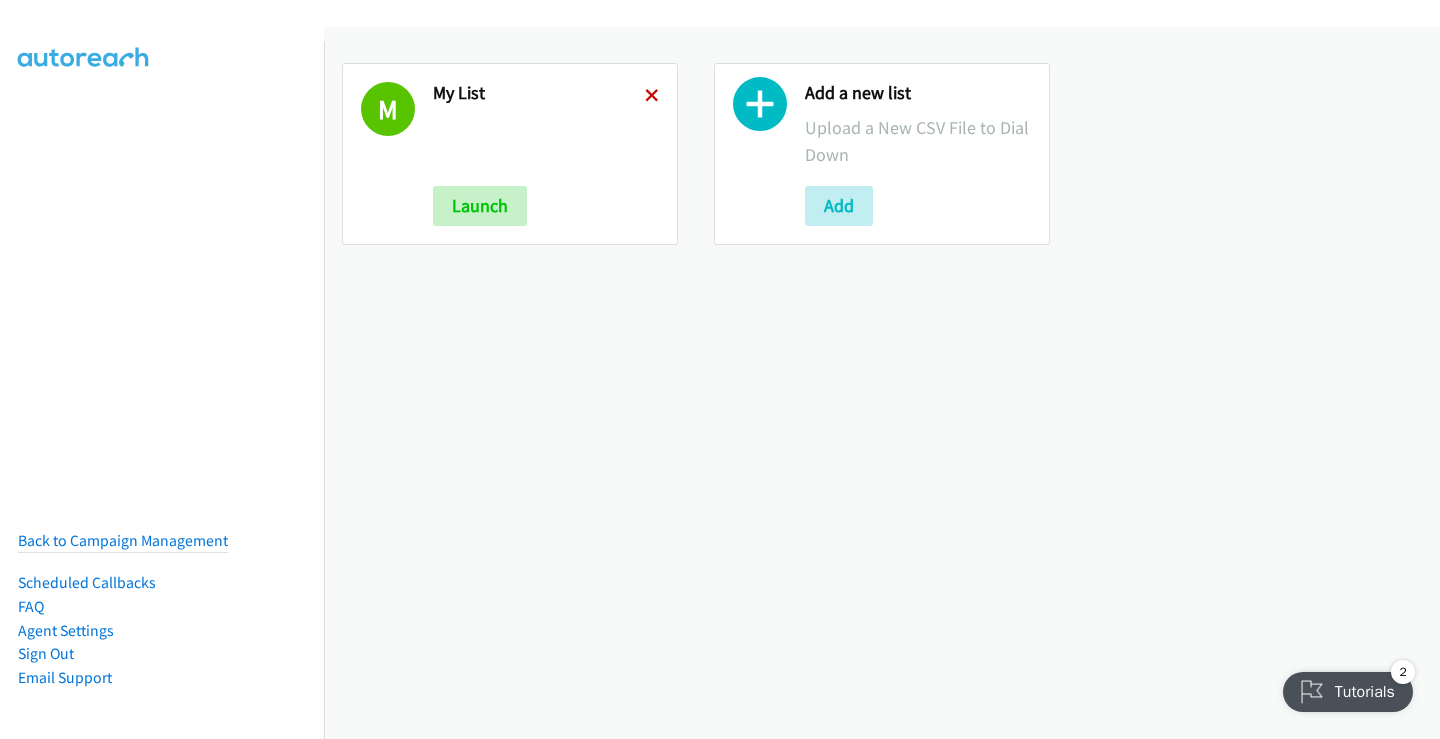 click at bounding box center (652, 97) 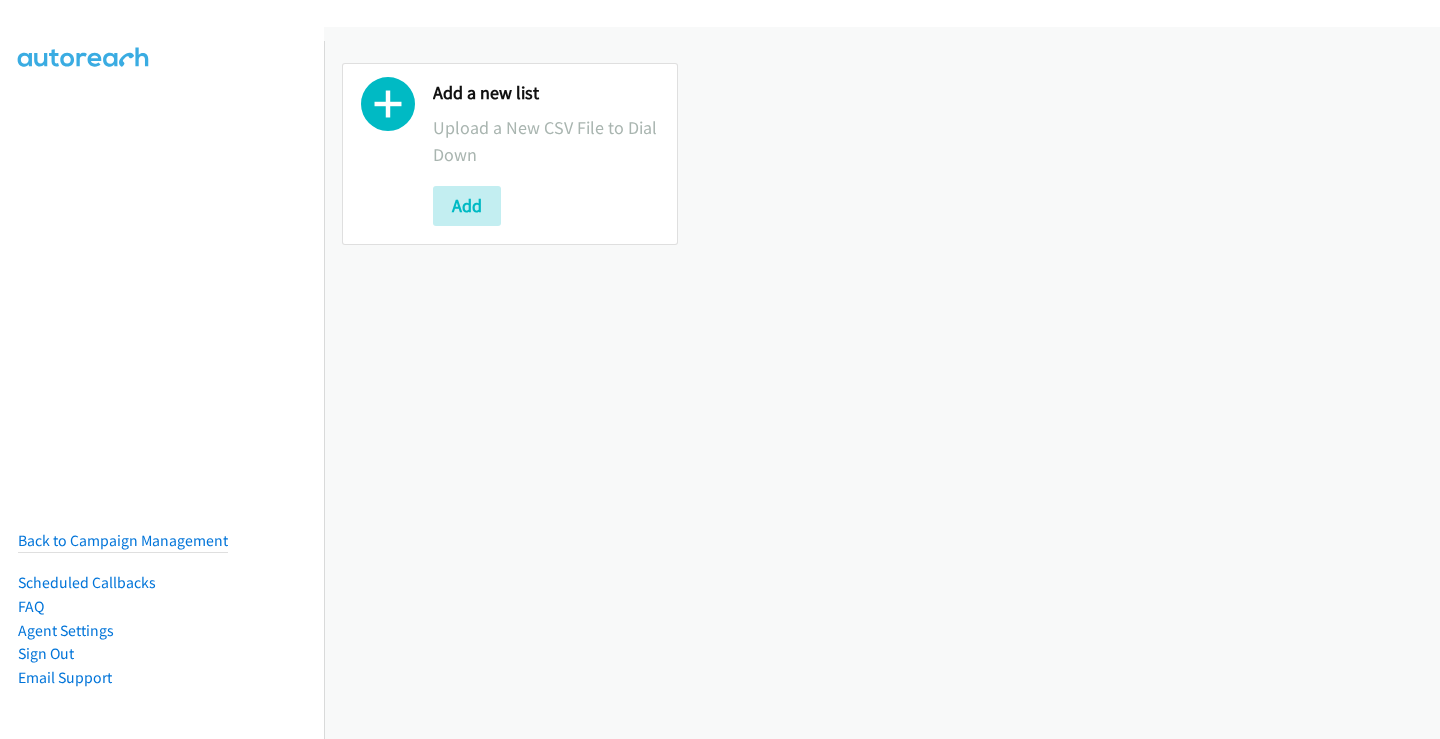 scroll, scrollTop: 0, scrollLeft: 0, axis: both 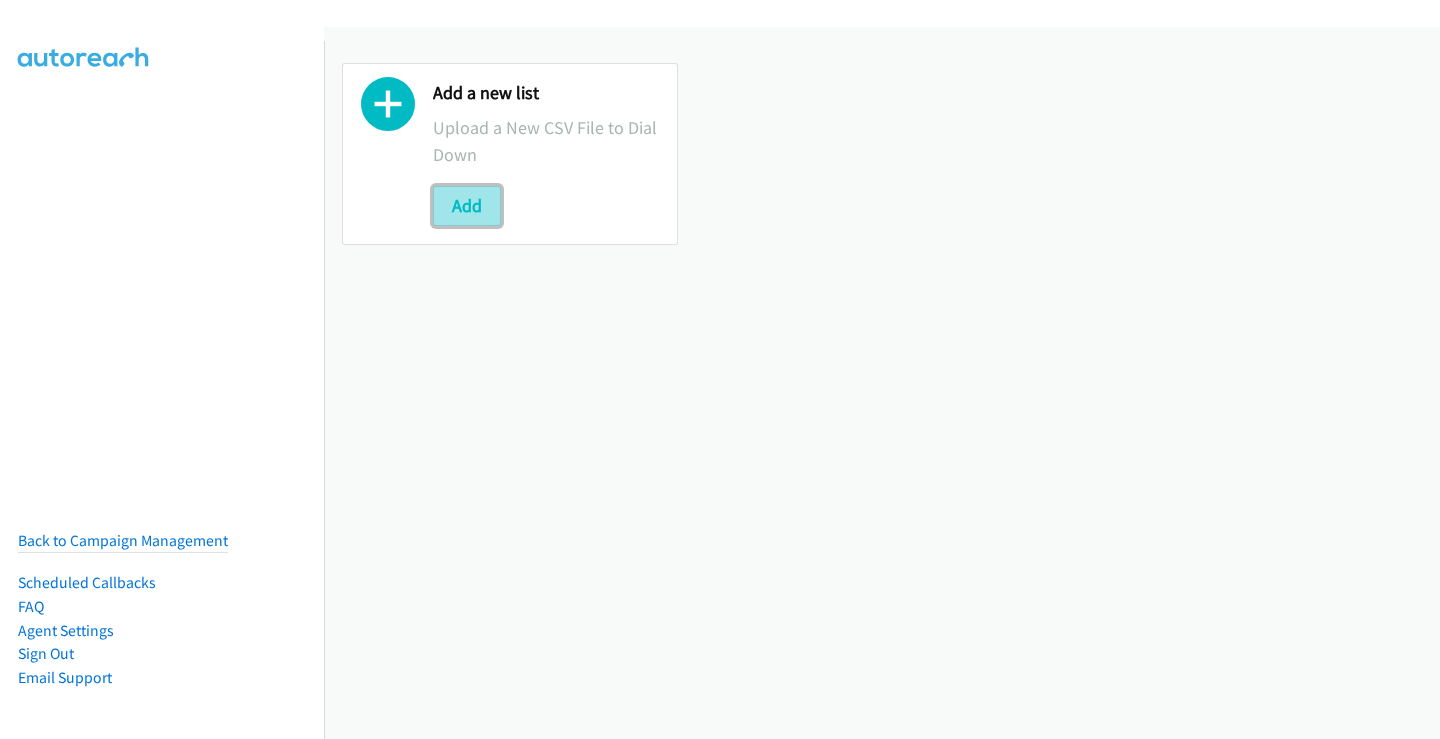 click on "Add" at bounding box center [467, 206] 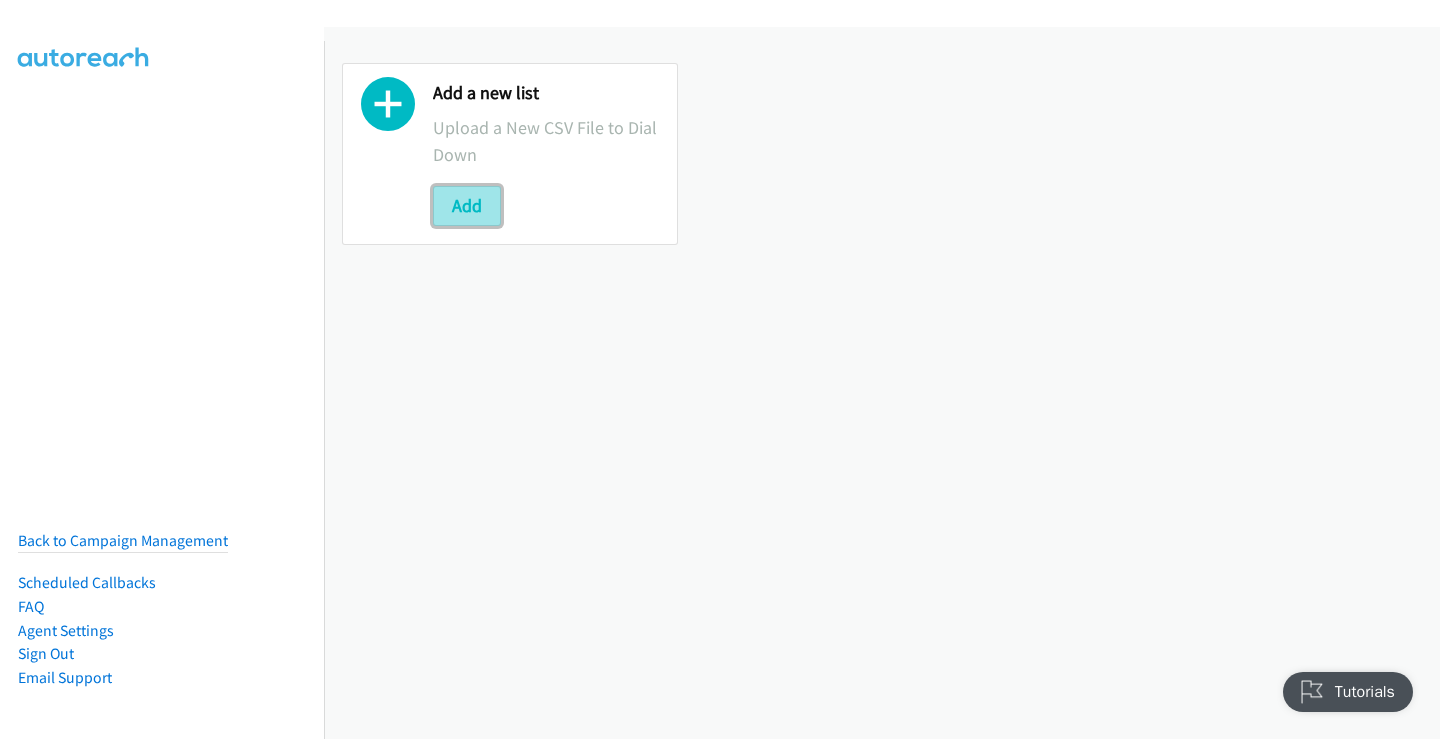 scroll, scrollTop: 0, scrollLeft: 0, axis: both 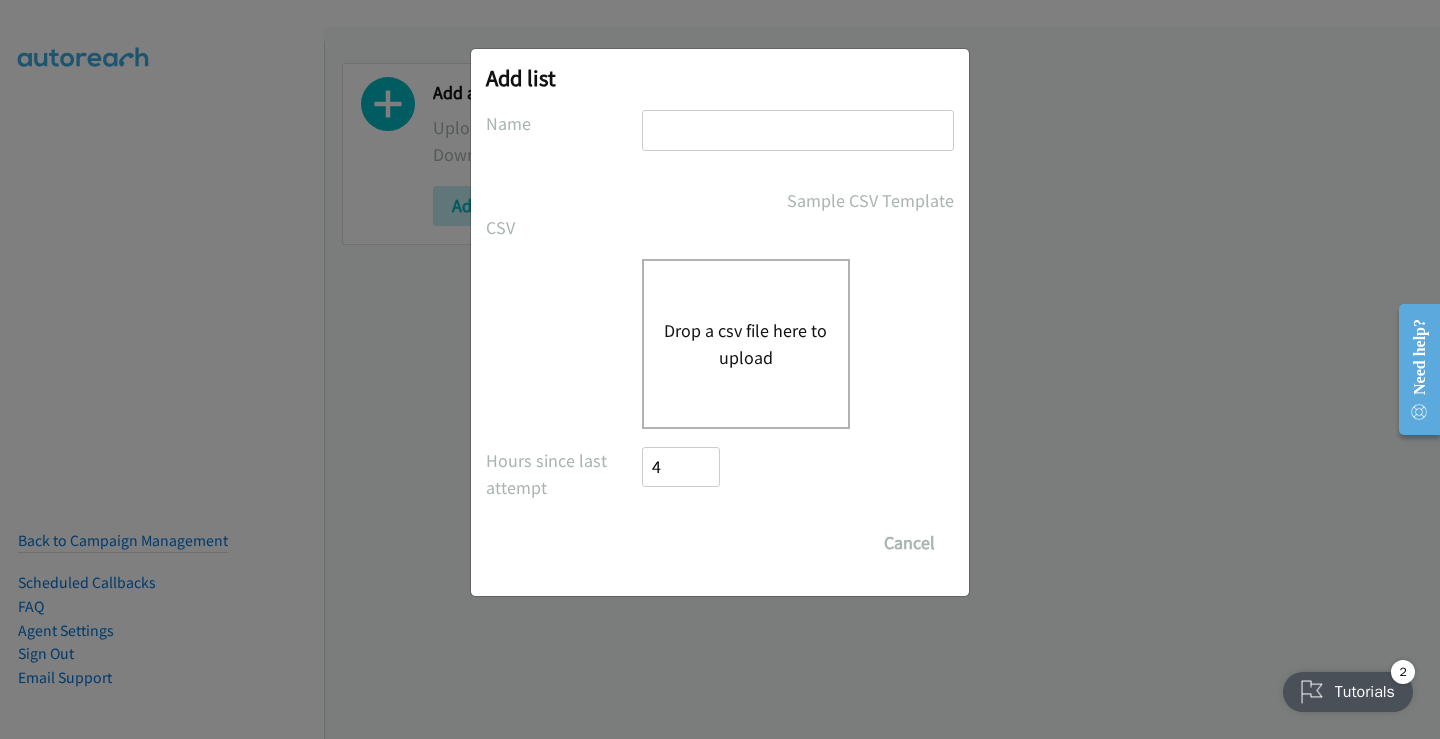 click at bounding box center [798, 139] 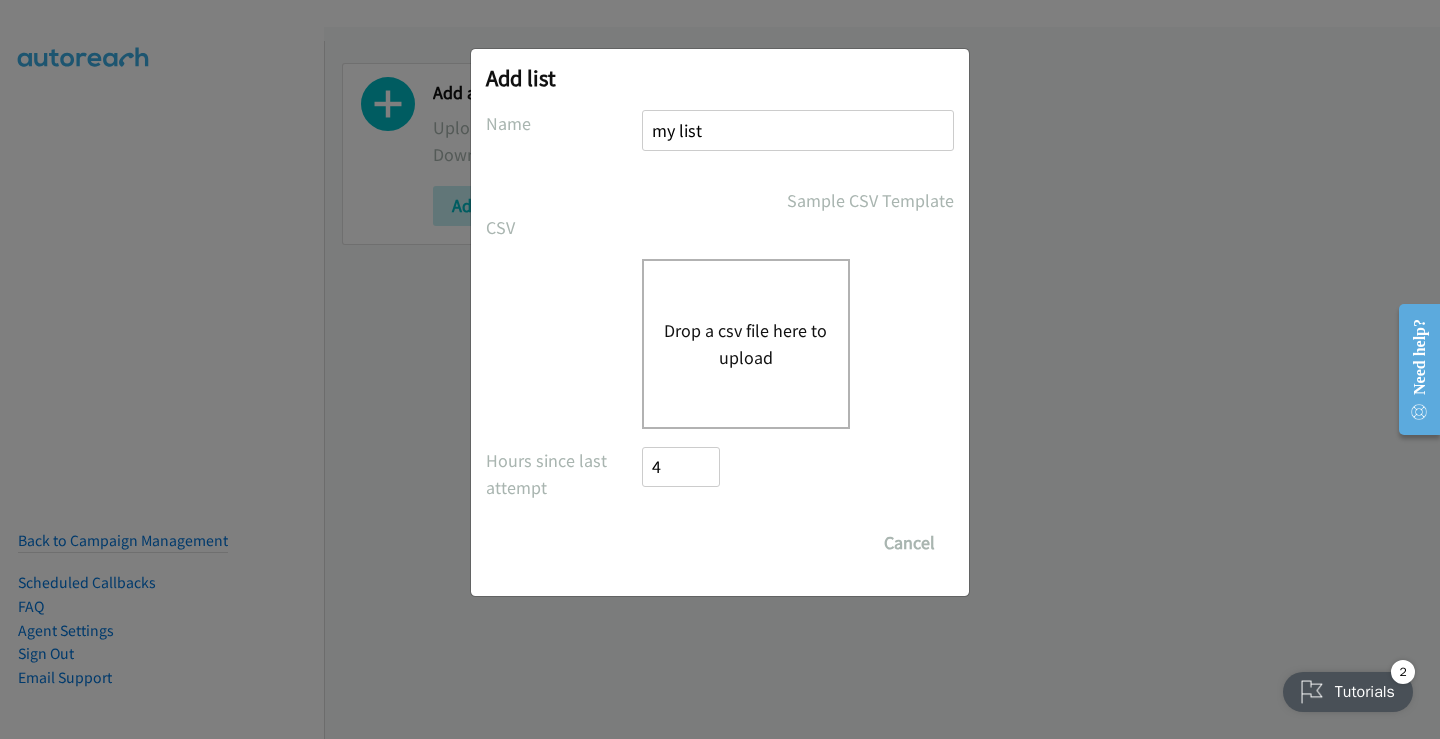 click on "Drop a csv file here to upload" at bounding box center [746, 344] 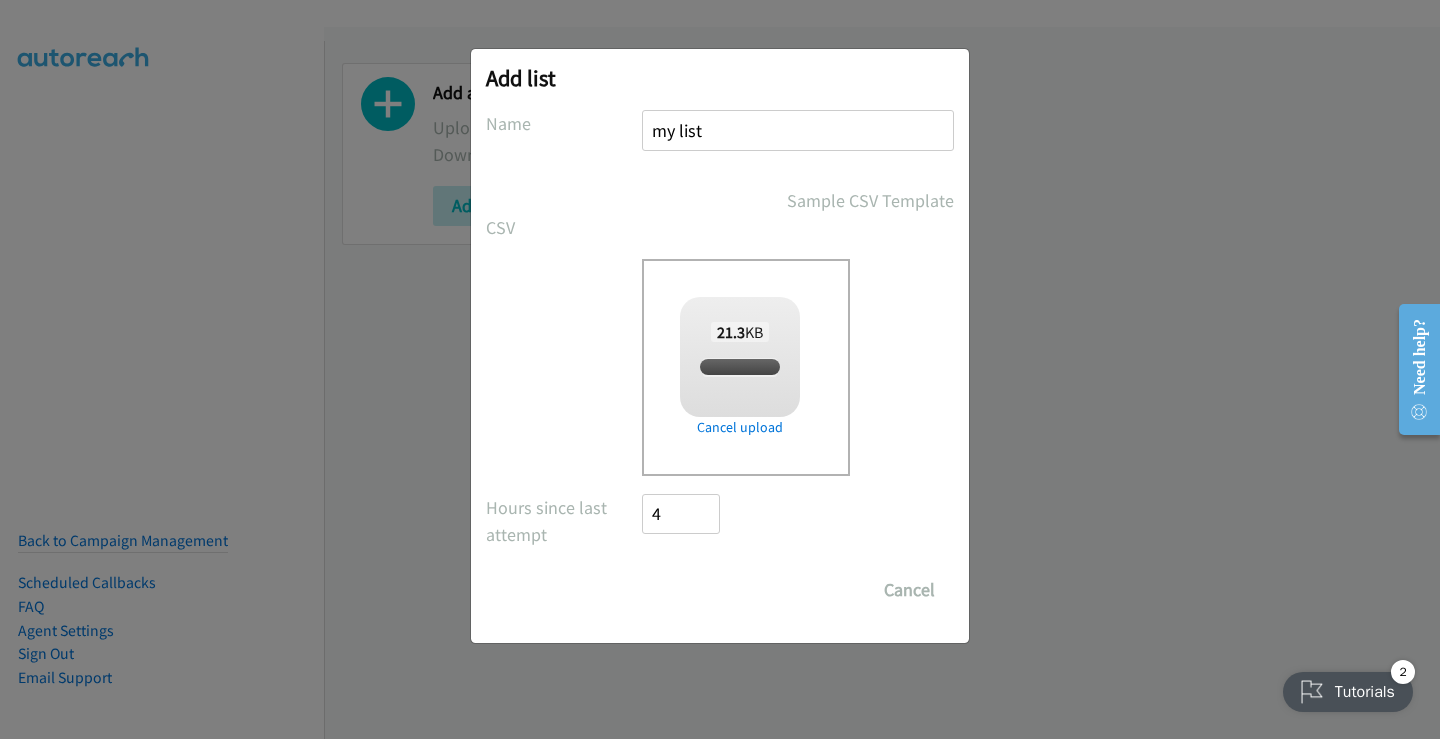 checkbox on "true" 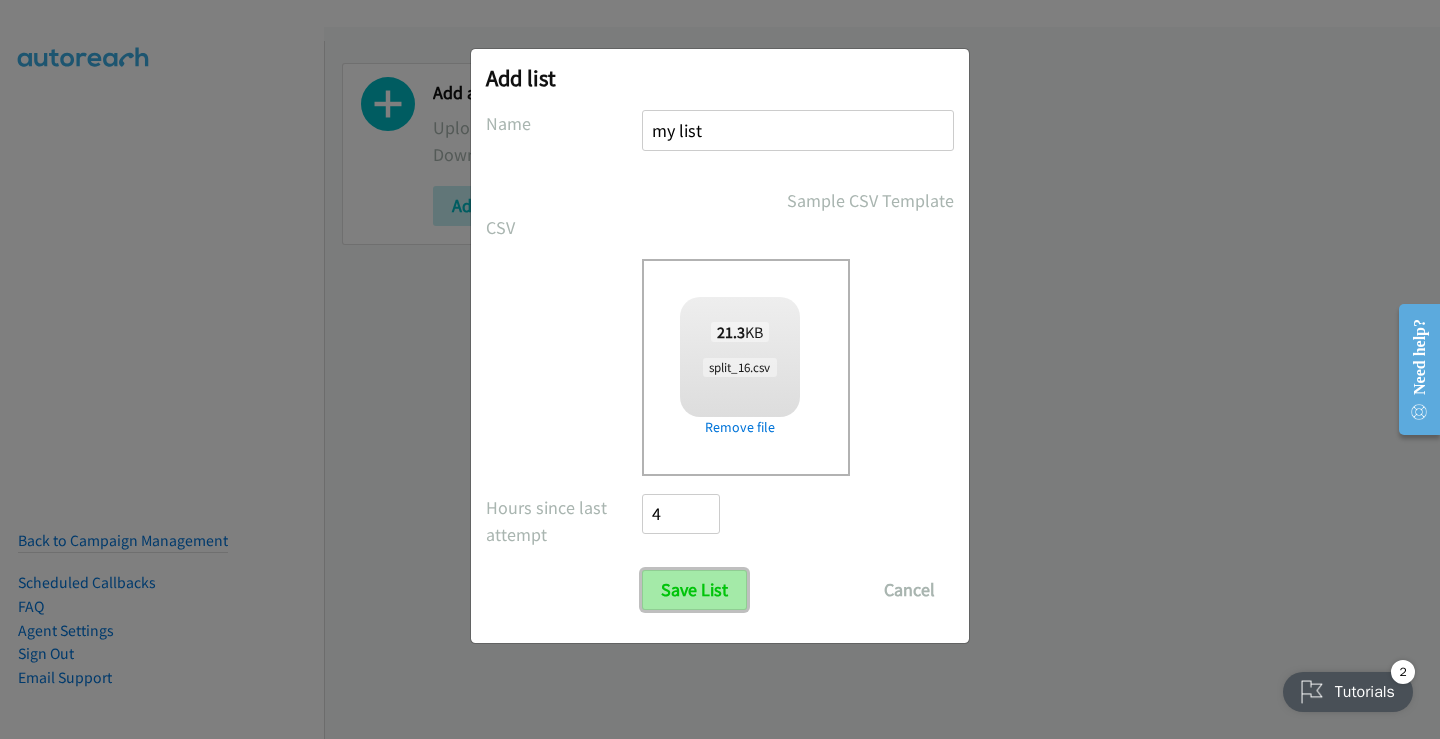 click on "Save List" at bounding box center [694, 590] 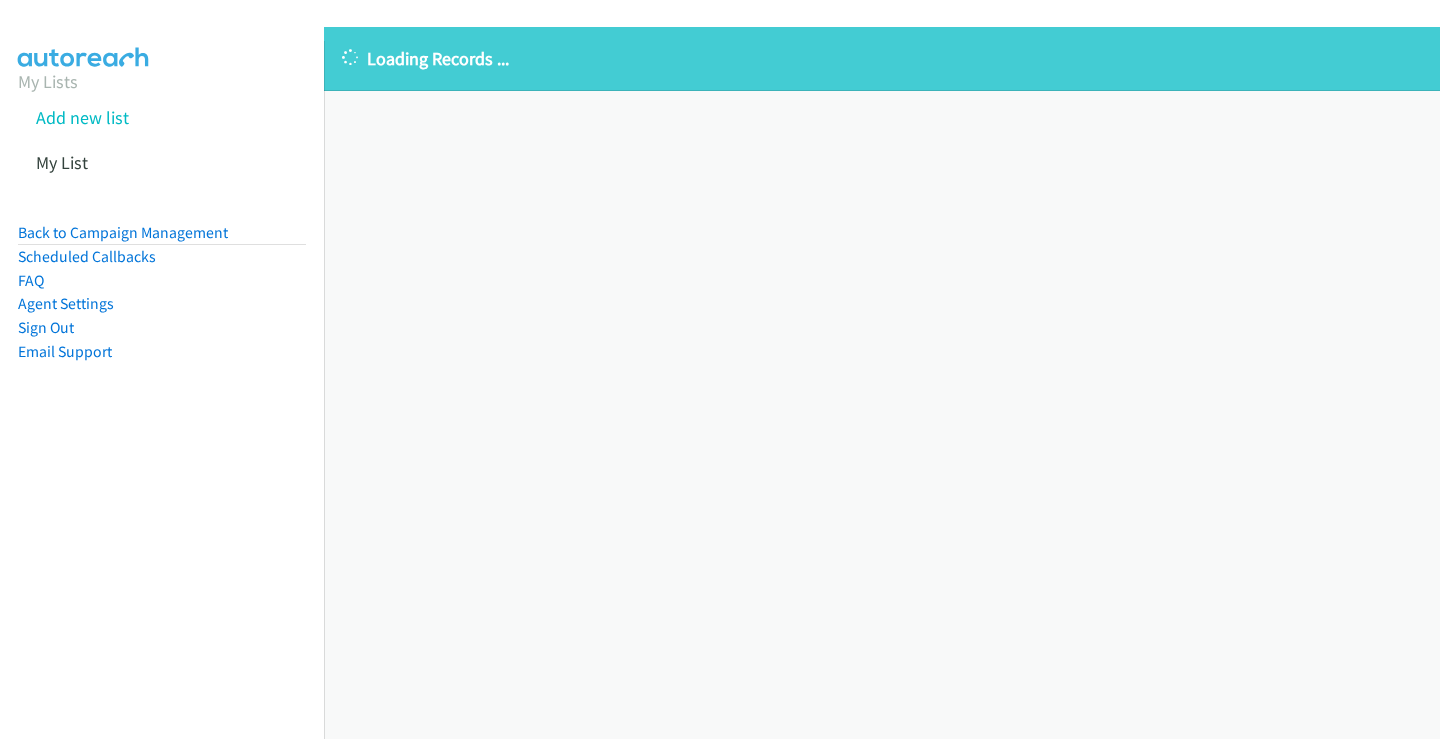 scroll, scrollTop: 0, scrollLeft: 0, axis: both 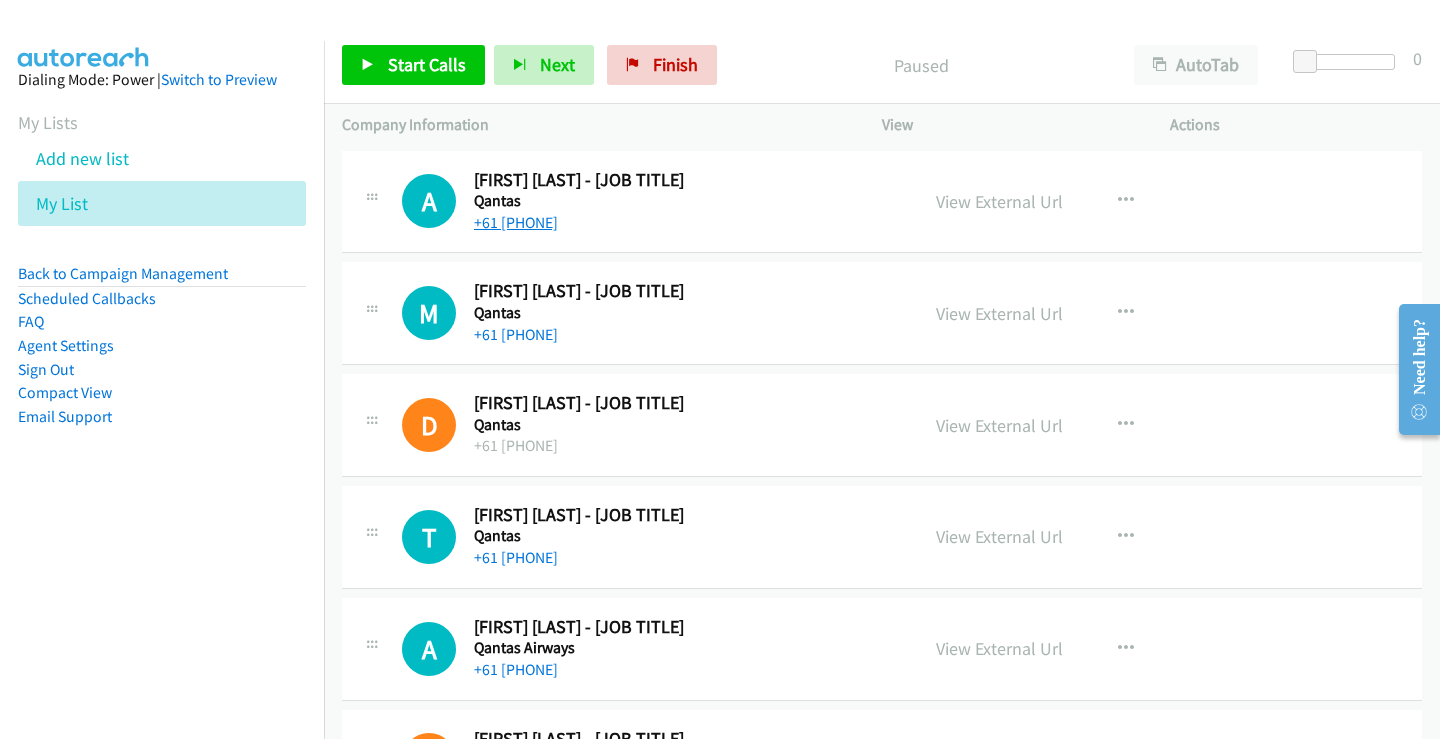 click on "+61 [PHONE]" at bounding box center (516, 222) 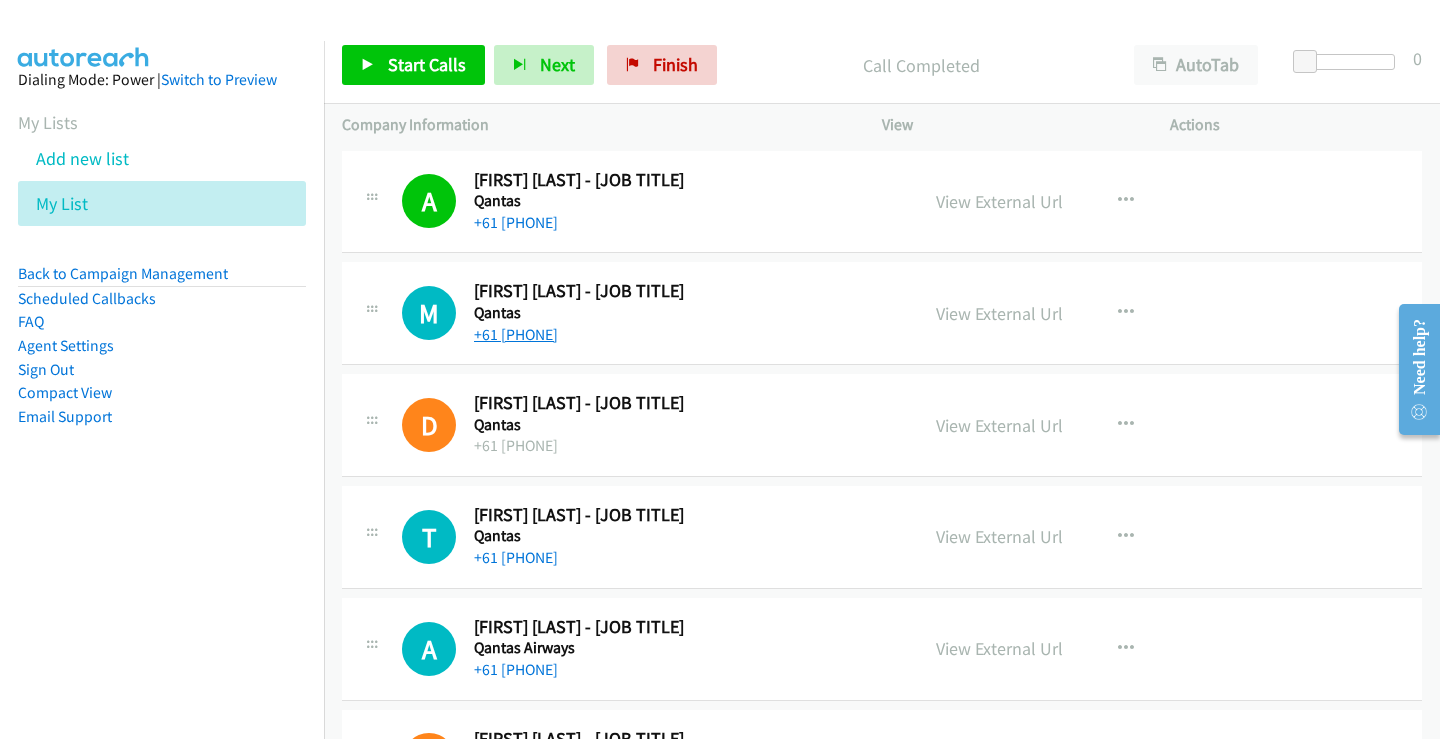 click on "+61 [PHONE]" at bounding box center [516, 334] 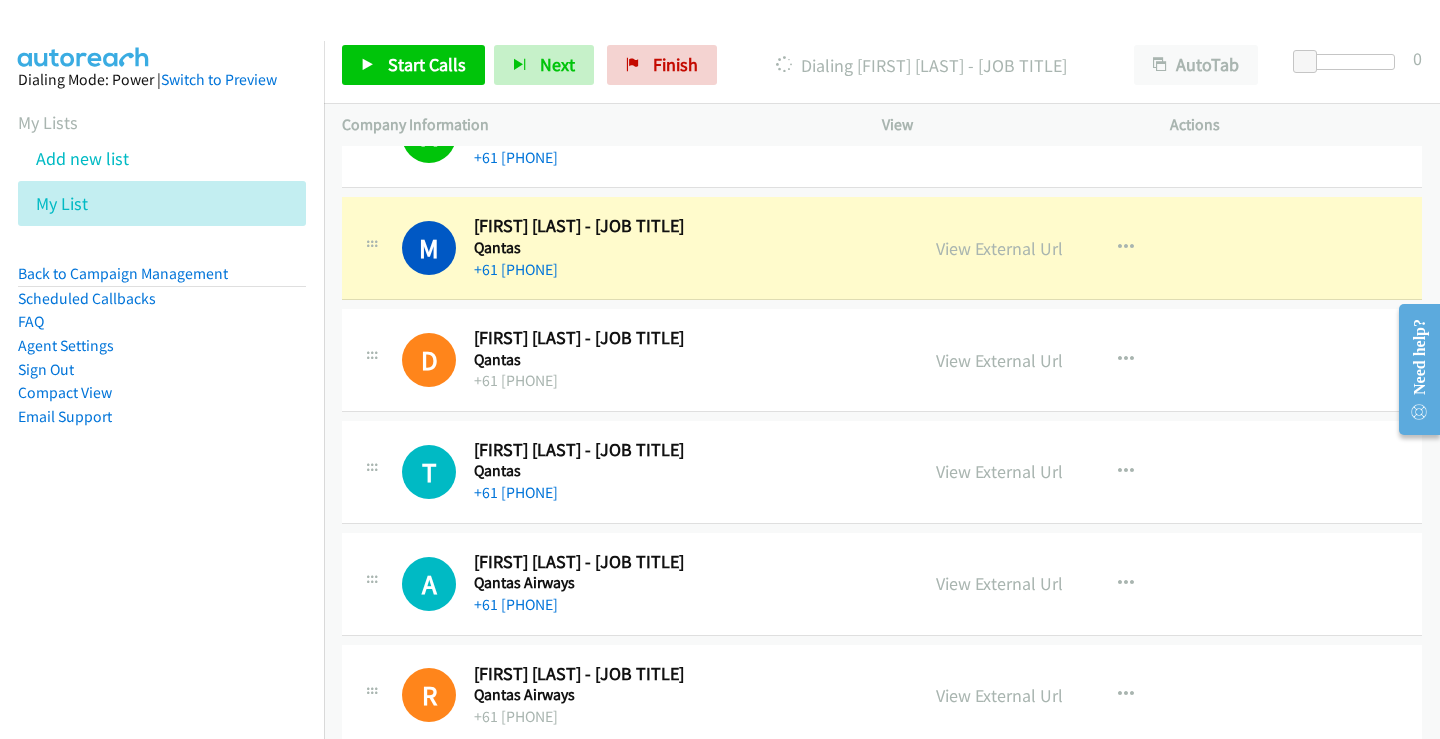 scroll, scrollTop: 100, scrollLeft: 0, axis: vertical 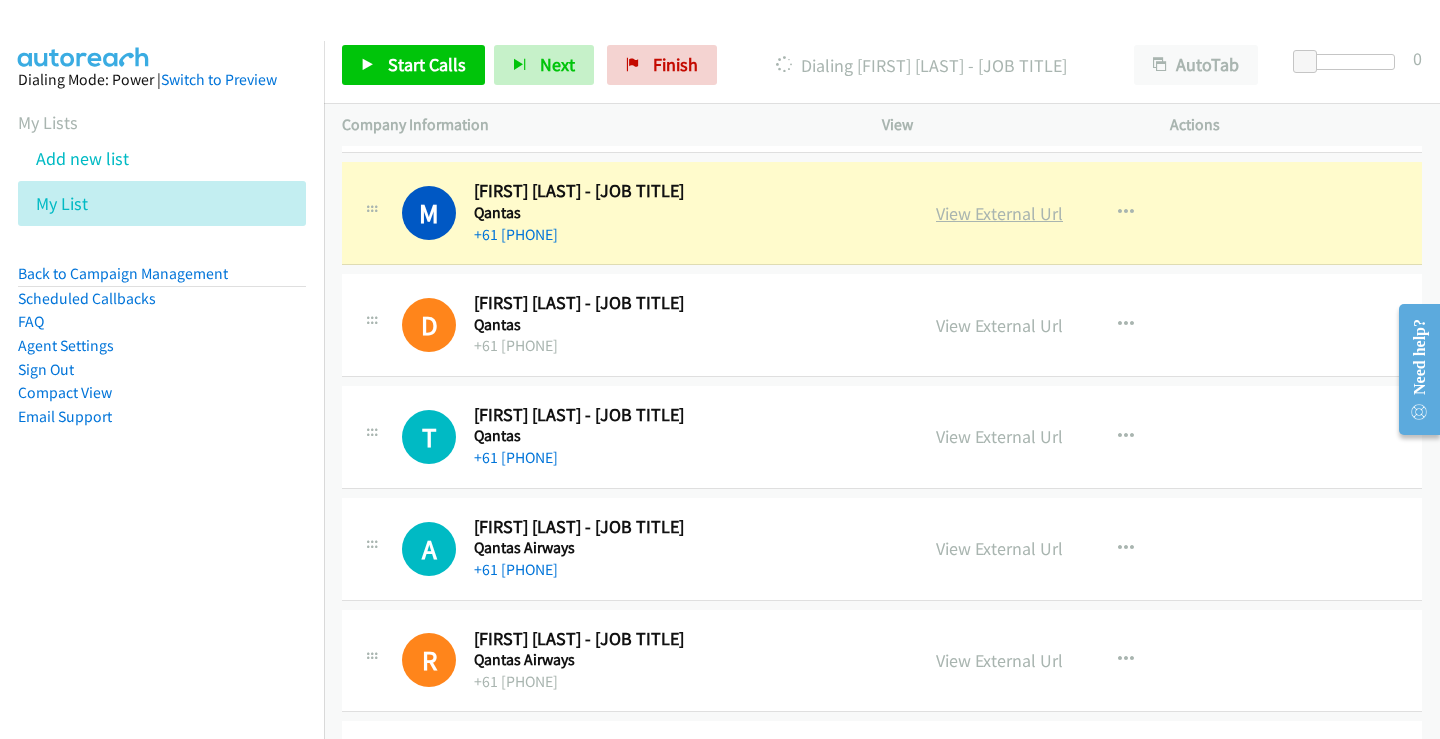 click on "View External Url" at bounding box center (999, 213) 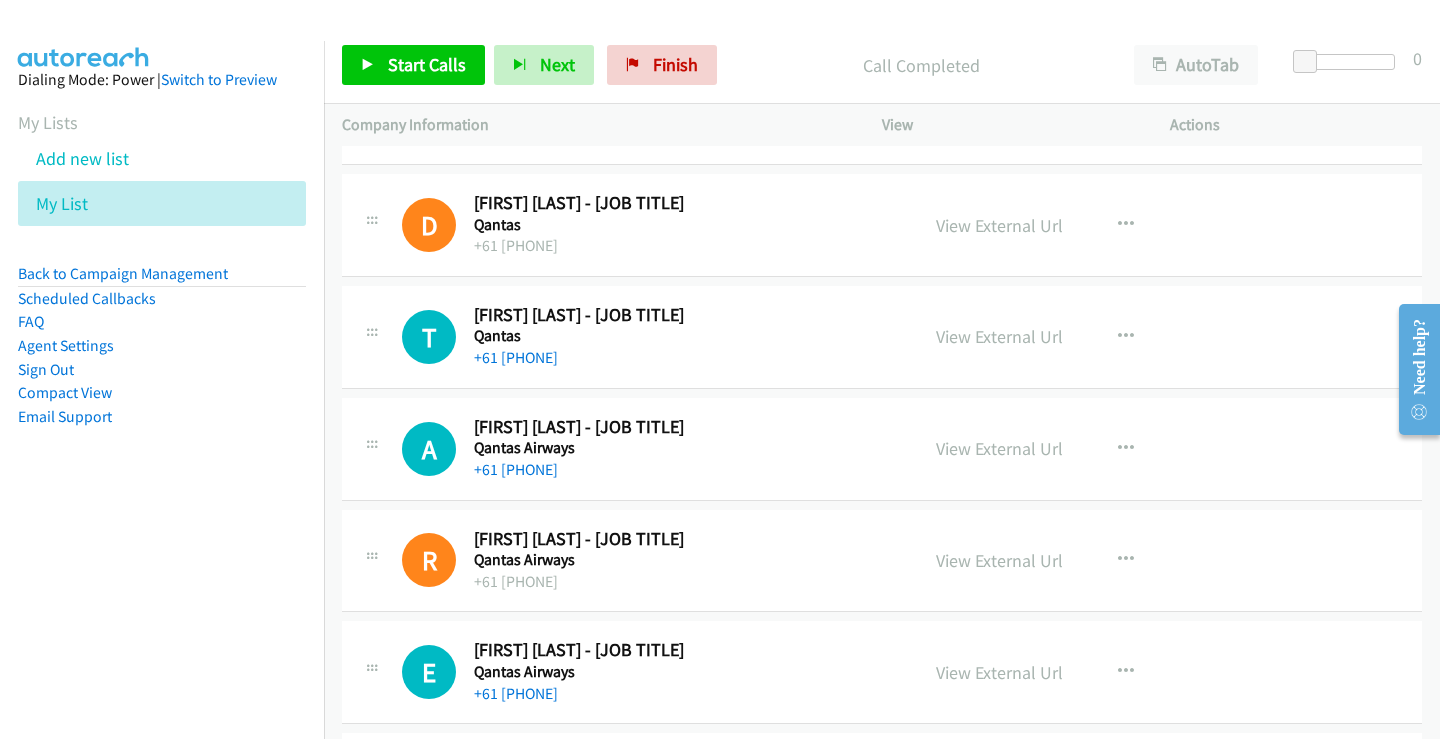 scroll, scrollTop: 300, scrollLeft: 0, axis: vertical 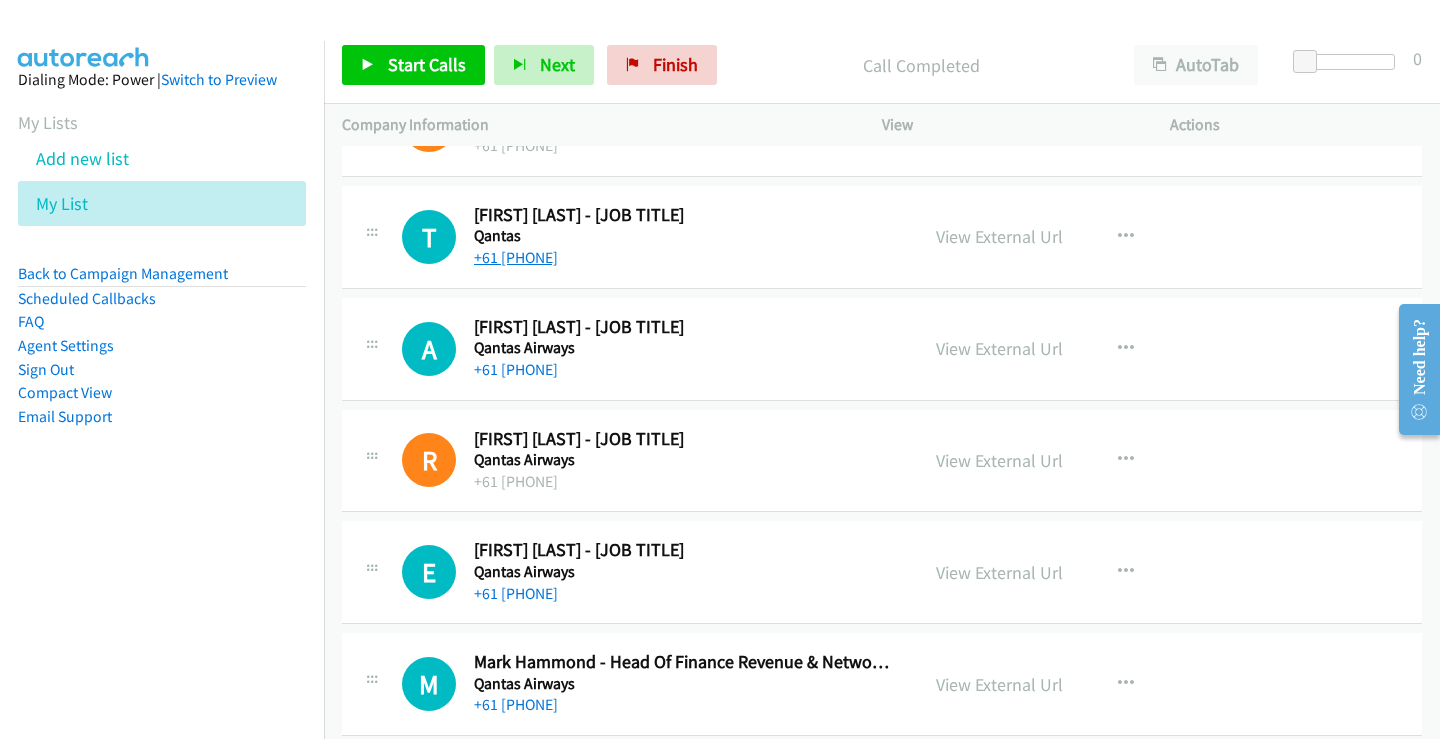click on "+61 [PHONE]" at bounding box center (516, 257) 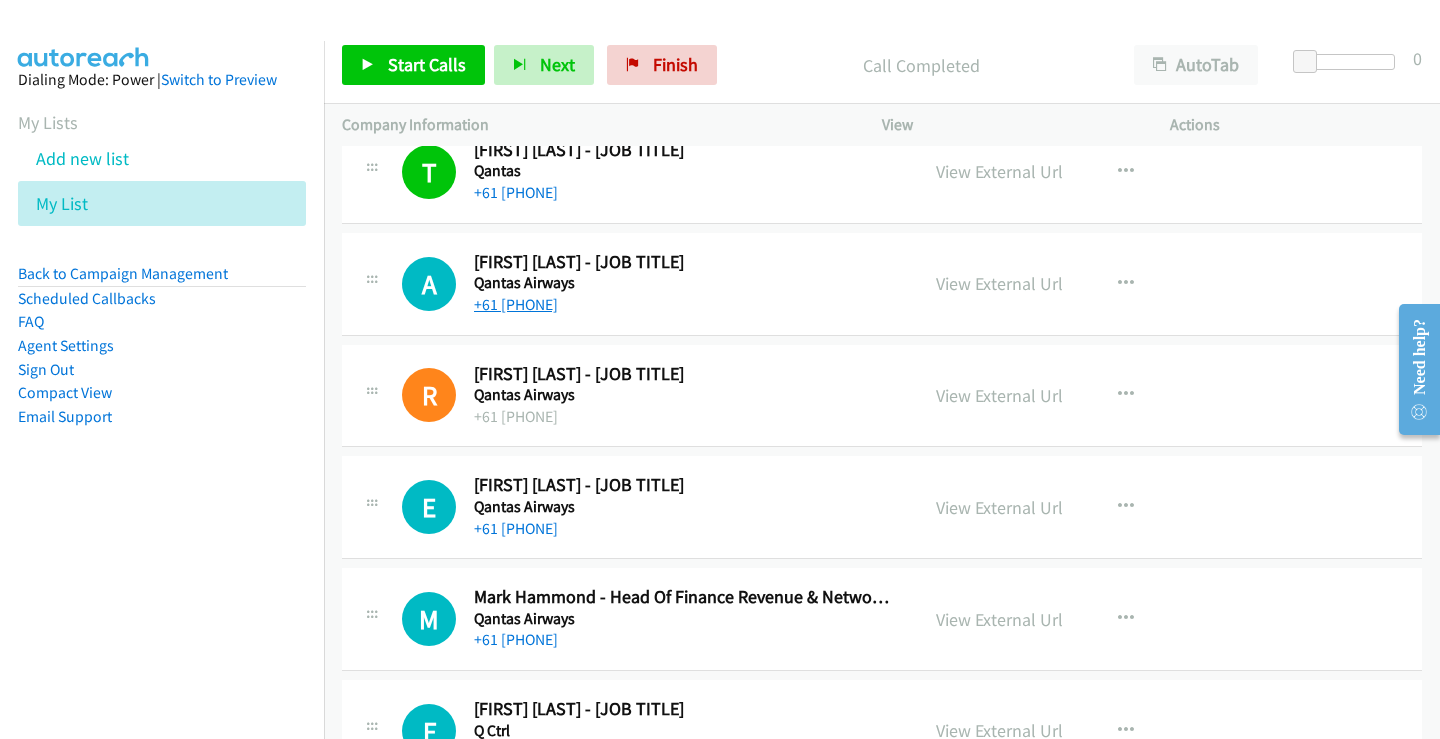 scroll, scrollTop: 400, scrollLeft: 0, axis: vertical 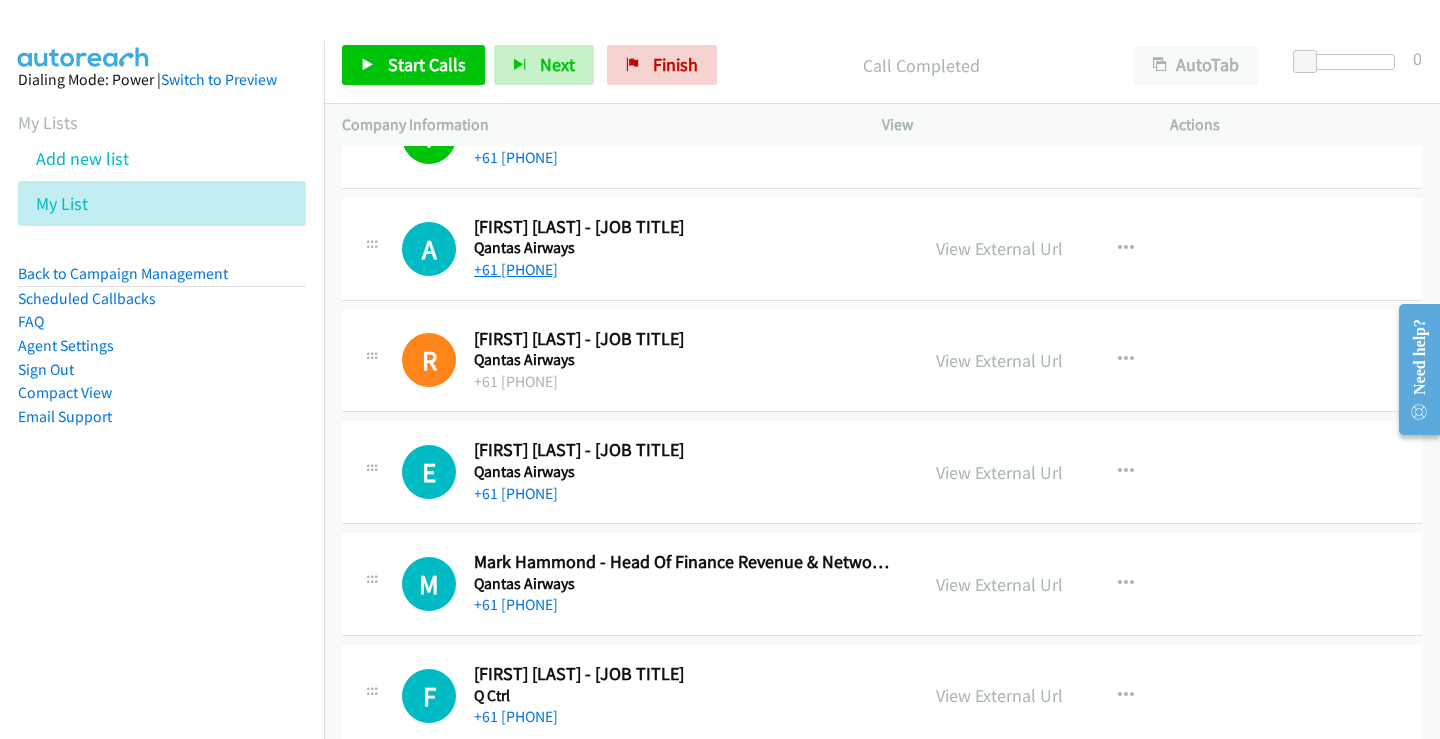 click on "+61 [PHONE]" at bounding box center (516, 269) 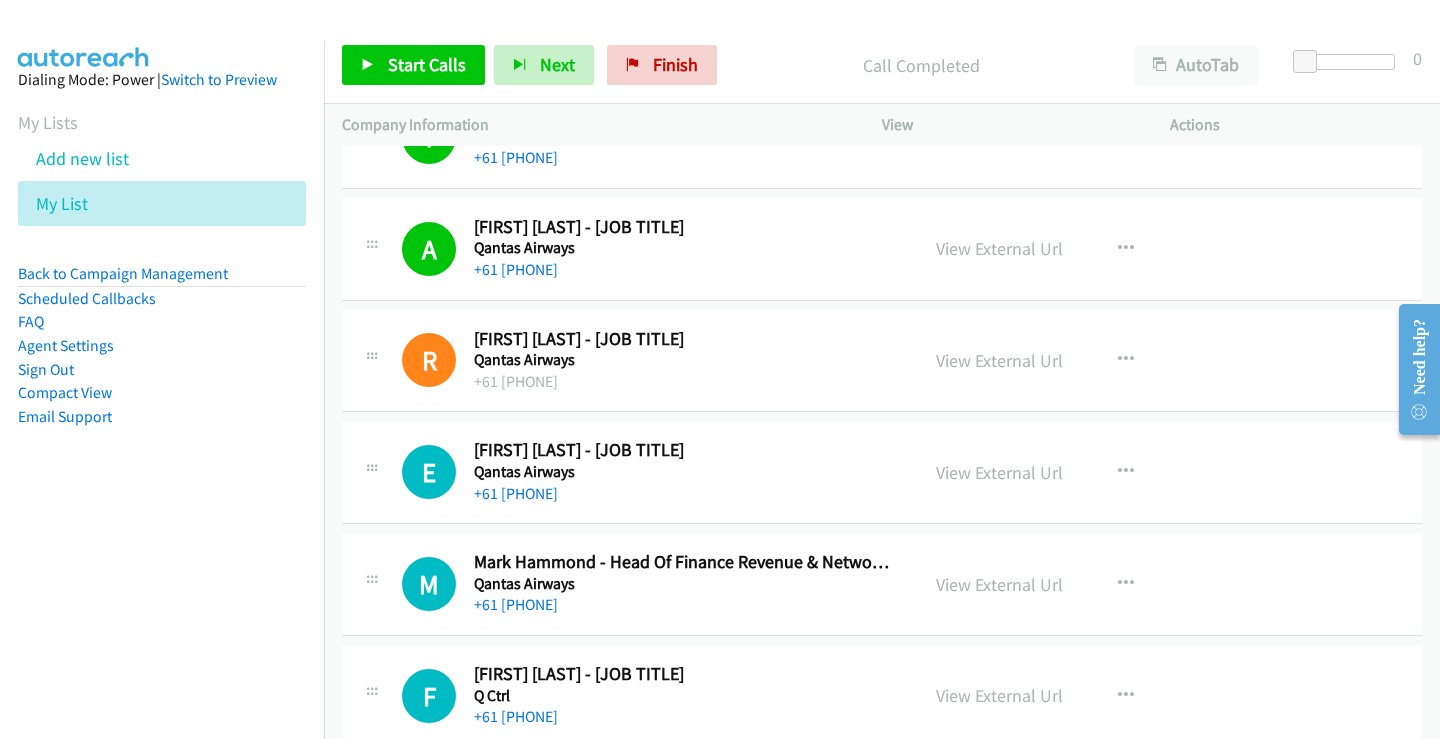 scroll, scrollTop: 500, scrollLeft: 0, axis: vertical 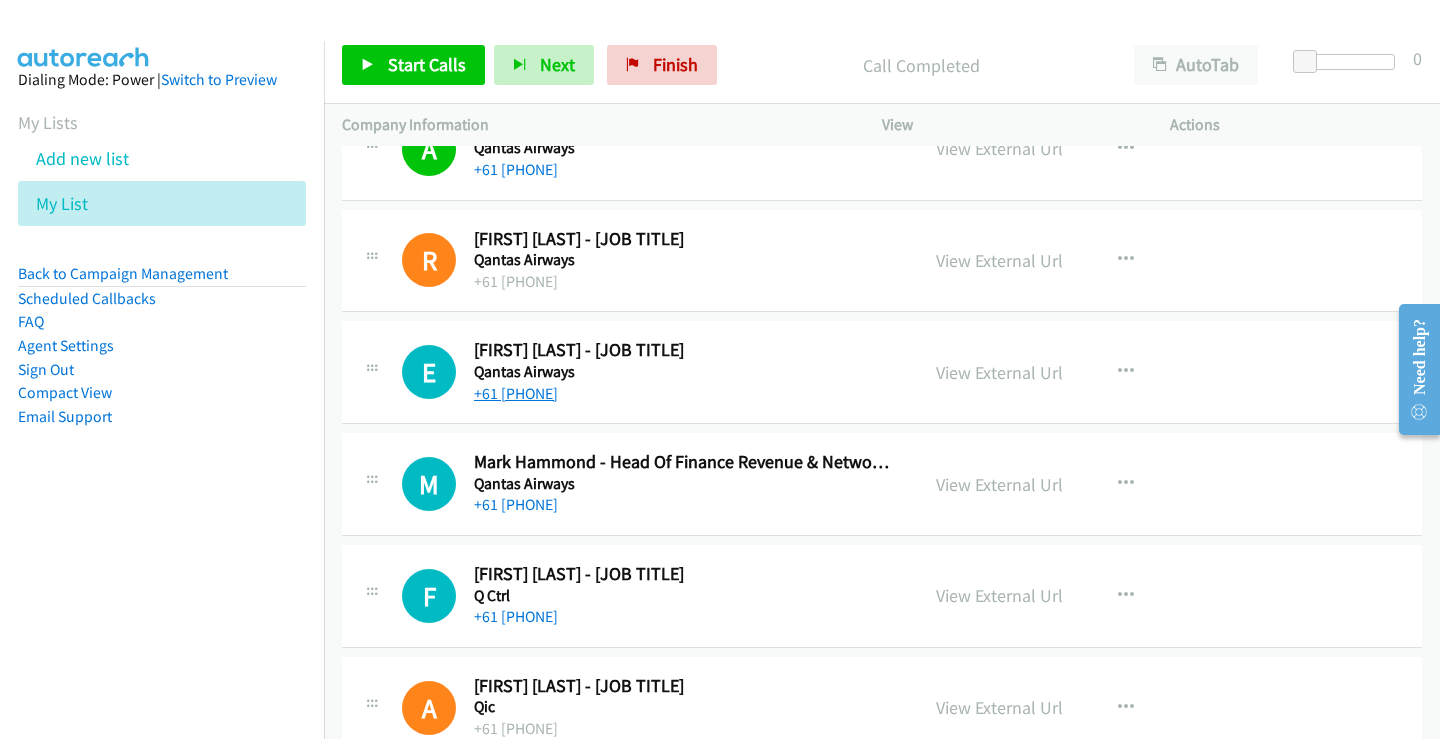 click on "+61 [PHONE]" at bounding box center [516, 393] 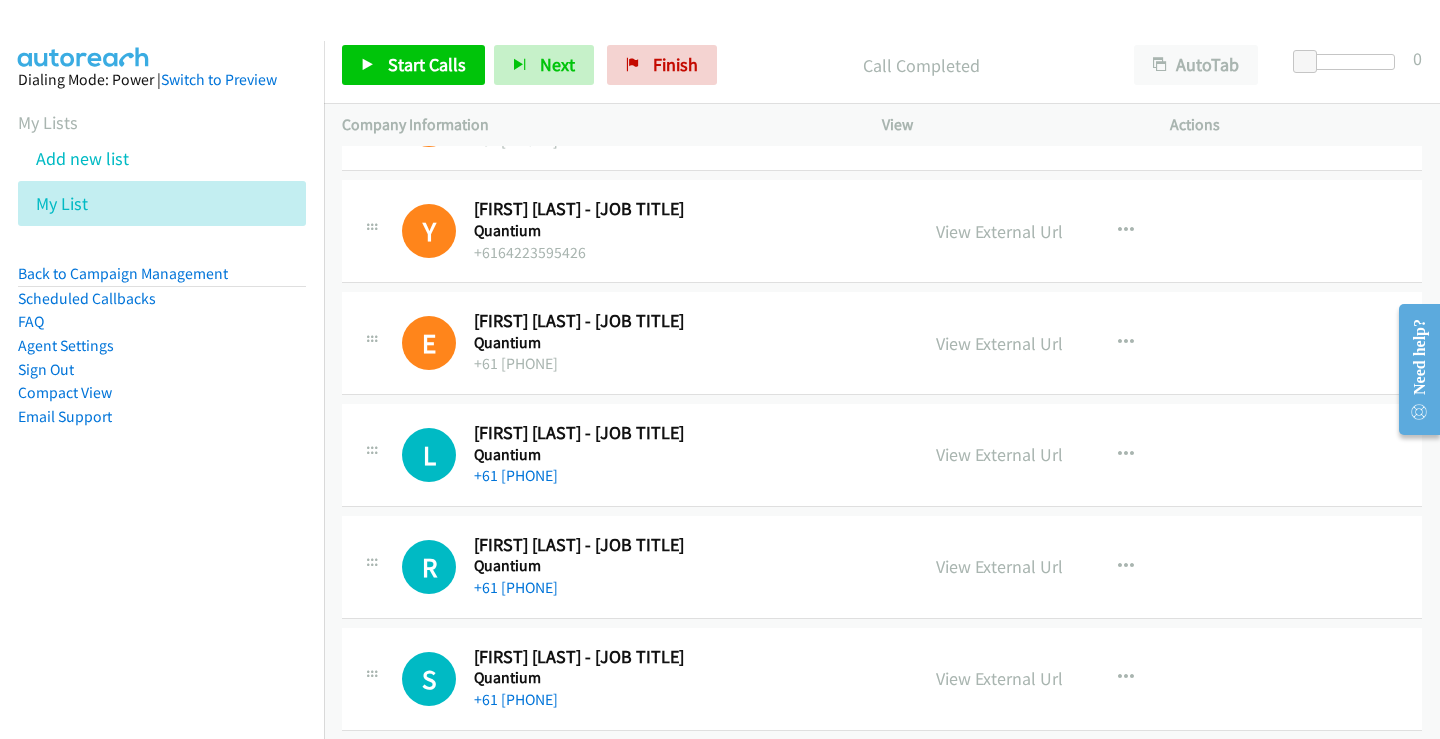 scroll, scrollTop: 1300, scrollLeft: 0, axis: vertical 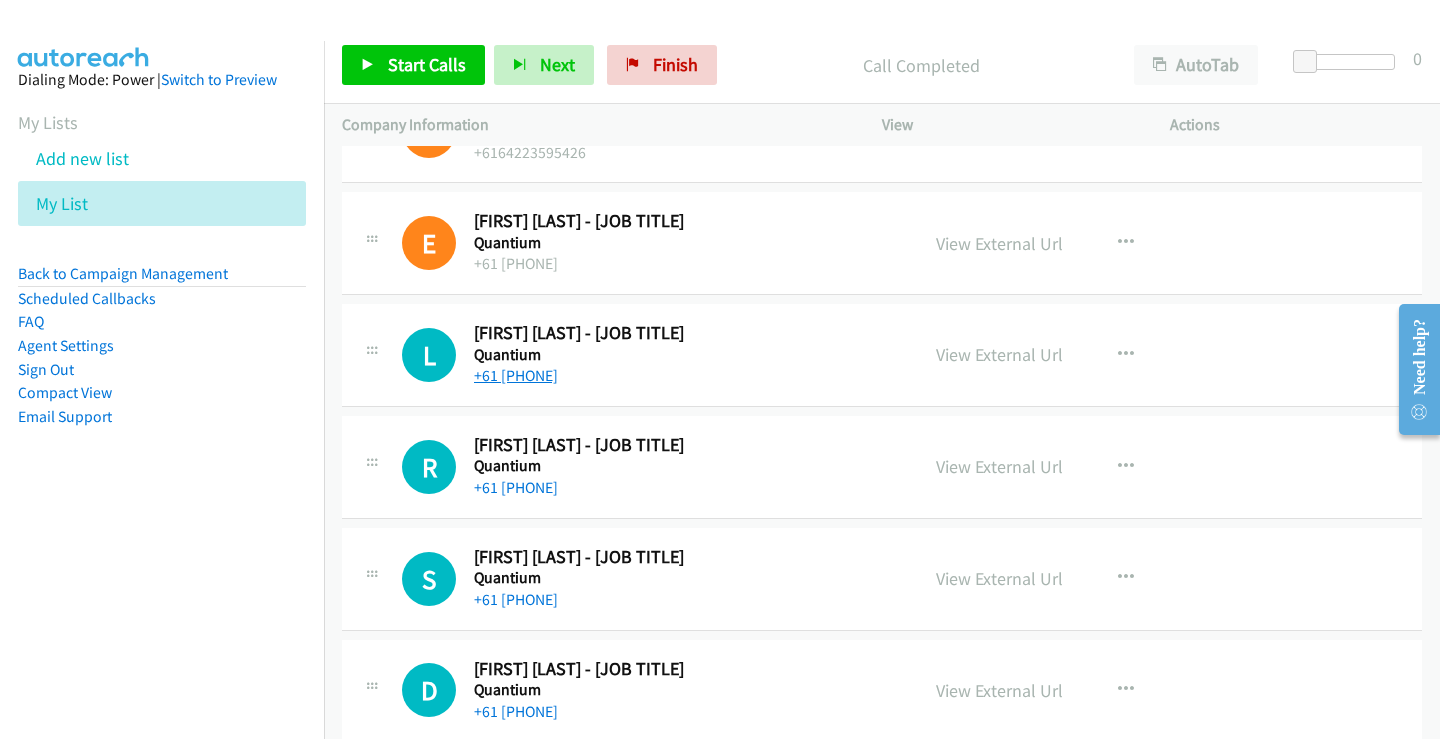 click on "+61 [PHONE]" at bounding box center [516, 375] 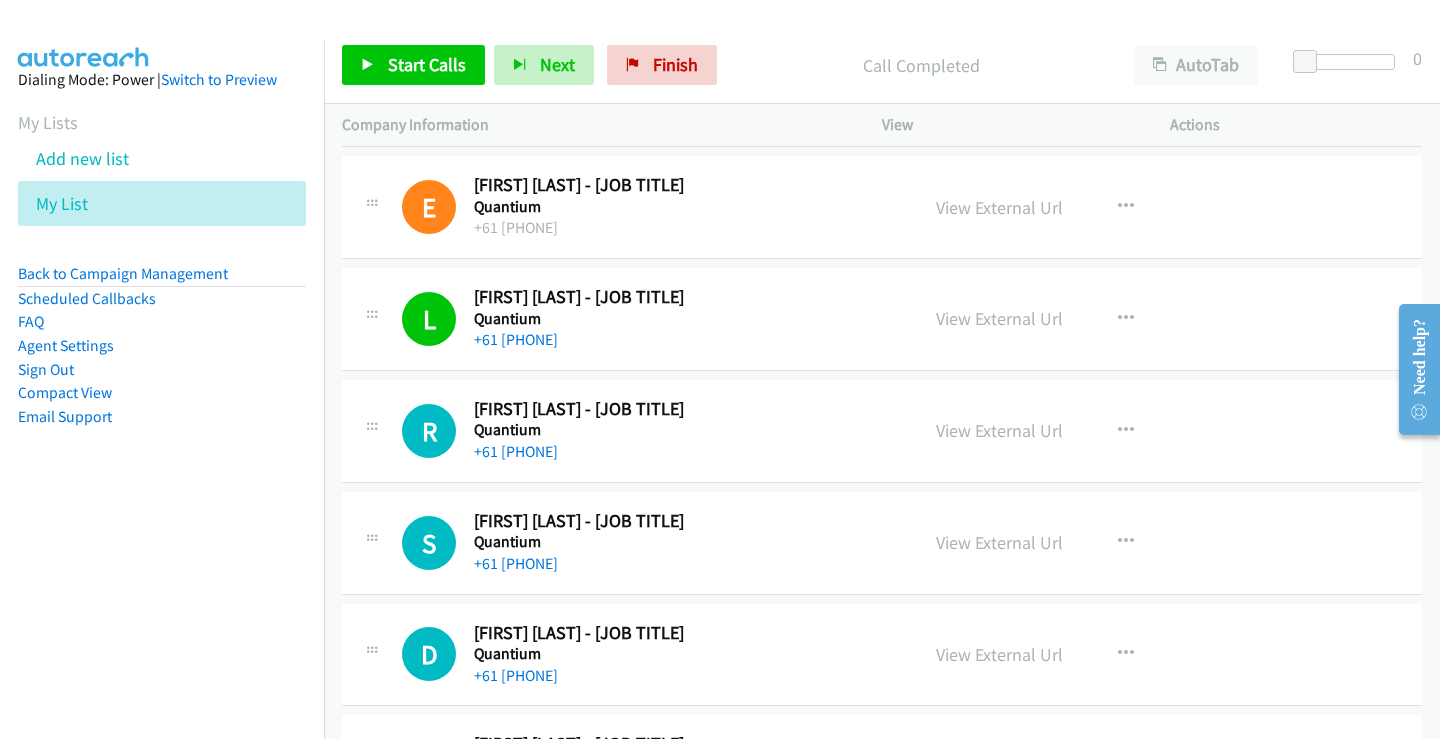 scroll, scrollTop: 1400, scrollLeft: 0, axis: vertical 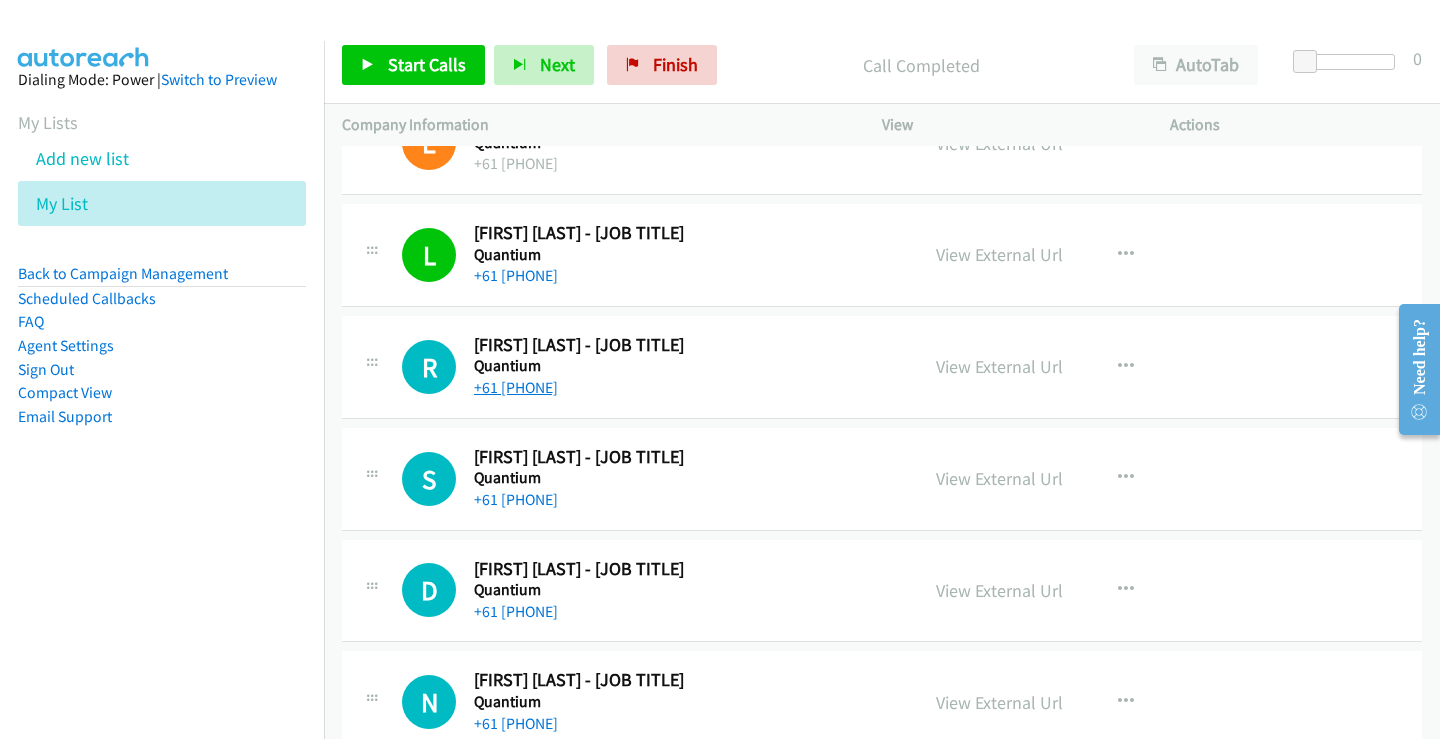 click on "+61 [PHONE]" at bounding box center [516, 387] 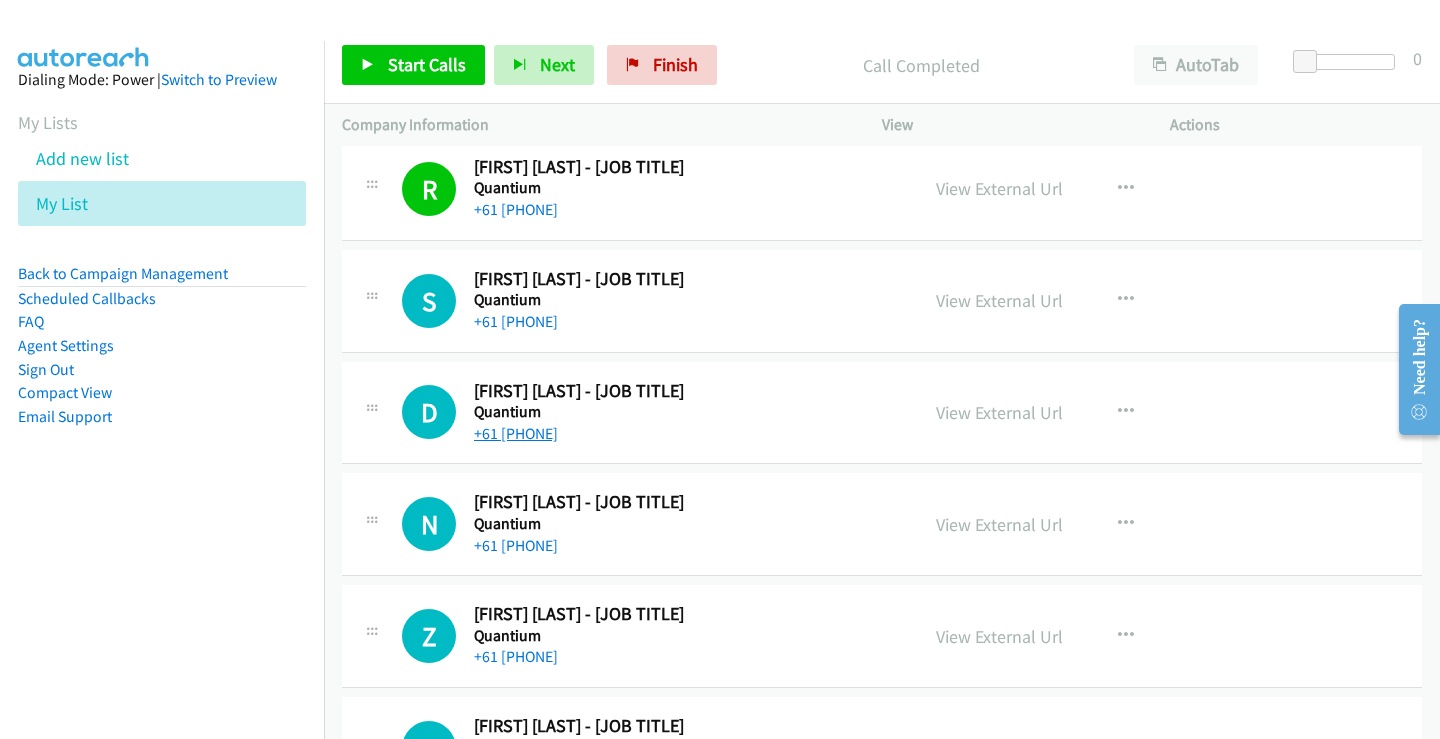 scroll, scrollTop: 1600, scrollLeft: 0, axis: vertical 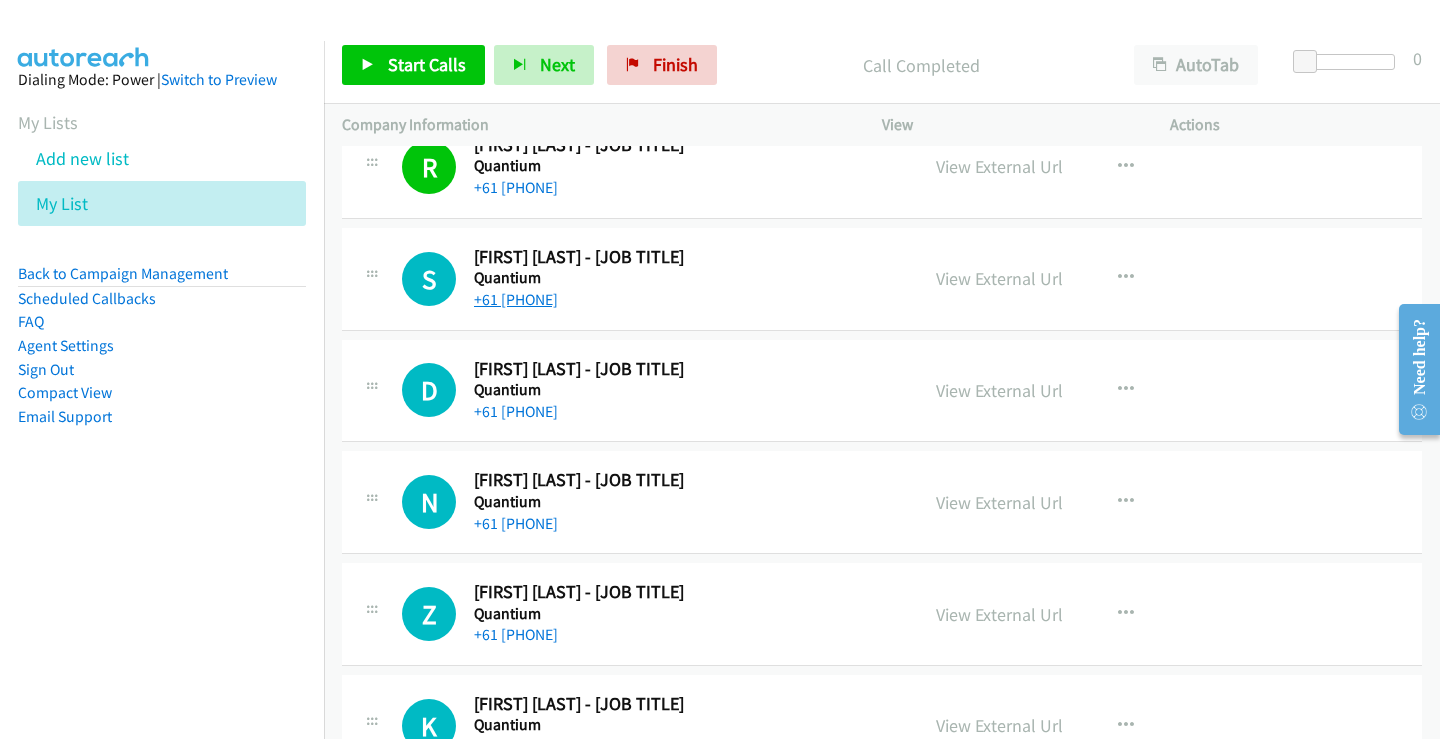 click on "+61 [PHONE]" at bounding box center [516, 299] 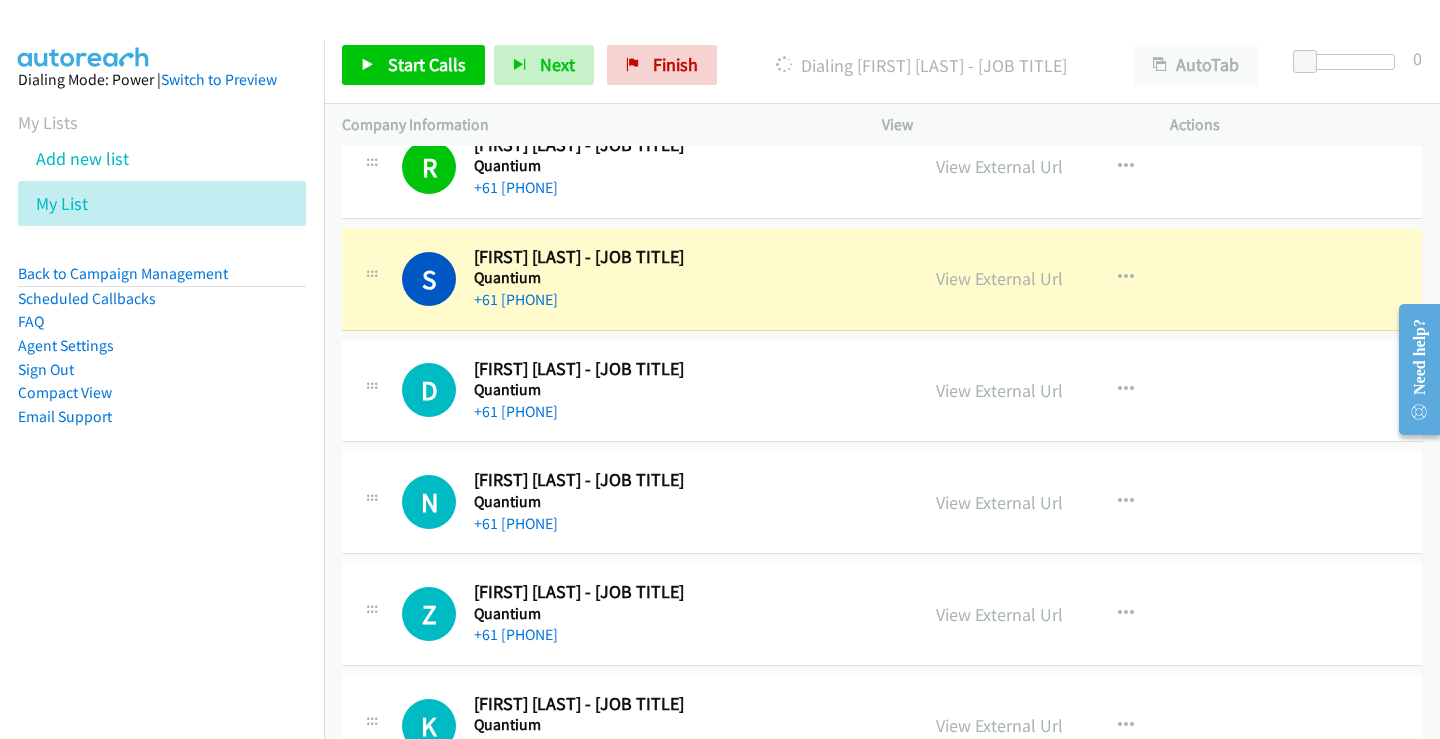 click on "+61 [PHONE]" at bounding box center [683, 524] 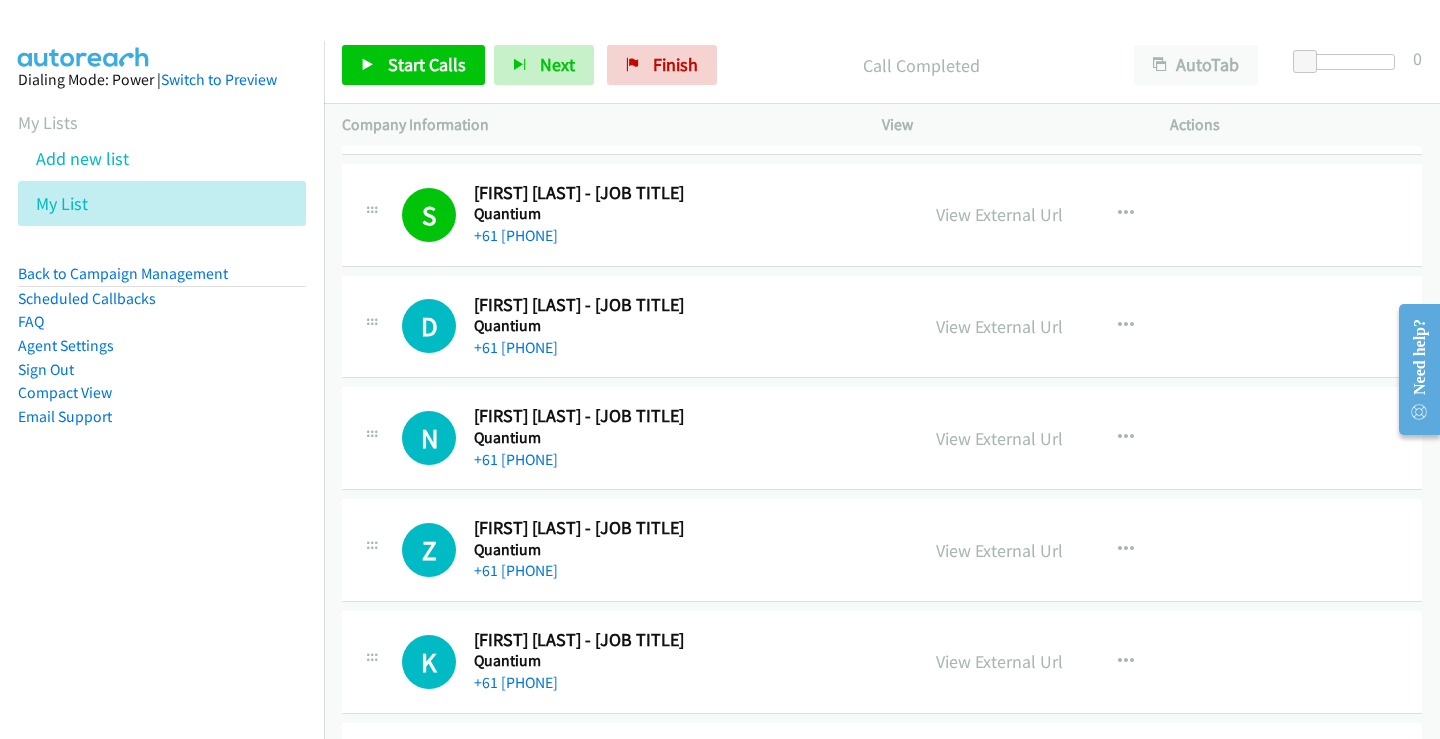 scroll, scrollTop: 1700, scrollLeft: 0, axis: vertical 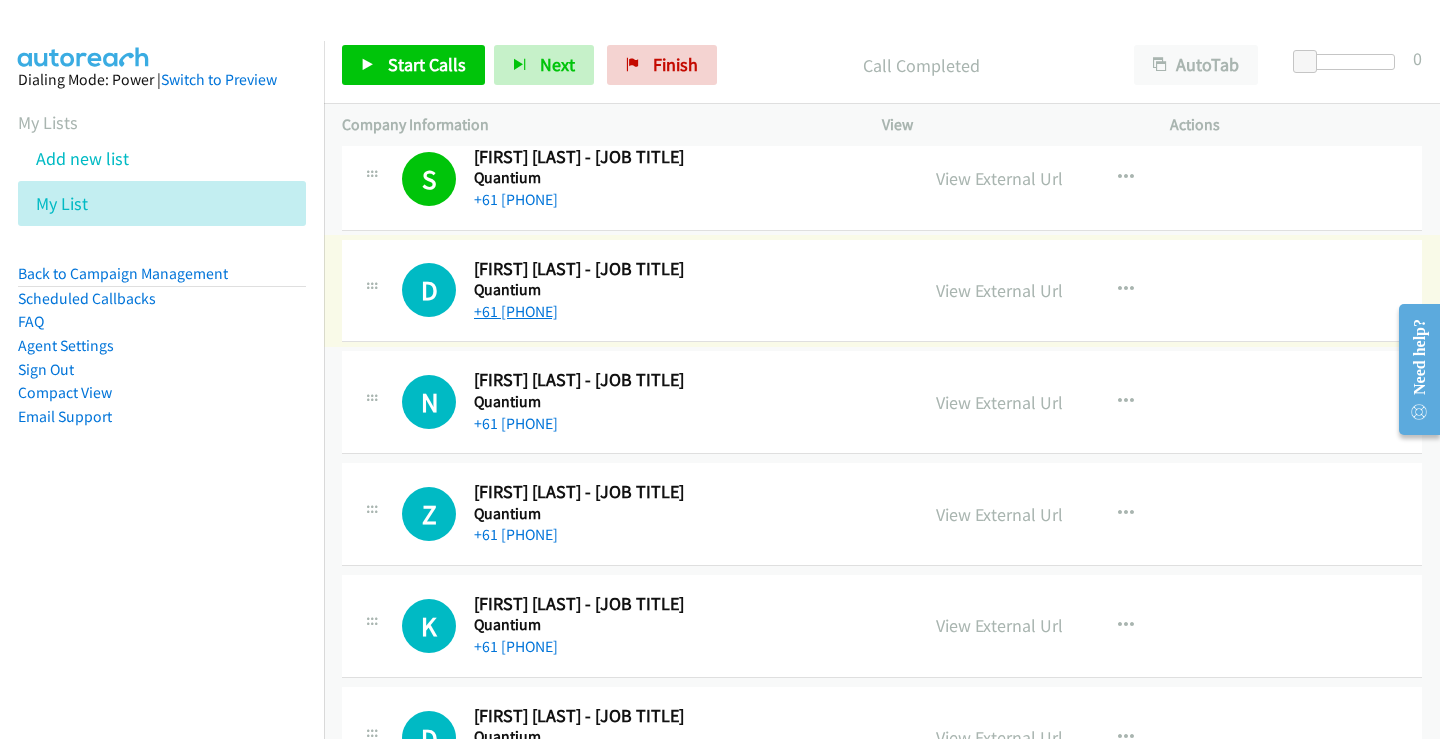 click on "+61 [PHONE]" at bounding box center (516, 311) 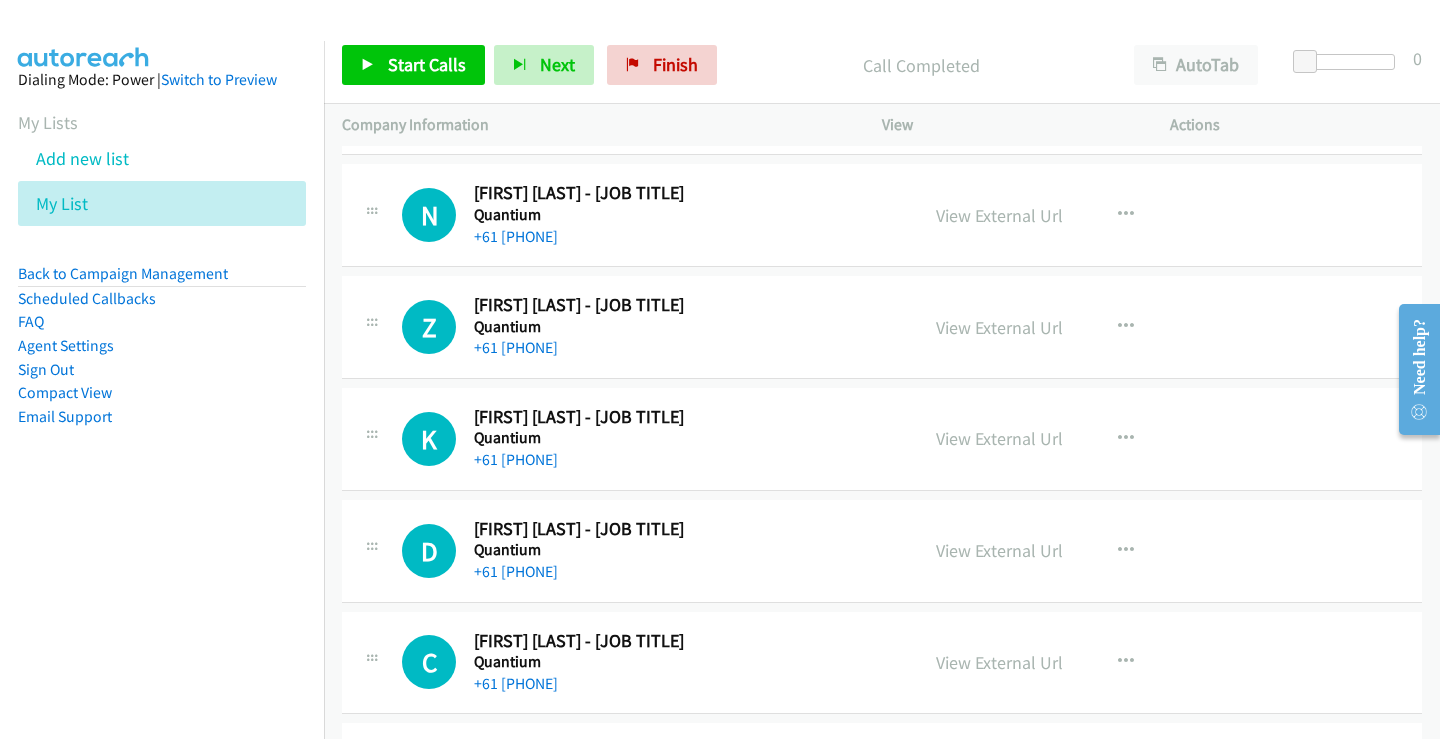 scroll, scrollTop: 1900, scrollLeft: 0, axis: vertical 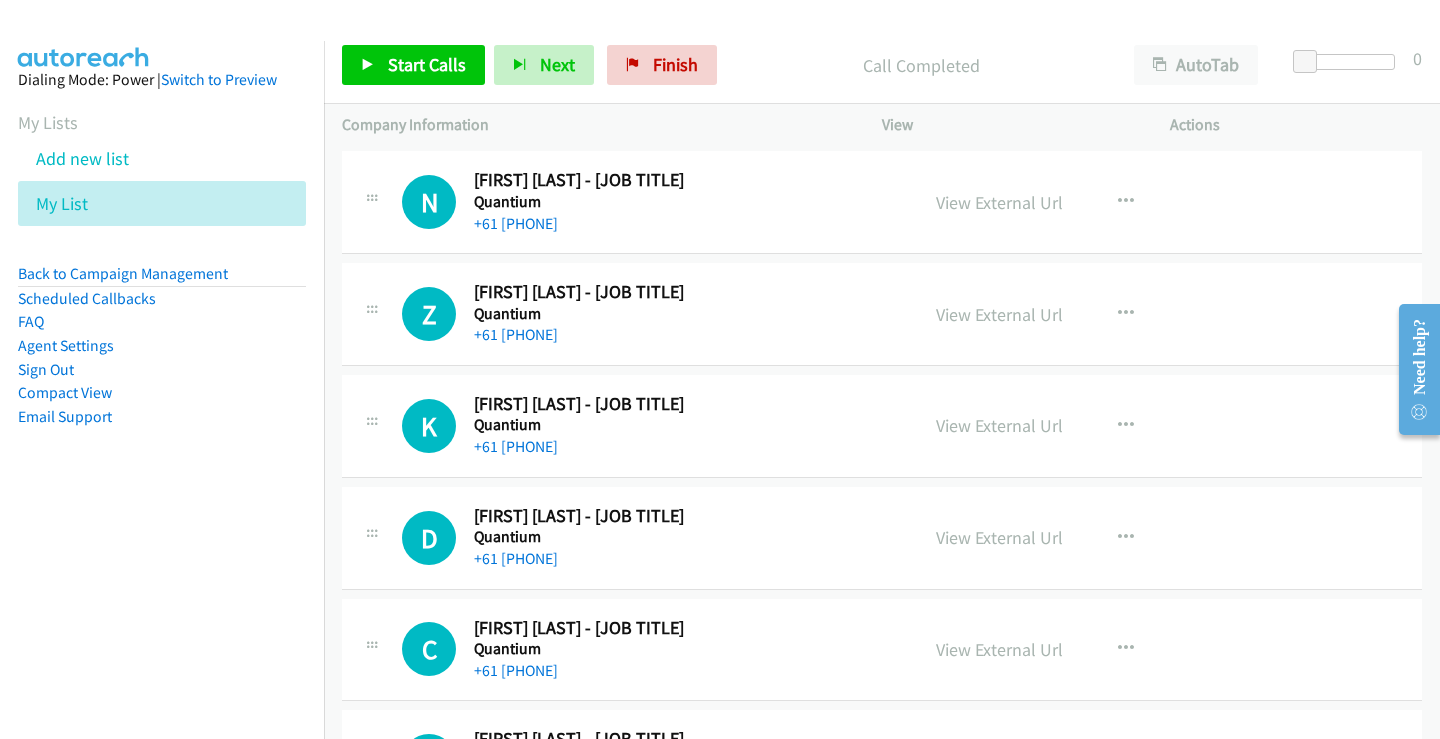 click on "+61 [PHONE]" at bounding box center [516, 223] 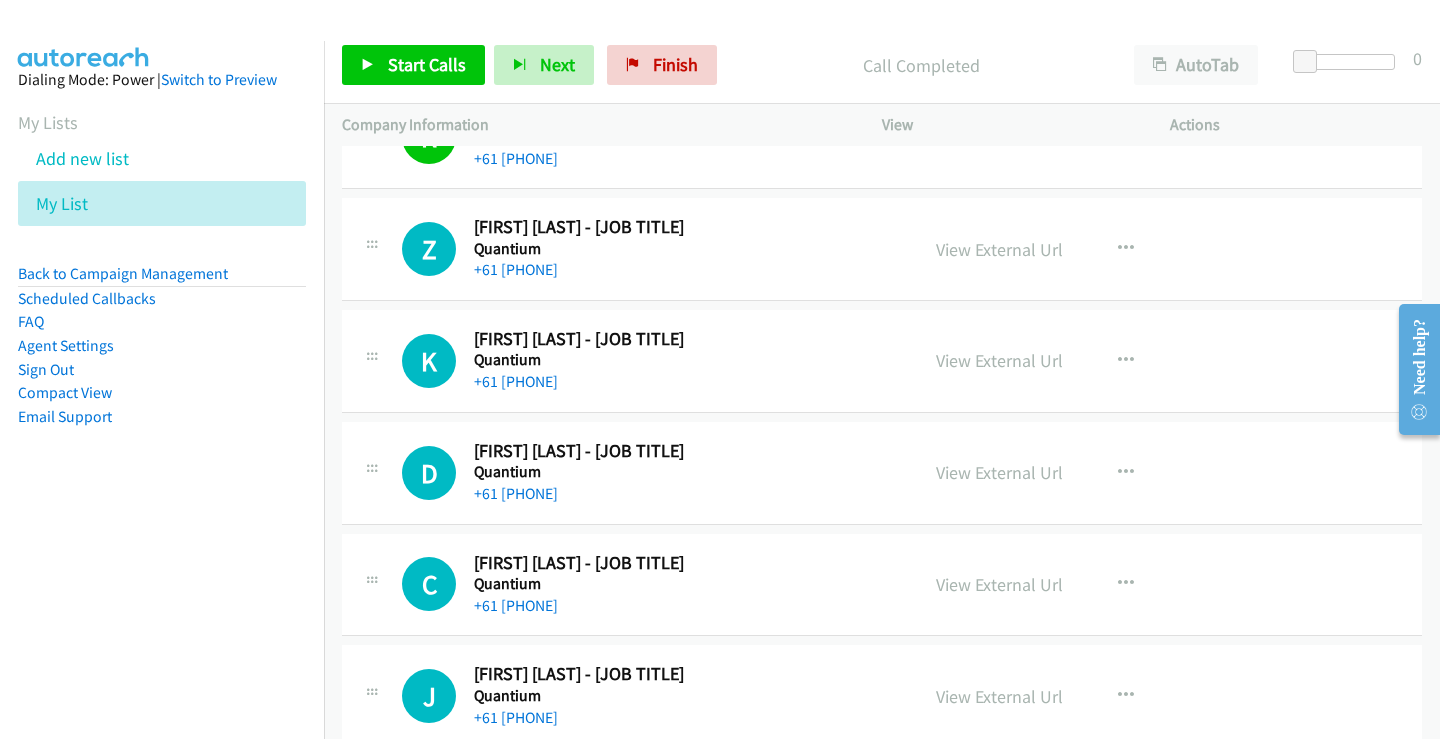 scroll, scrollTop: 2000, scrollLeft: 0, axis: vertical 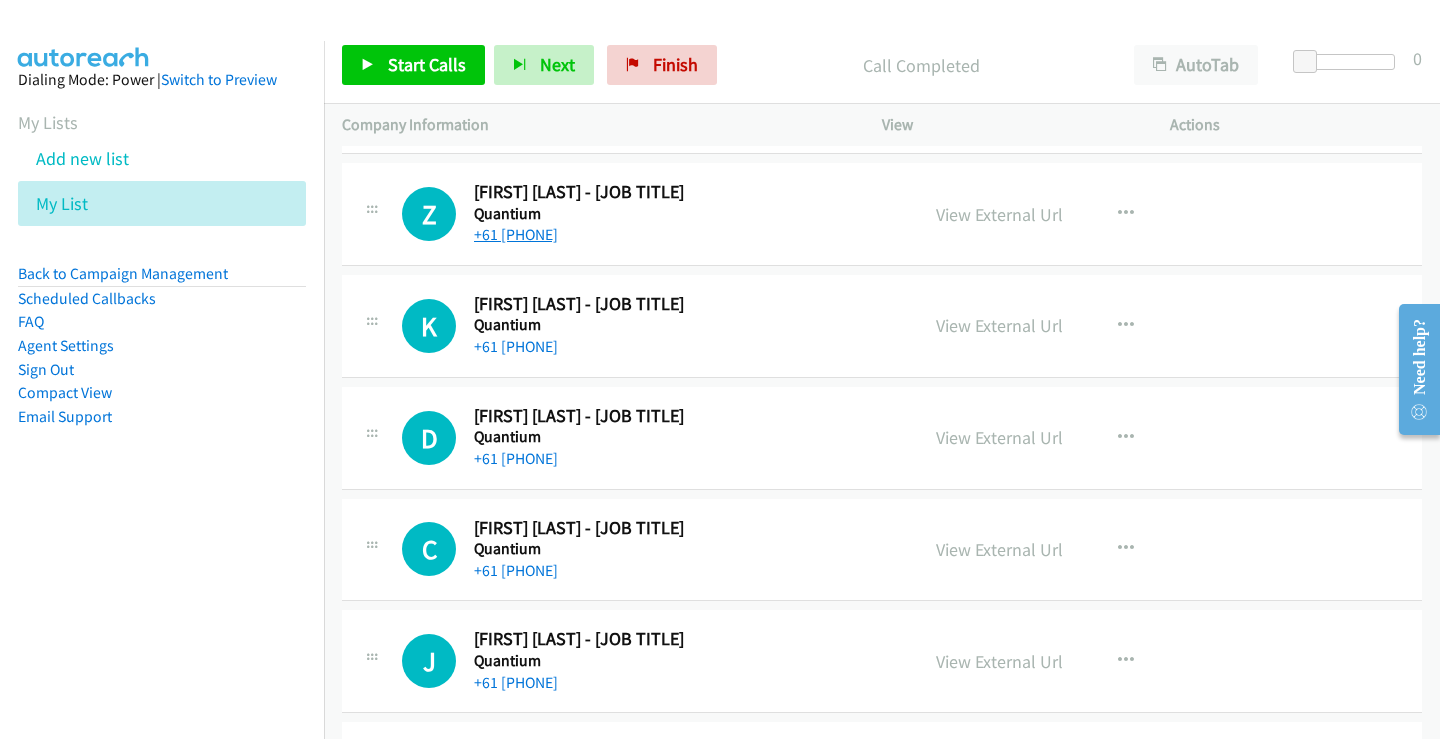 click on "+61 [PHONE]" at bounding box center [516, 234] 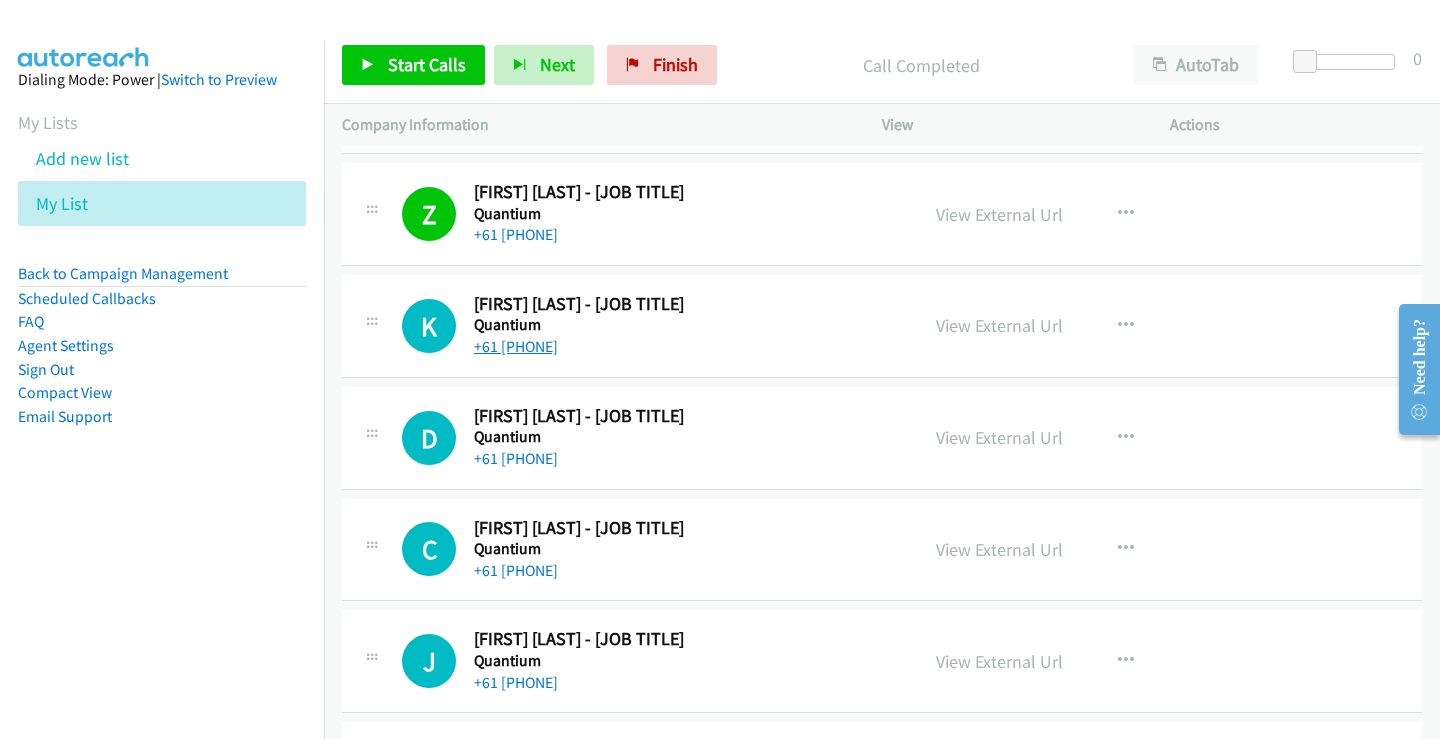 click on "+61 [PHONE]" at bounding box center [516, 346] 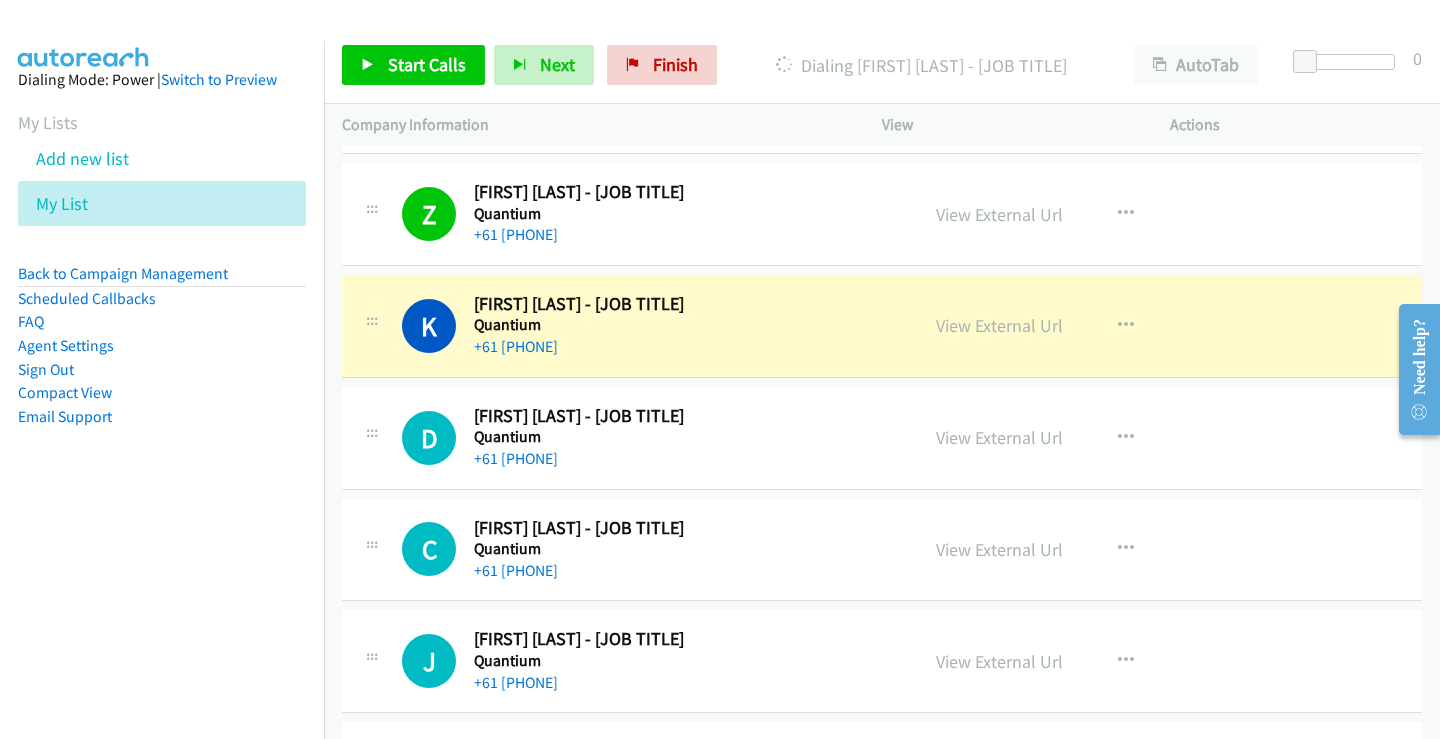 scroll, scrollTop: 2100, scrollLeft: 0, axis: vertical 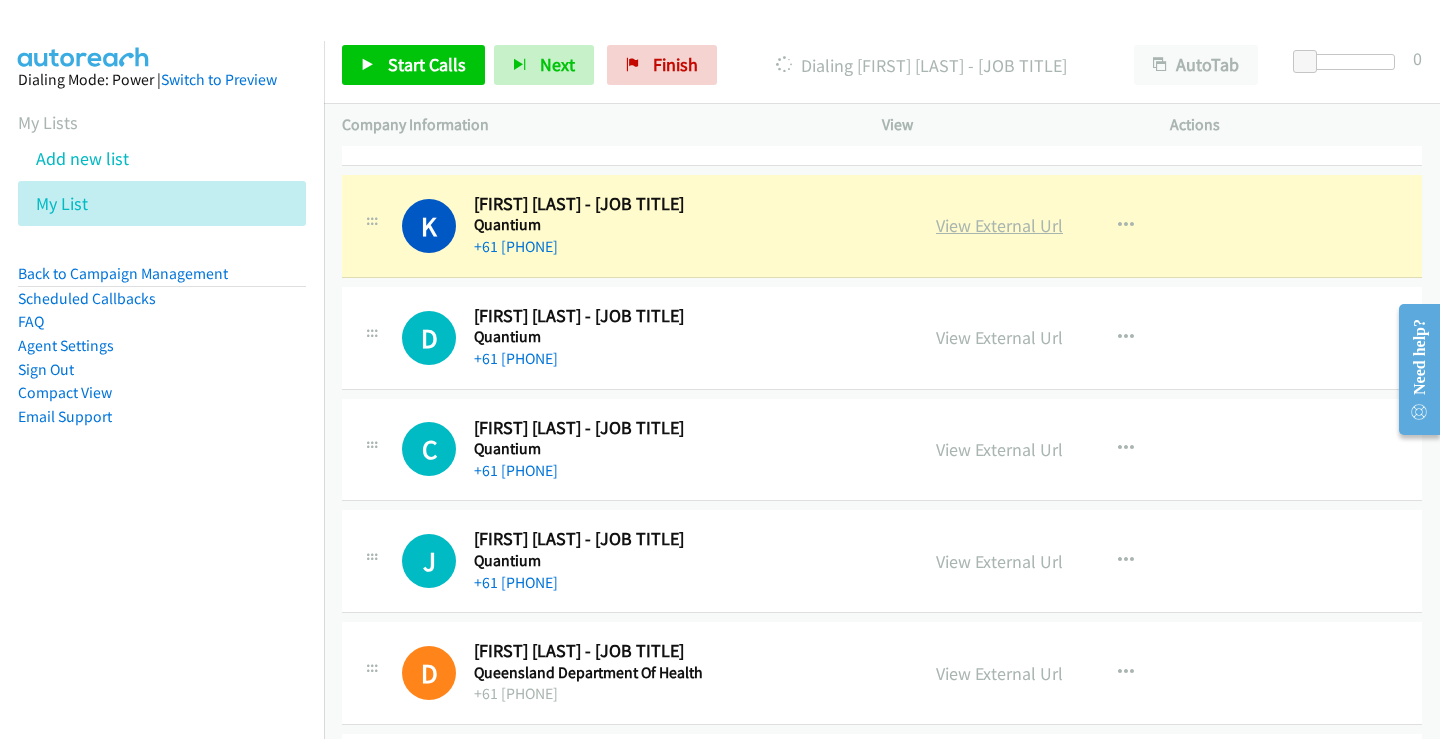 click on "View External Url" at bounding box center [999, 225] 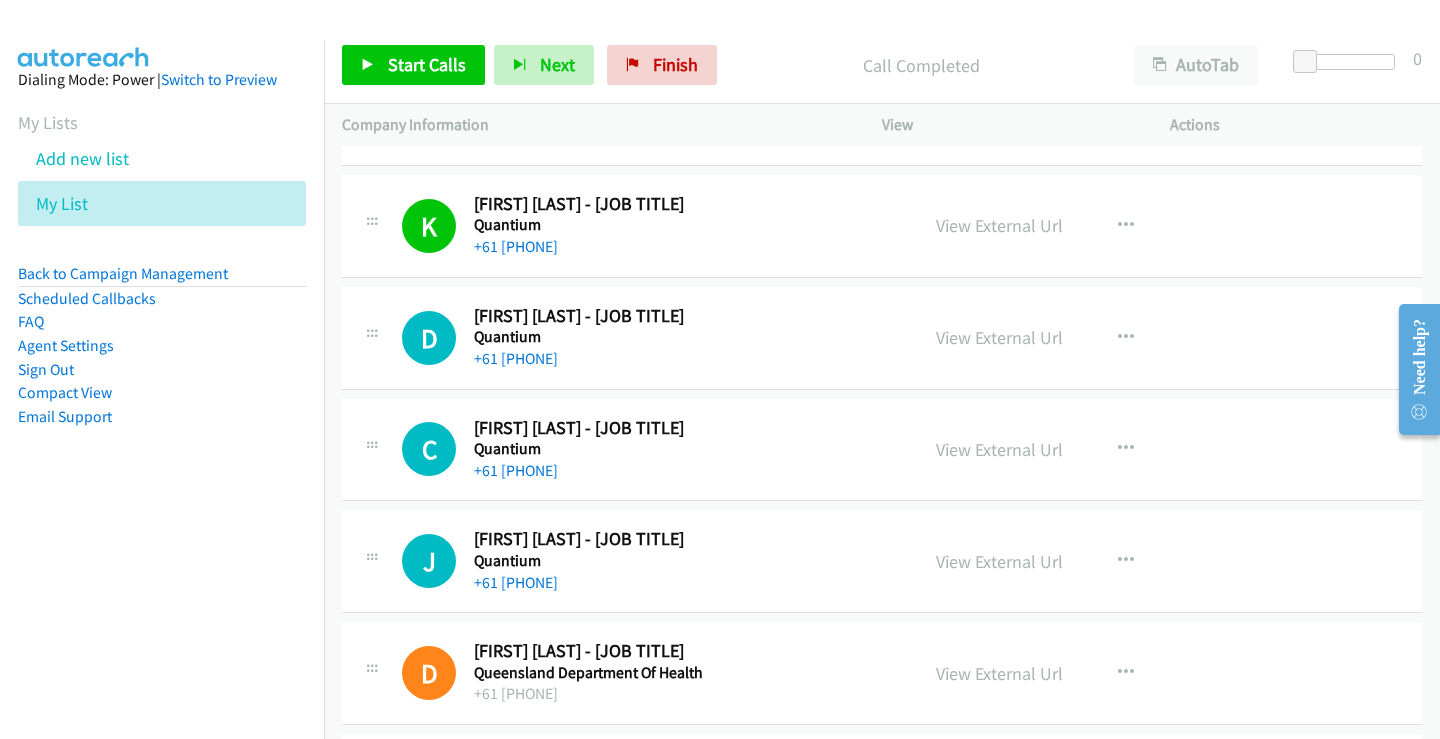 scroll, scrollTop: 2200, scrollLeft: 0, axis: vertical 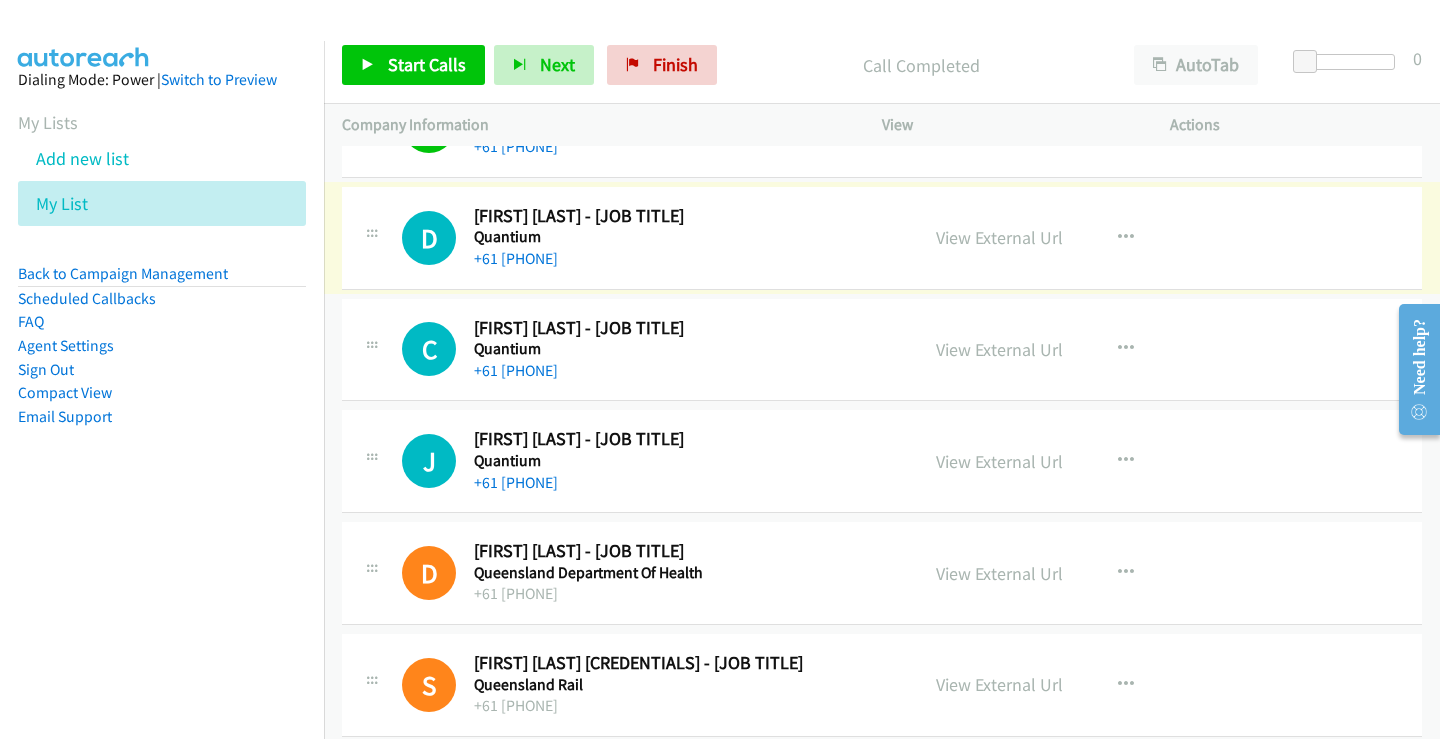 click on "+61 [PHONE]" at bounding box center (516, 258) 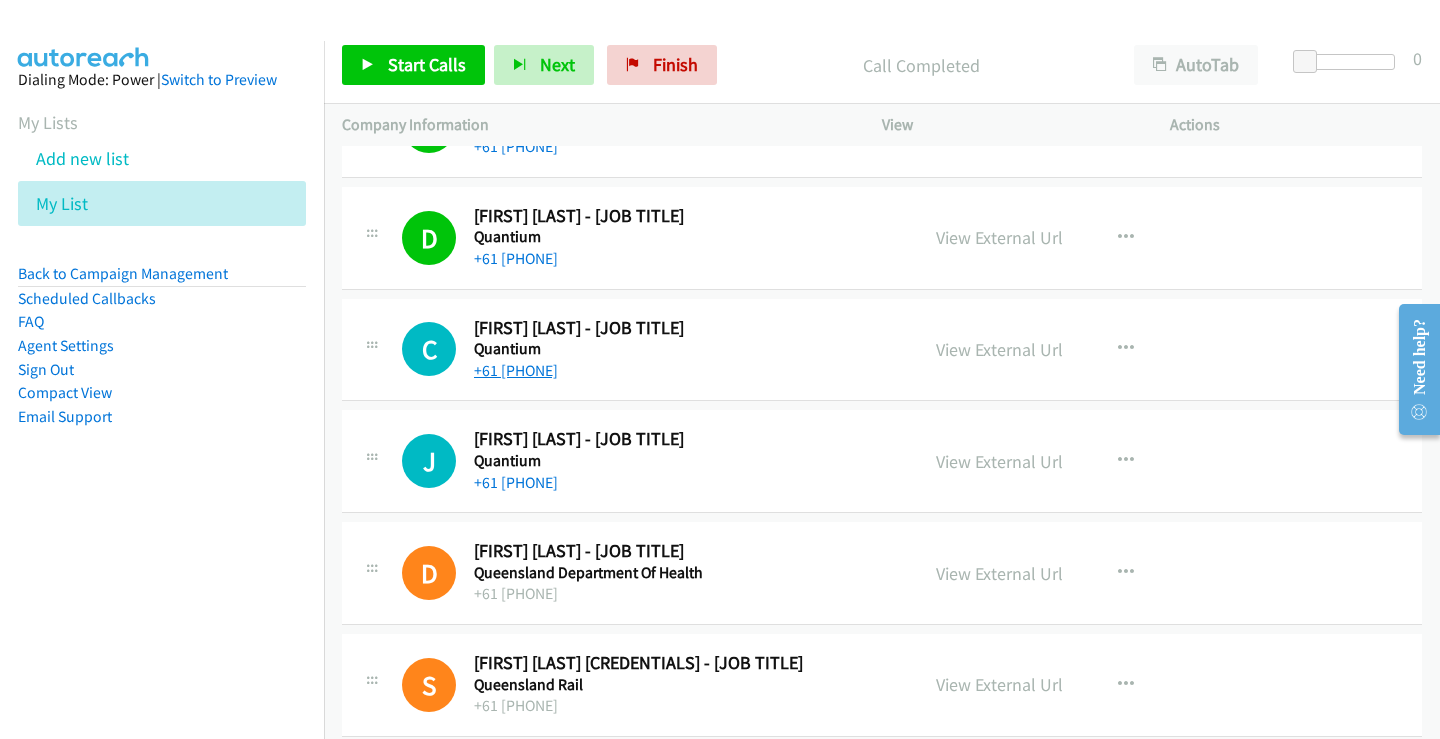 click on "+61 [PHONE]" at bounding box center (516, 370) 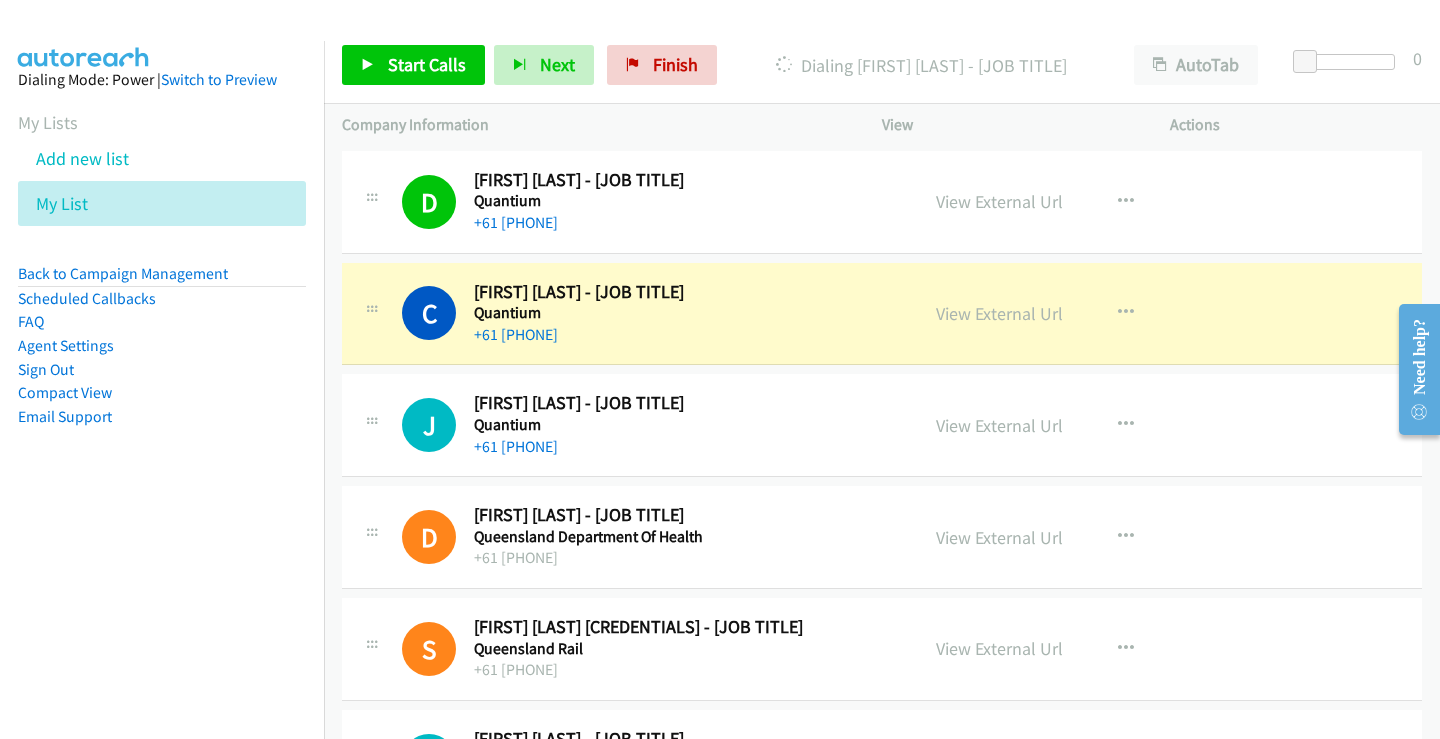 scroll, scrollTop: 2300, scrollLeft: 0, axis: vertical 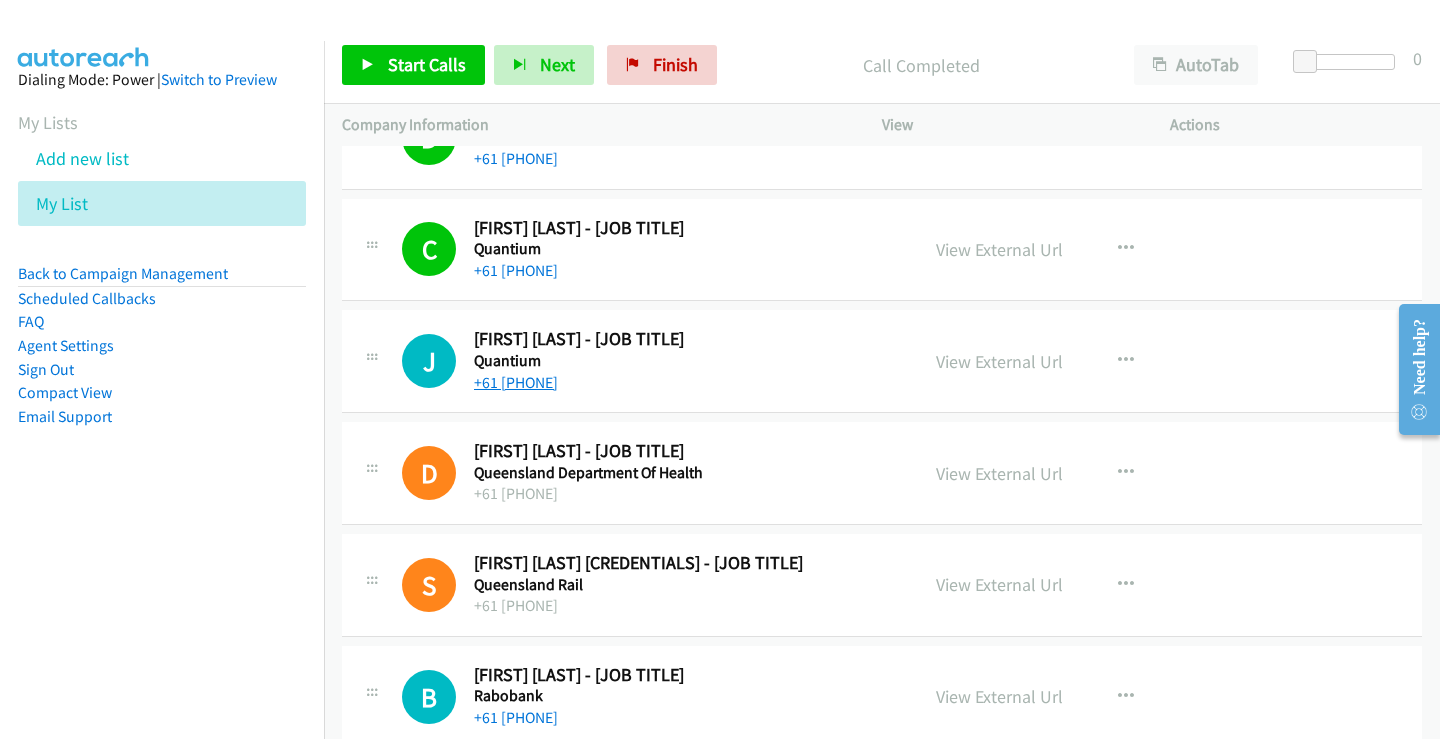 click on "+61 [PHONE]" at bounding box center [516, 382] 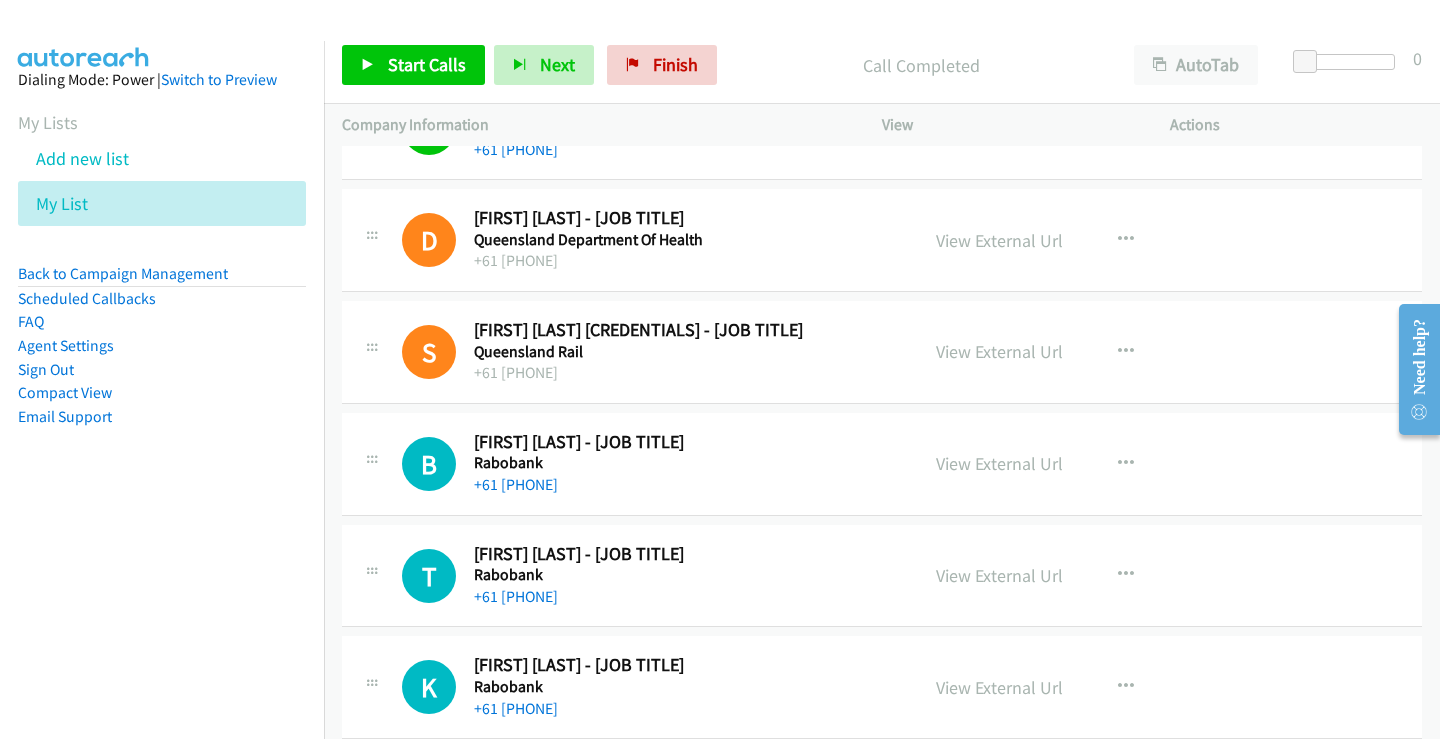 scroll, scrollTop: 2600, scrollLeft: 0, axis: vertical 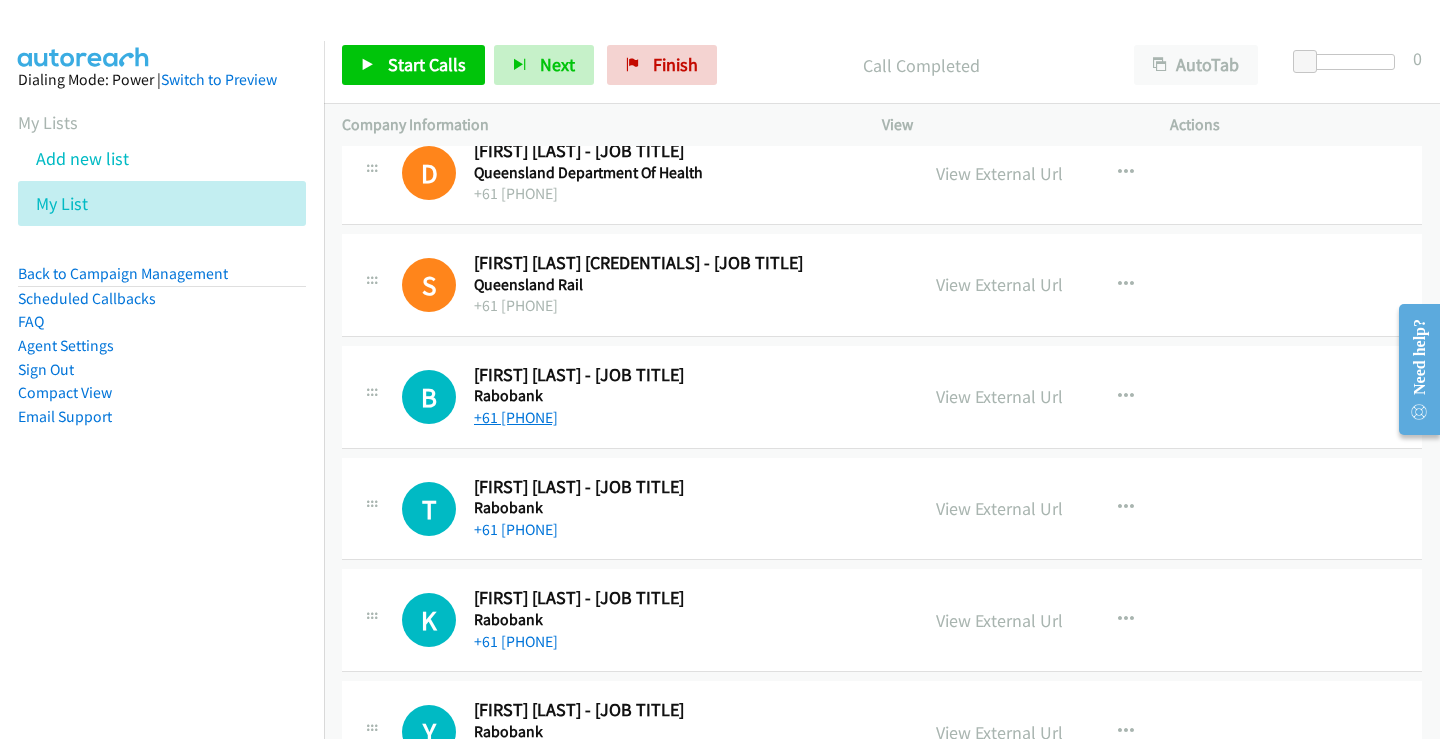 click on "+61 [PHONE]" at bounding box center (516, 417) 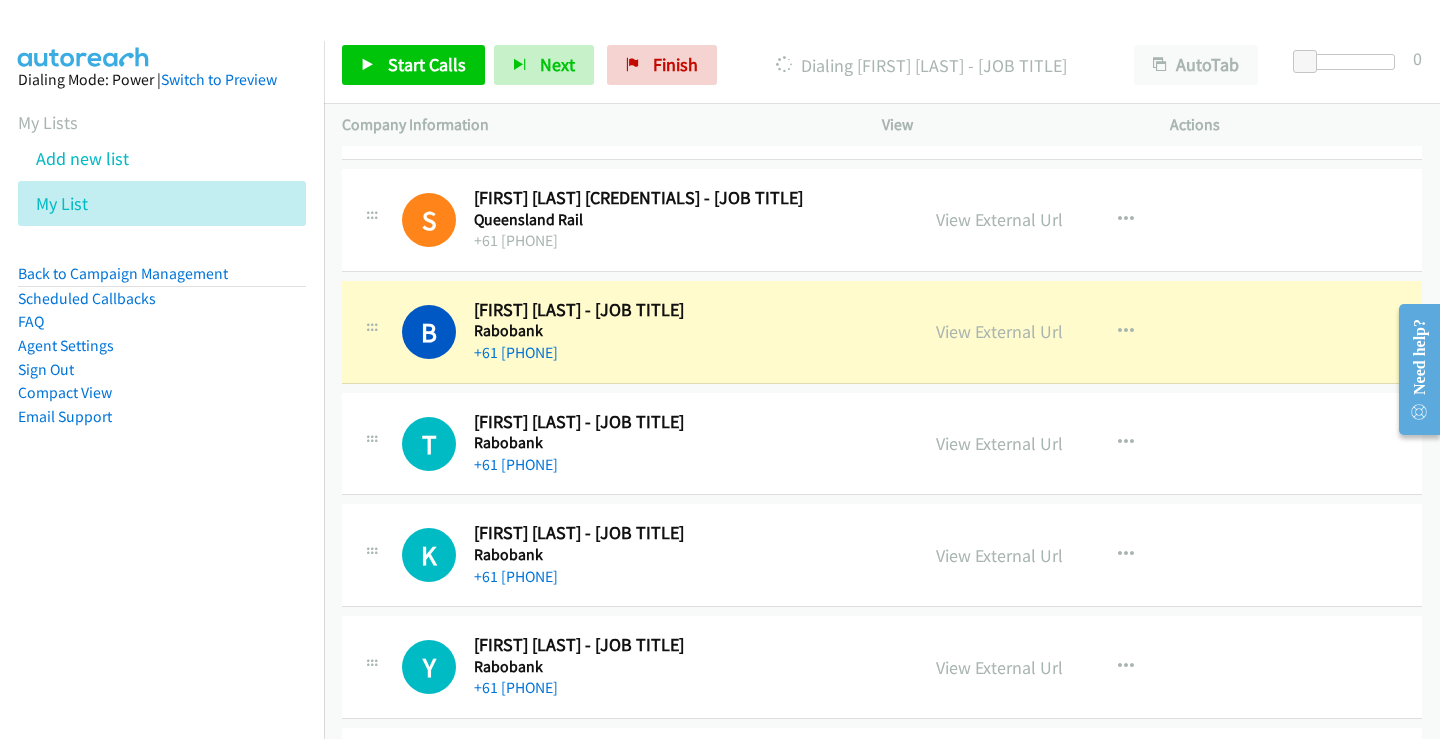 scroll, scrollTop: 2700, scrollLeft: 0, axis: vertical 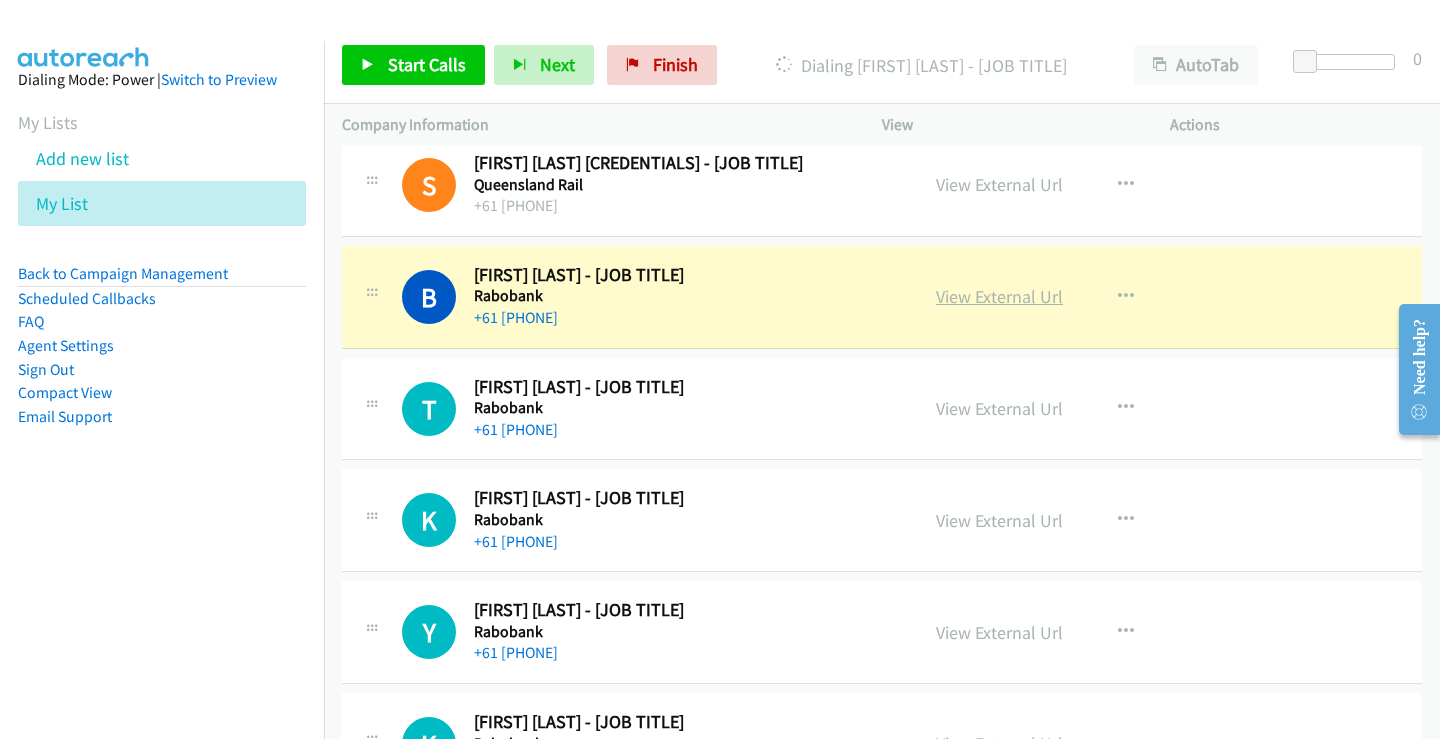 click on "View External Url" at bounding box center [999, 296] 